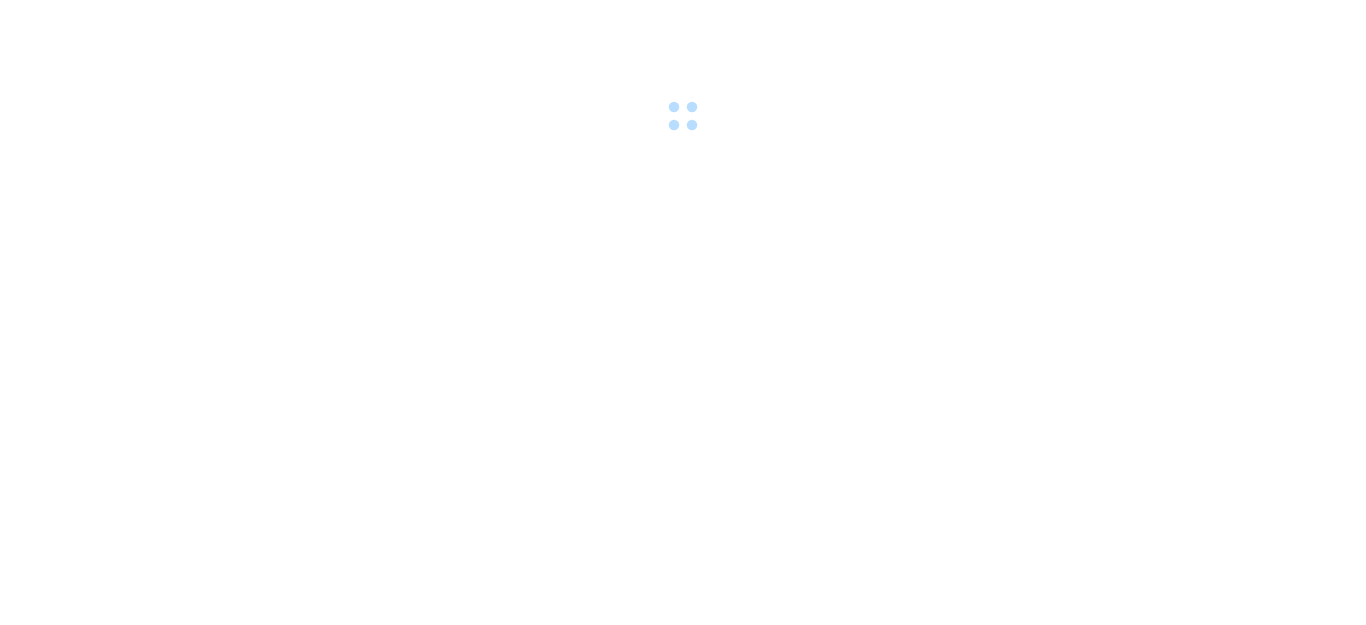 scroll, scrollTop: 0, scrollLeft: 0, axis: both 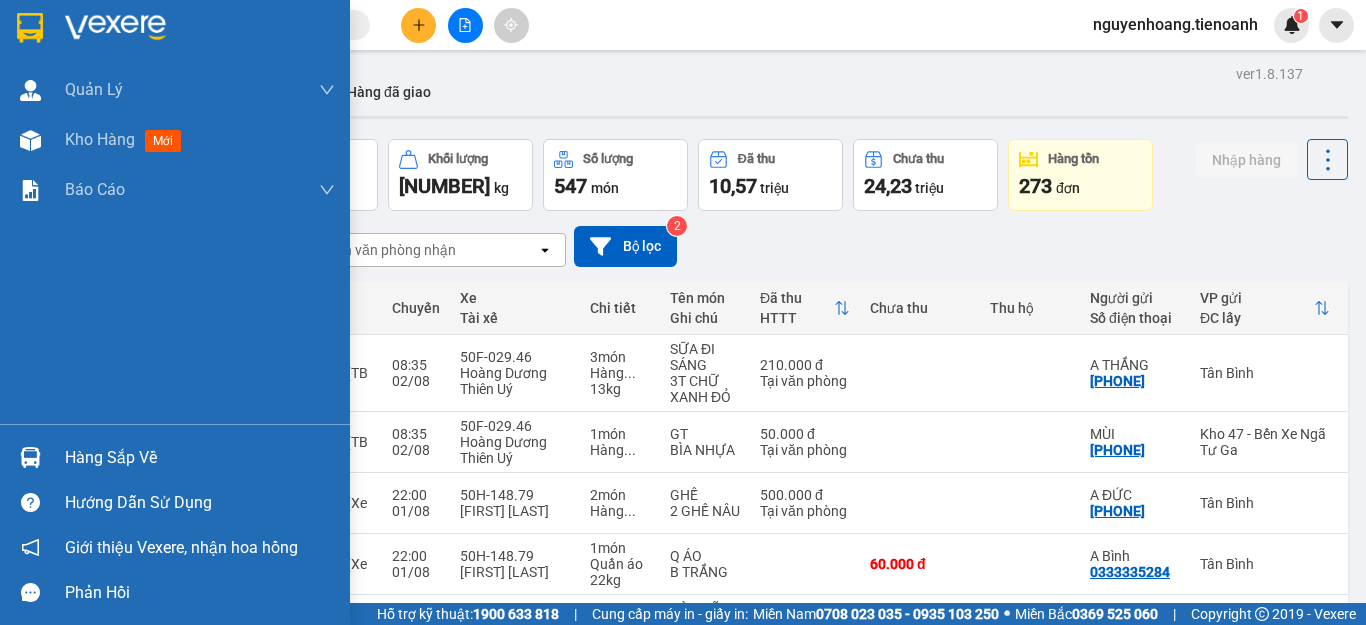 click on "Hàng sắp về" at bounding box center [200, 458] 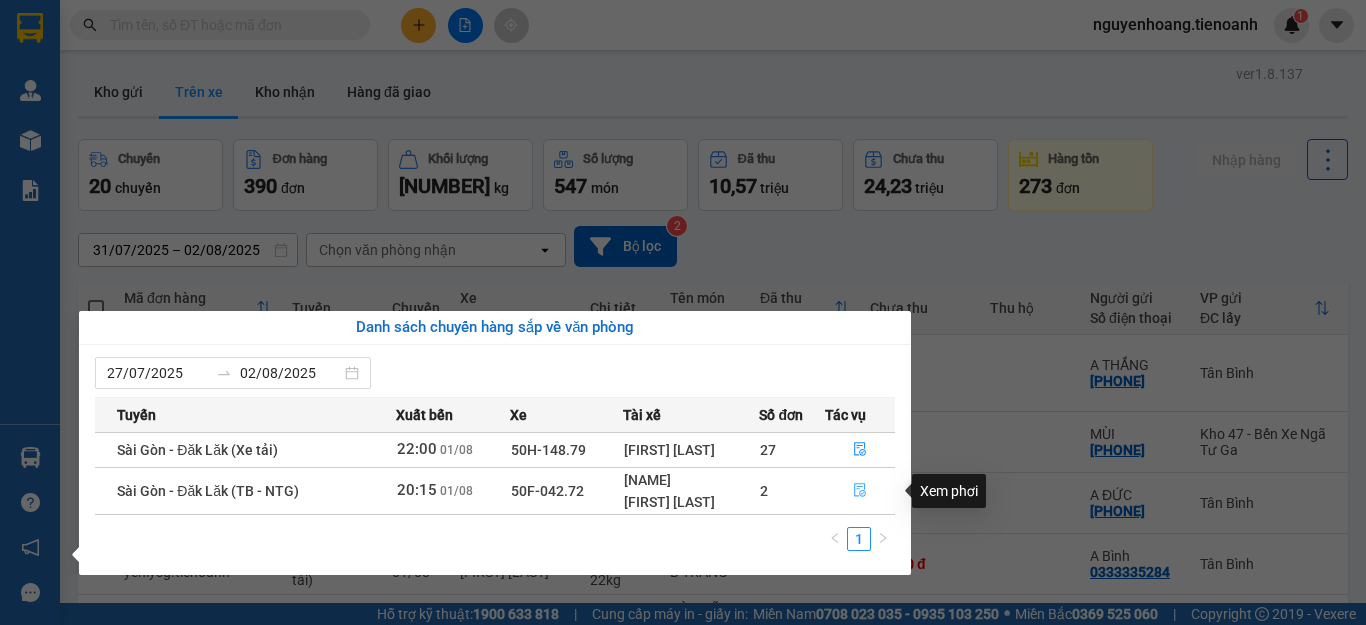 click 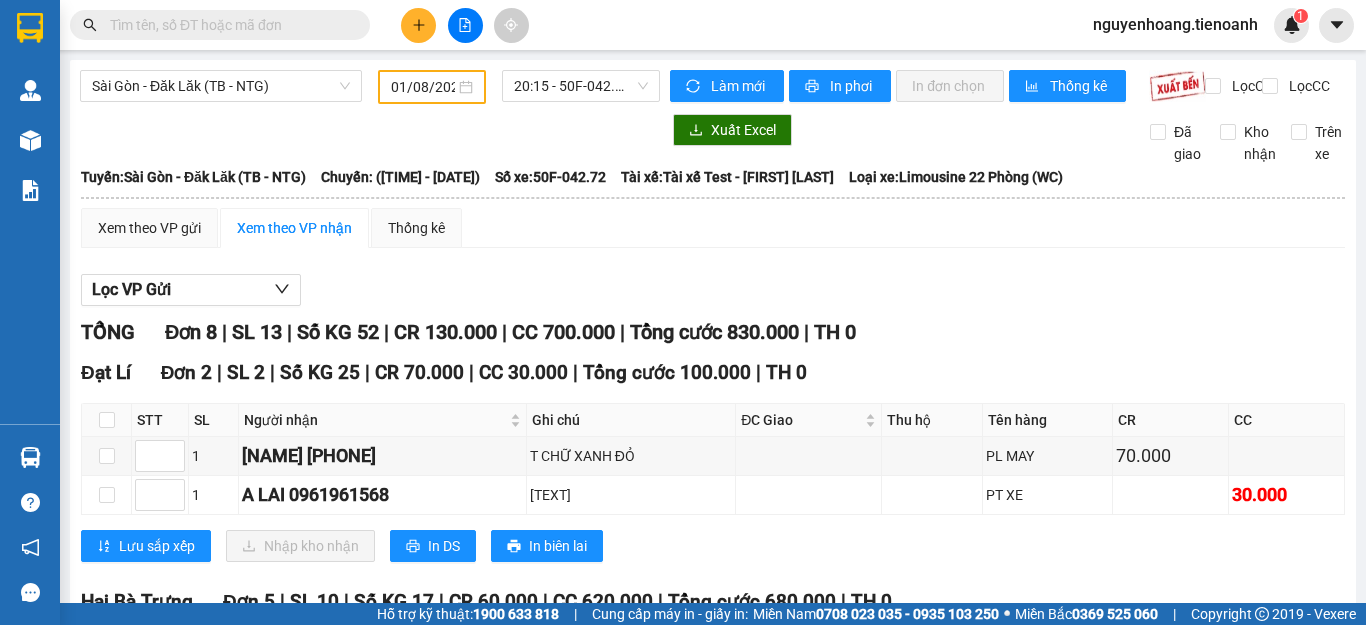 type on "01/08/2025" 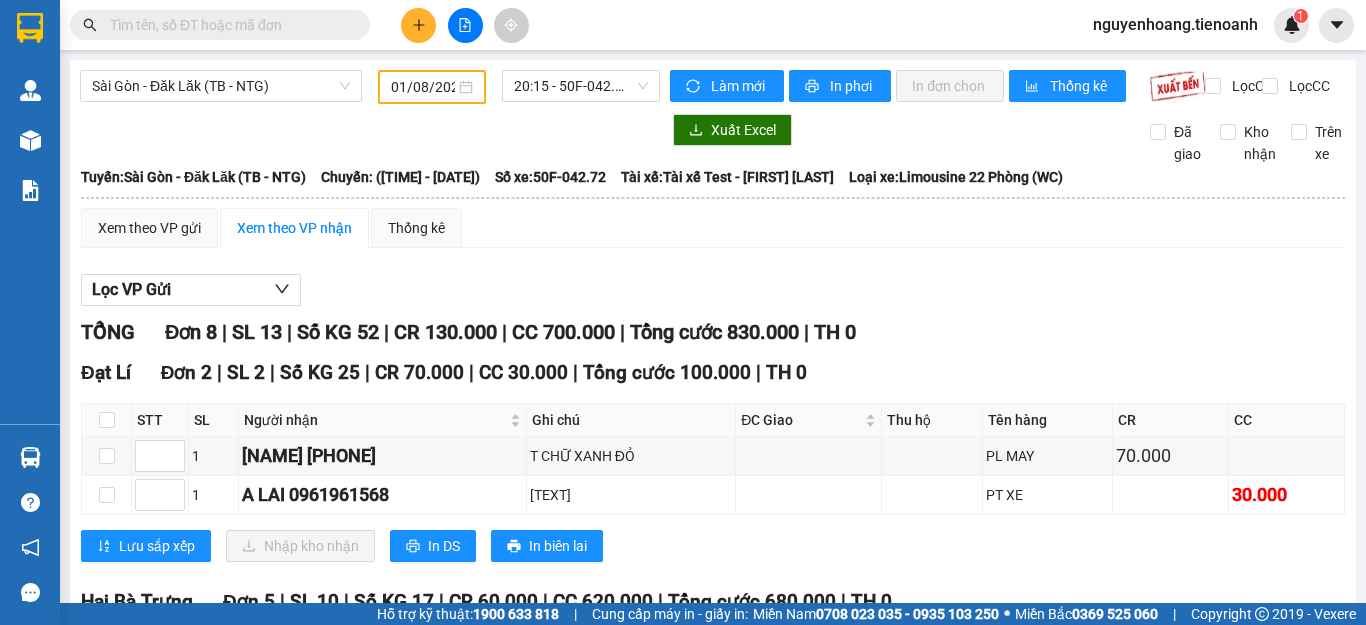 scroll, scrollTop: 100, scrollLeft: 0, axis: vertical 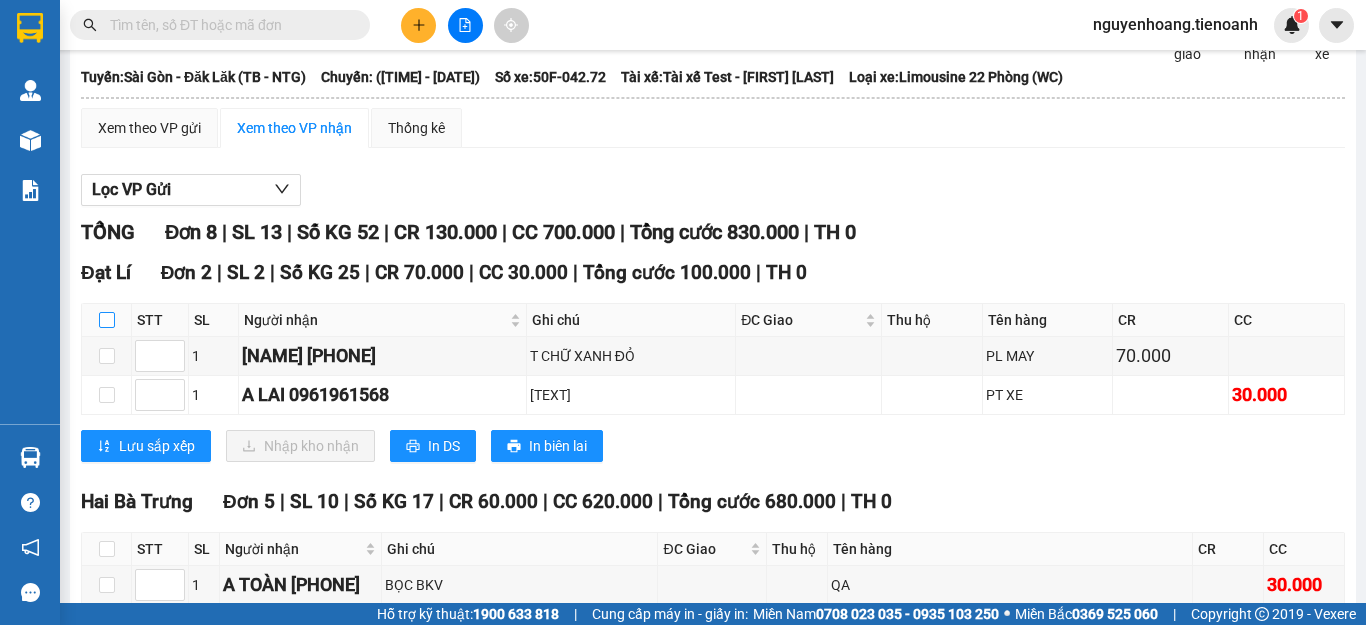 click at bounding box center (107, 320) 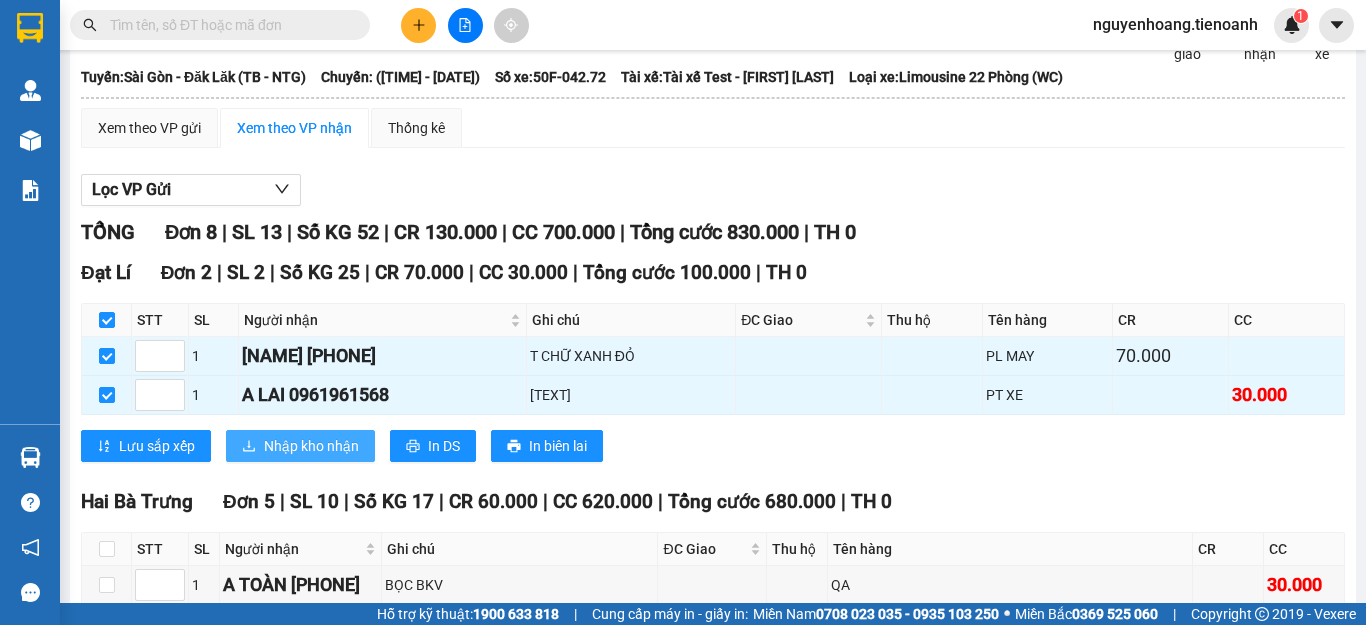 click on "Nhập kho nhận" at bounding box center [311, 446] 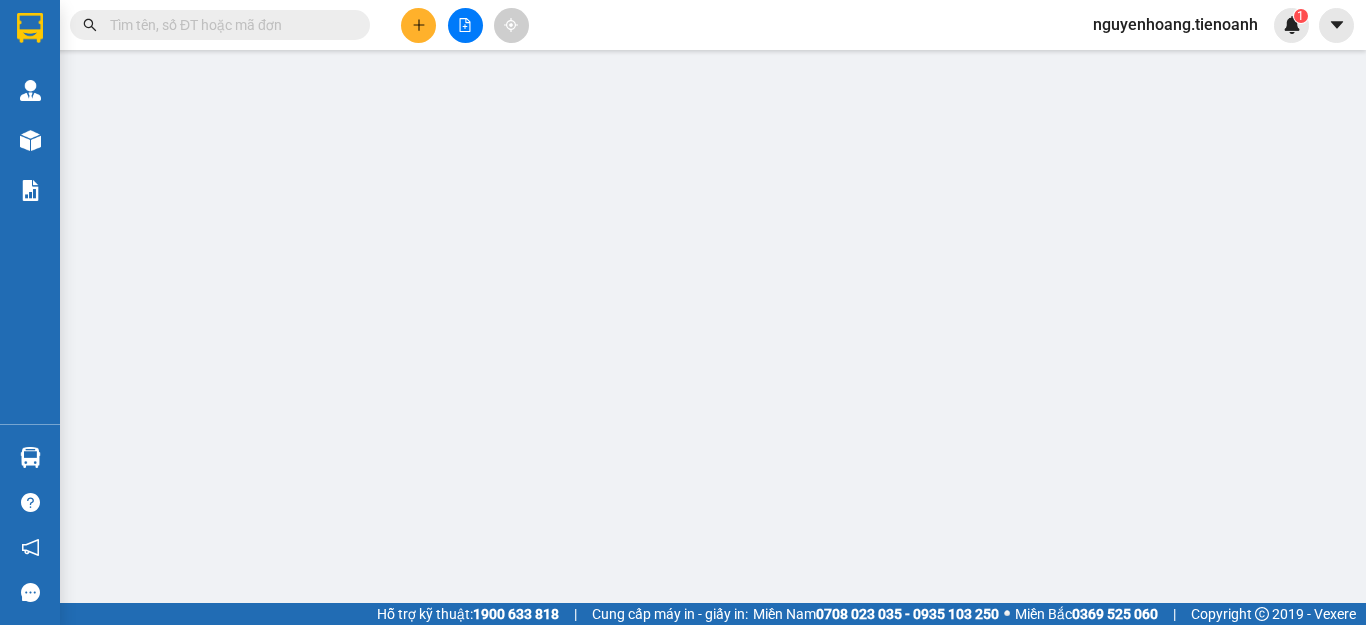 scroll, scrollTop: 0, scrollLeft: 0, axis: both 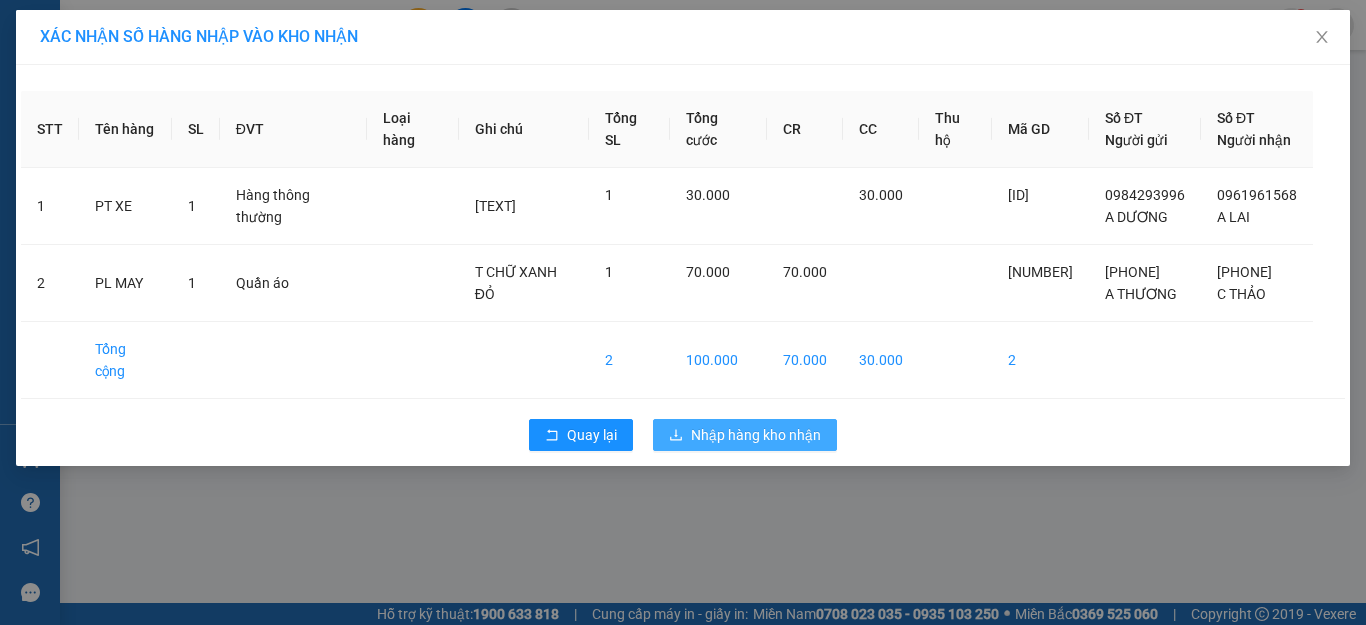 click on "Nhập hàng kho nhận" at bounding box center [756, 435] 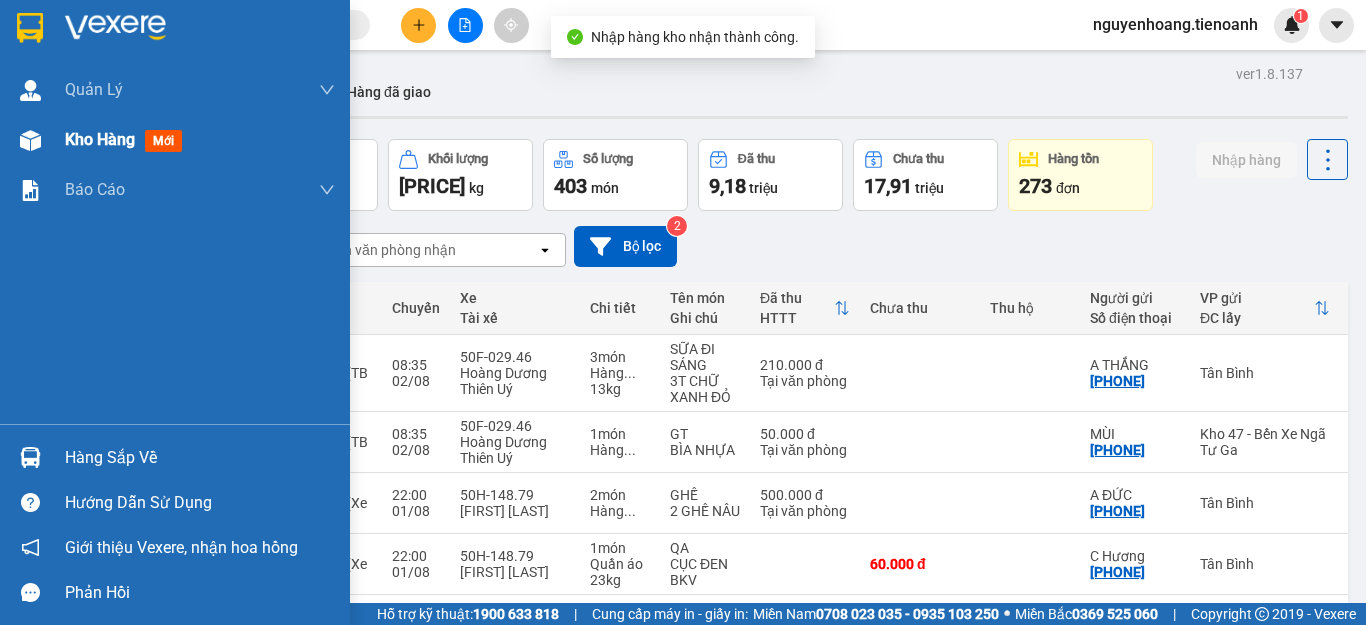 click at bounding box center [30, 140] 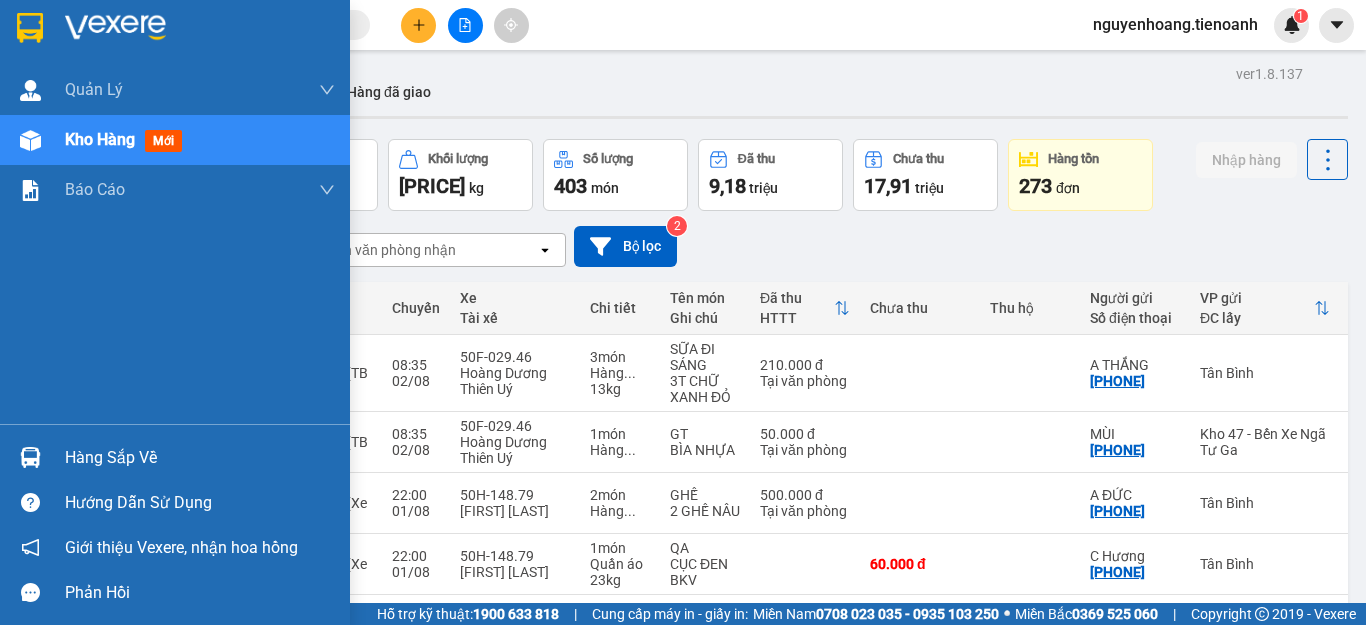 click on "Hàng sắp về" at bounding box center (200, 458) 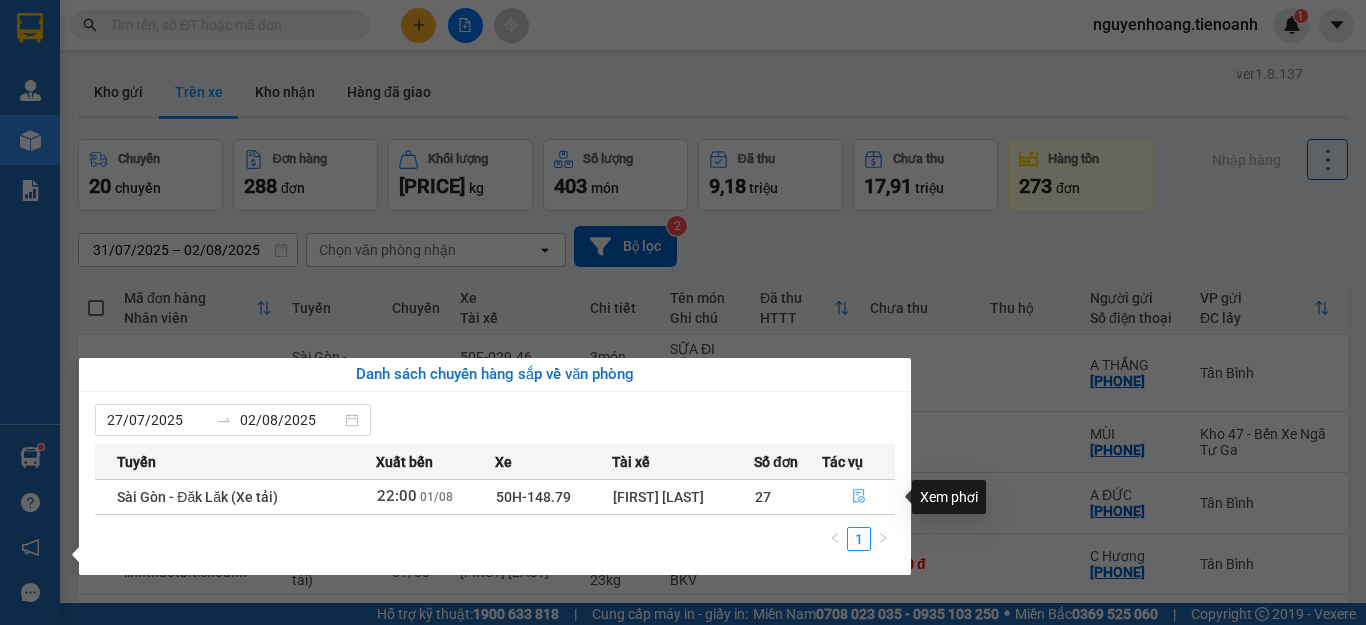 click at bounding box center [858, 497] 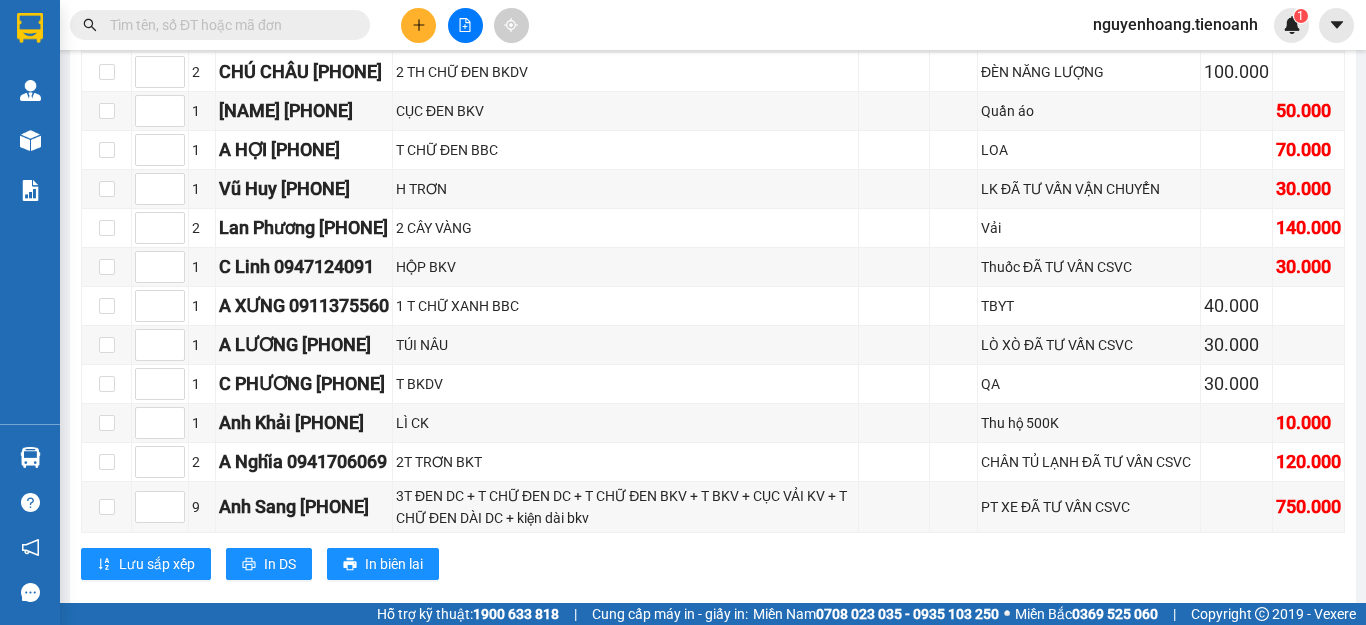 scroll, scrollTop: 2000, scrollLeft: 0, axis: vertical 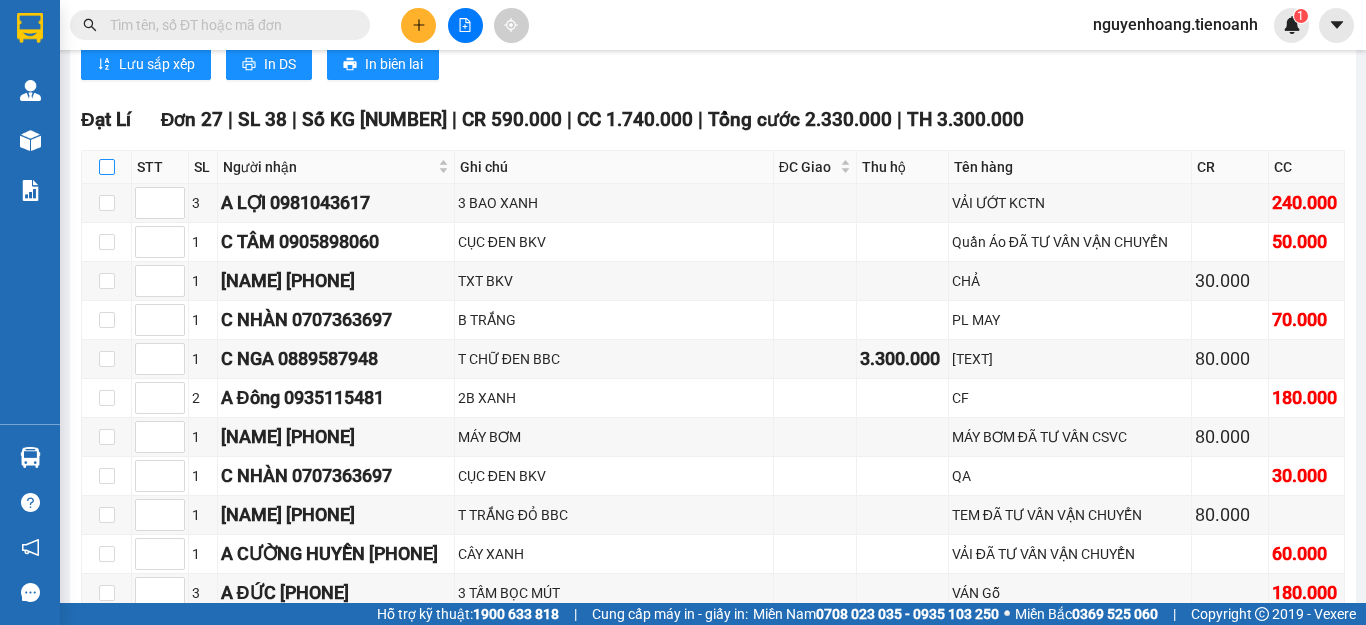 click at bounding box center (107, 167) 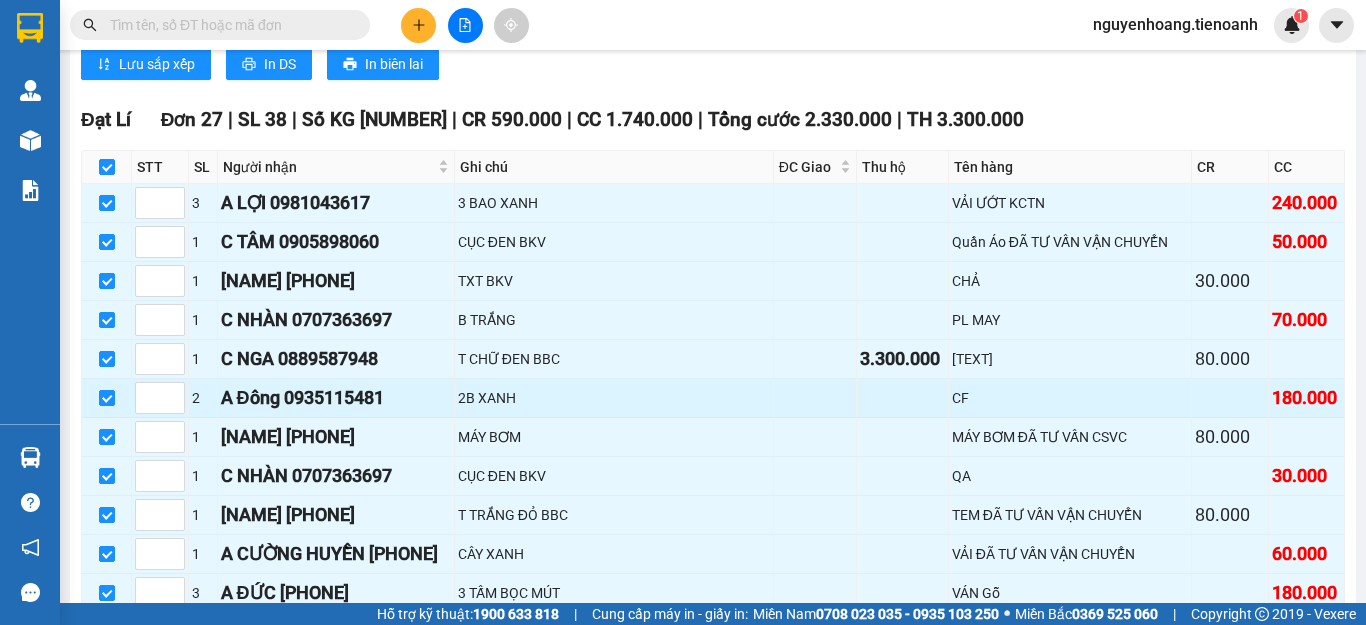 checkbox on "true" 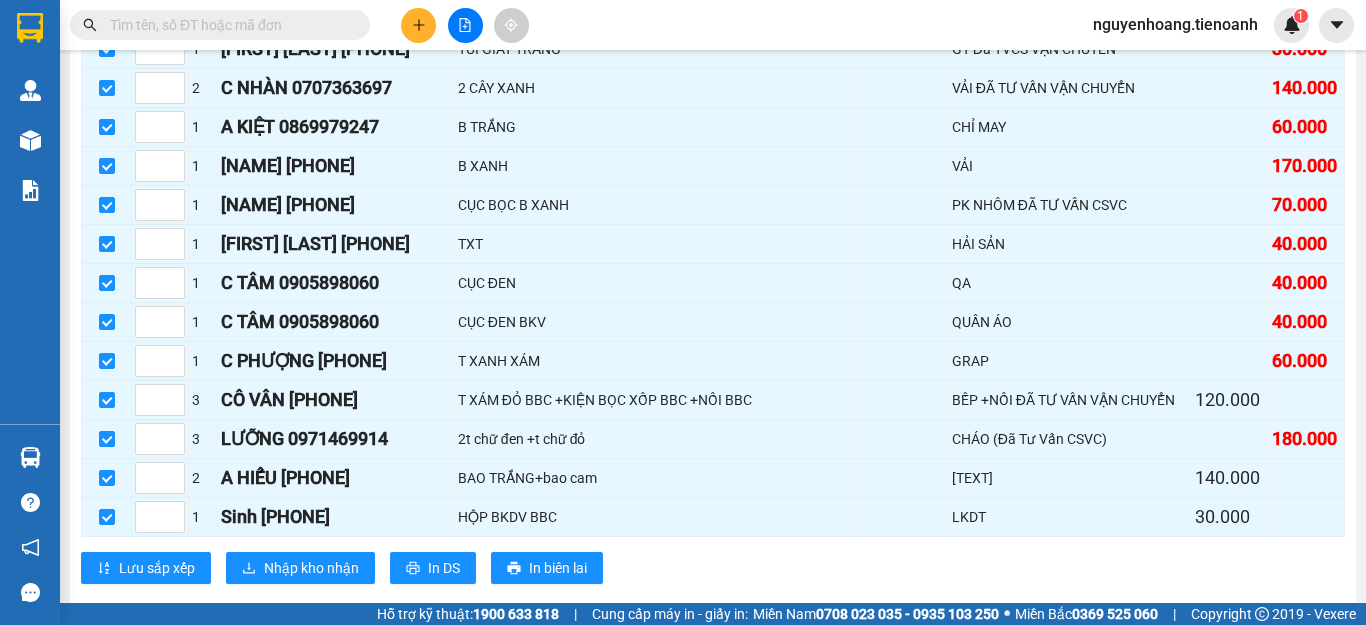 scroll, scrollTop: 3000, scrollLeft: 0, axis: vertical 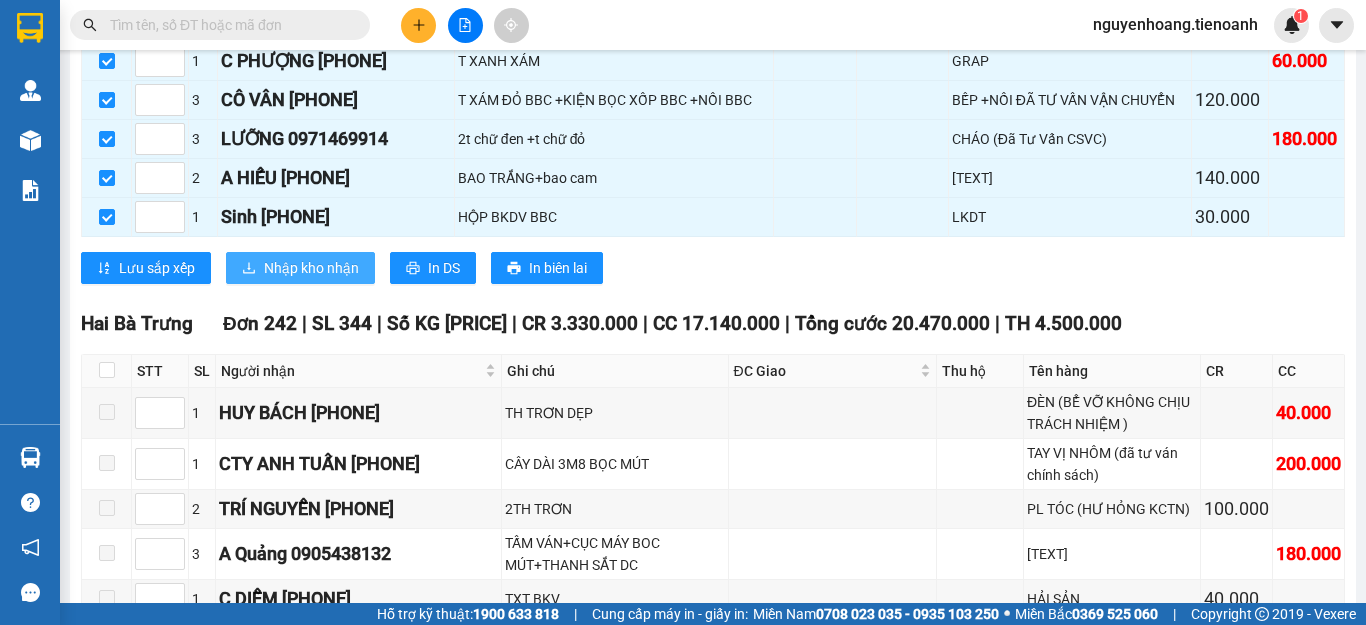 click on "Nhập kho nhận" at bounding box center (300, 268) 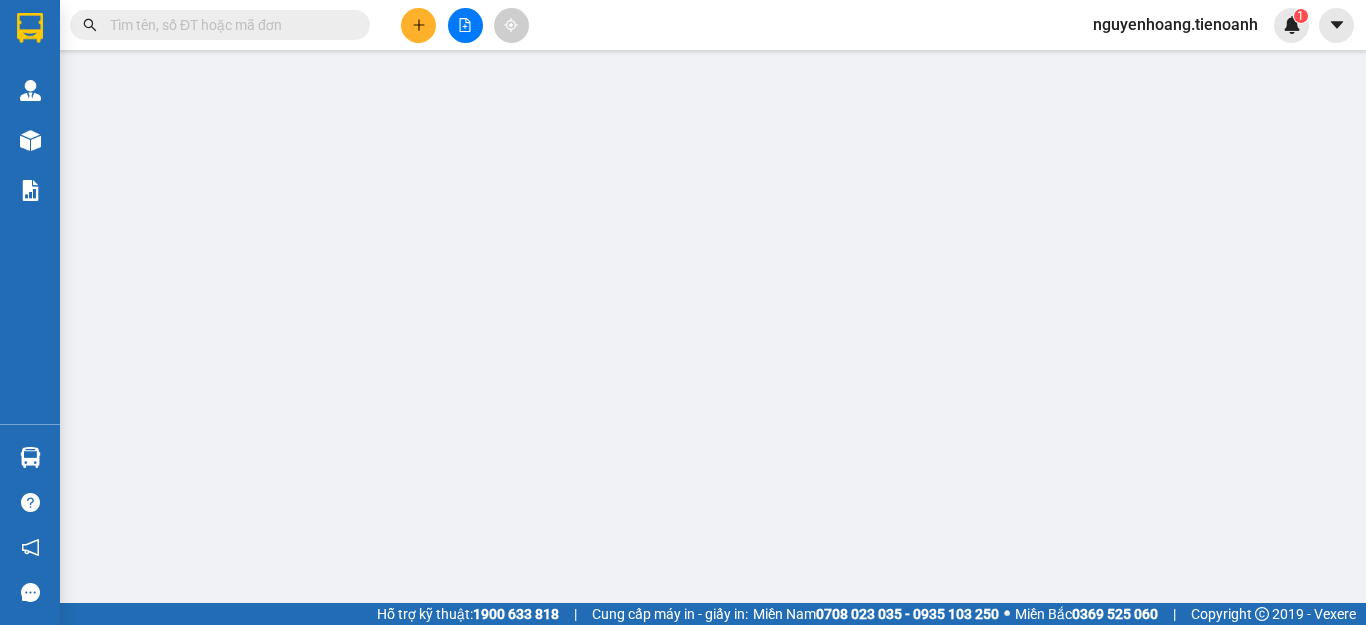 scroll, scrollTop: 0, scrollLeft: 0, axis: both 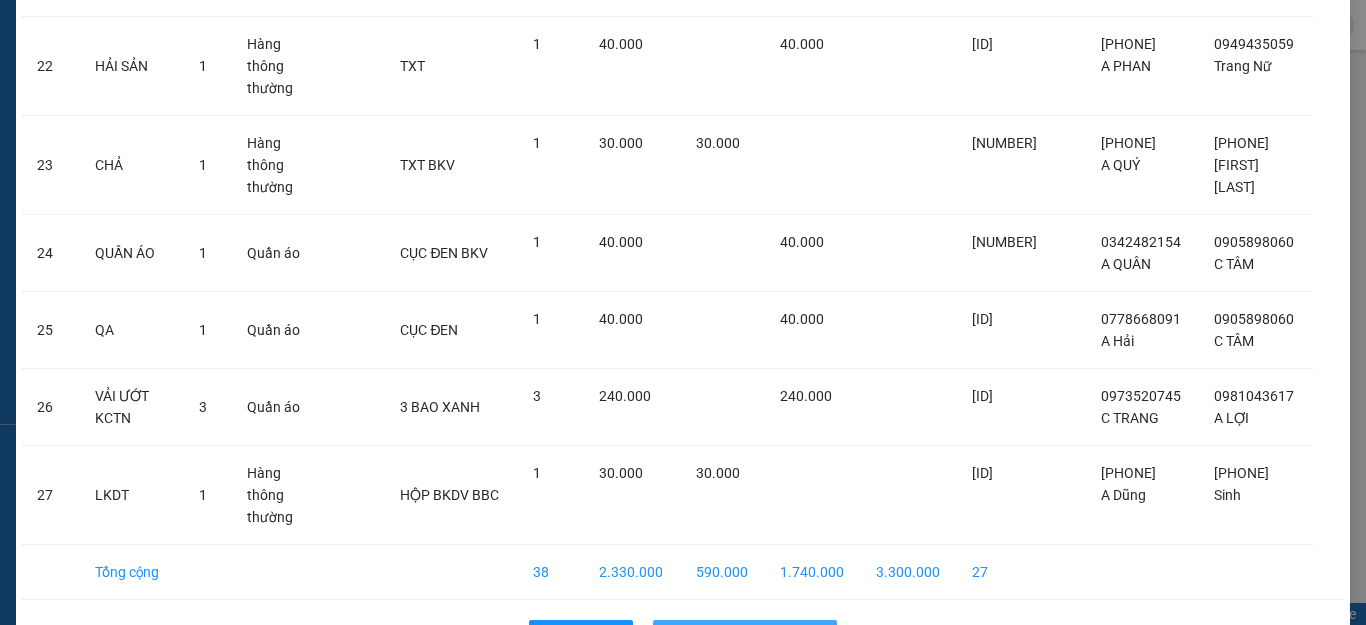 click on "Nhập hàng kho nhận" at bounding box center [756, 636] 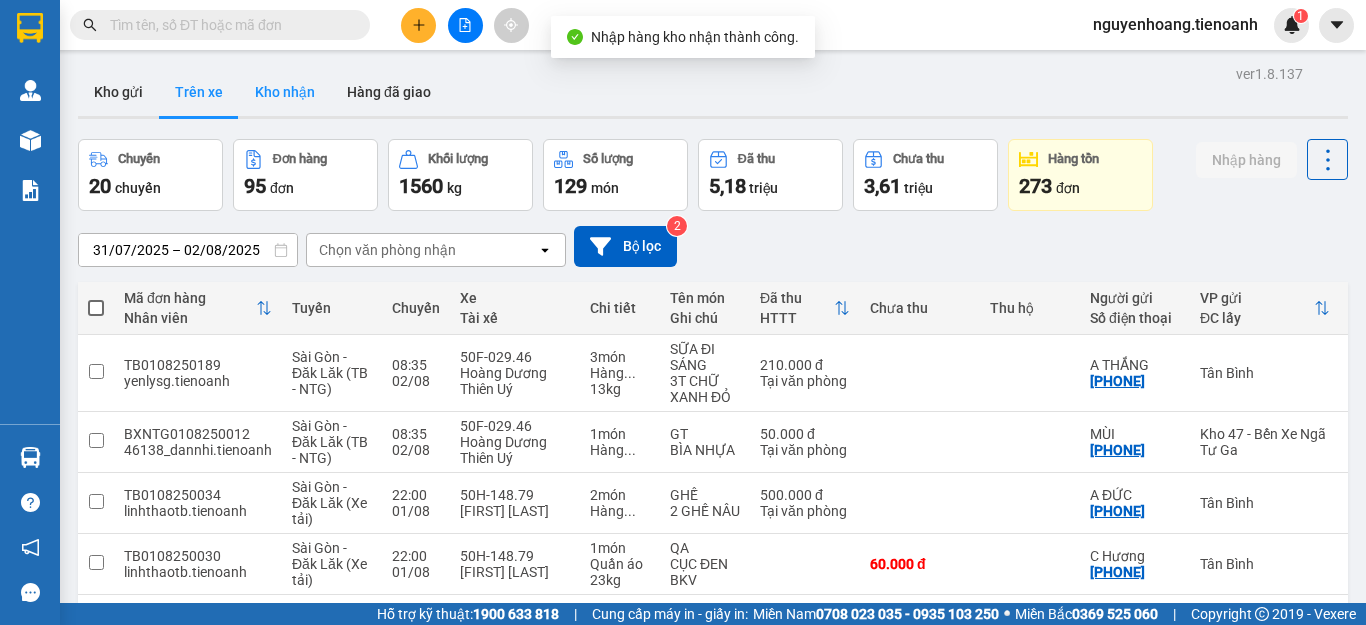 click on "Kho nhận" at bounding box center [285, 92] 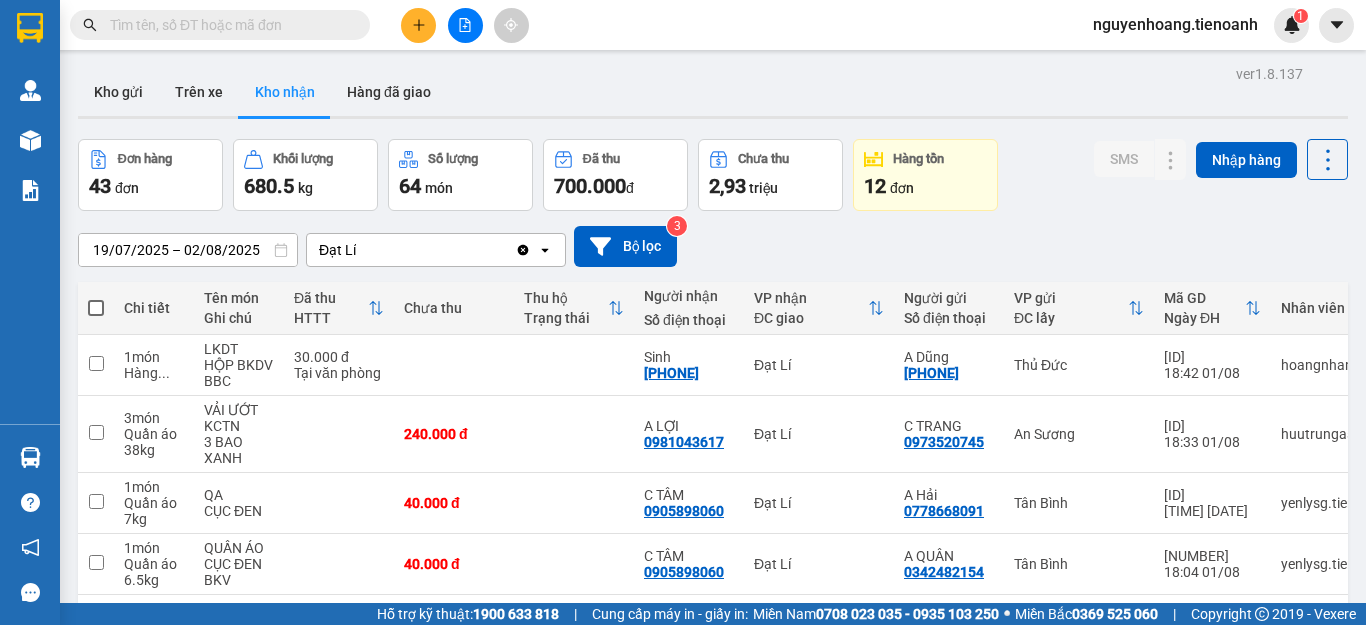 click at bounding box center (228, 25) 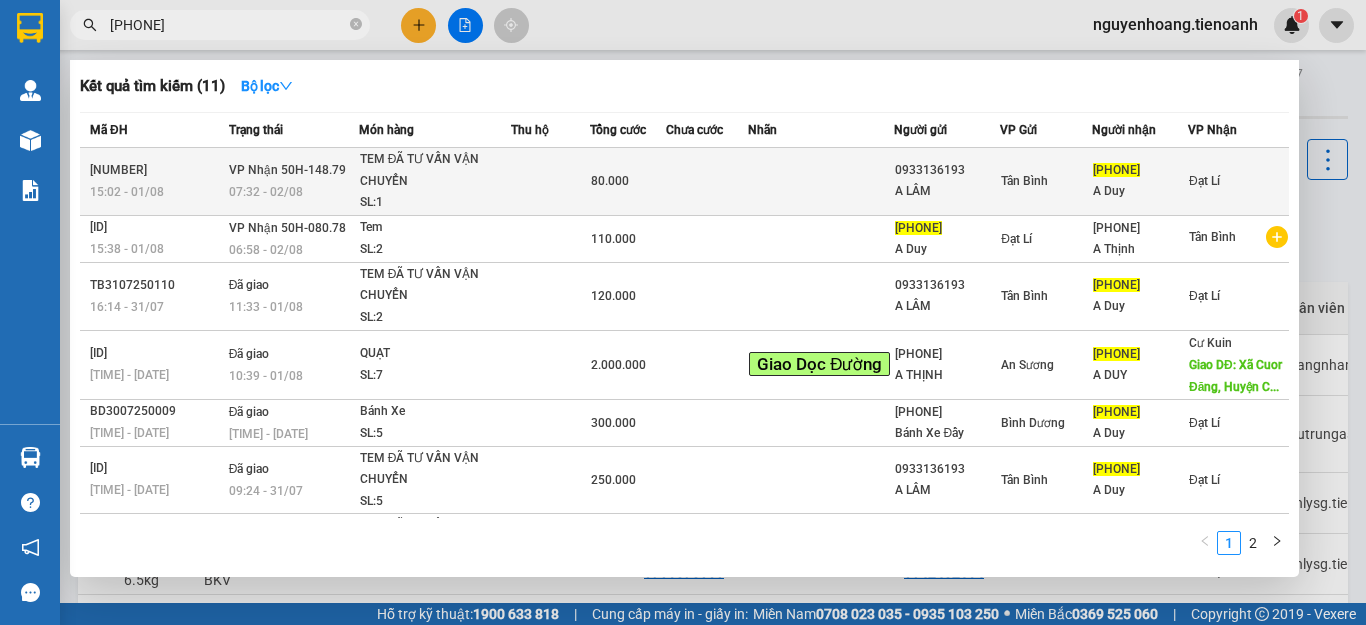 type on "[PHONE]" 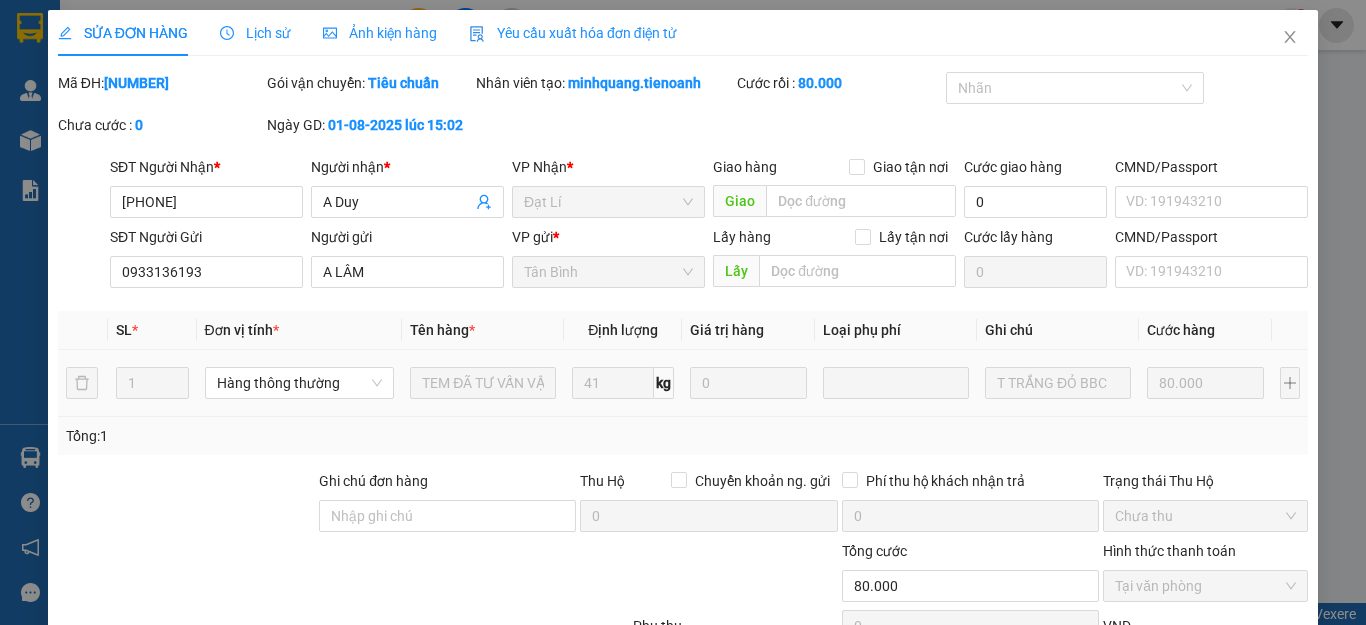 type on "[PHONE]" 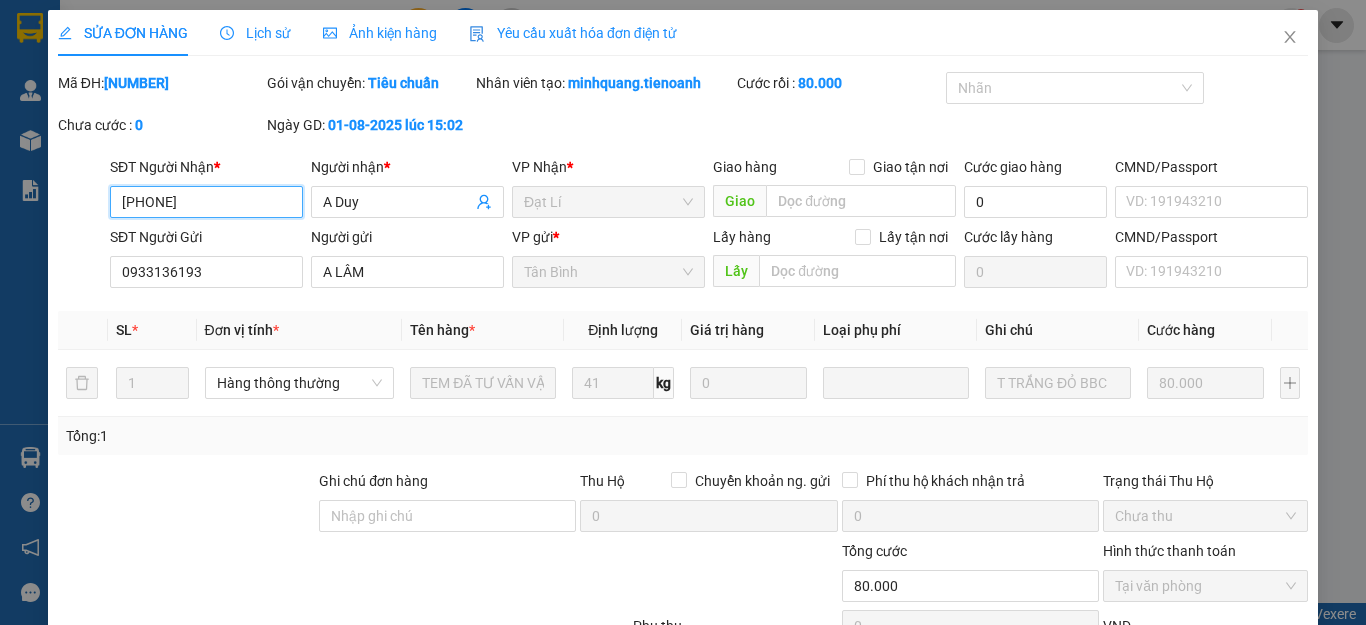 scroll, scrollTop: 253, scrollLeft: 0, axis: vertical 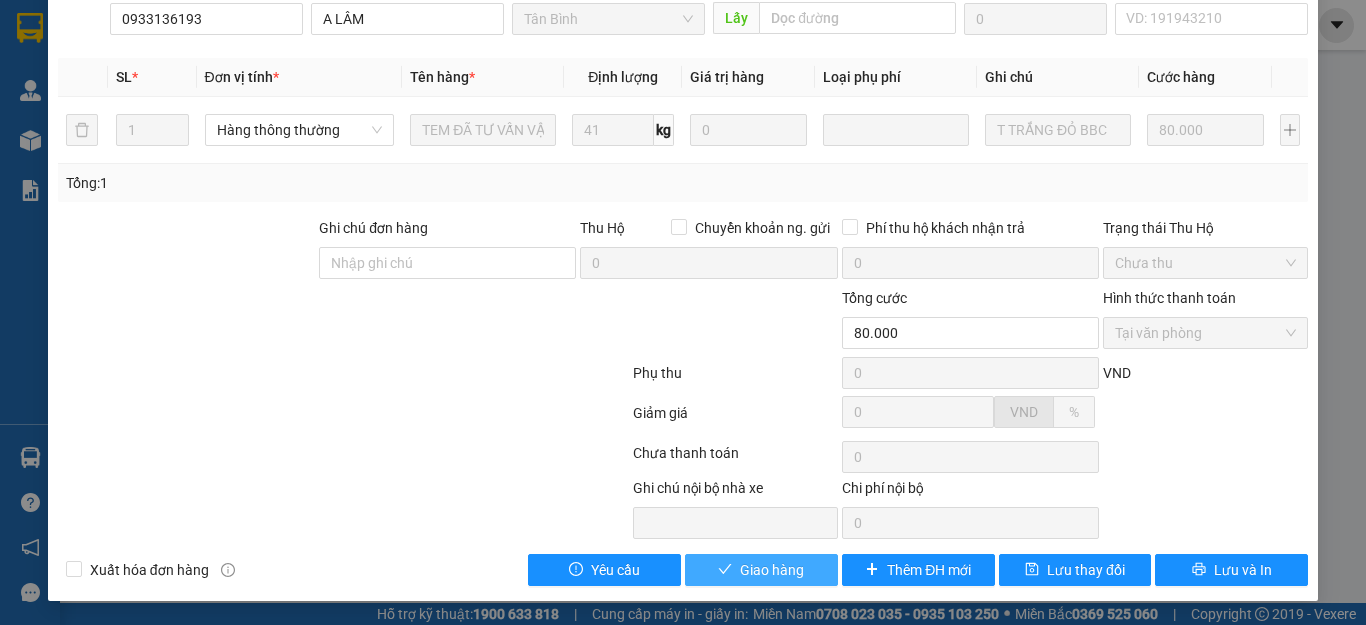 click on "Giao hàng" at bounding box center (772, 570) 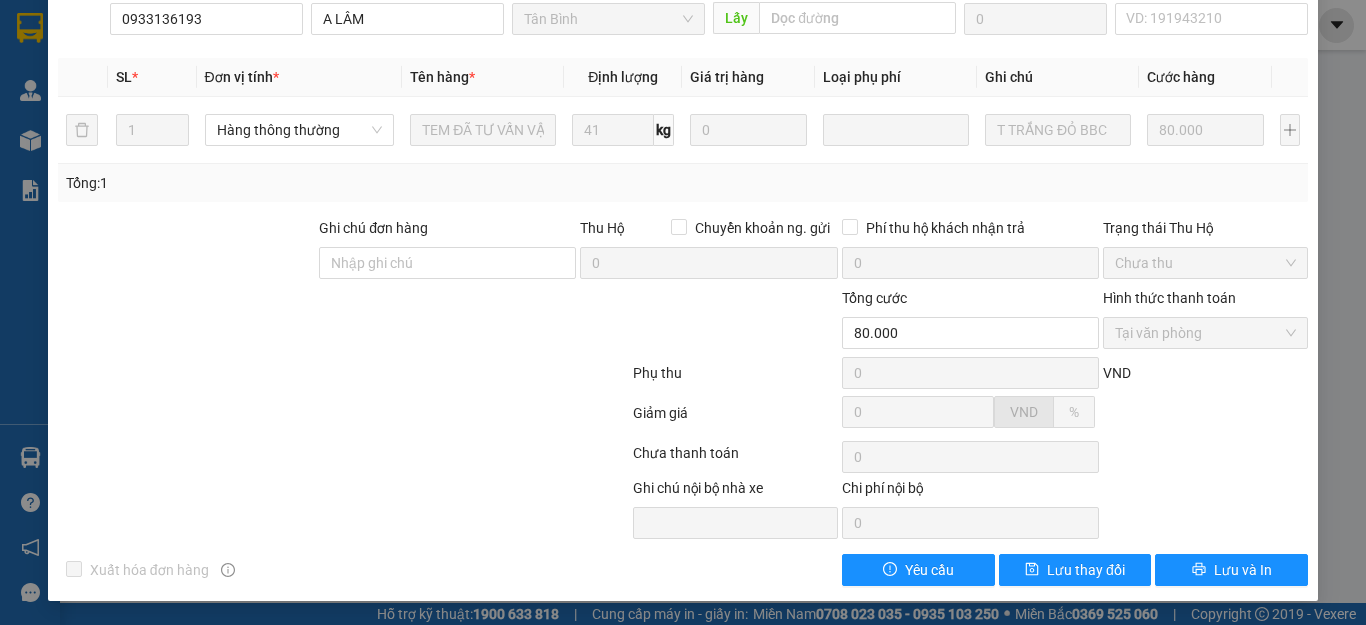 scroll, scrollTop: 0, scrollLeft: 0, axis: both 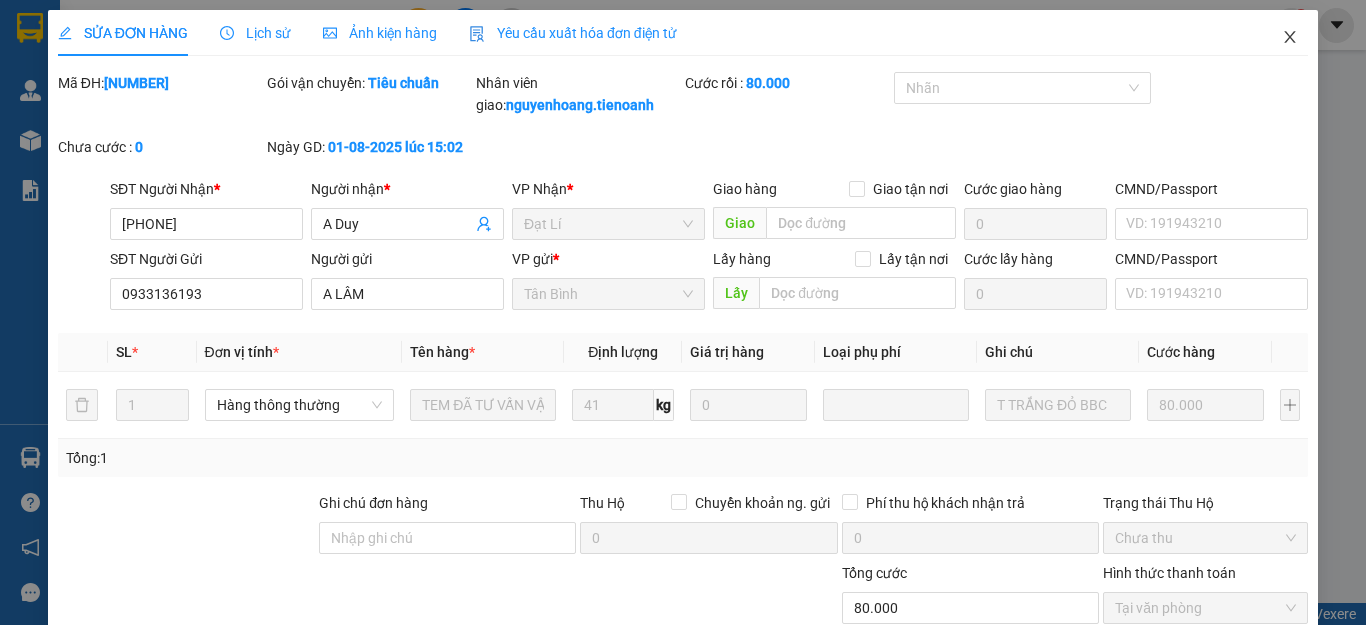 click 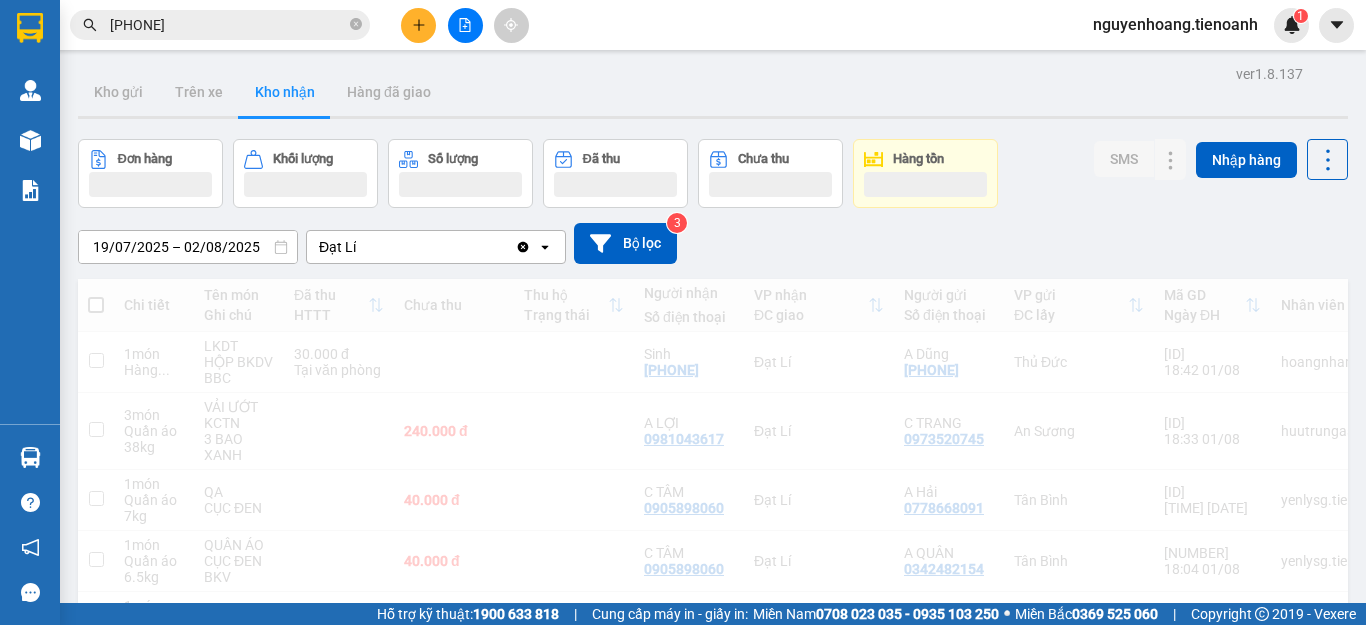 click on "[PHONE]" at bounding box center (228, 25) 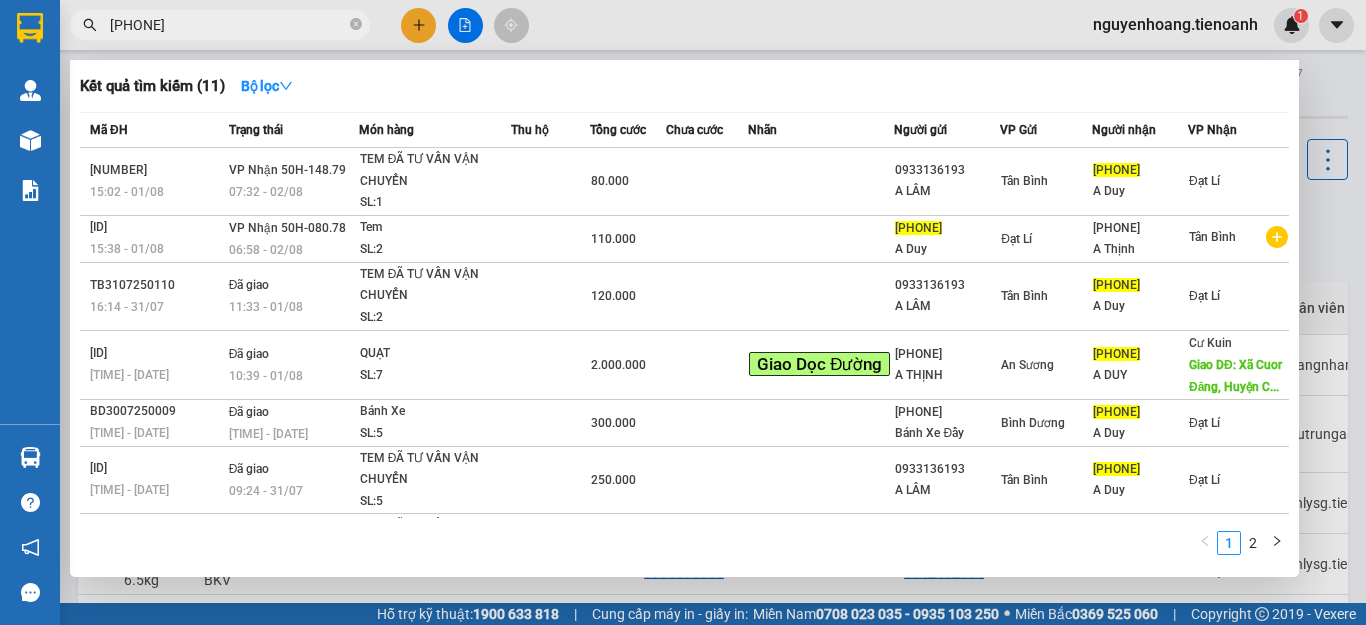 click on "[PHONE]" at bounding box center (228, 25) 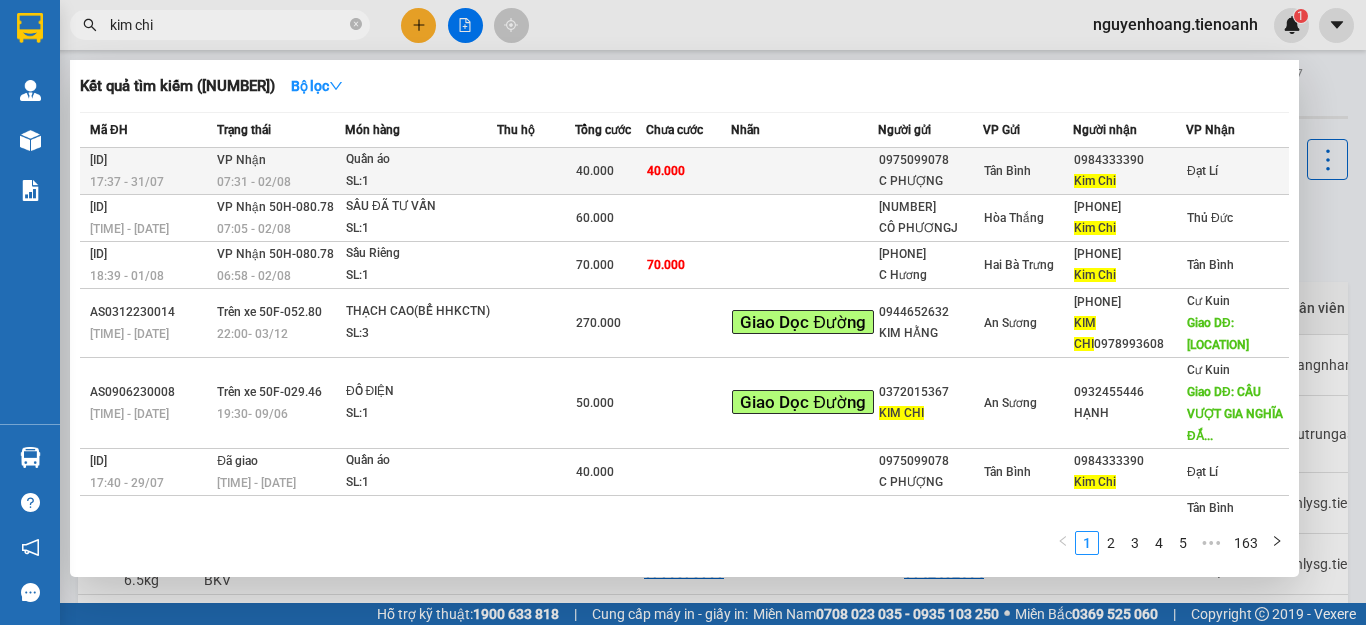 type on "kim chi" 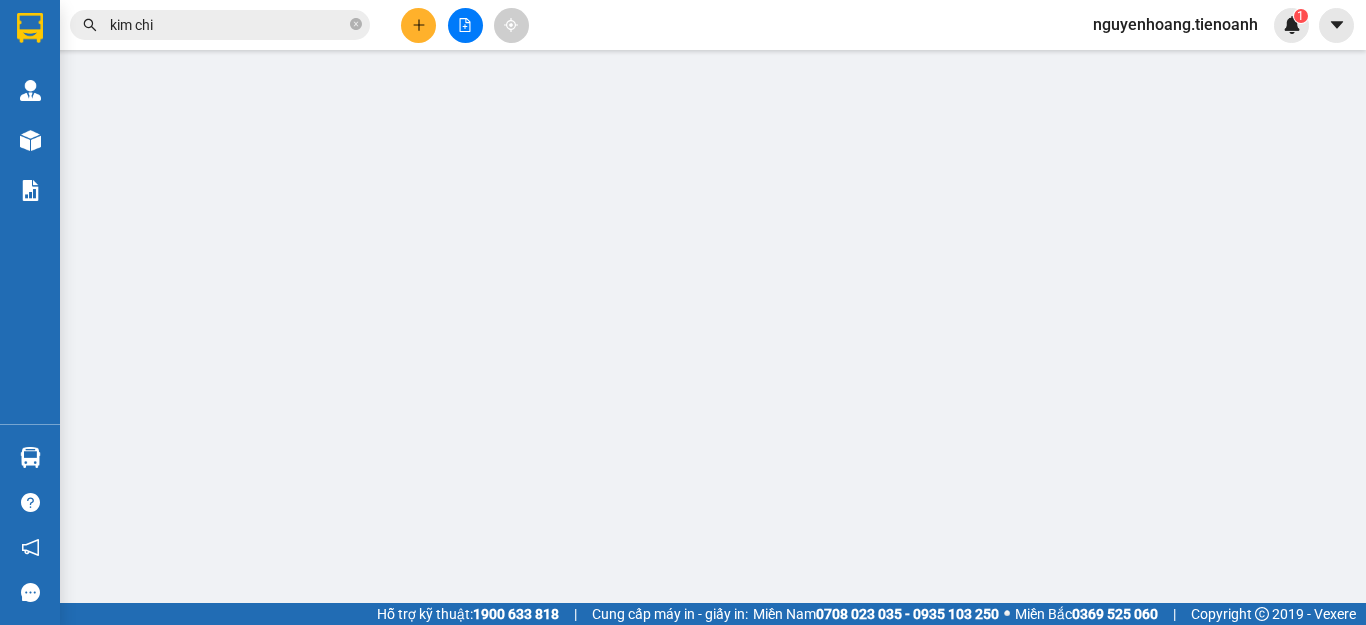 type on "0984333390" 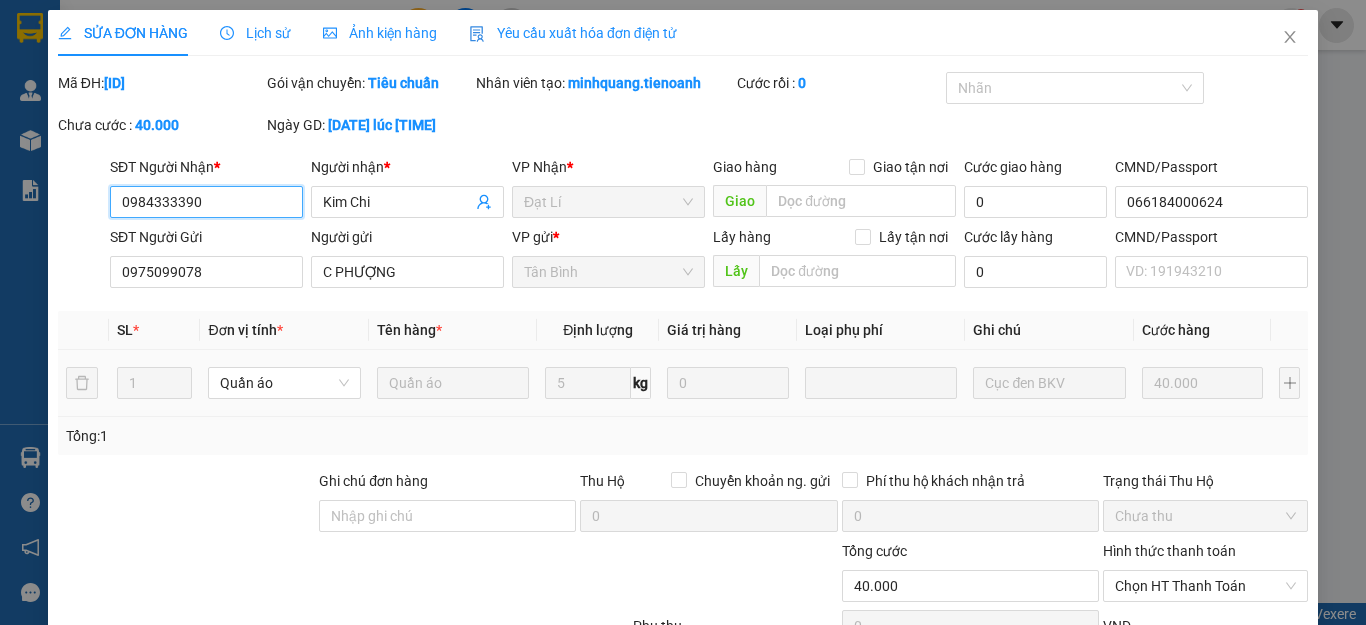 scroll, scrollTop: 253, scrollLeft: 0, axis: vertical 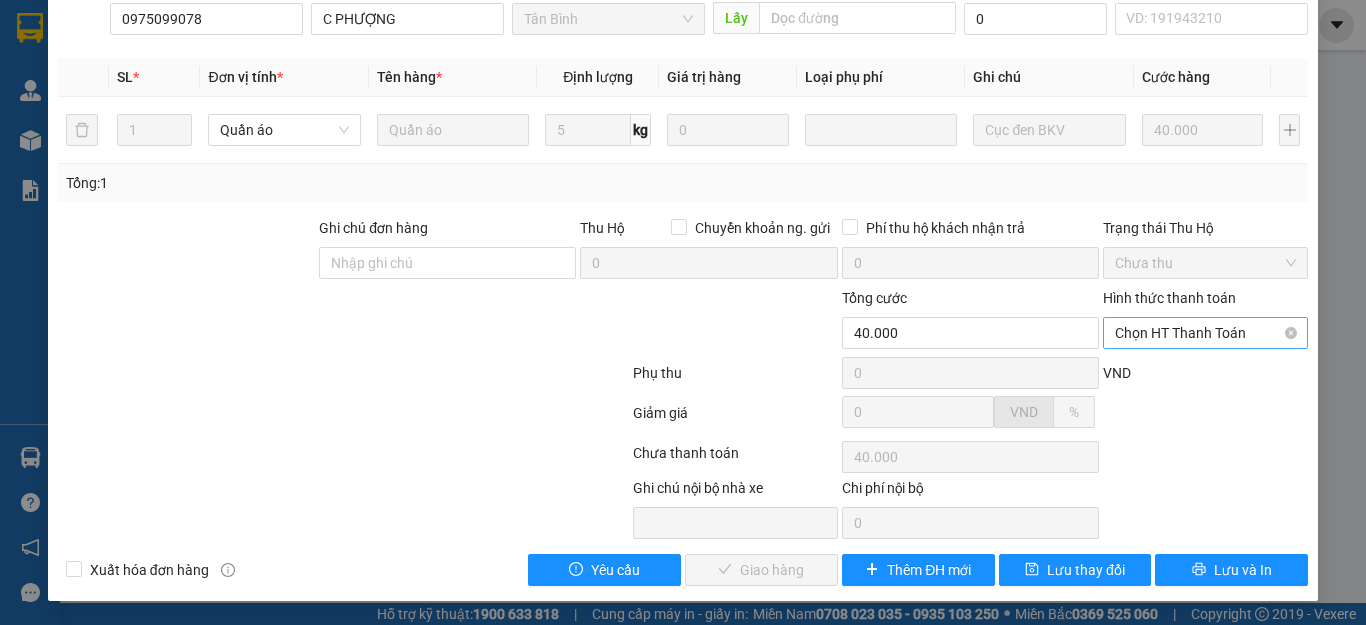 click on "Chọn HT Thanh Toán" at bounding box center [1205, 333] 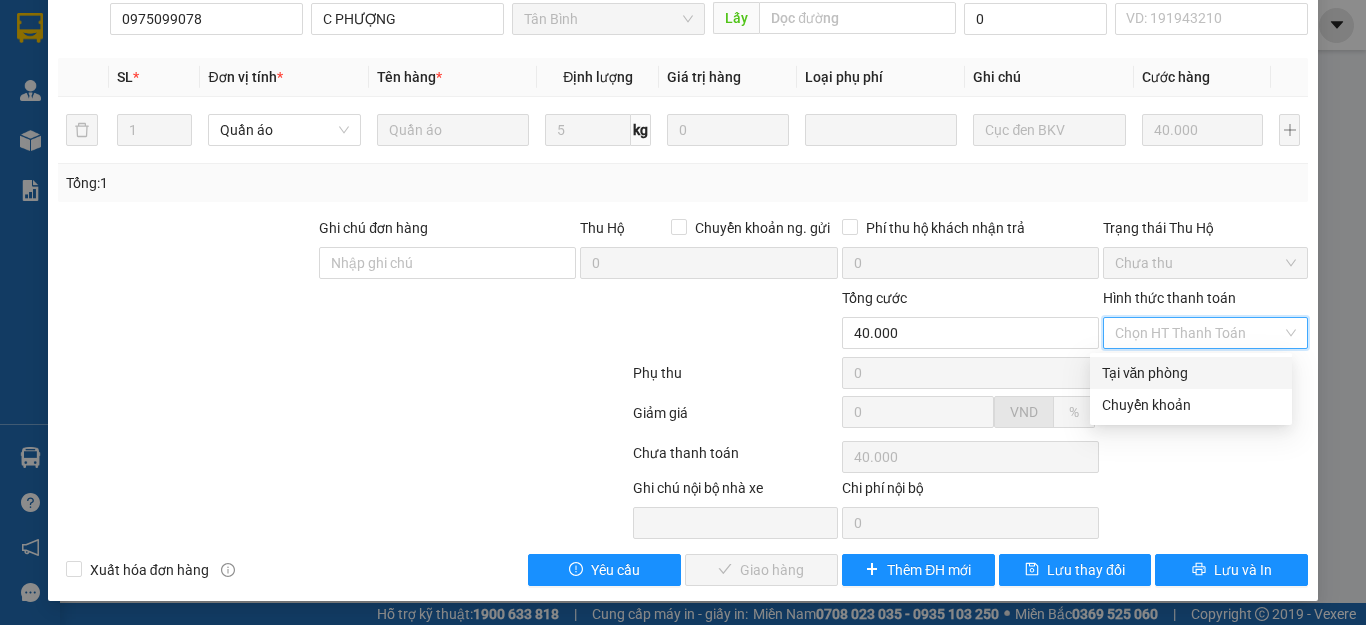 click on "Tại văn phòng" at bounding box center [1191, 373] 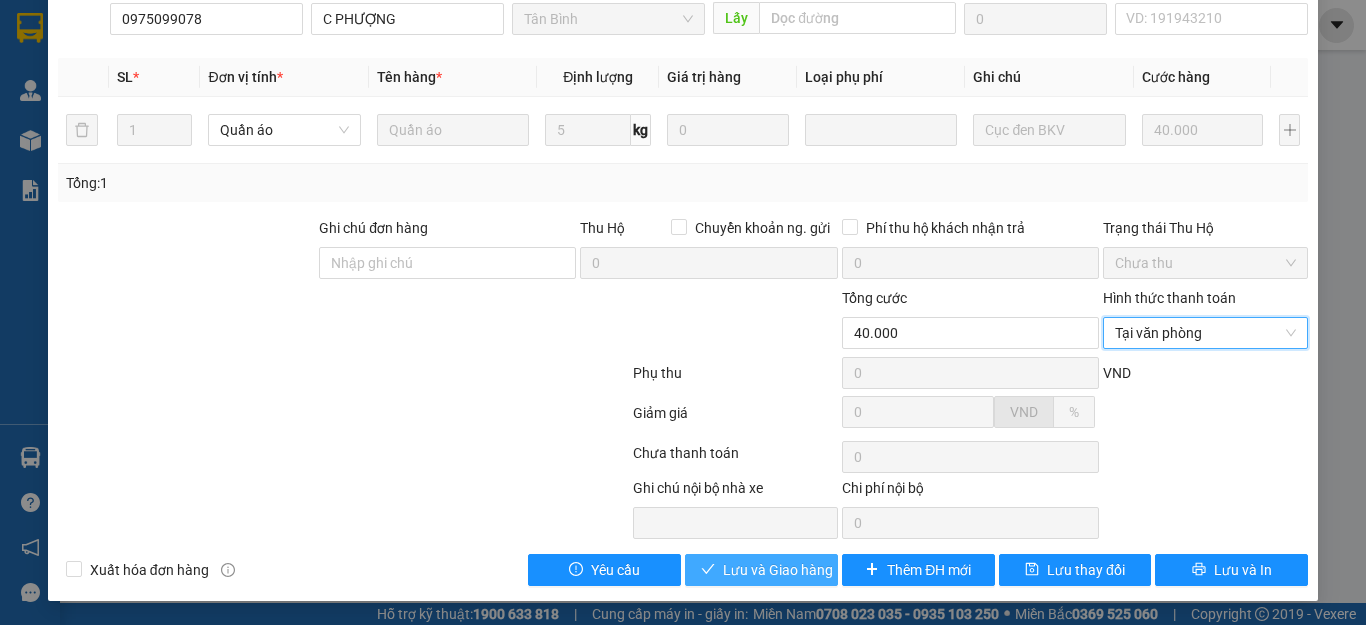click on "Lưu và Giao hàng" at bounding box center (778, 570) 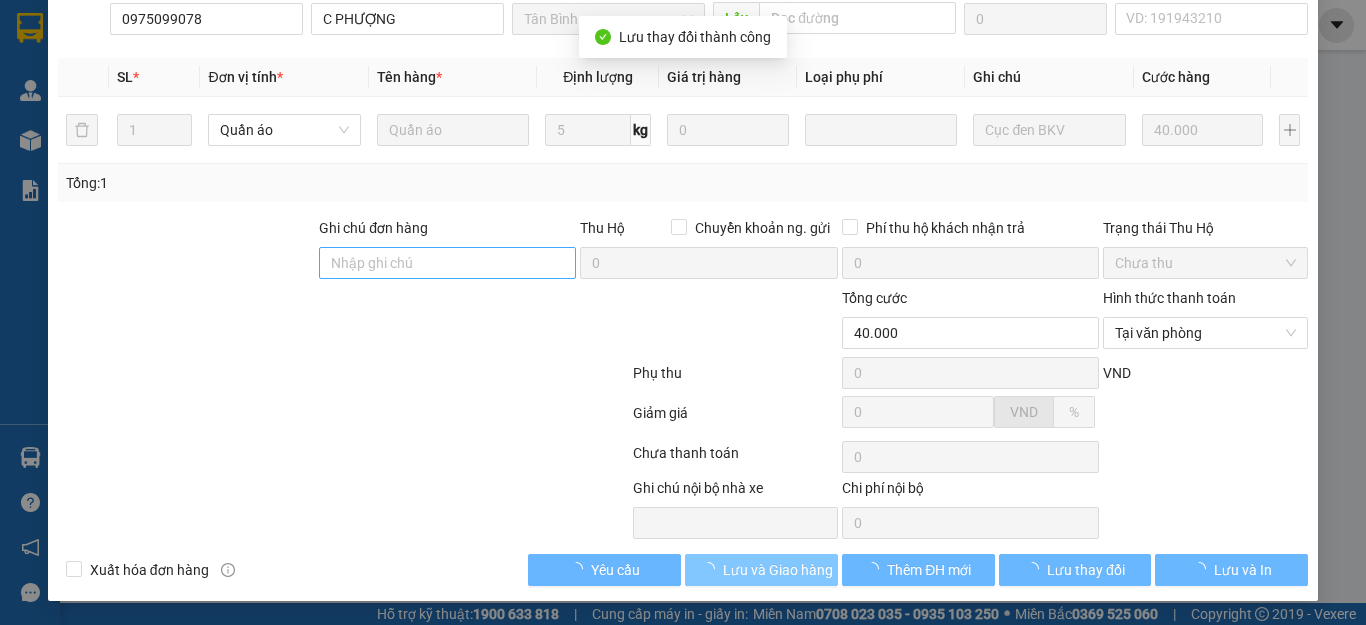 scroll, scrollTop: 0, scrollLeft: 0, axis: both 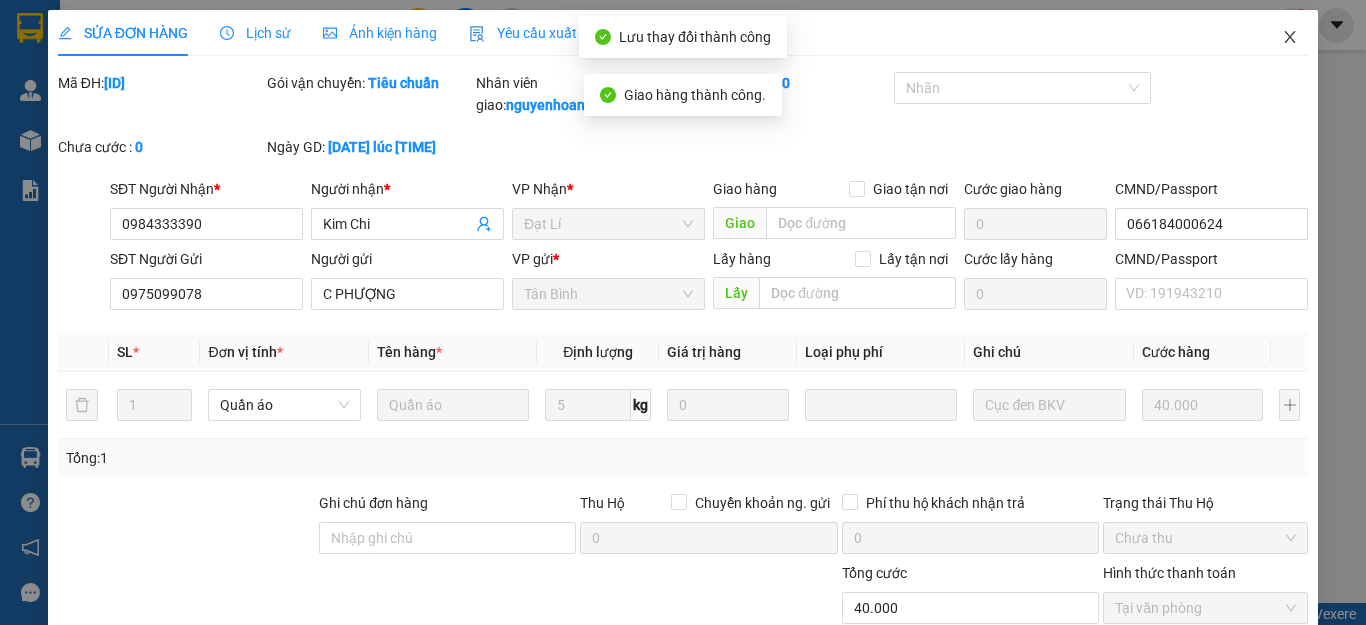 click 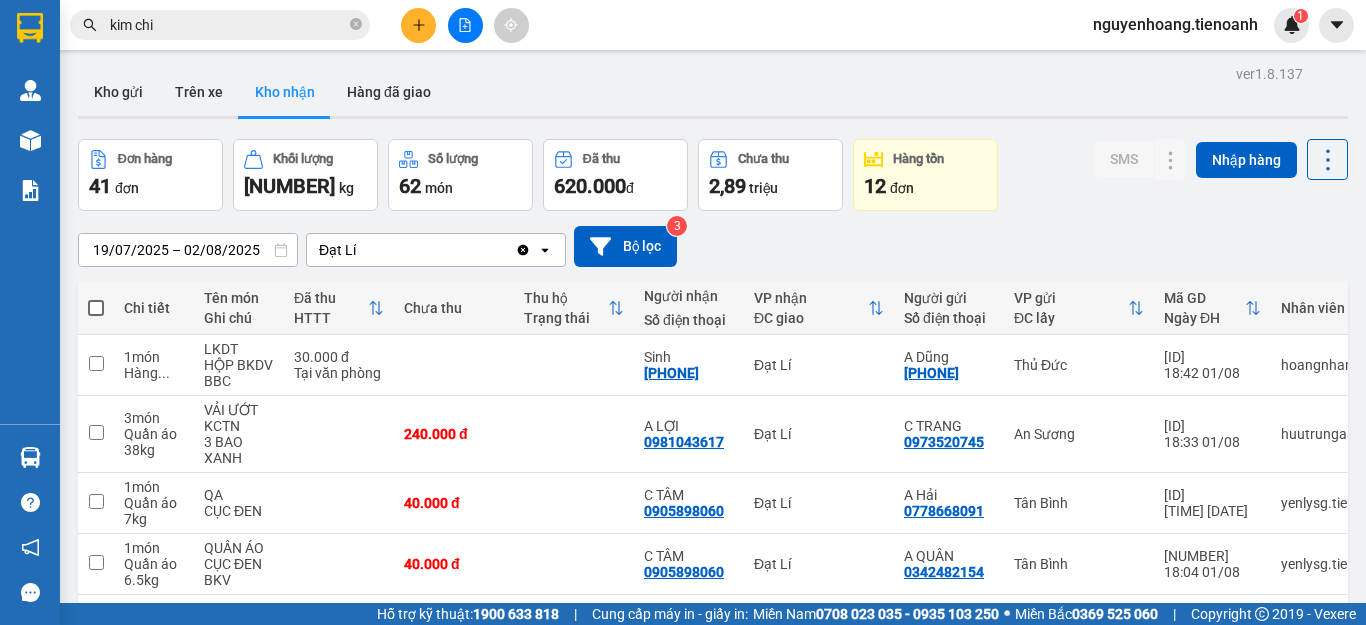 click on "[DATE] – [DATE] Press the down arrow key to interact with the calendar and select a date. Press the escape button to close the calendar. Selected date range is from [DATE] to [DATE]. Đạt Lí Clear value open Bộ lọc 3" at bounding box center [713, 246] 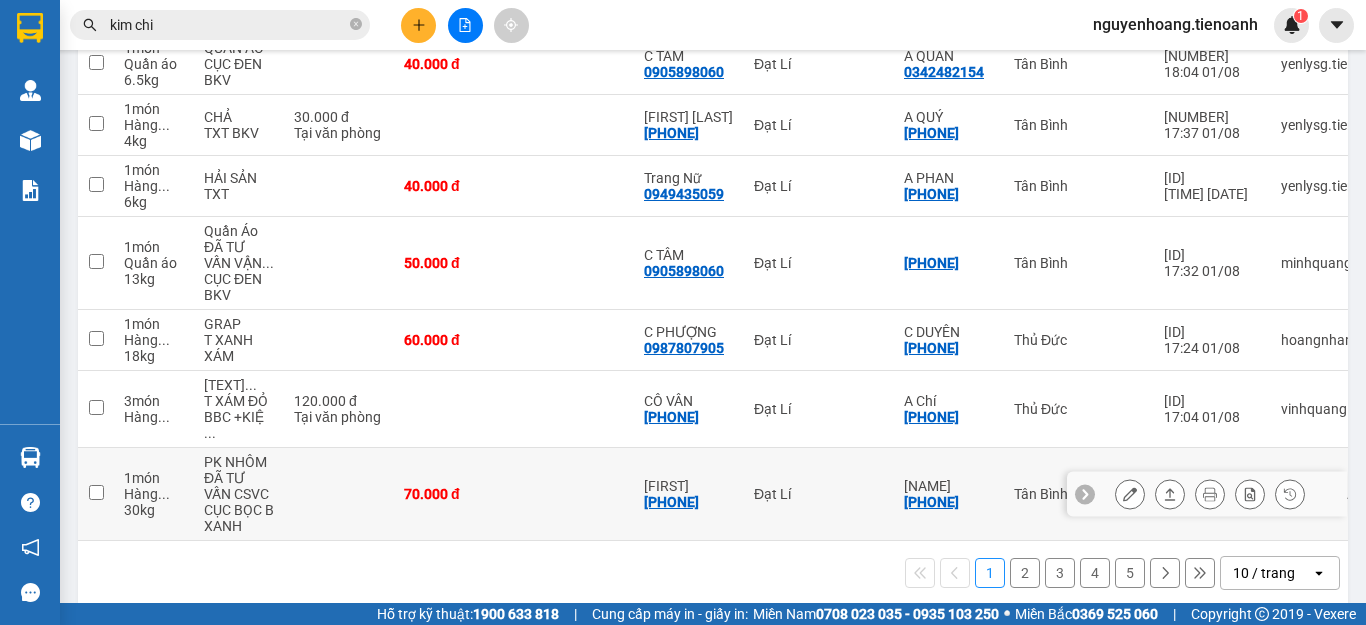 scroll, scrollTop: 544, scrollLeft: 0, axis: vertical 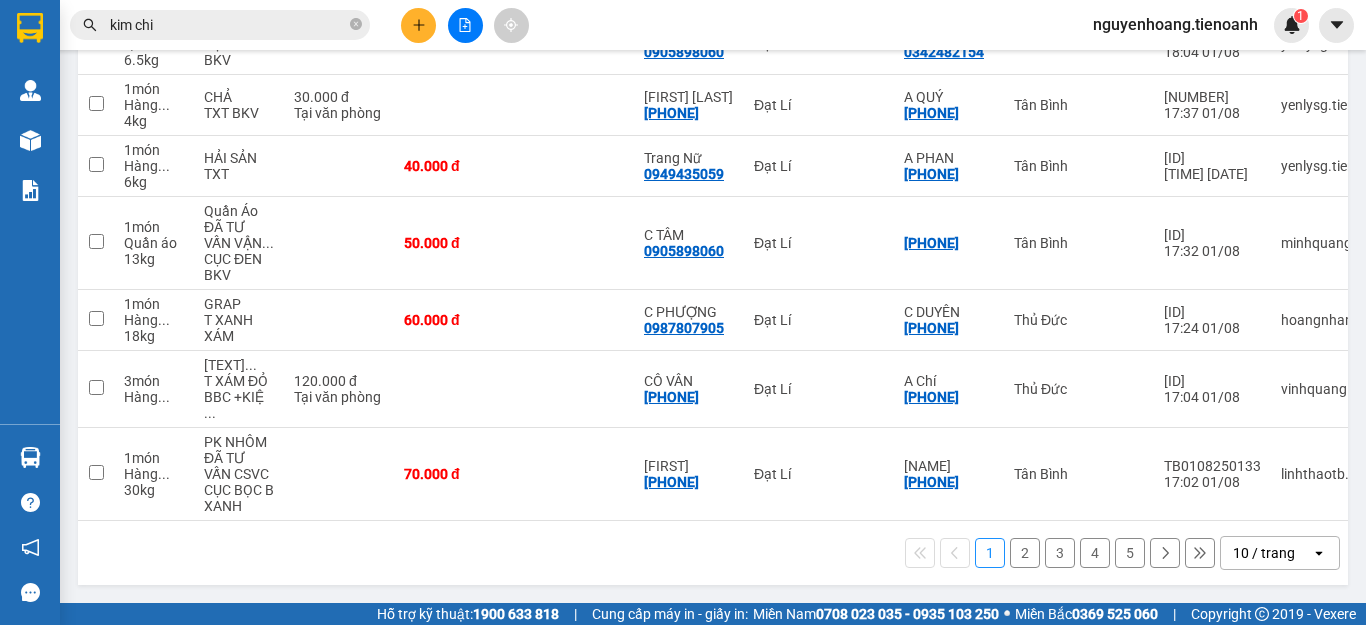 click on "2" at bounding box center (1025, 553) 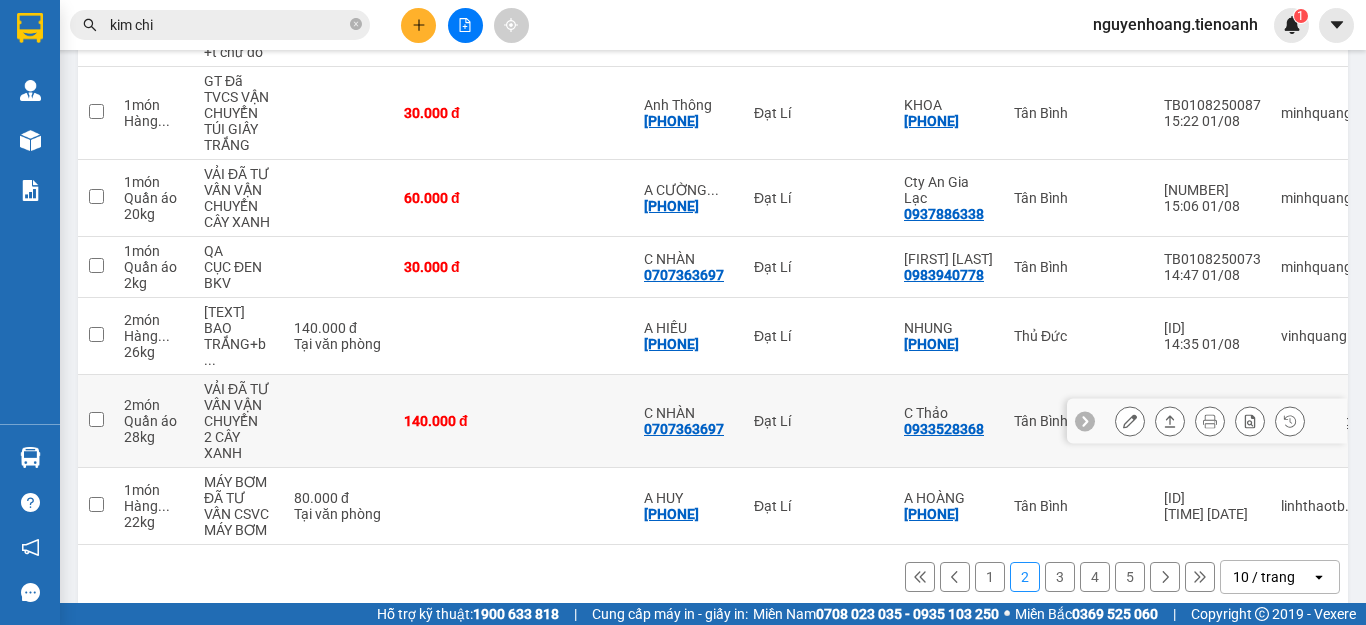 scroll, scrollTop: 608, scrollLeft: 0, axis: vertical 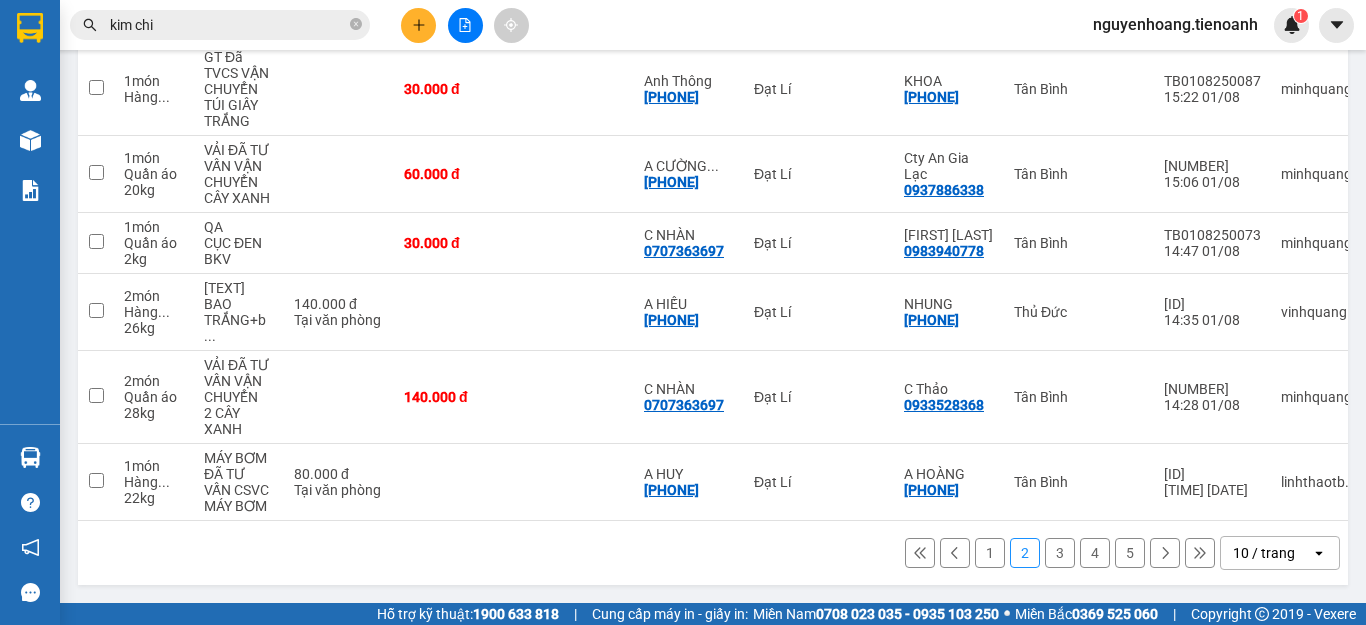 click on "3" at bounding box center [1060, 553] 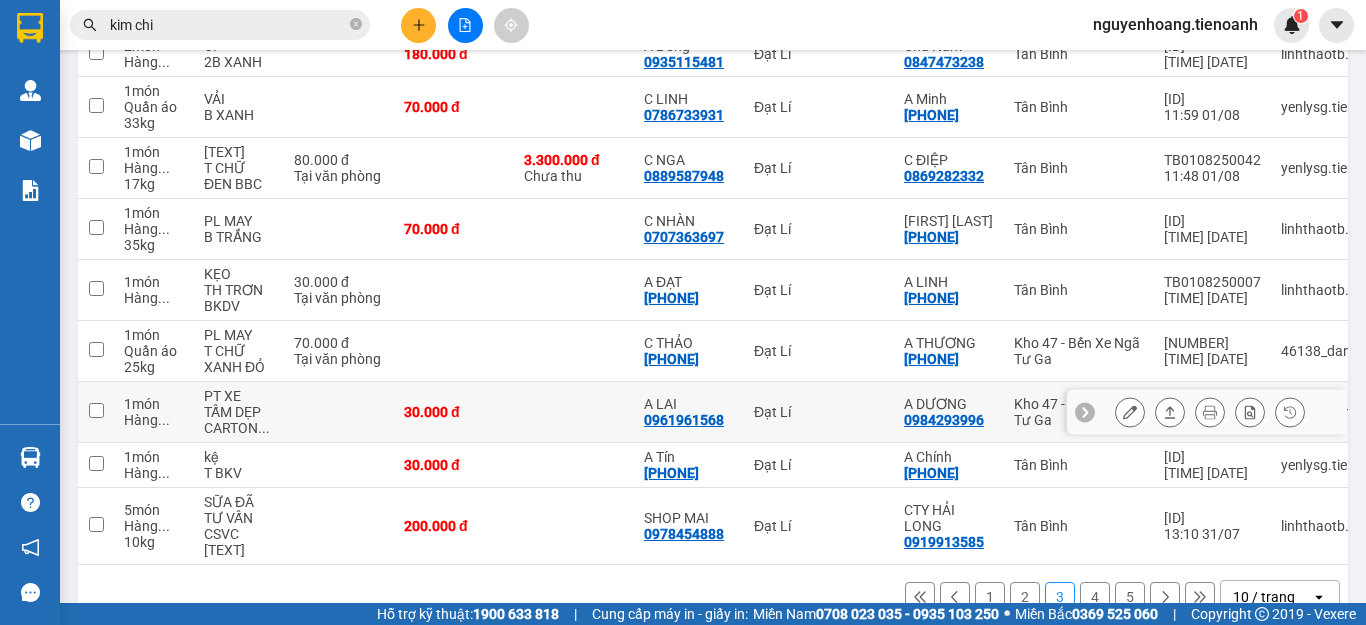 scroll, scrollTop: 464, scrollLeft: 0, axis: vertical 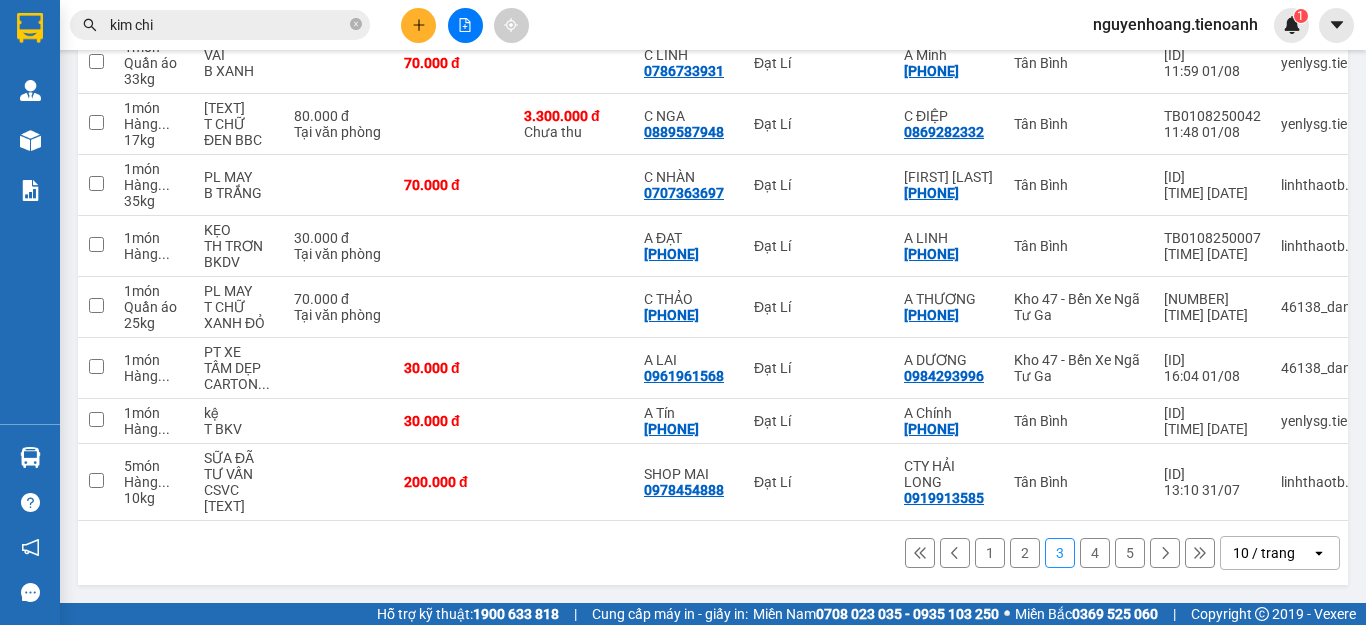 click on "4" at bounding box center [1095, 553] 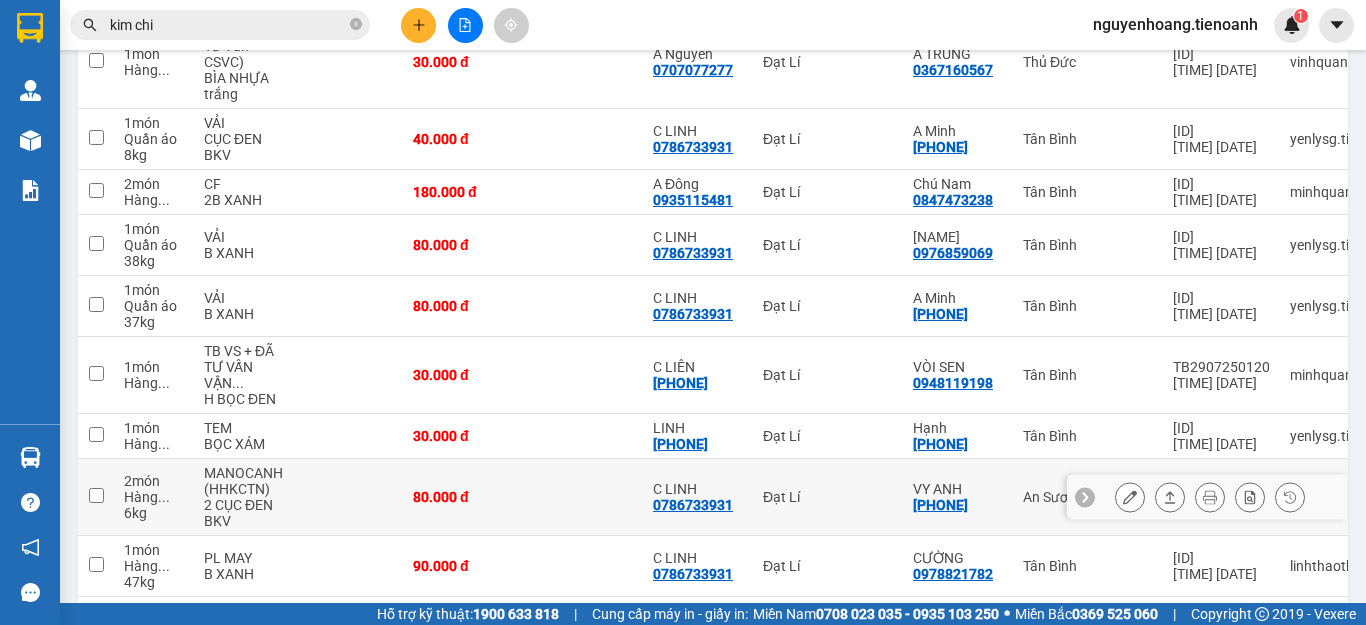 scroll, scrollTop: 480, scrollLeft: 0, axis: vertical 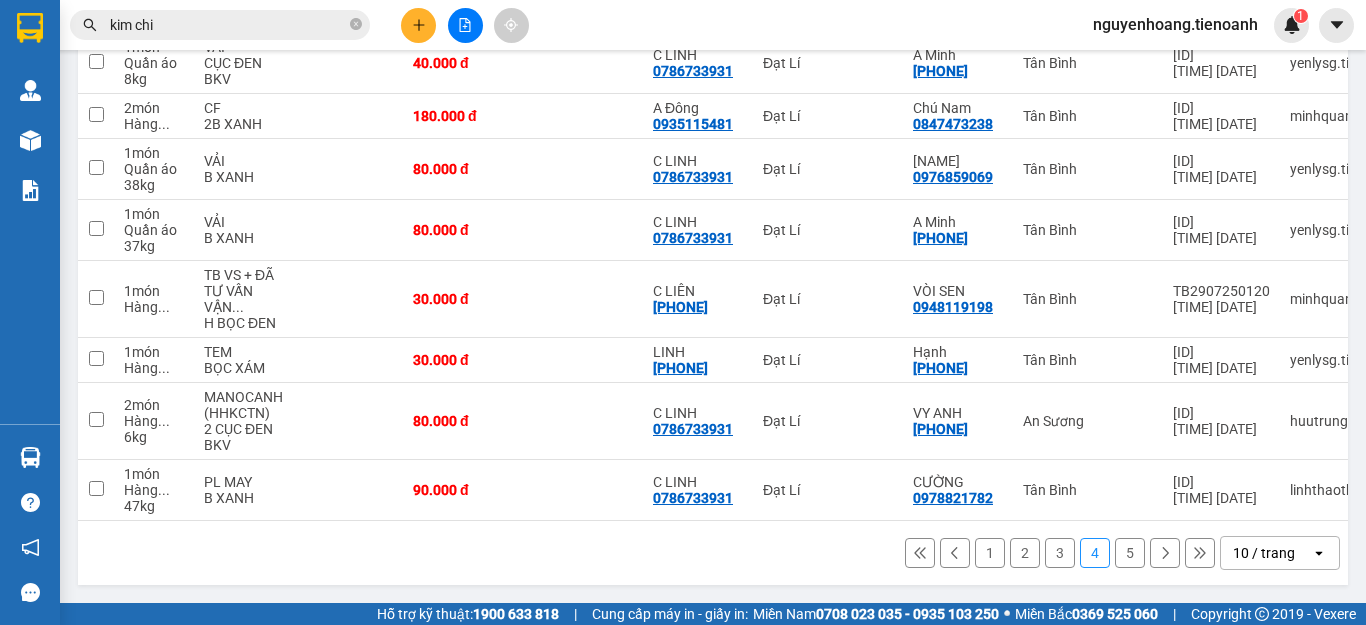 click on "5" at bounding box center (1130, 553) 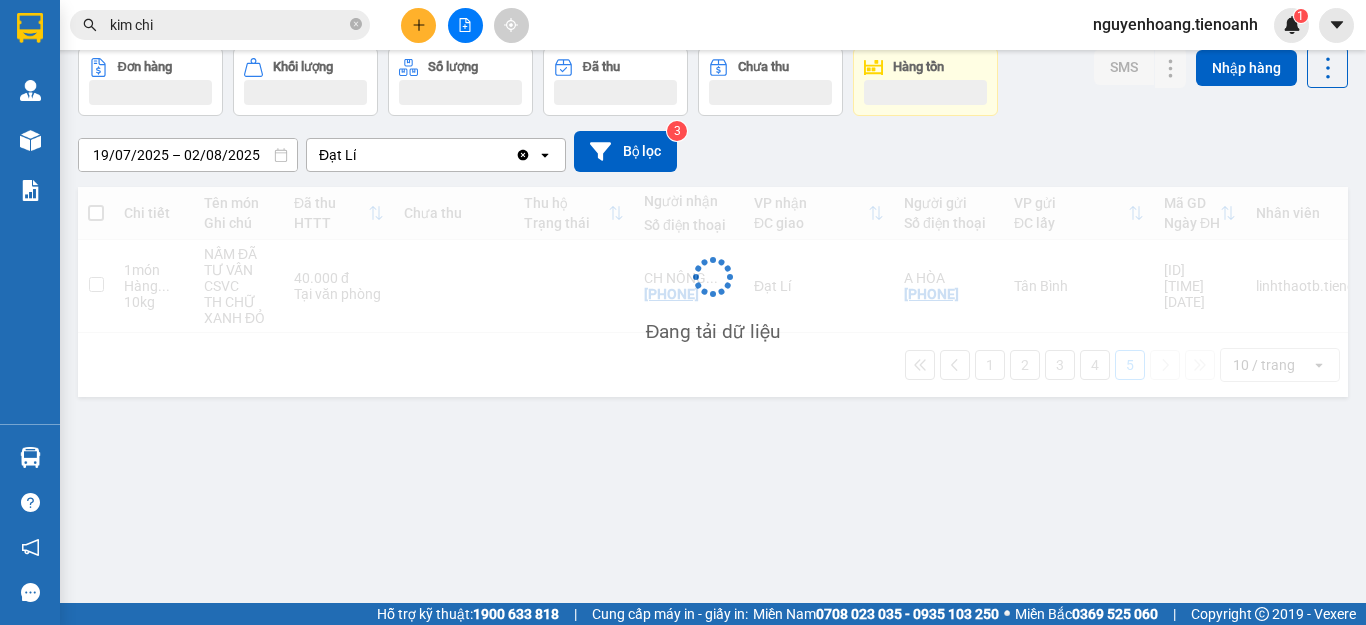 scroll, scrollTop: 92, scrollLeft: 0, axis: vertical 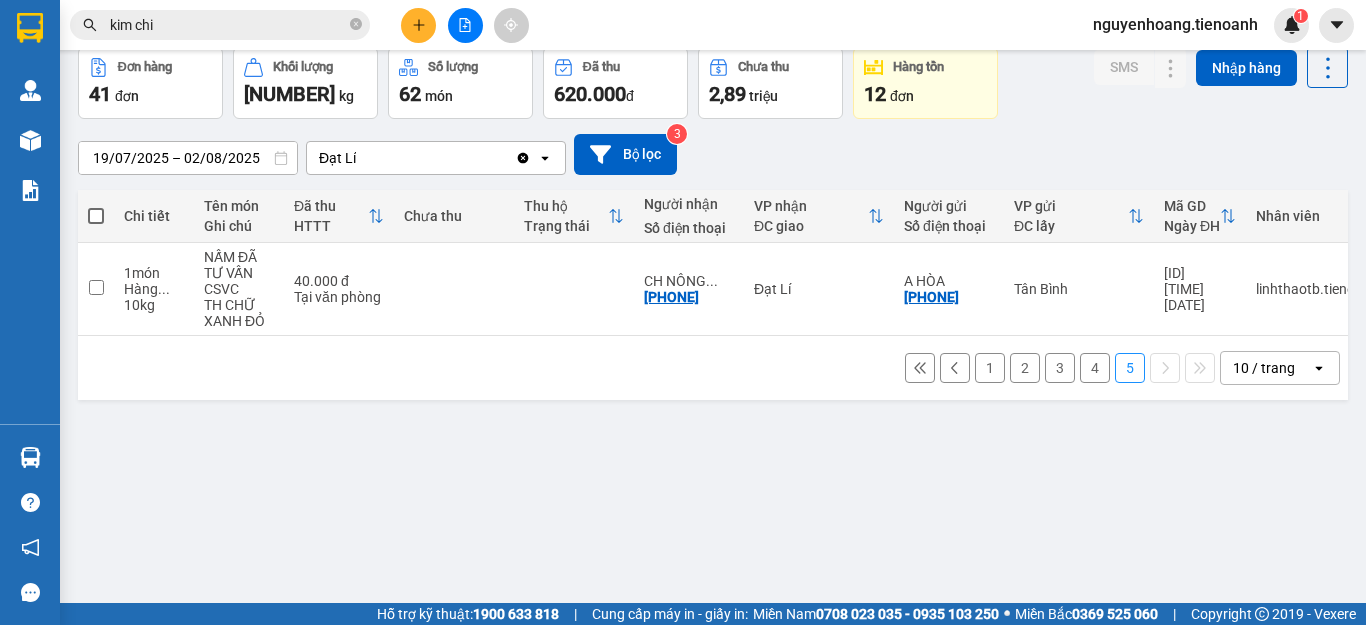 click on "1" at bounding box center [990, 368] 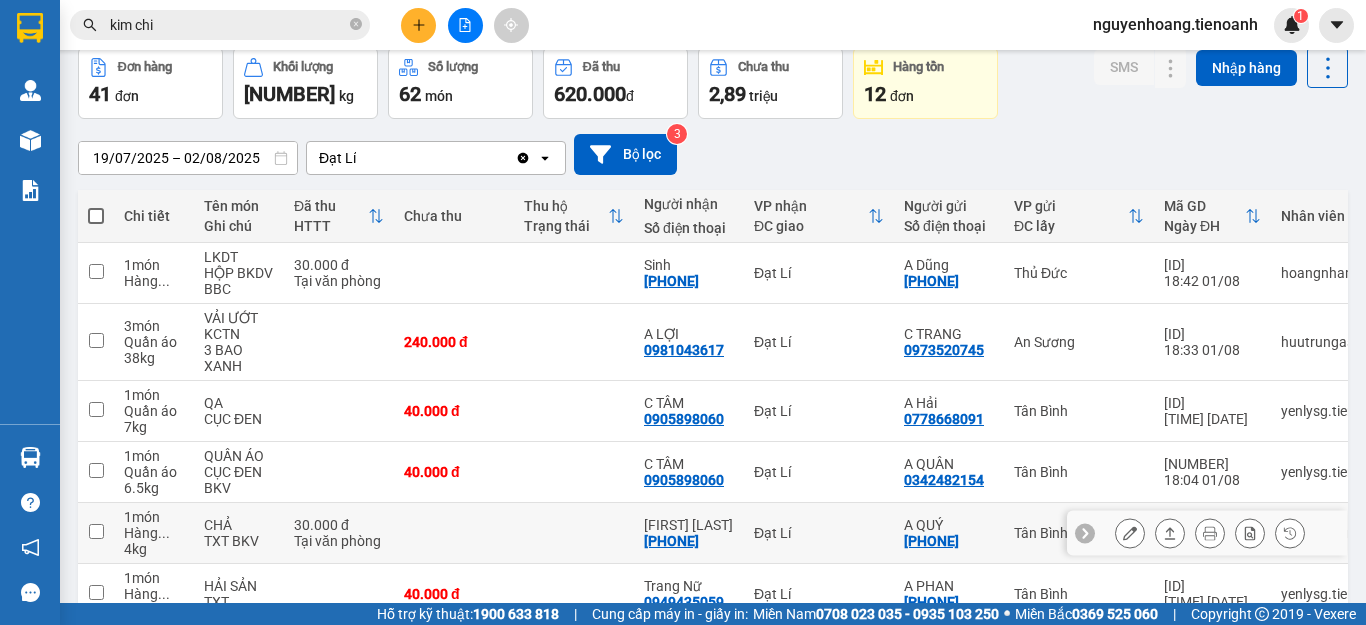 type 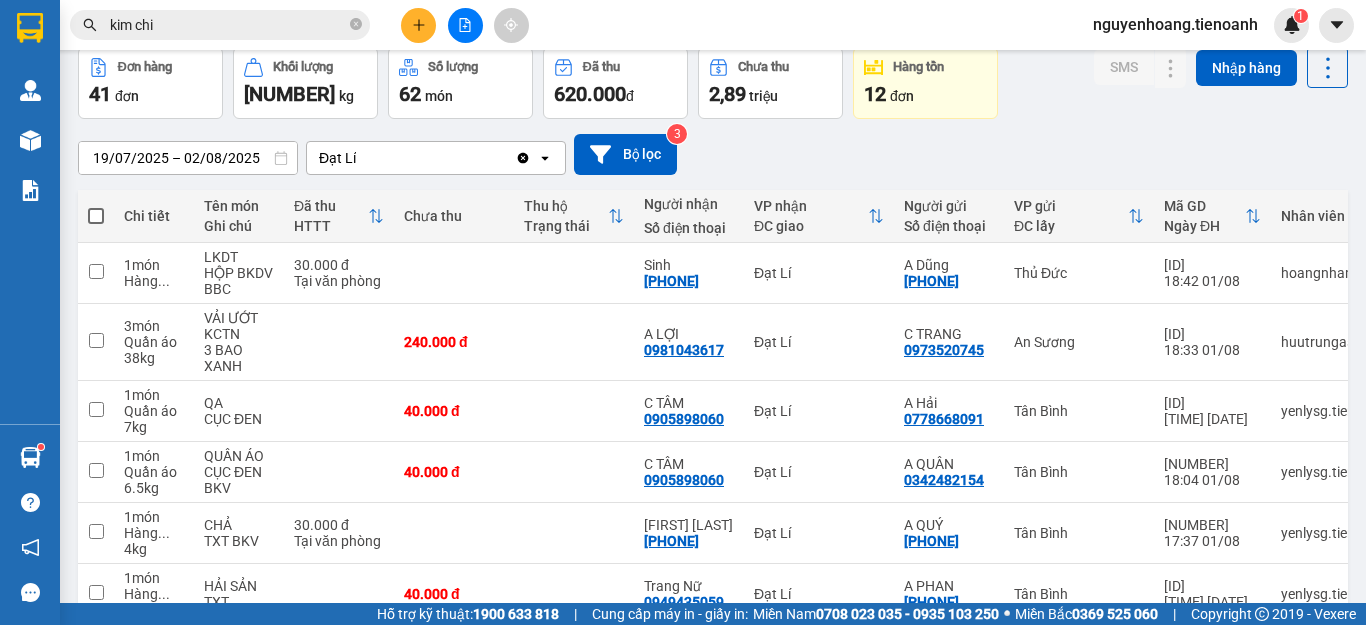 scroll, scrollTop: 0, scrollLeft: 0, axis: both 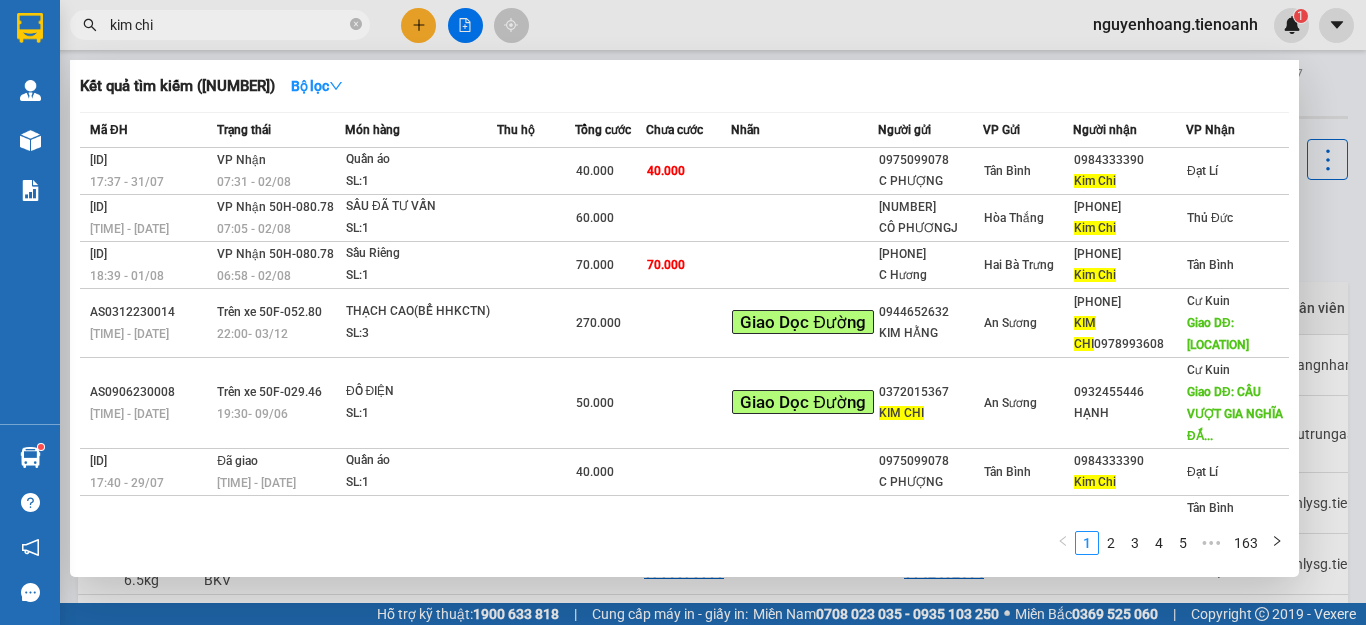 click on "kim chi" at bounding box center [220, 25] 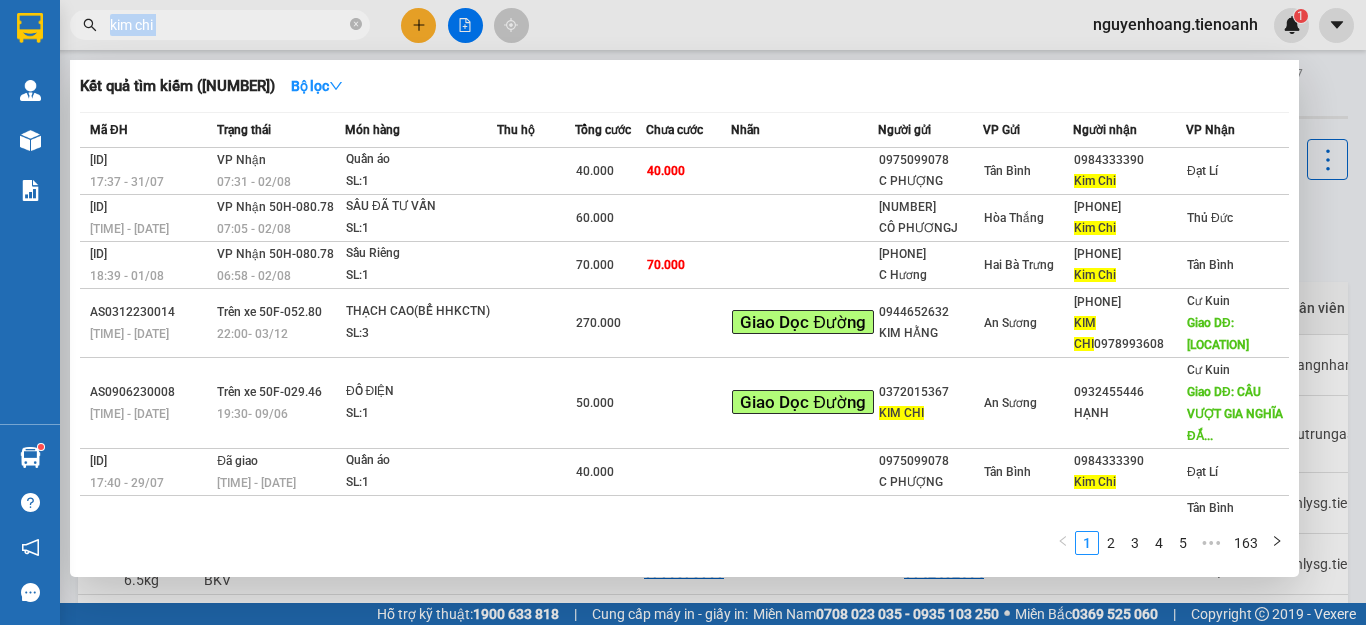 click on "kim chi" at bounding box center [220, 25] 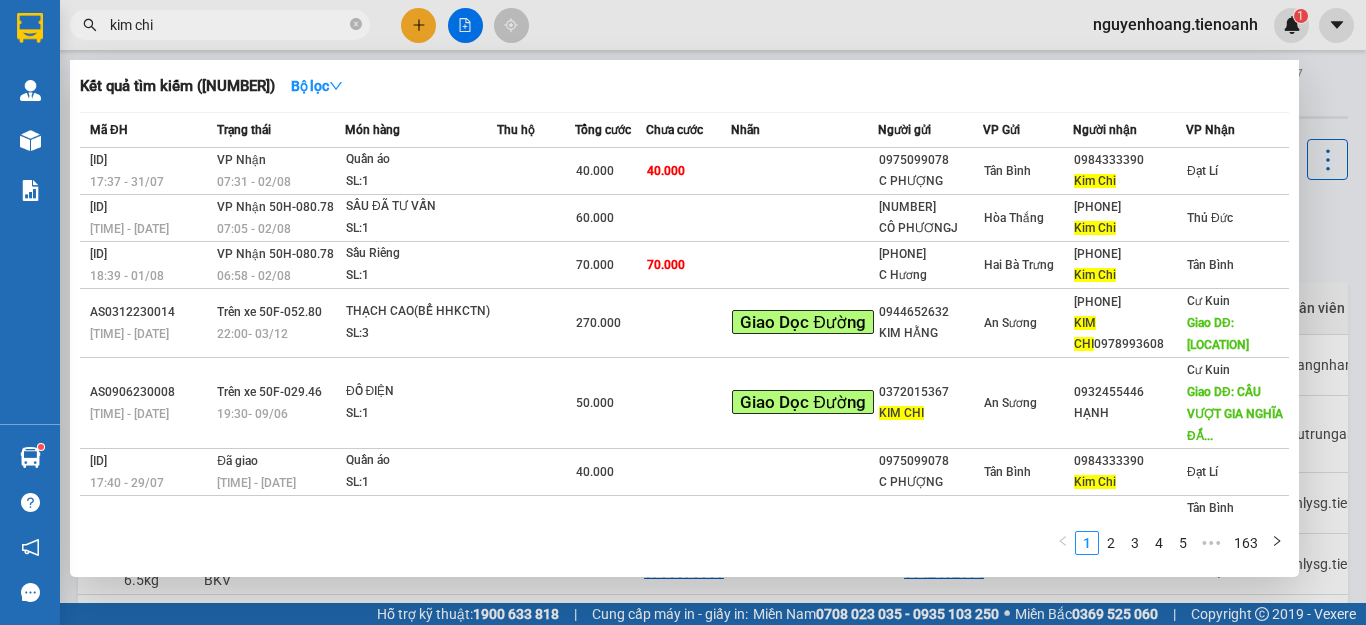 click on "kim chi" at bounding box center [228, 25] 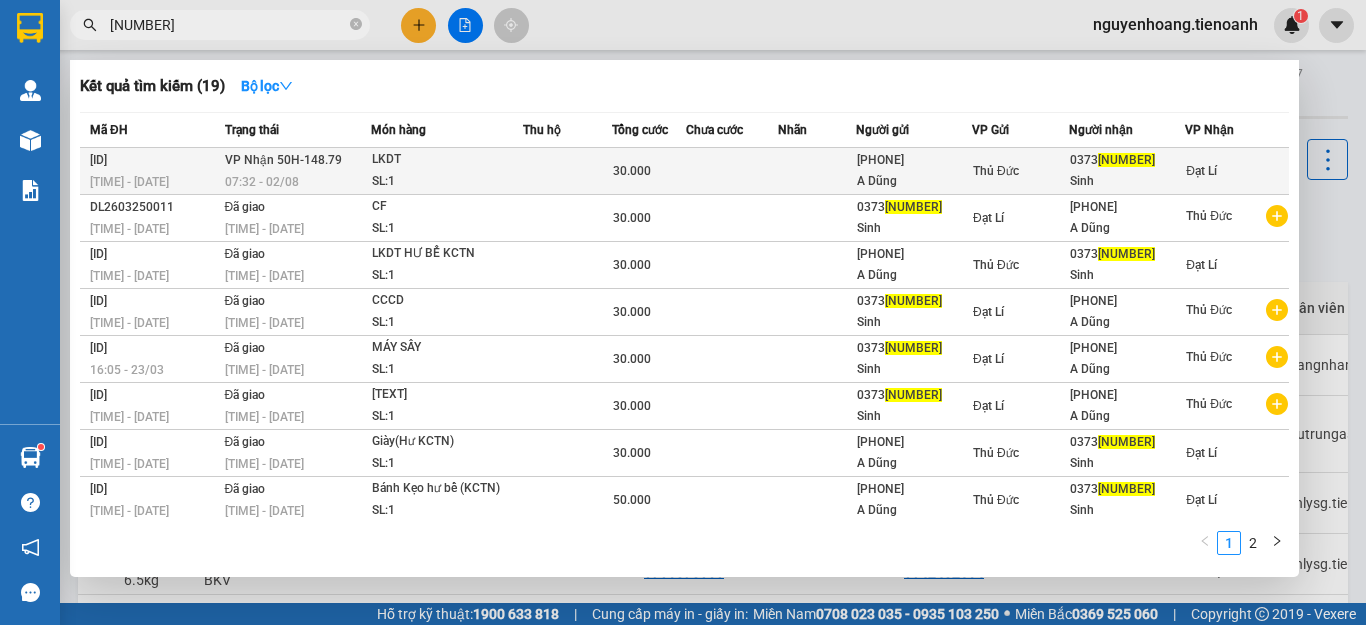 type on "[NUMBER]" 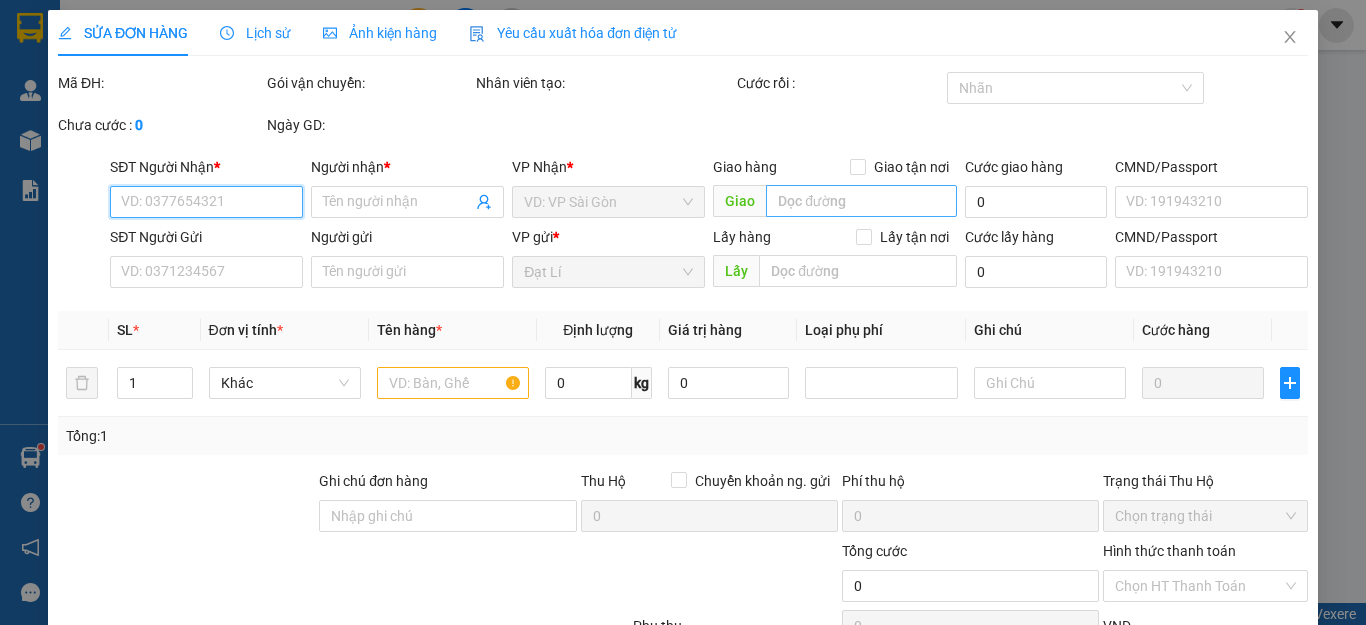 type on "[PHONE]" 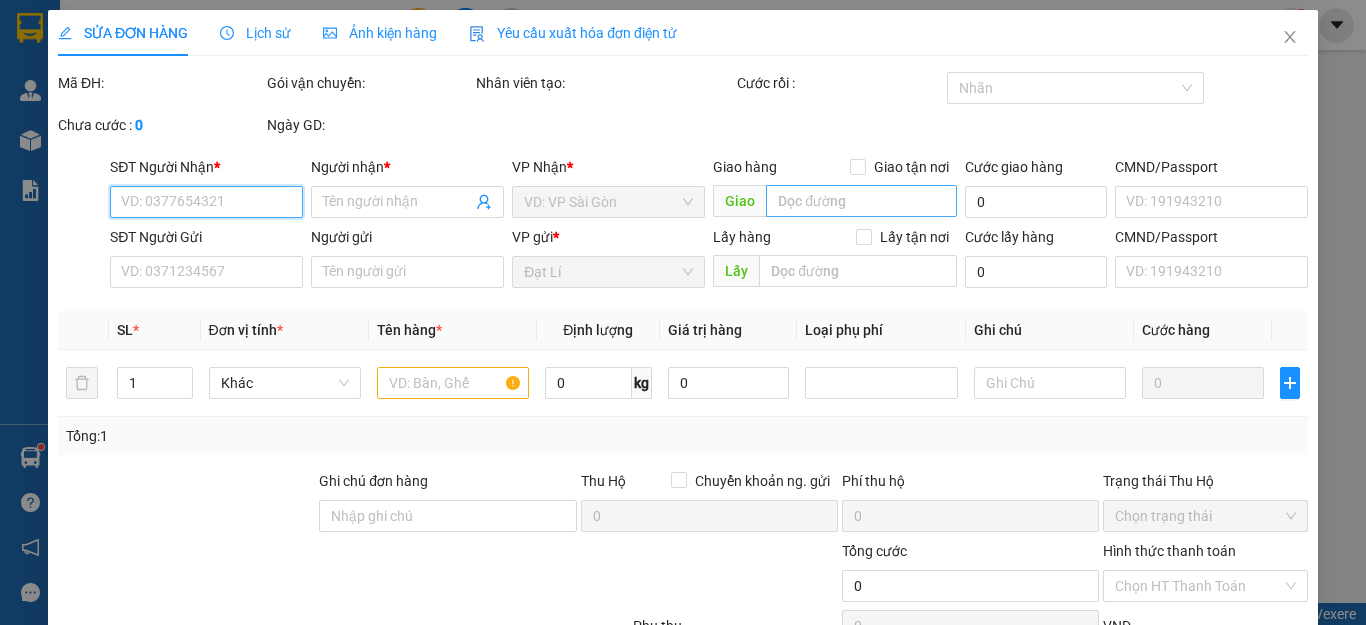 type on "Sinh" 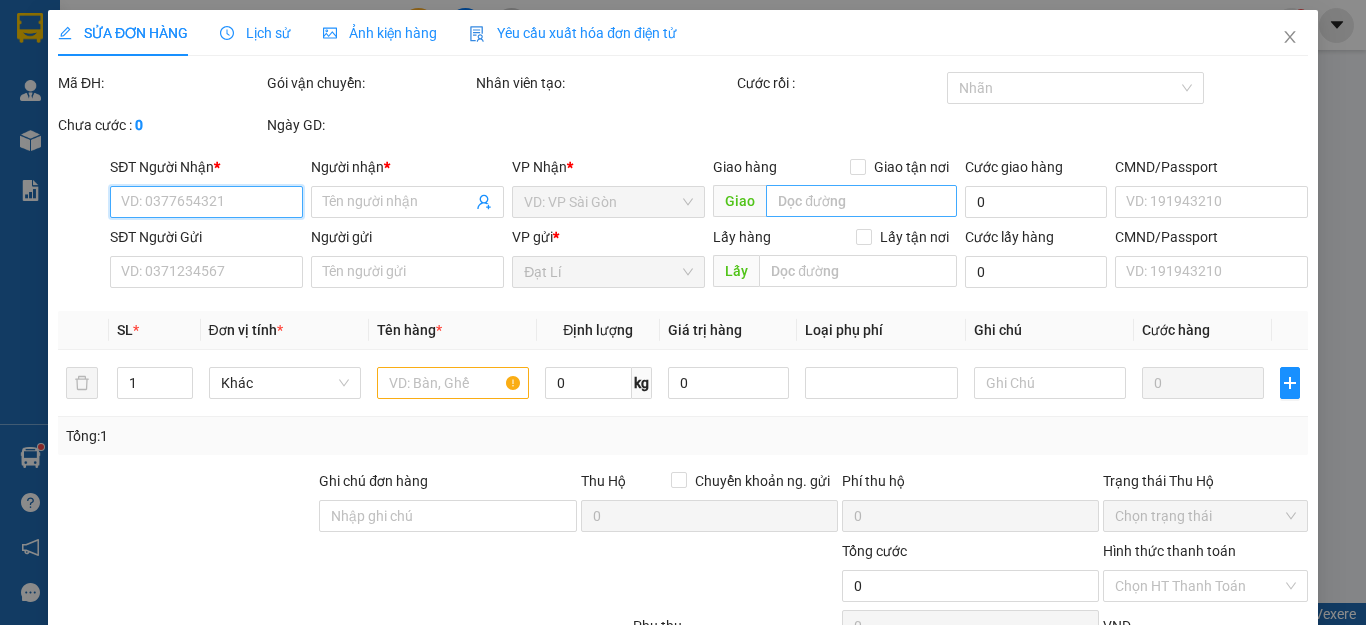 type on "A Dũng" 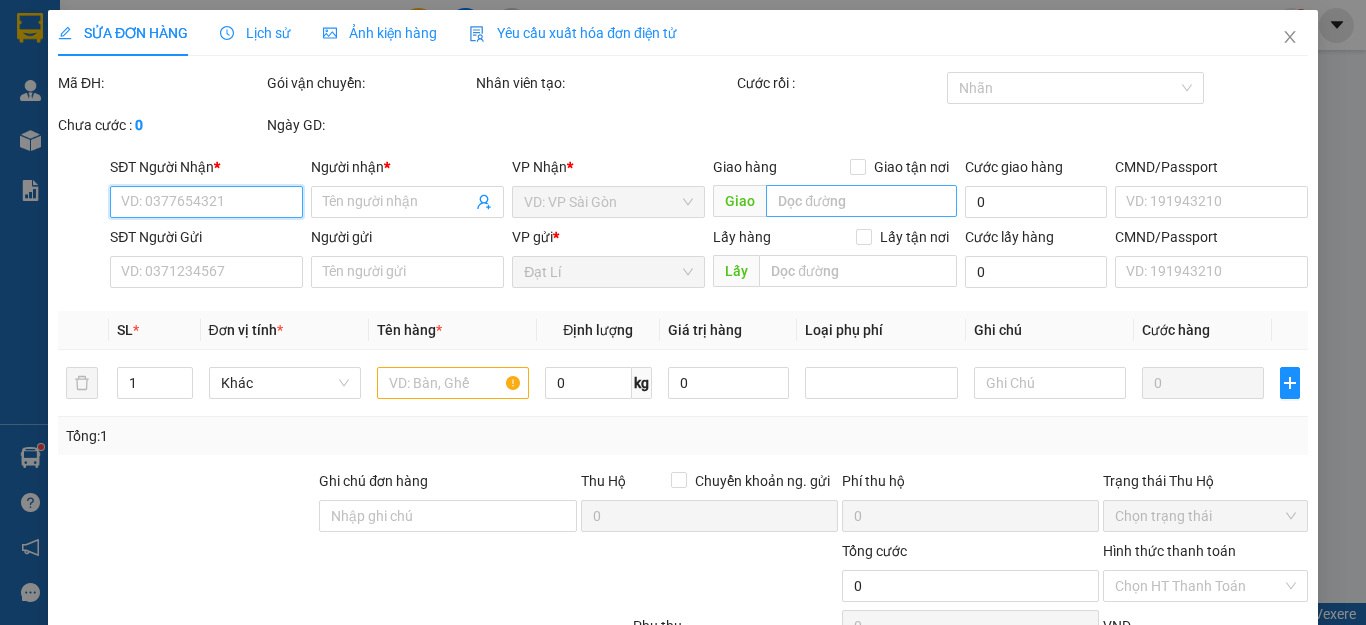 type on "[NUMBER]" 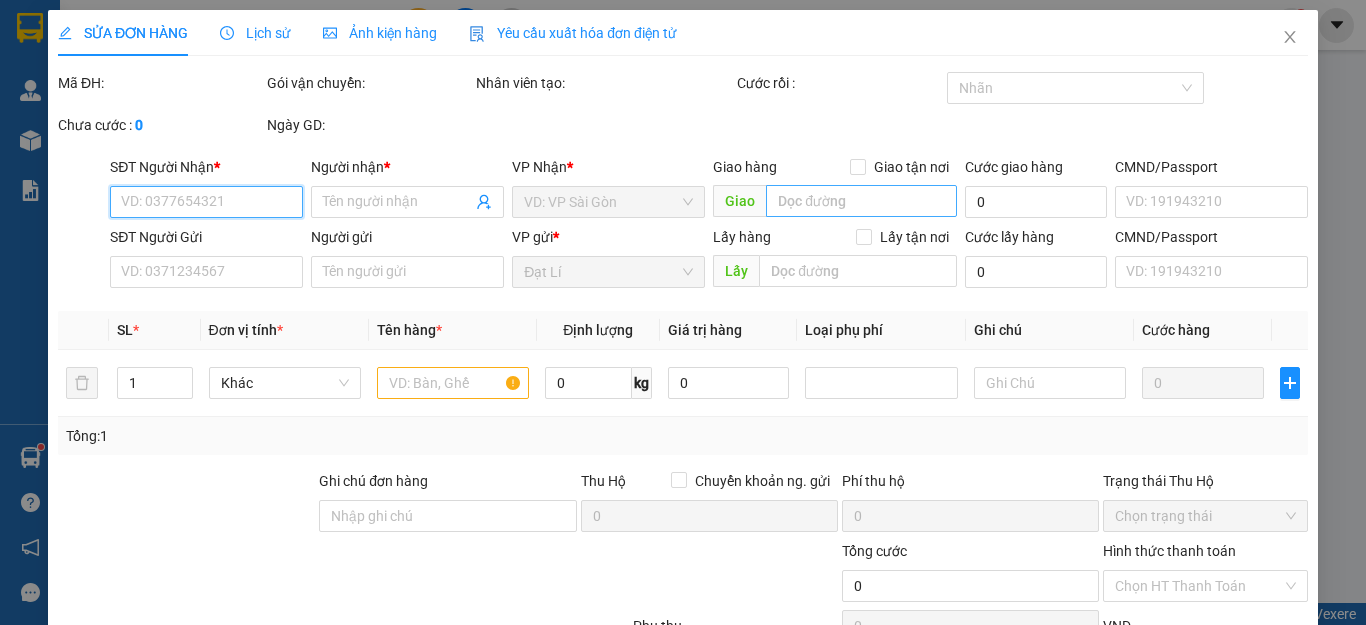 type on "30.000" 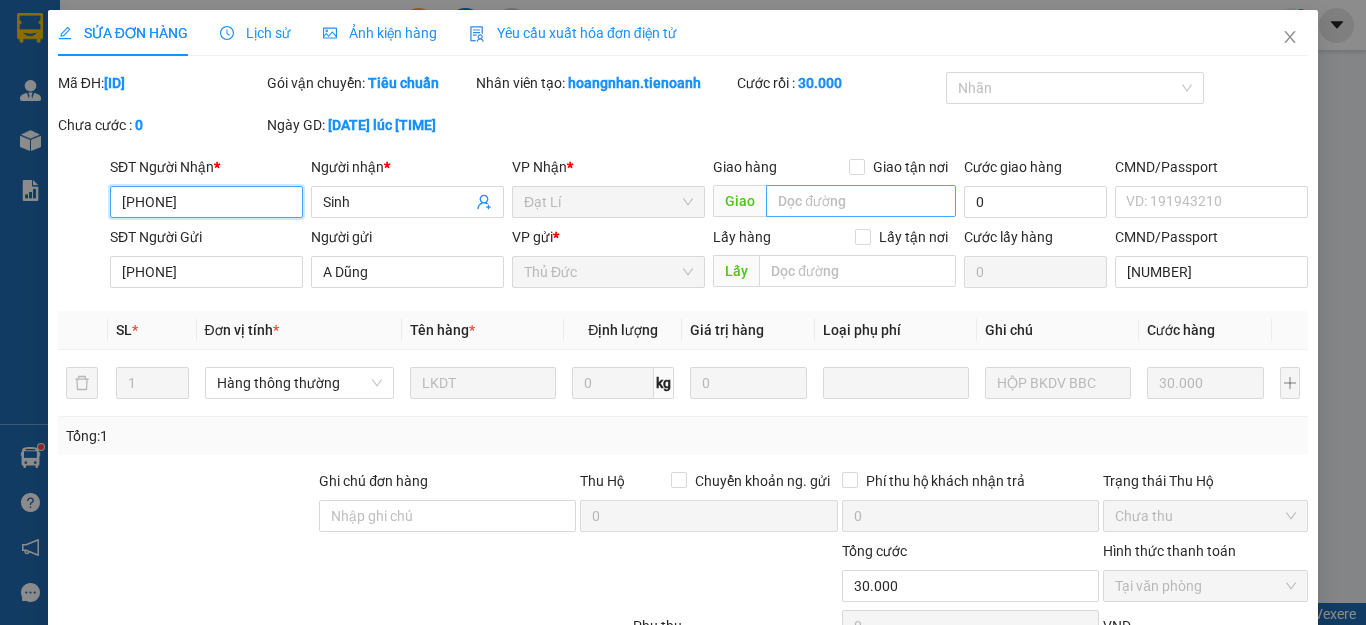 scroll, scrollTop: 253, scrollLeft: 0, axis: vertical 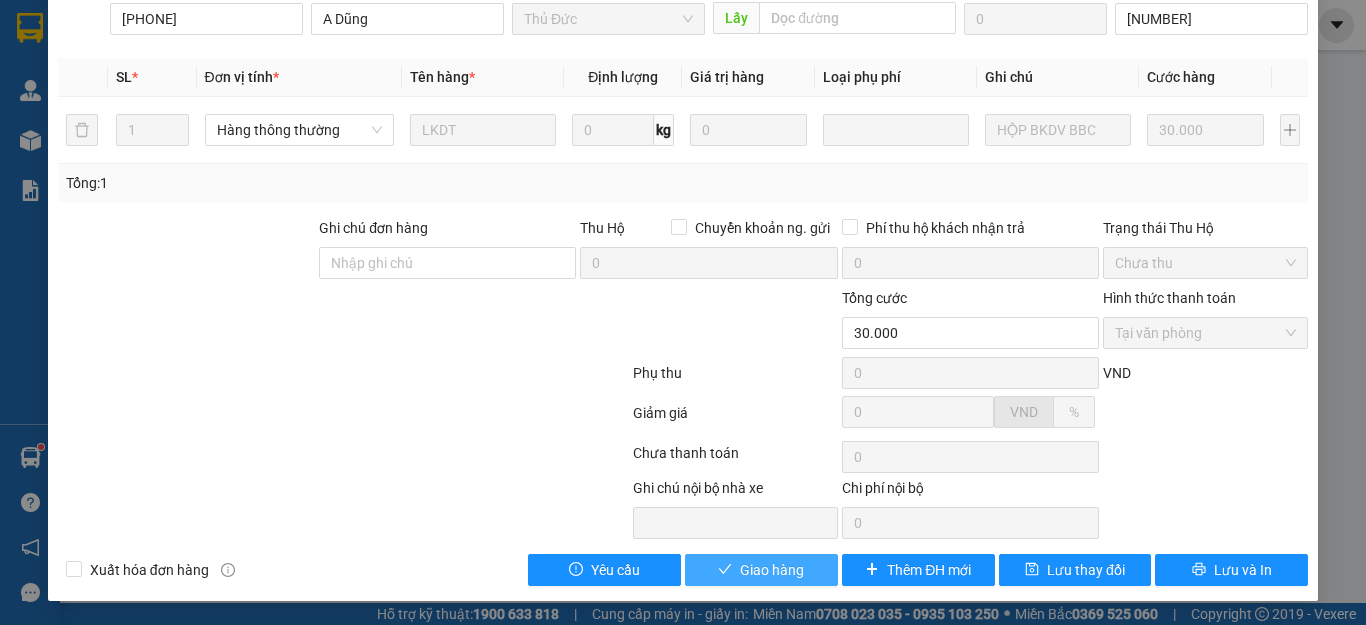 click on "Giao hàng" at bounding box center (772, 570) 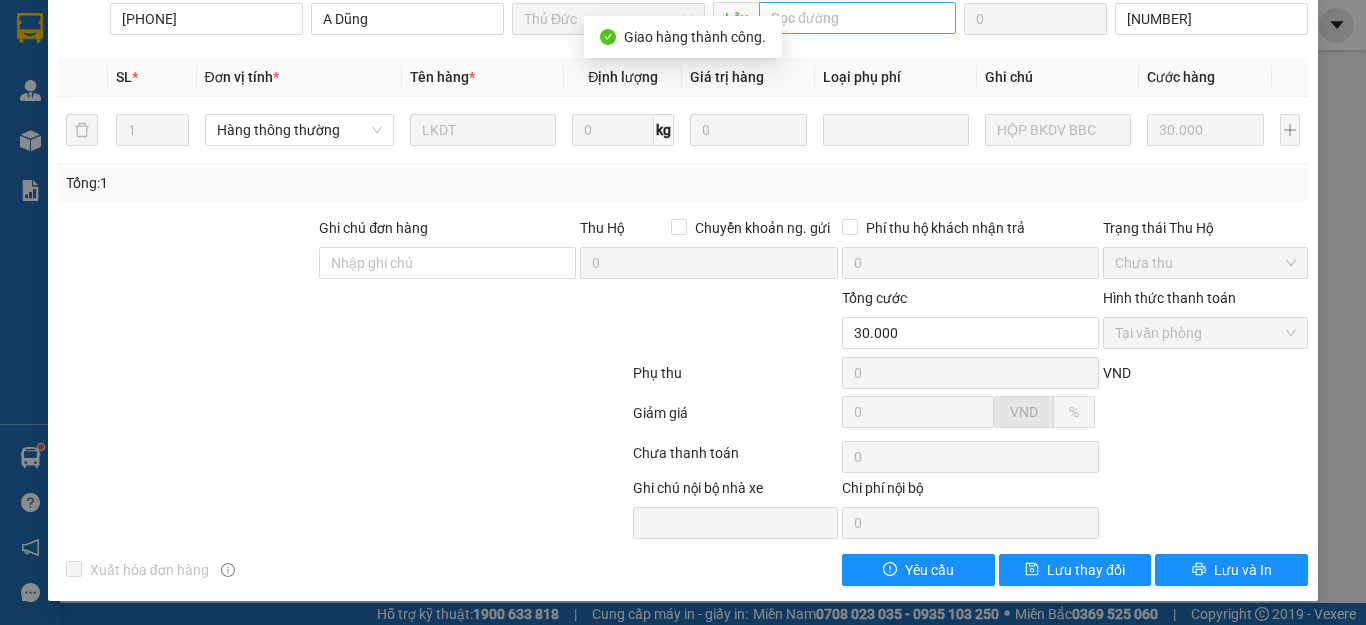scroll, scrollTop: 0, scrollLeft: 0, axis: both 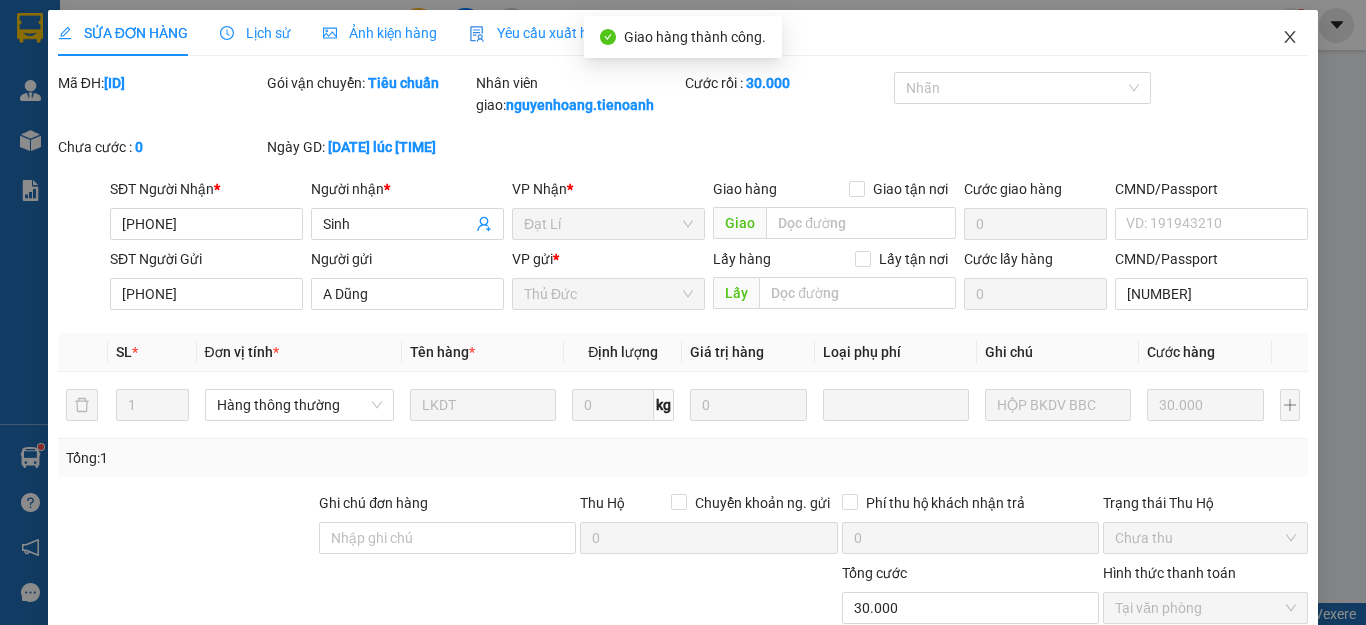 click 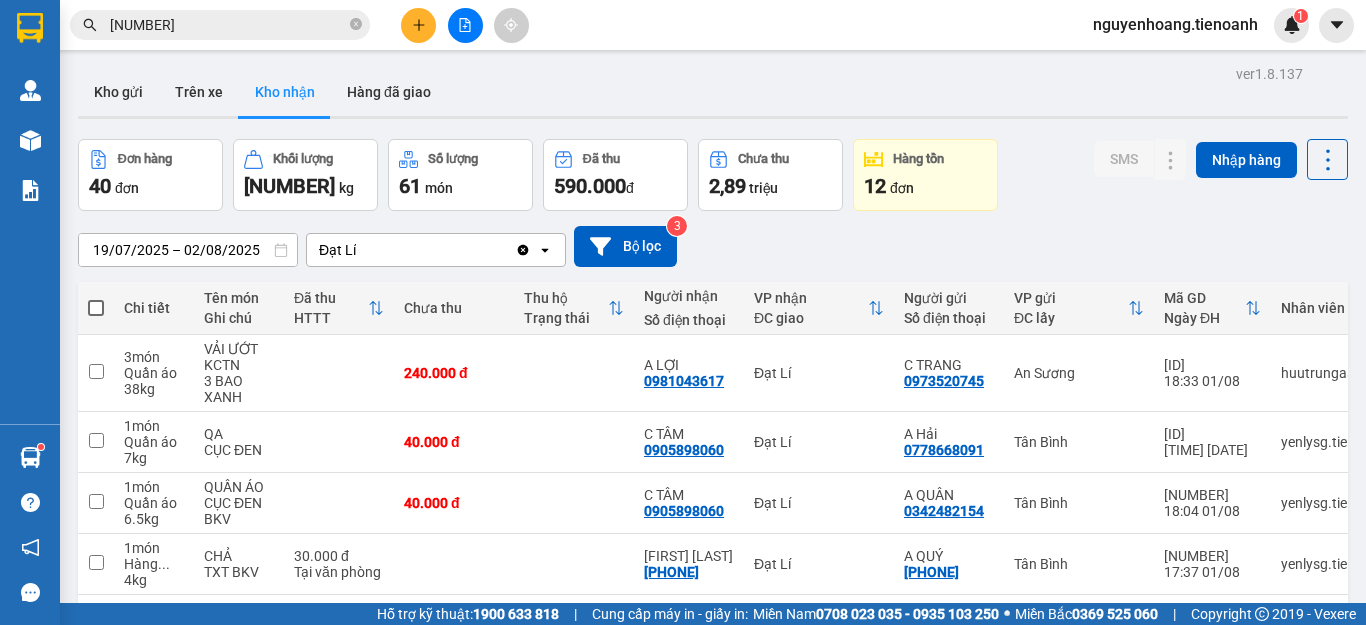 click on "[DATE] – [DATE] Press the down arrow key to interact with the calendar and select a date. Press the escape button to close the calendar. Selected date range is from [DATE] to [DATE]. Đạt Lí Clear value open Bộ lọc 3" at bounding box center [713, 246] 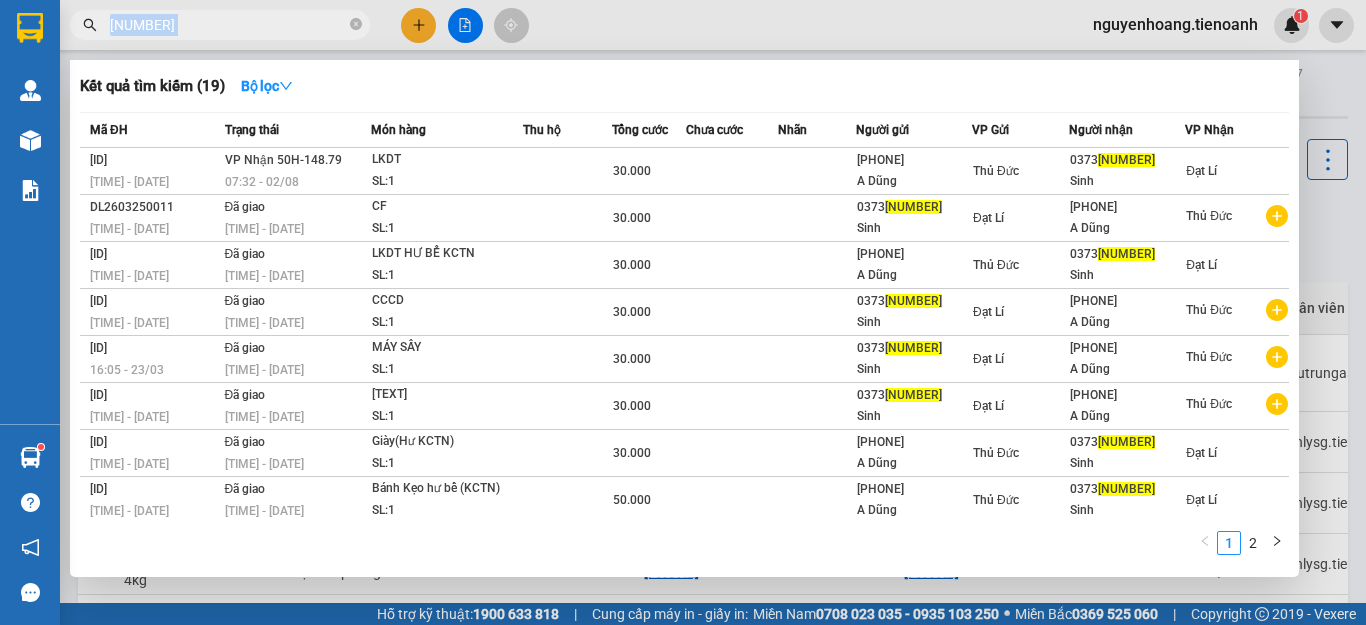 click on "[NUMBER]" at bounding box center [220, 25] 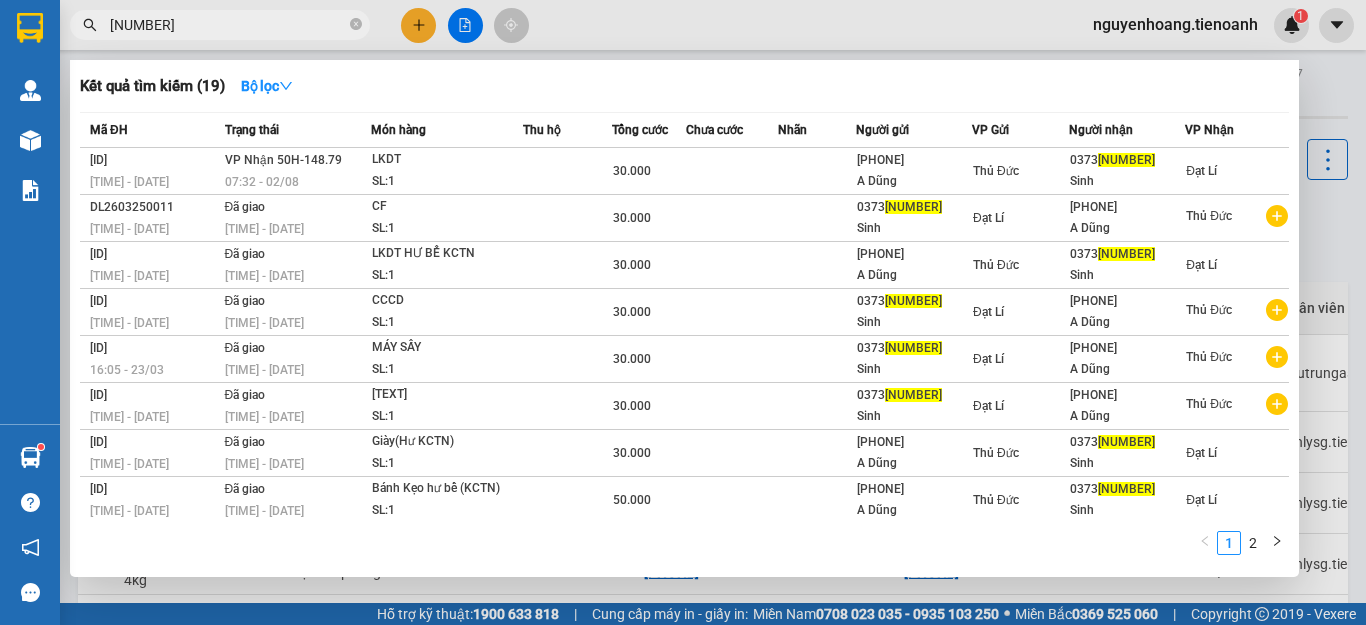 click on "[NUMBER]" at bounding box center [228, 25] 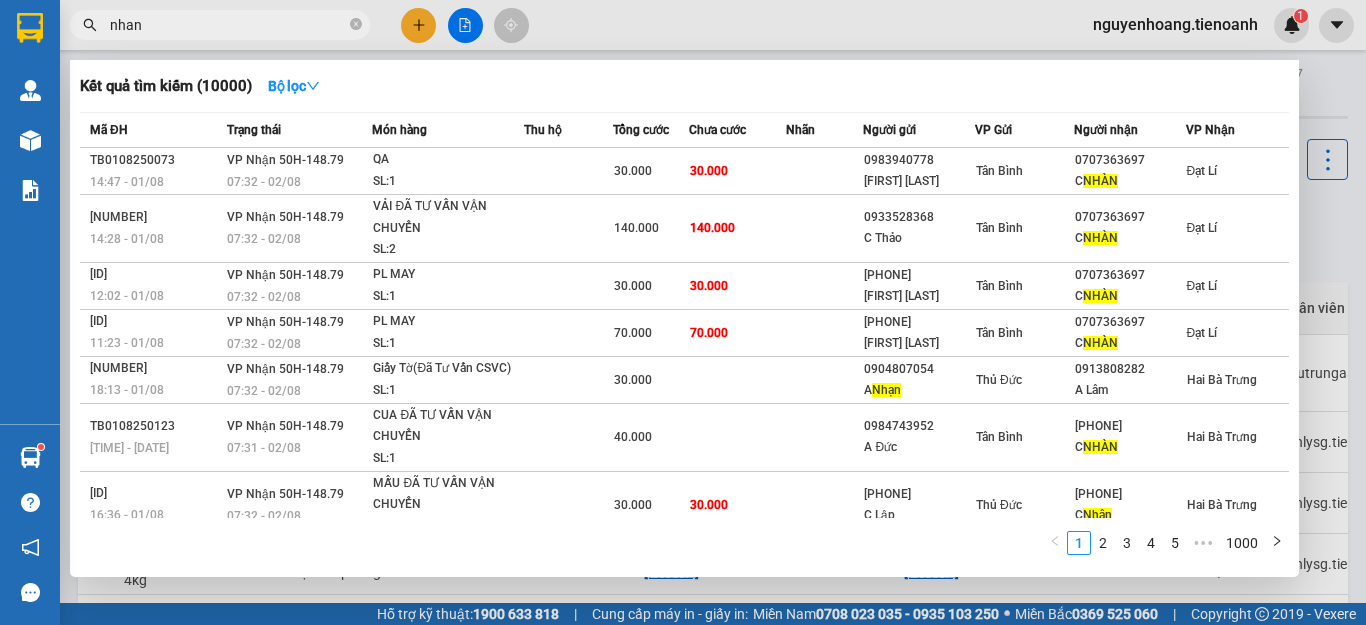 click on "nhan" at bounding box center [228, 25] 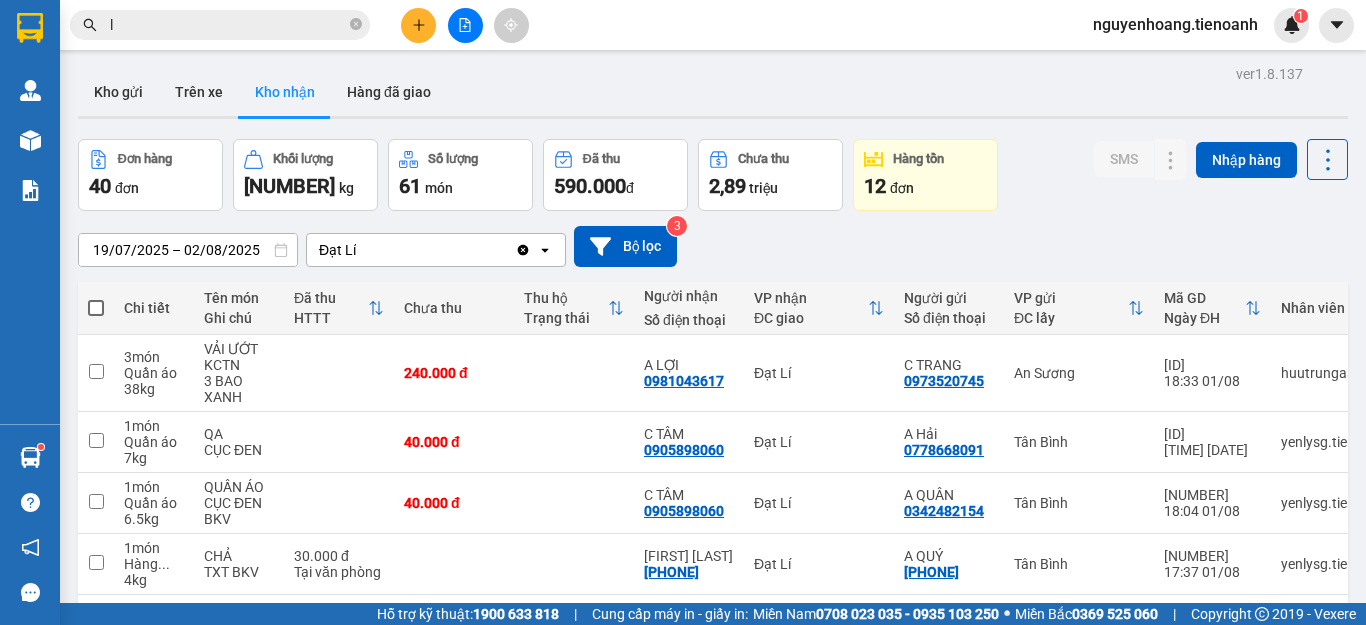 type on "lê" 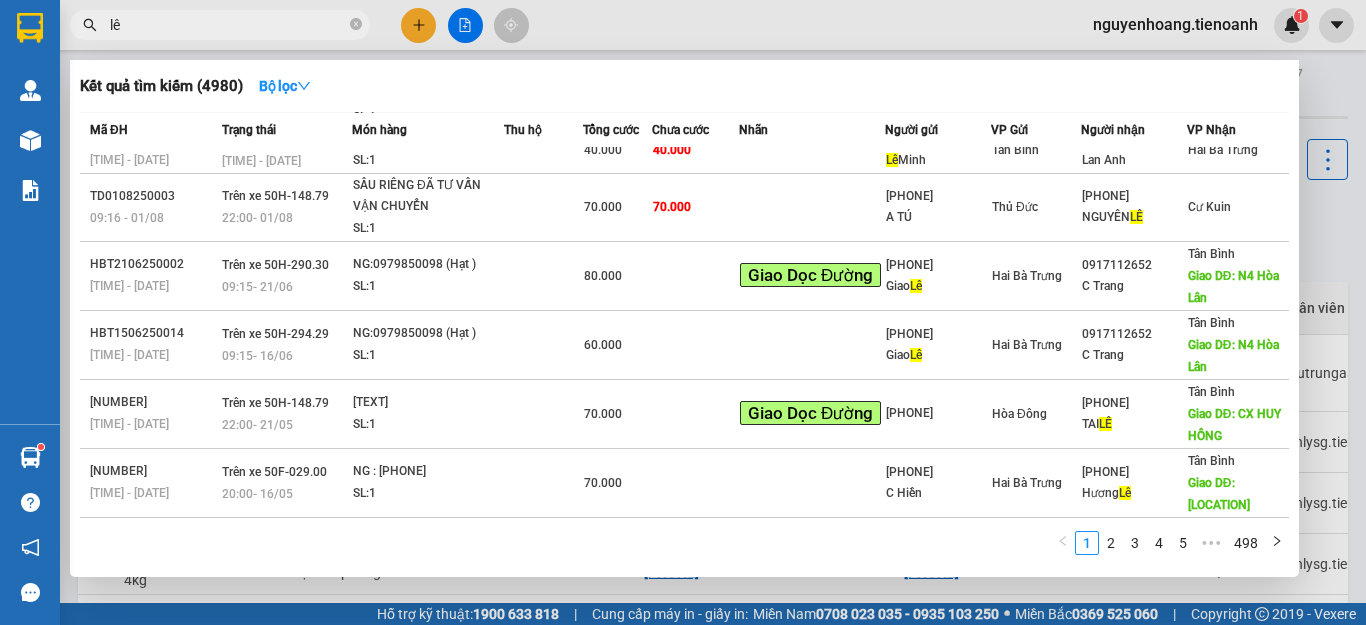 scroll, scrollTop: 0, scrollLeft: 0, axis: both 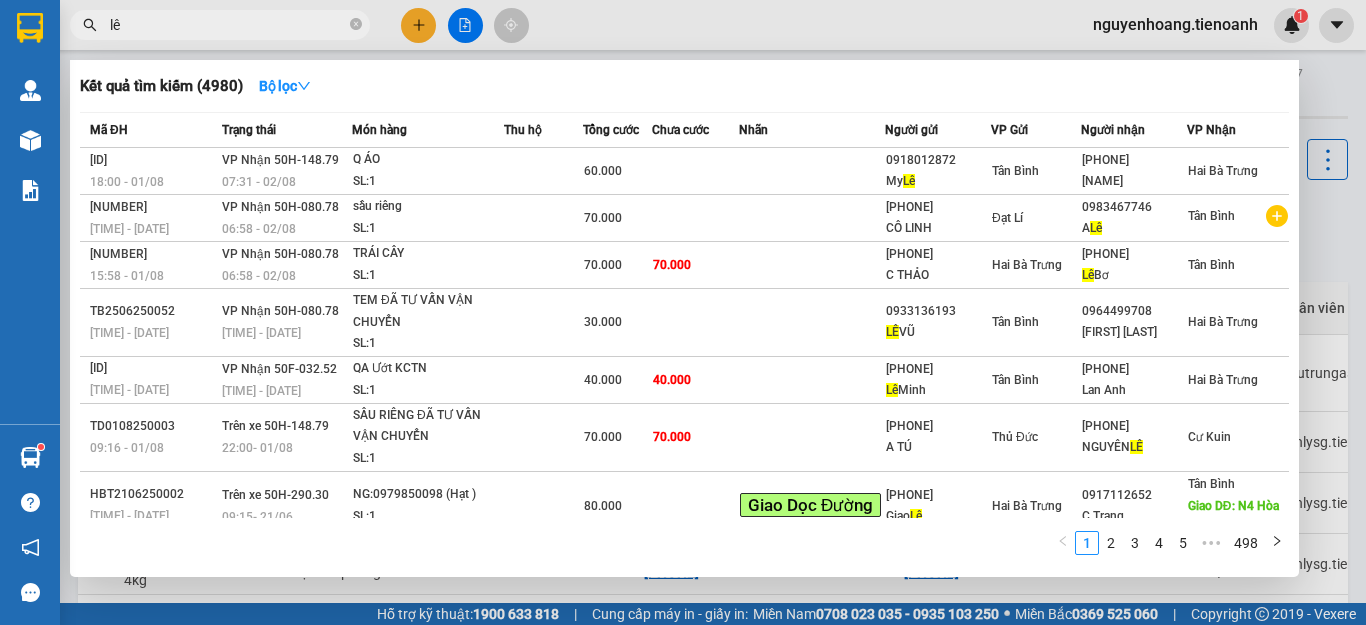click on "lê" at bounding box center [228, 25] 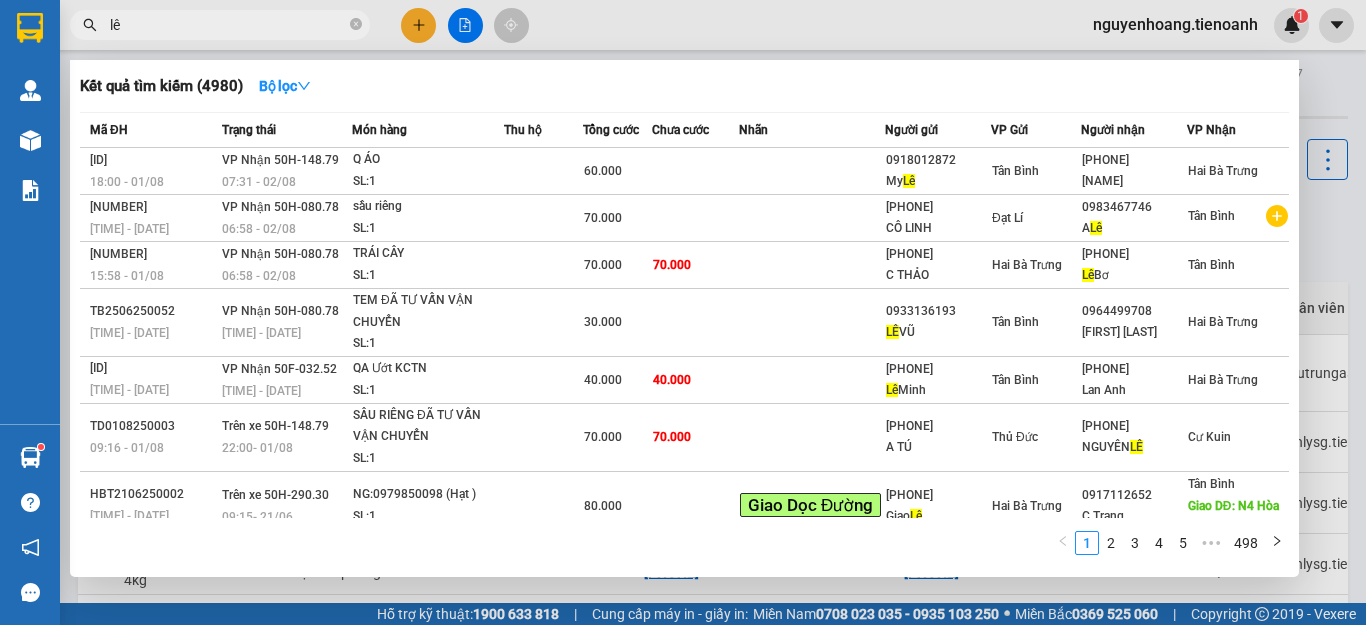 click on "lê" at bounding box center (228, 25) 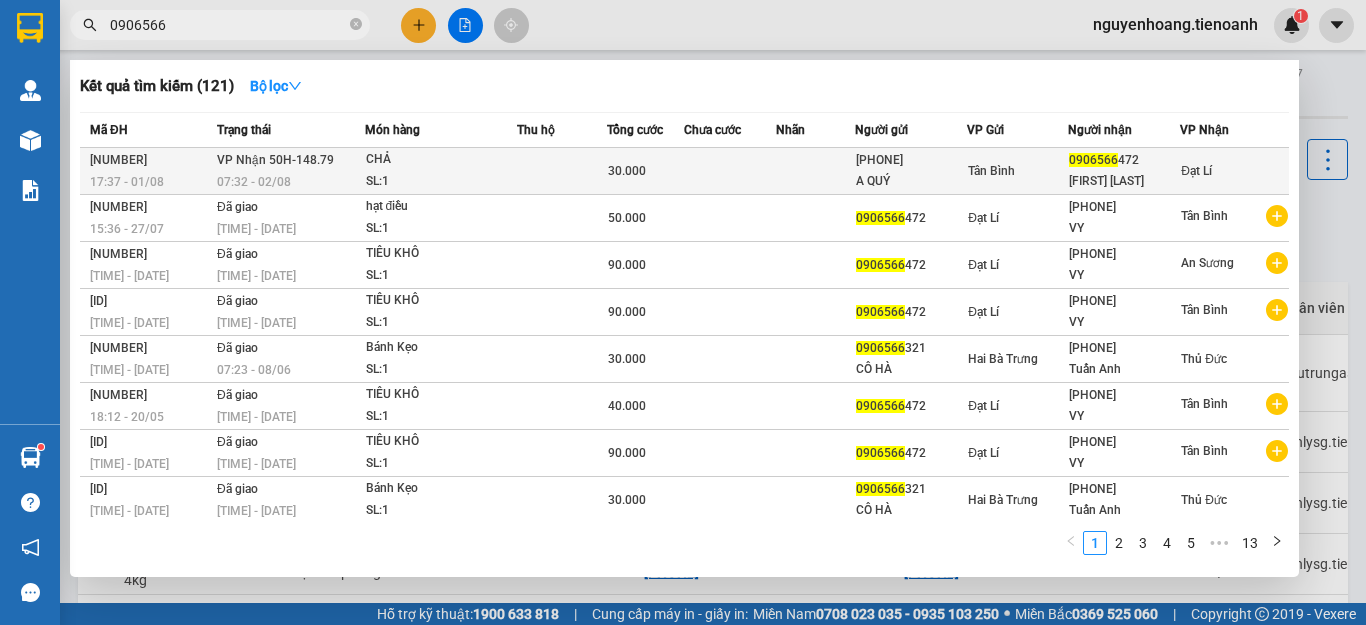 type on "0906566" 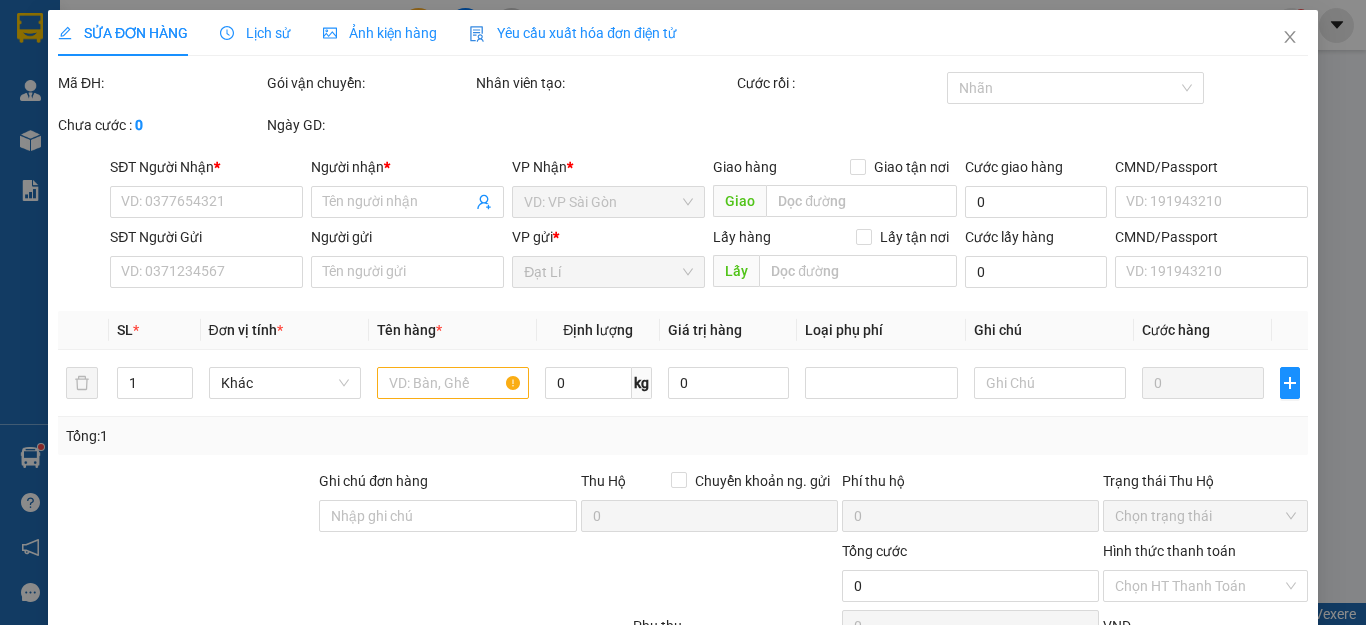 type on "[PHONE]" 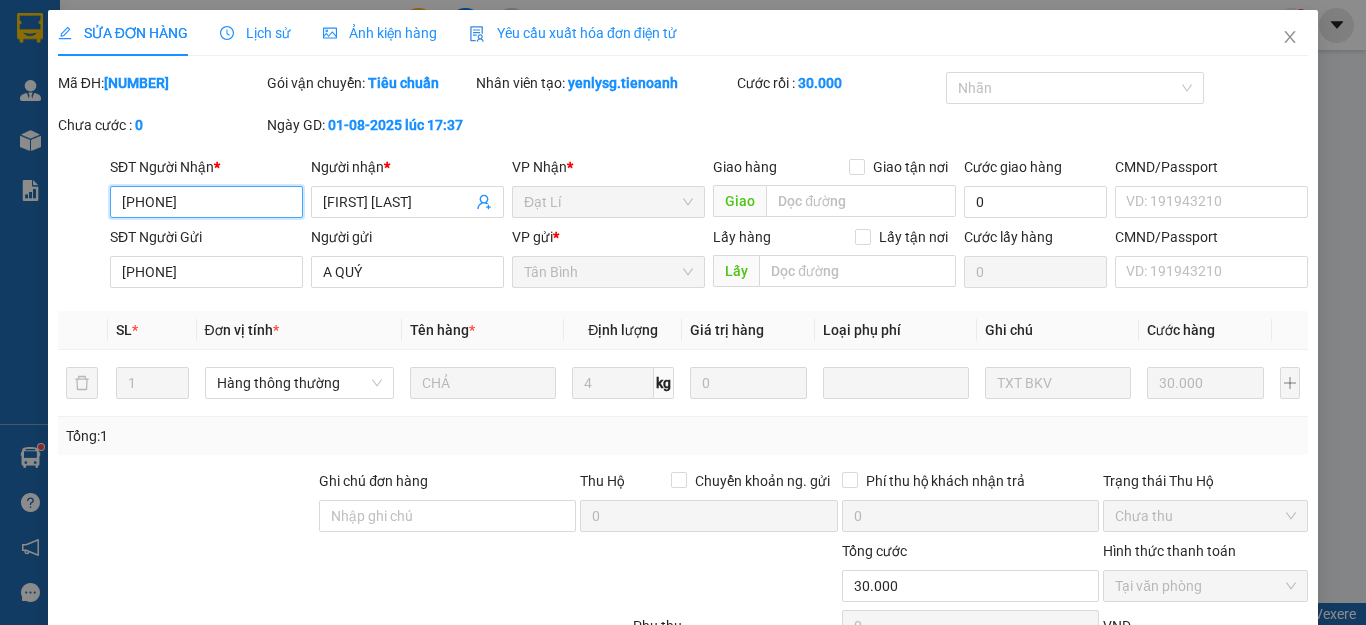 scroll, scrollTop: 253, scrollLeft: 0, axis: vertical 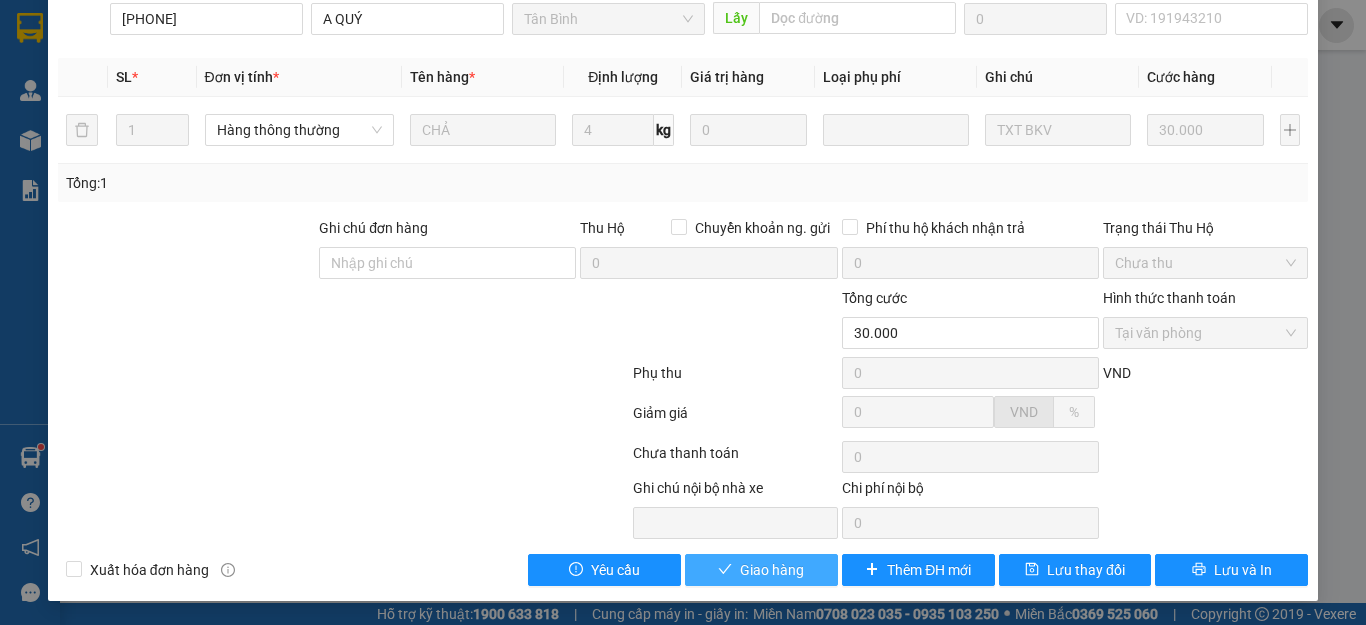 click on "Giao hàng" at bounding box center (772, 570) 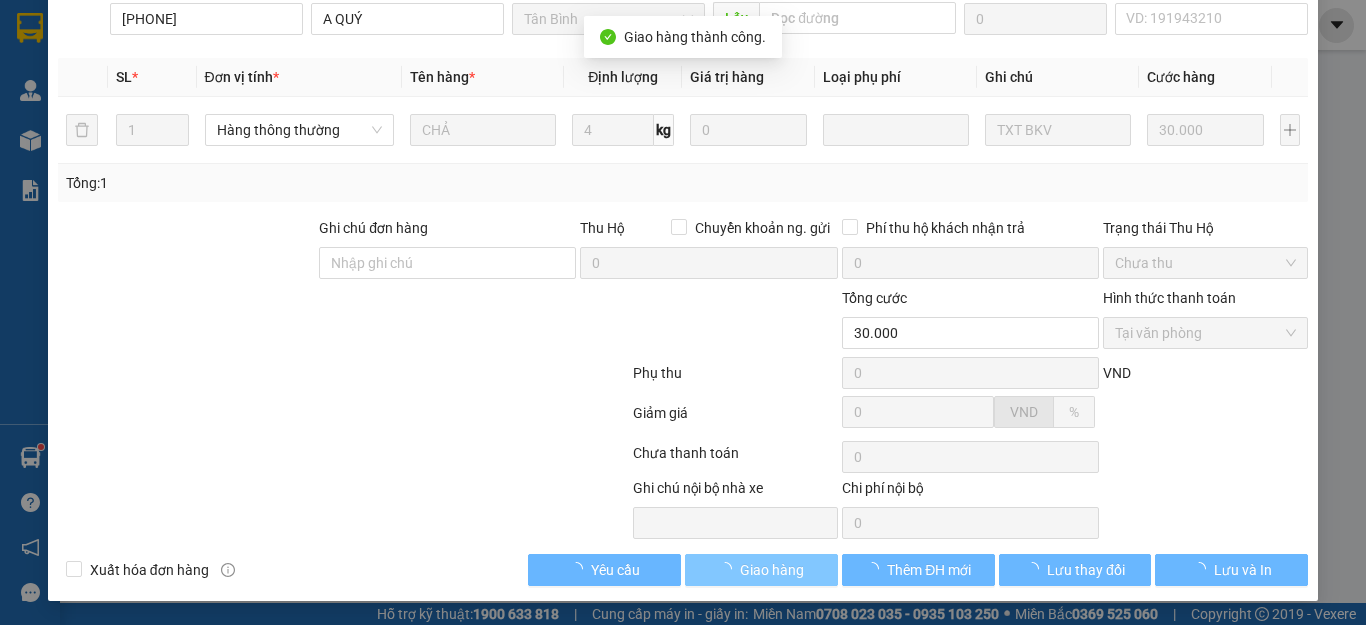 scroll, scrollTop: 0, scrollLeft: 0, axis: both 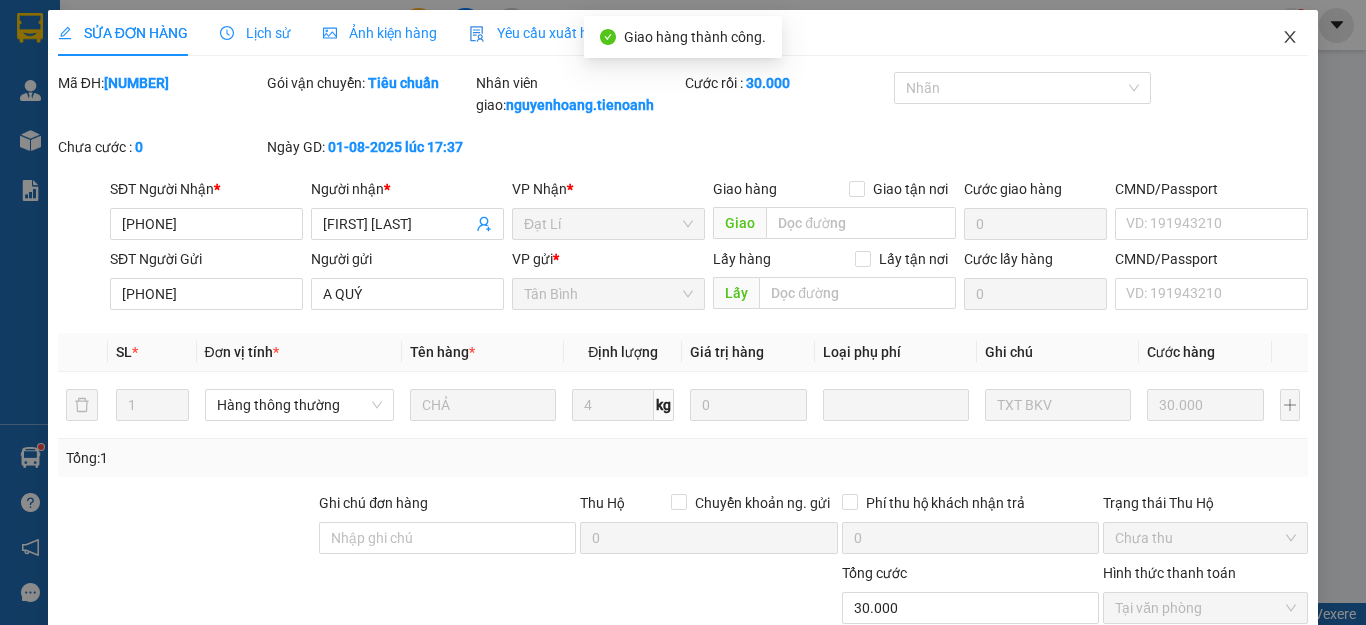 click at bounding box center (1290, 38) 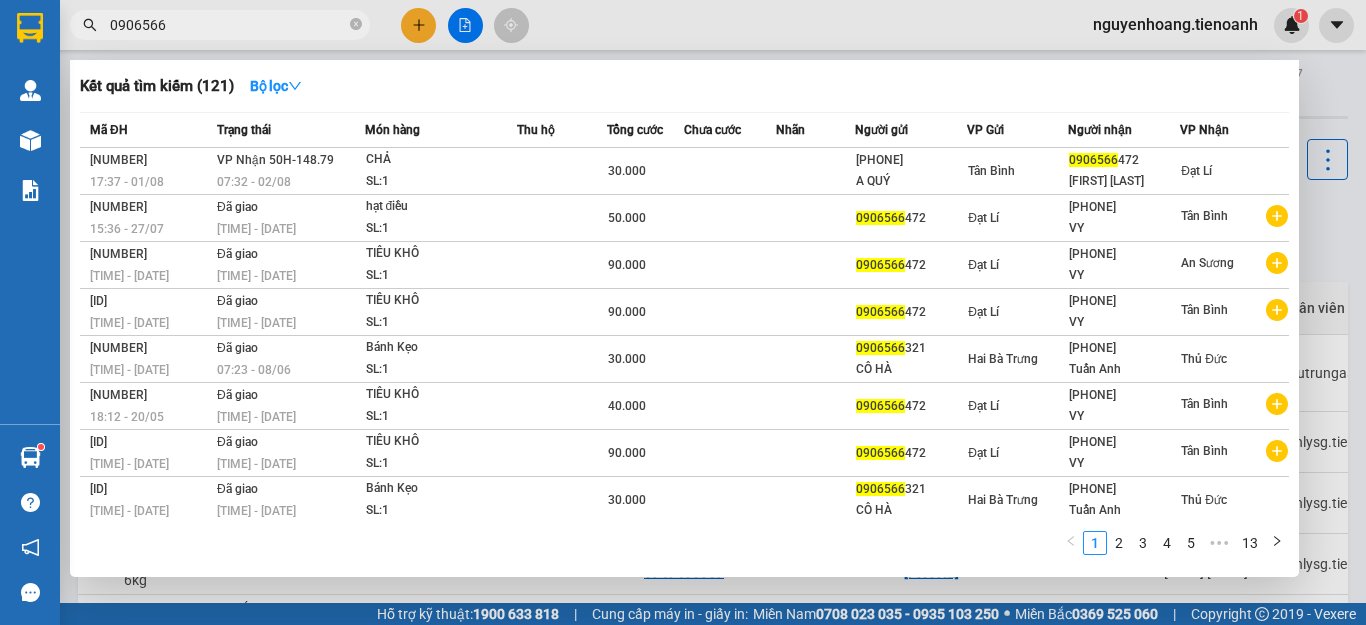 click on "0906566" at bounding box center [228, 25] 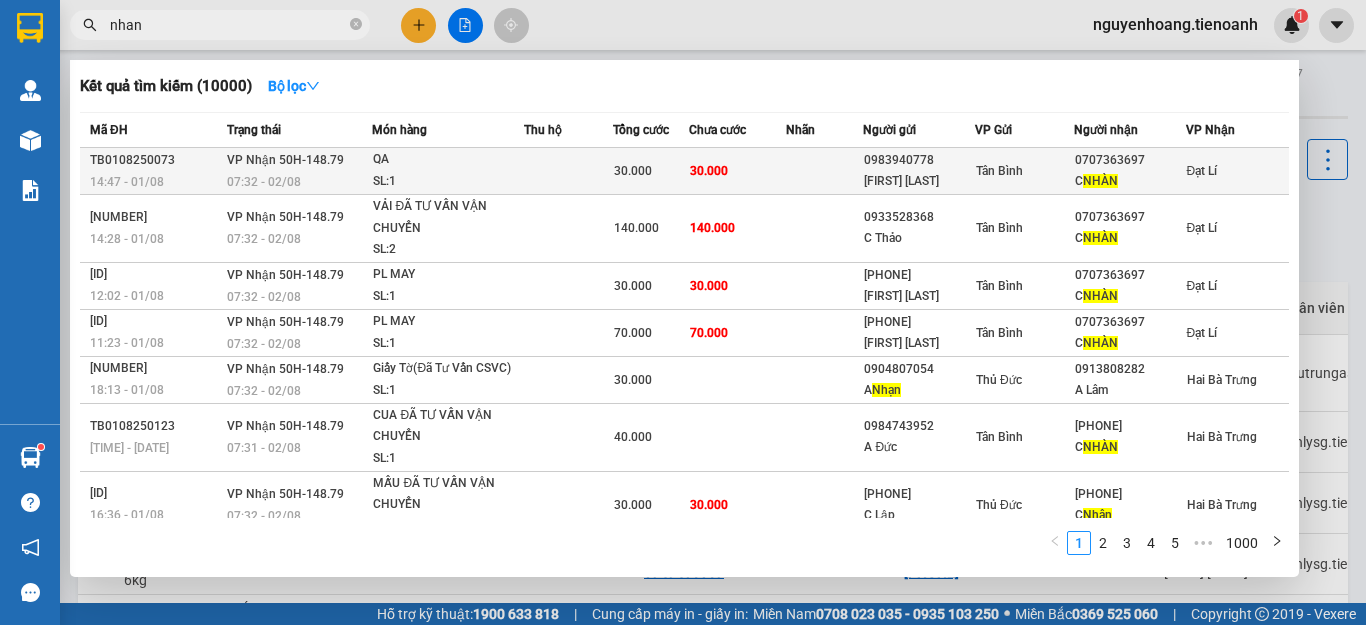 type on "nhan" 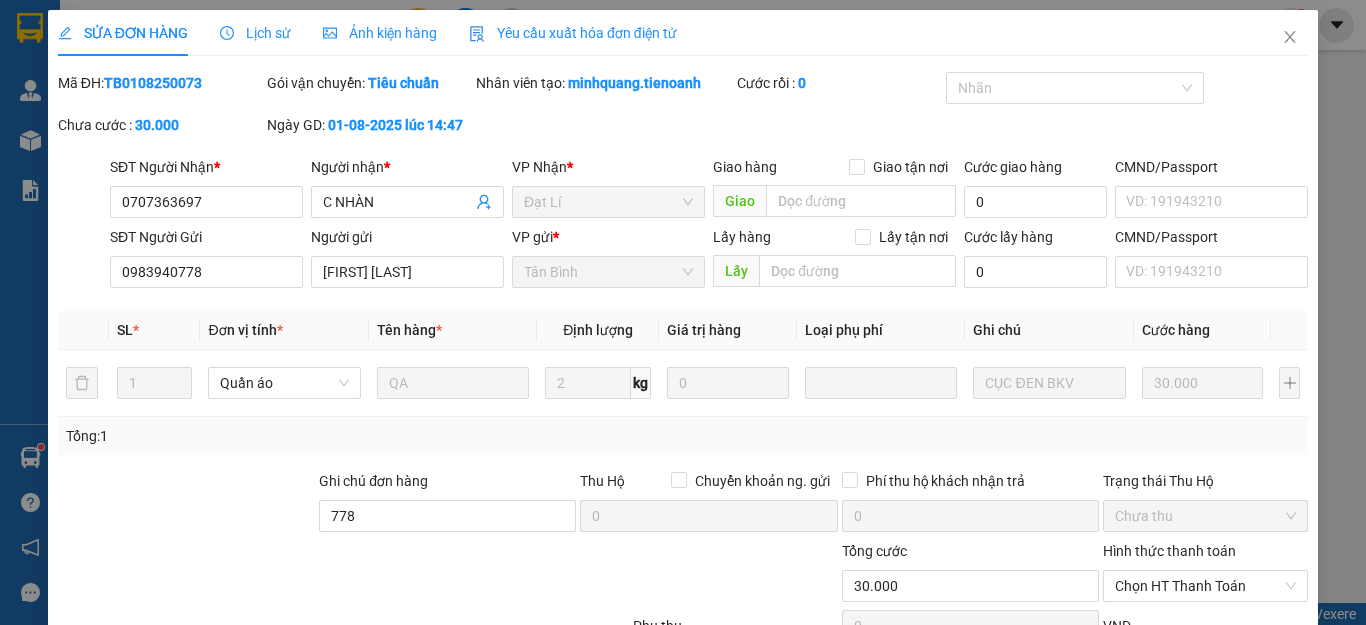 type on "0707363697" 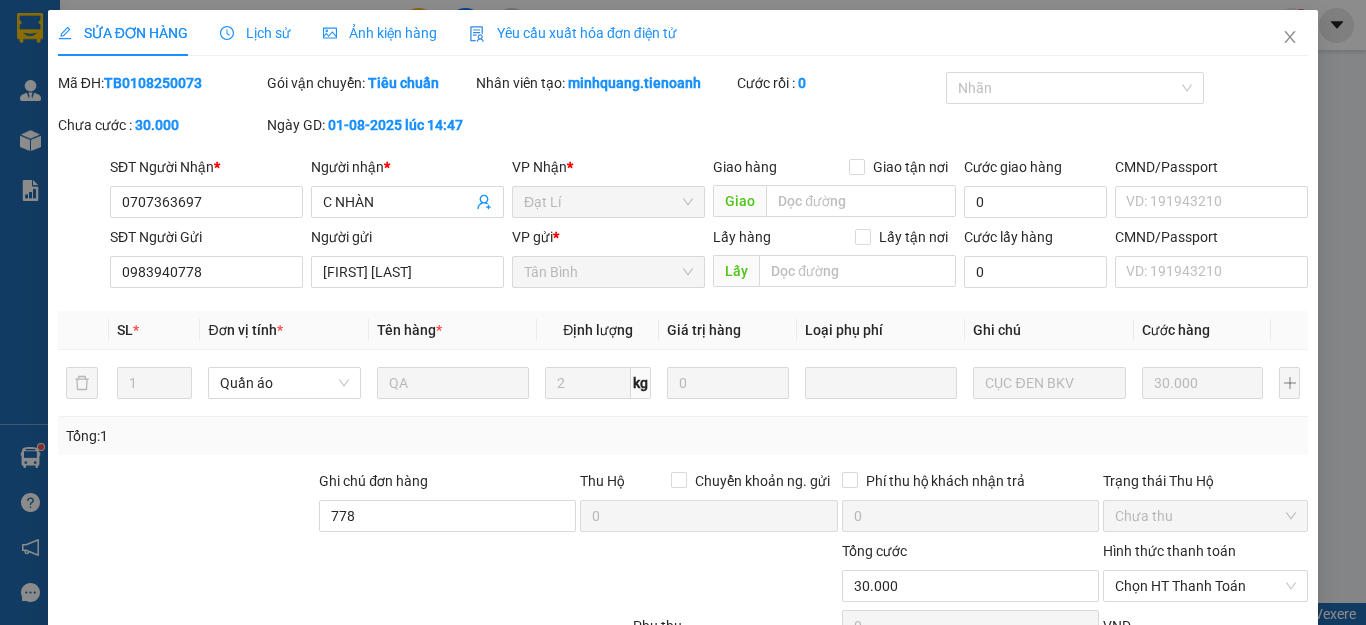 type on "0983940778" 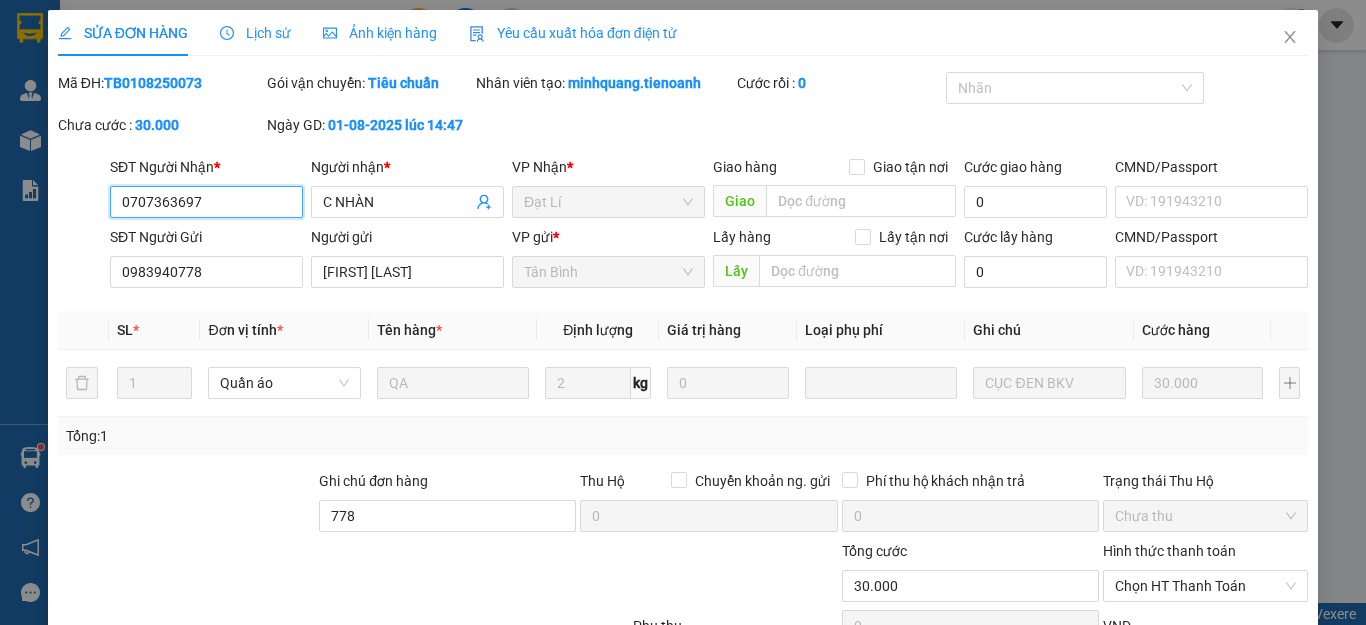 scroll, scrollTop: 253, scrollLeft: 0, axis: vertical 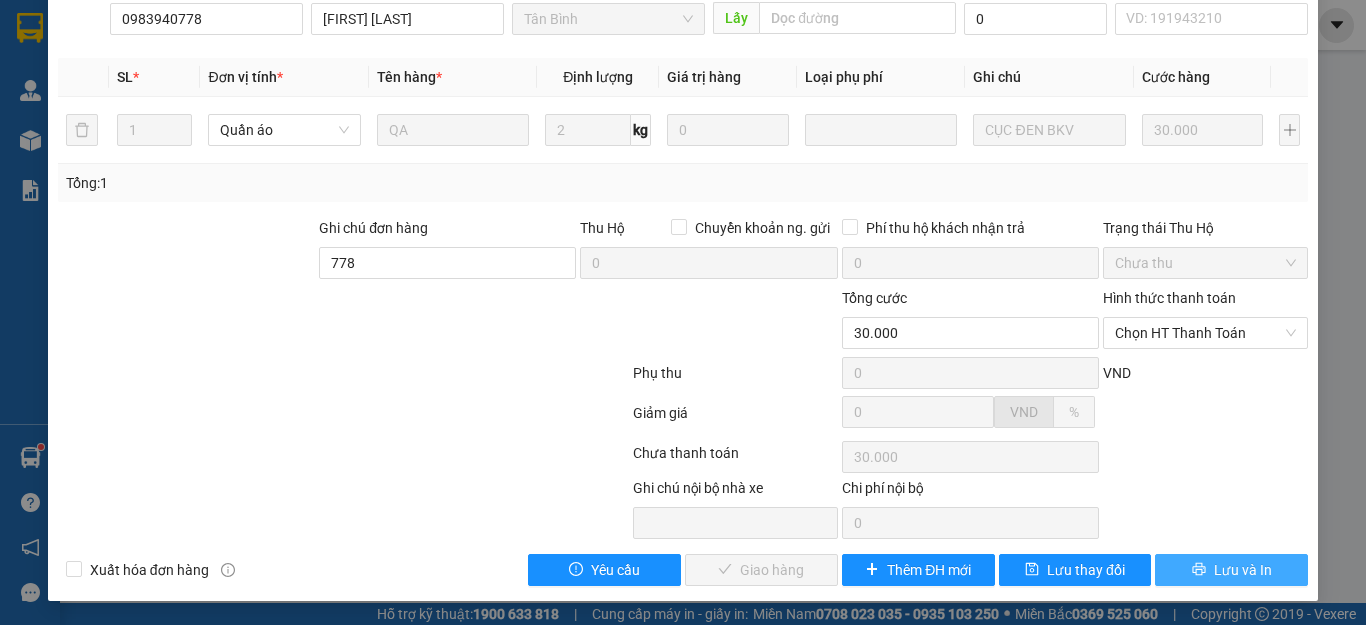 click on "Lưu và In" at bounding box center [1243, 570] 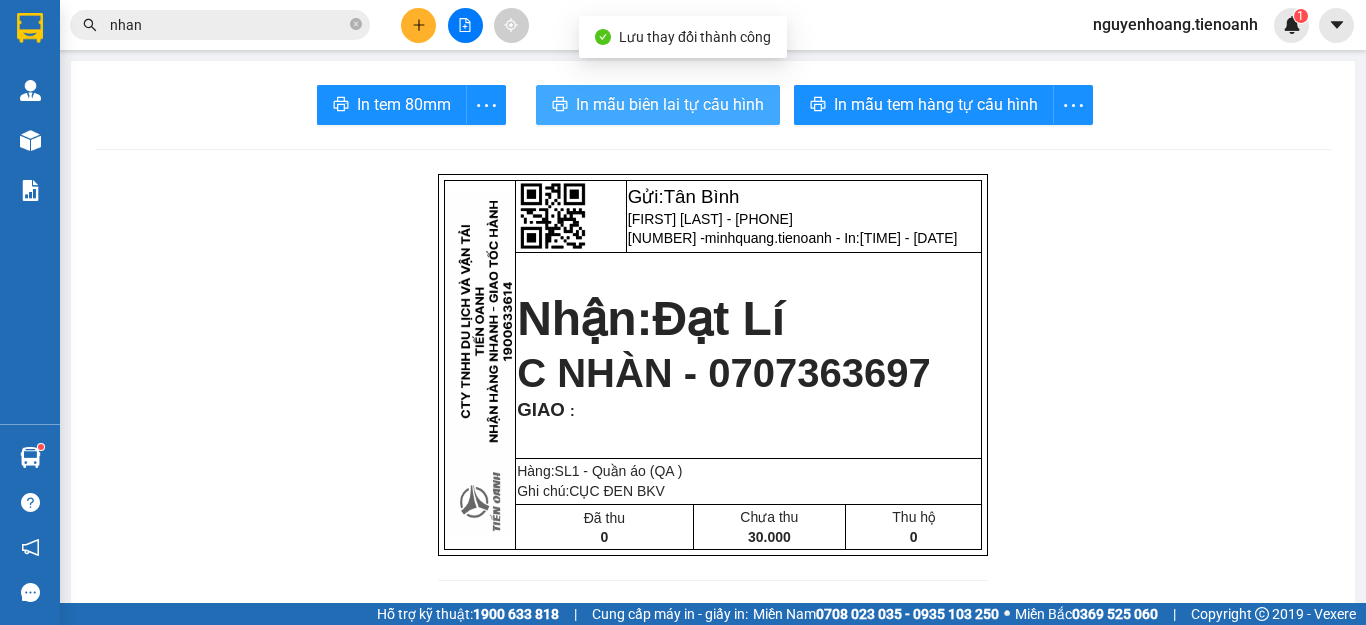 click on "In mẫu biên lai tự cấu hình" at bounding box center (670, 104) 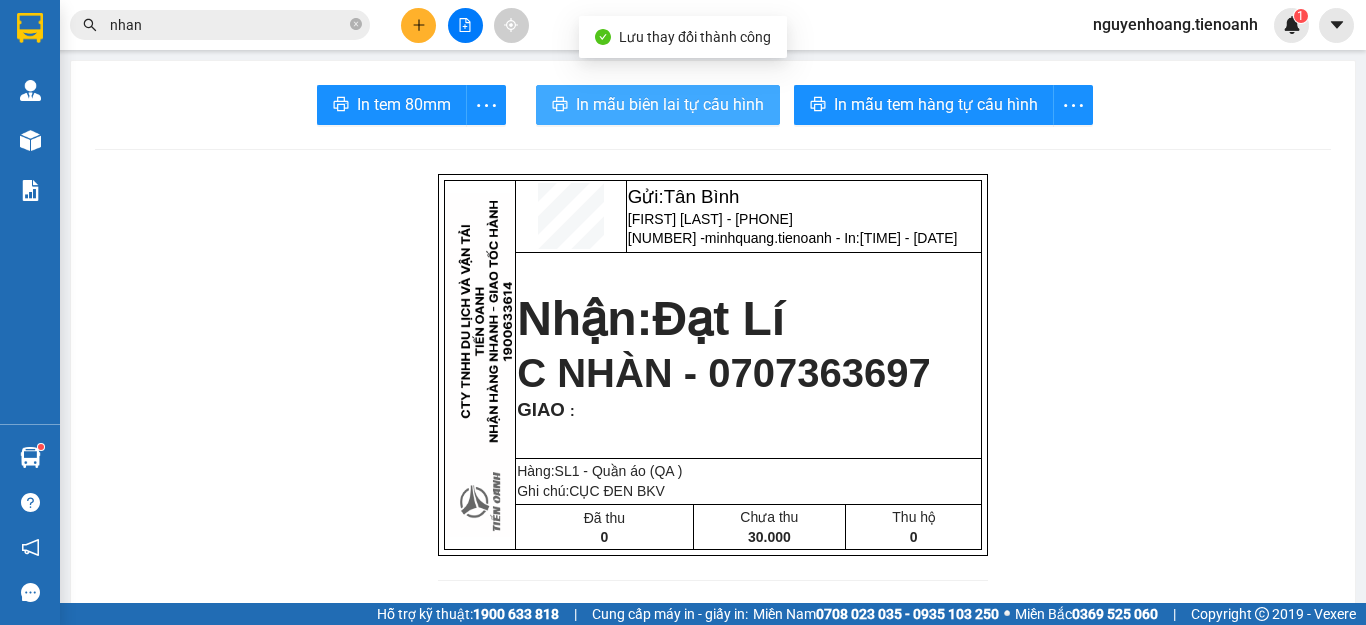 scroll, scrollTop: 0, scrollLeft: 0, axis: both 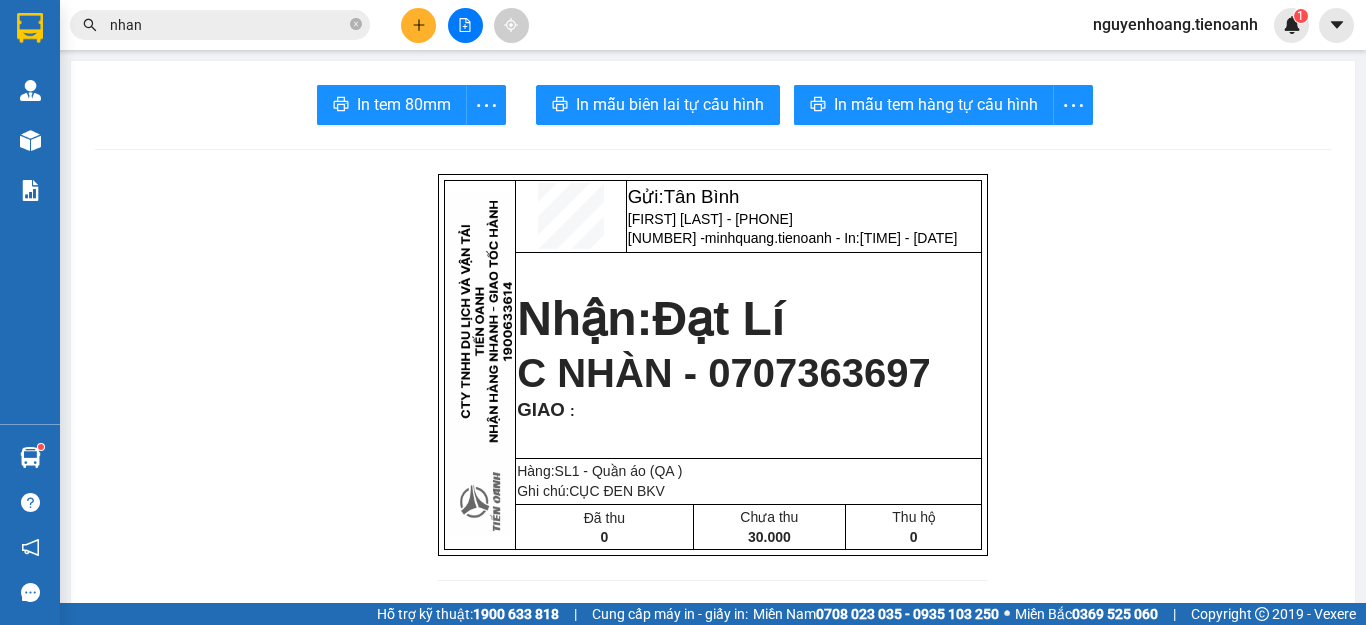 click on "nhan" at bounding box center [228, 25] 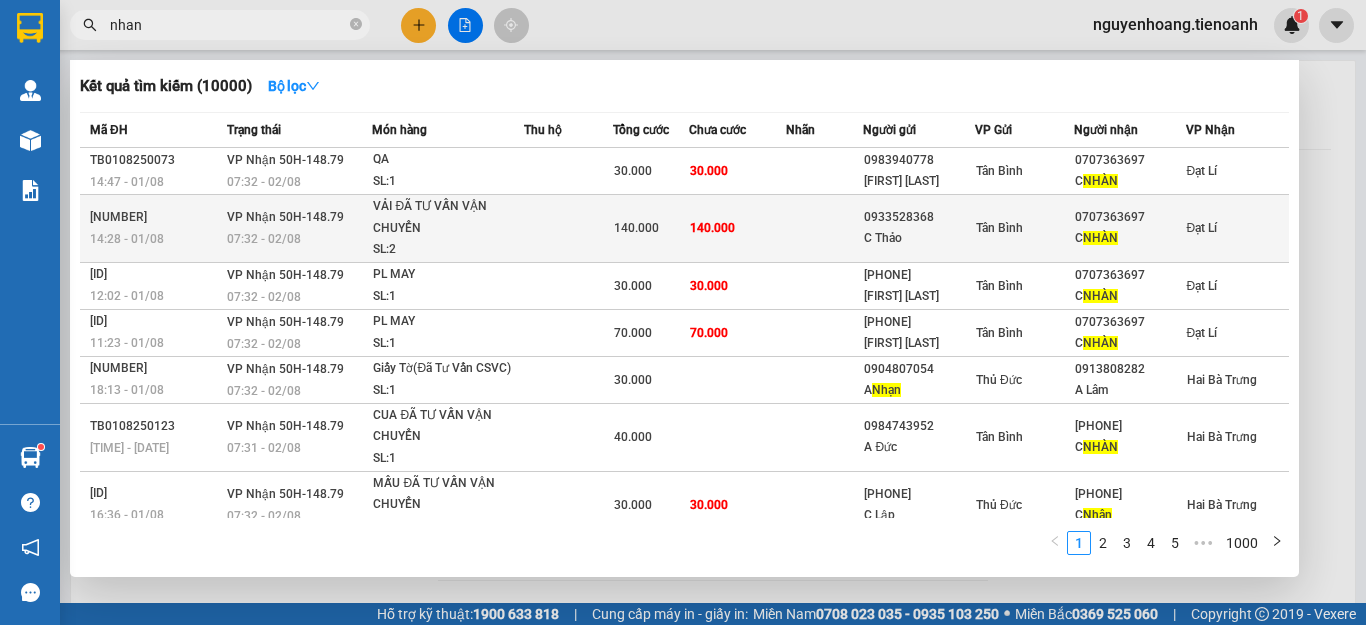 click on "VẢI  ĐÃ TƯ VẤN VẬN CHUYỂN" at bounding box center [448, 217] 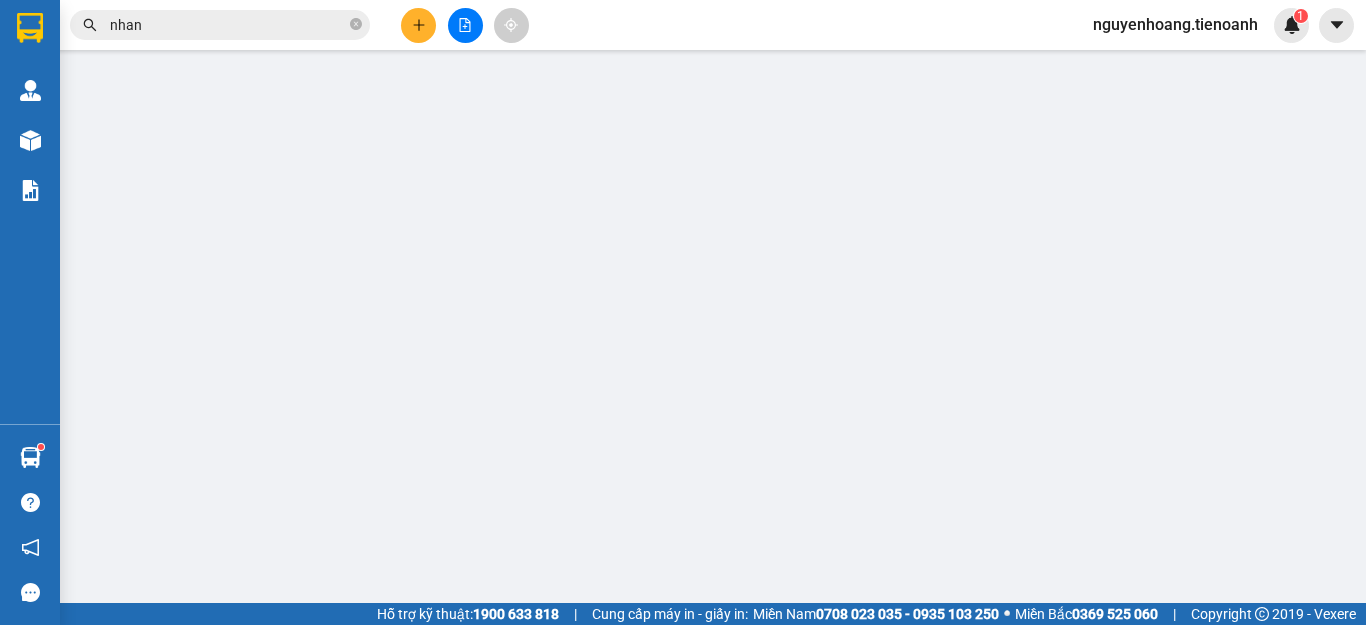 type on "0707363697" 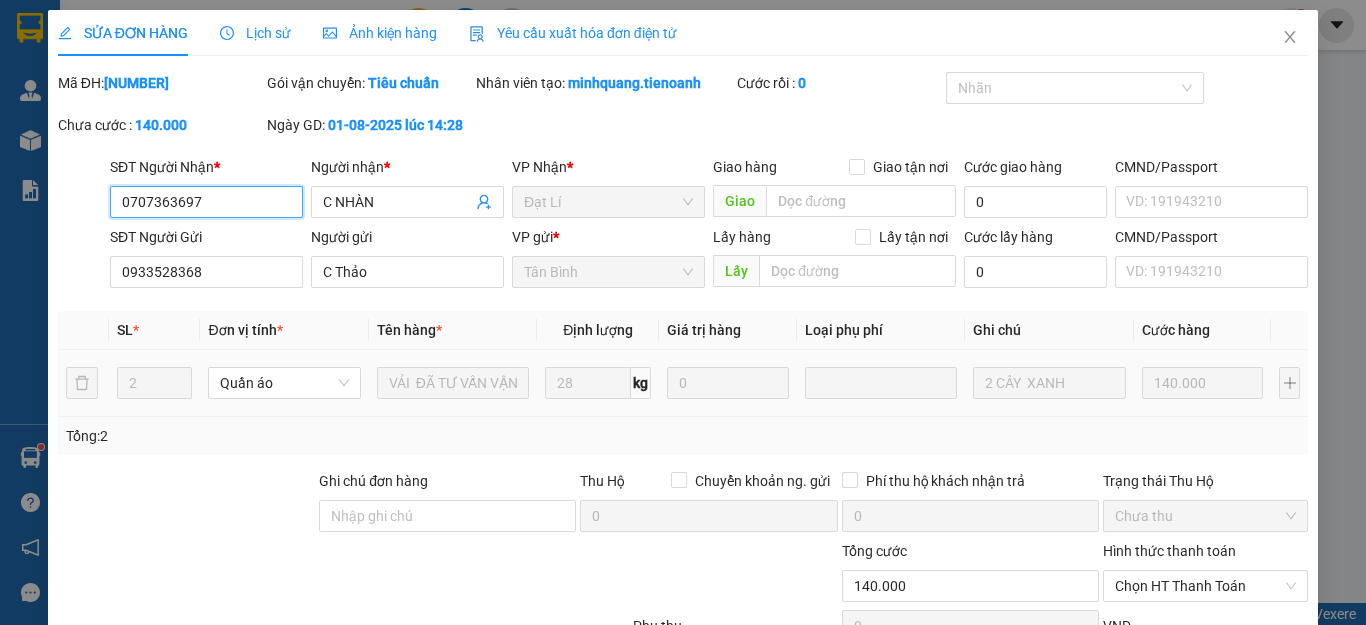 scroll, scrollTop: 253, scrollLeft: 0, axis: vertical 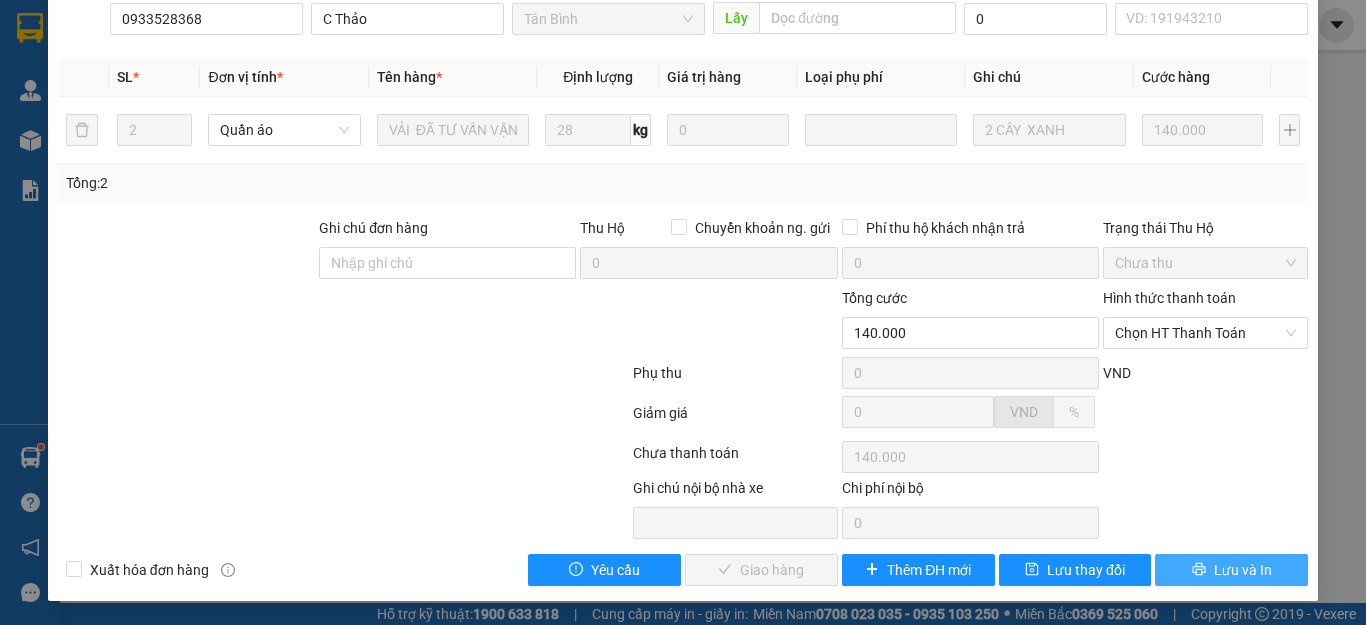 click on "Lưu và In" at bounding box center (1231, 570) 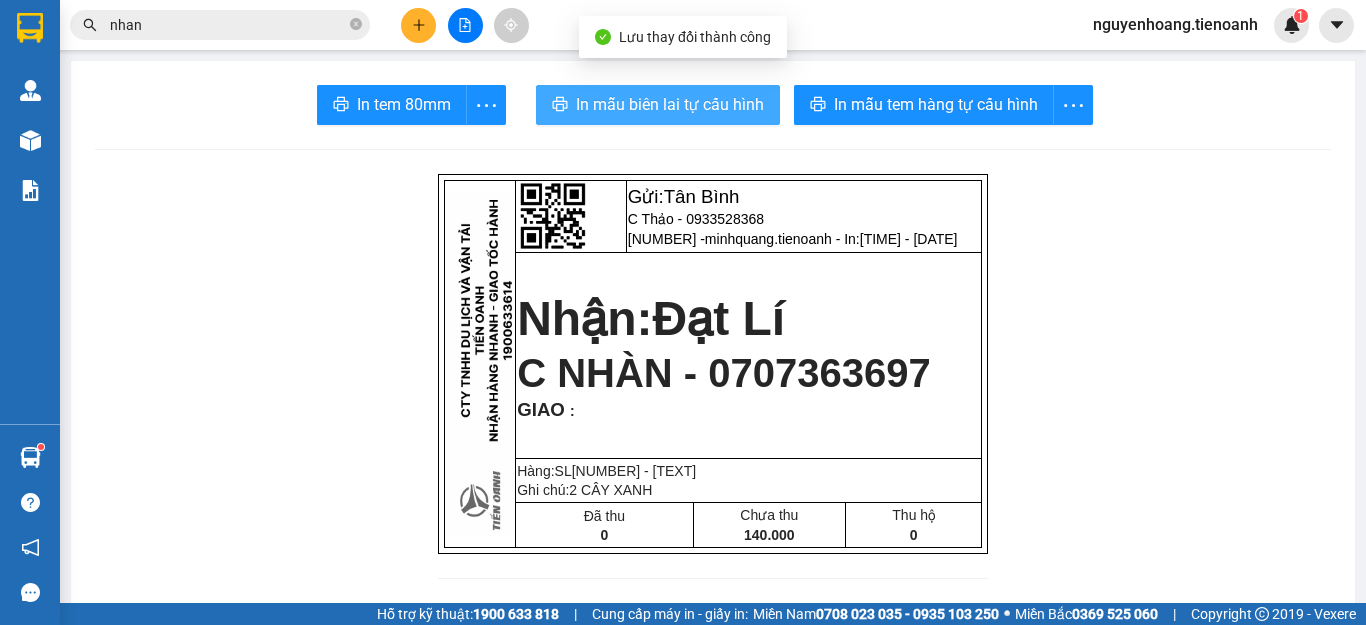 click on "In mẫu biên lai tự cấu hình" at bounding box center (670, 104) 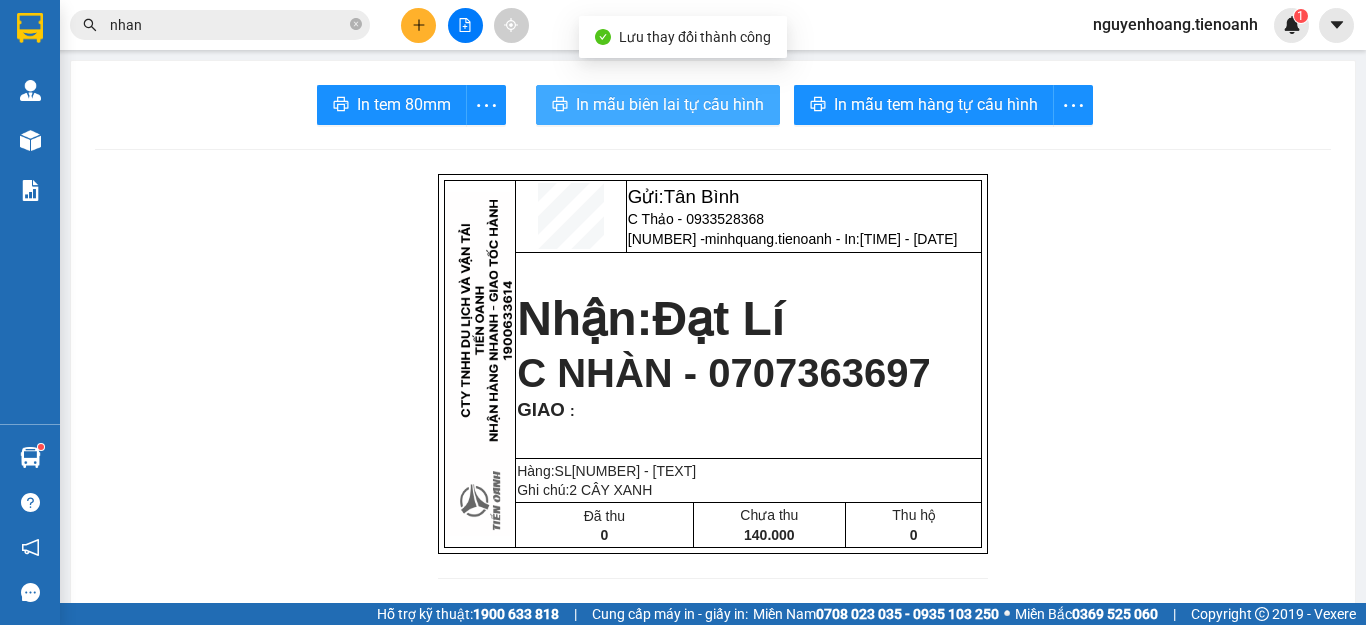 scroll, scrollTop: 0, scrollLeft: 0, axis: both 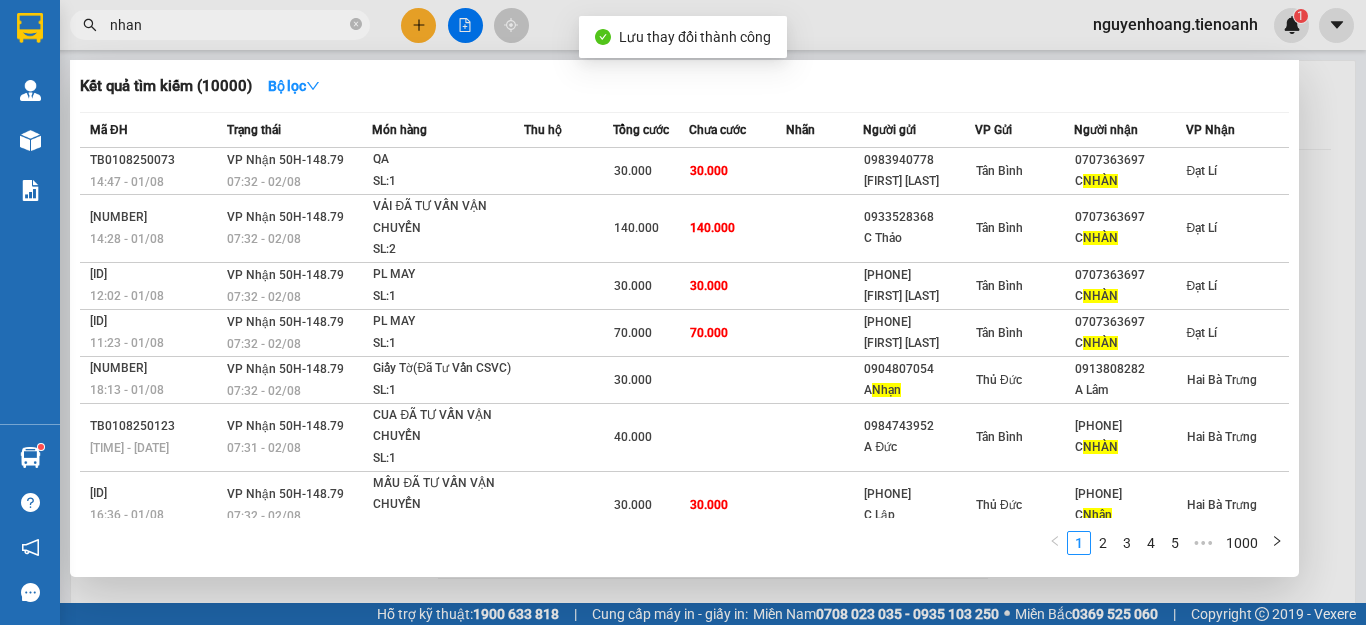 click on "nhan" at bounding box center (228, 25) 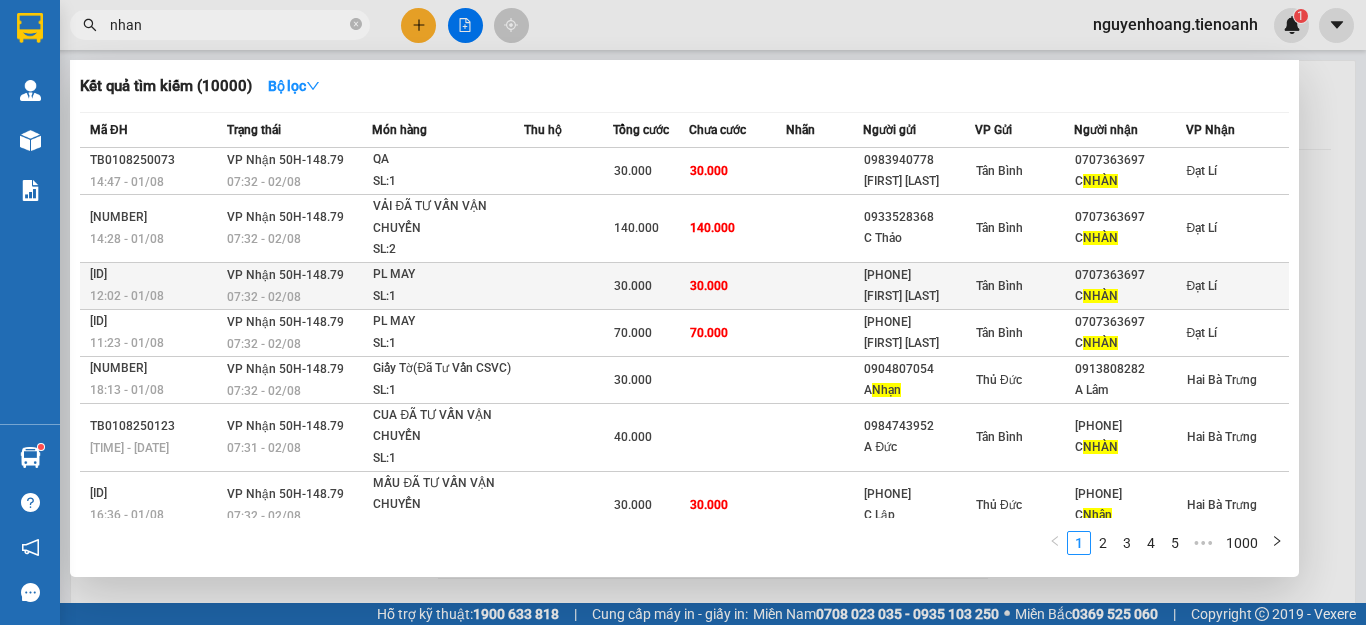 click at bounding box center (568, 285) 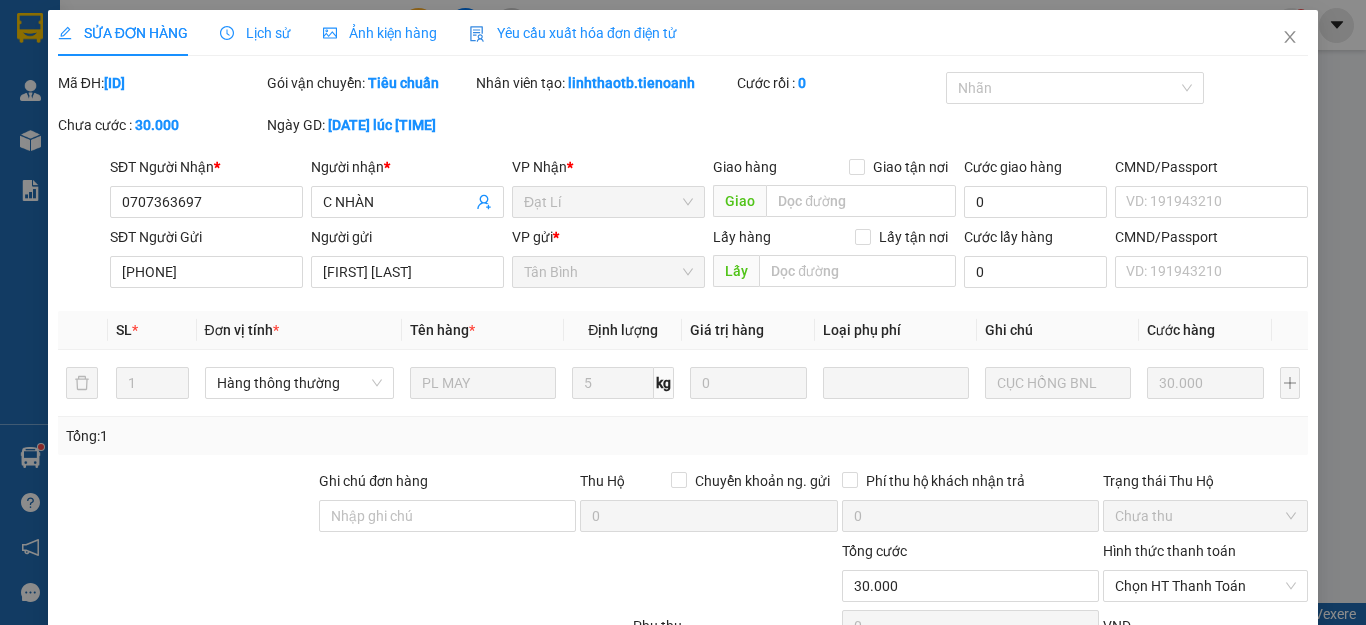 click on "Lưu và In" at bounding box center (1243, 823) 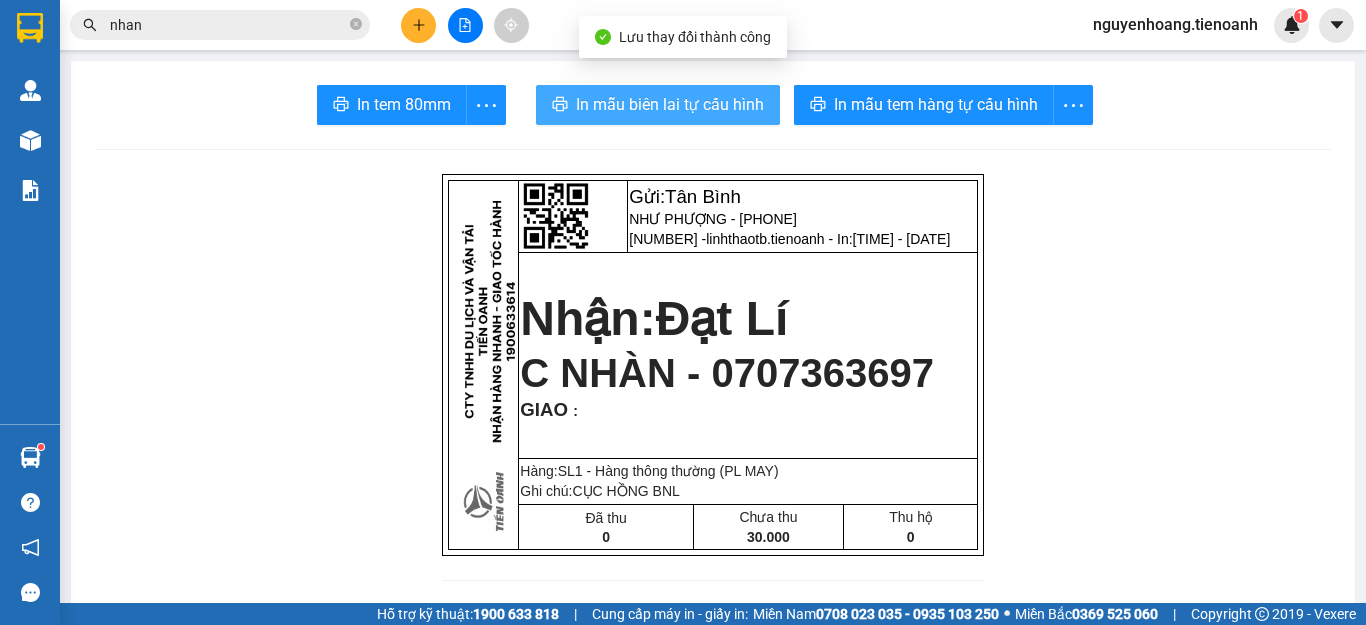 click on "In mẫu biên lai tự cấu hình" at bounding box center (670, 104) 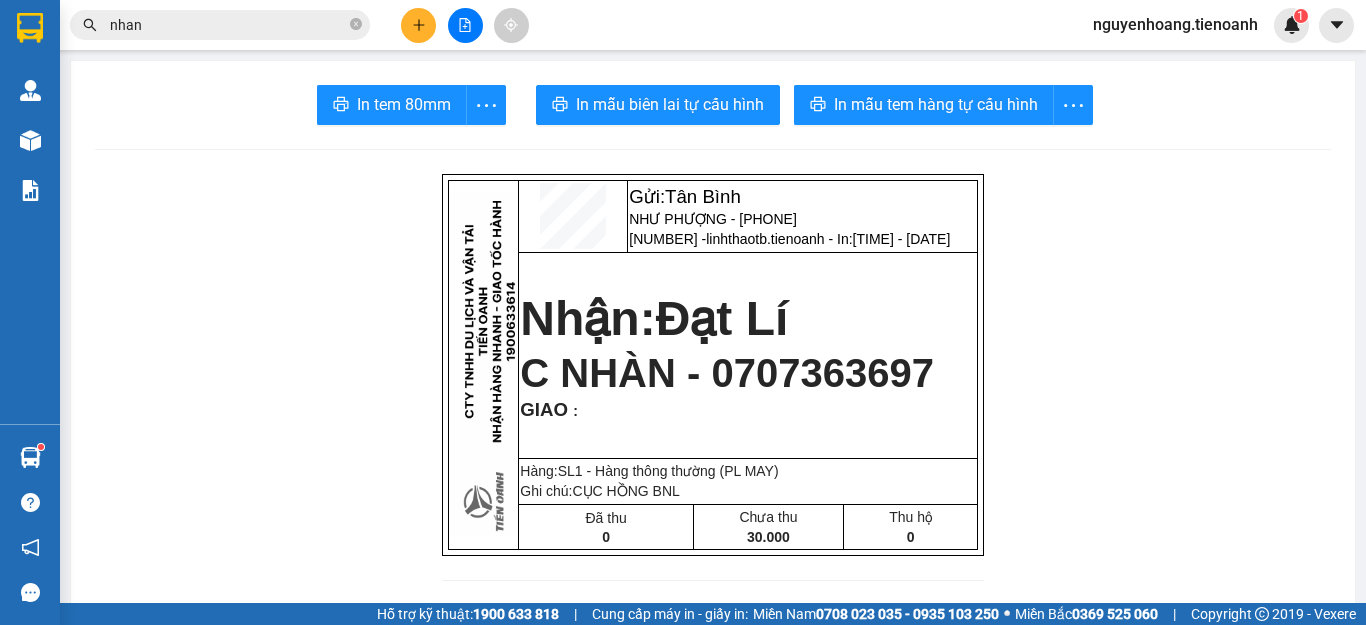 click on "nhan" at bounding box center (220, 25) 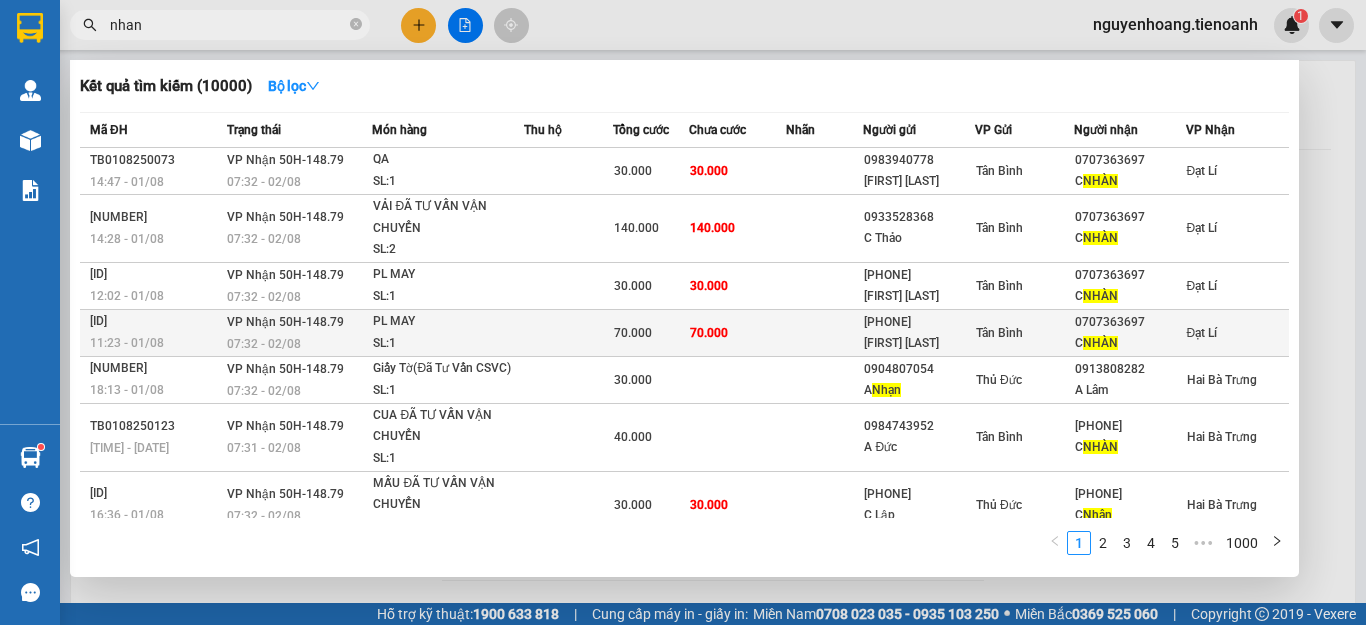 click on "70.000" at bounding box center (709, 333) 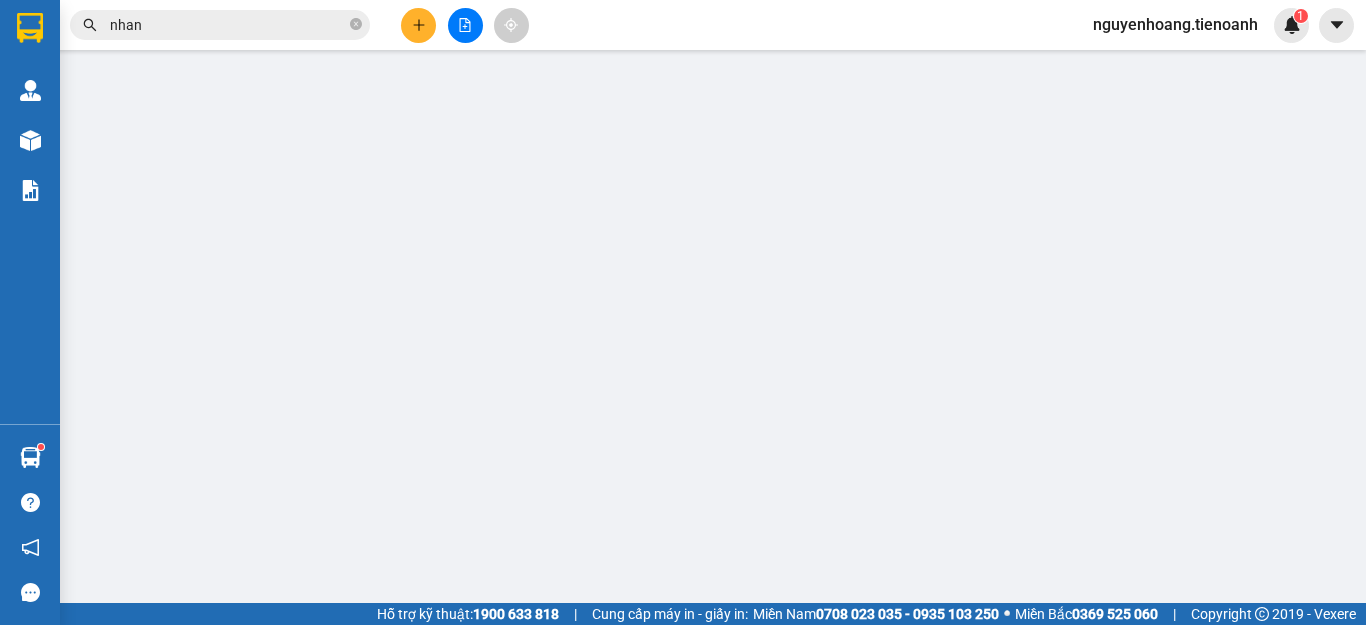 type on "0707363697" 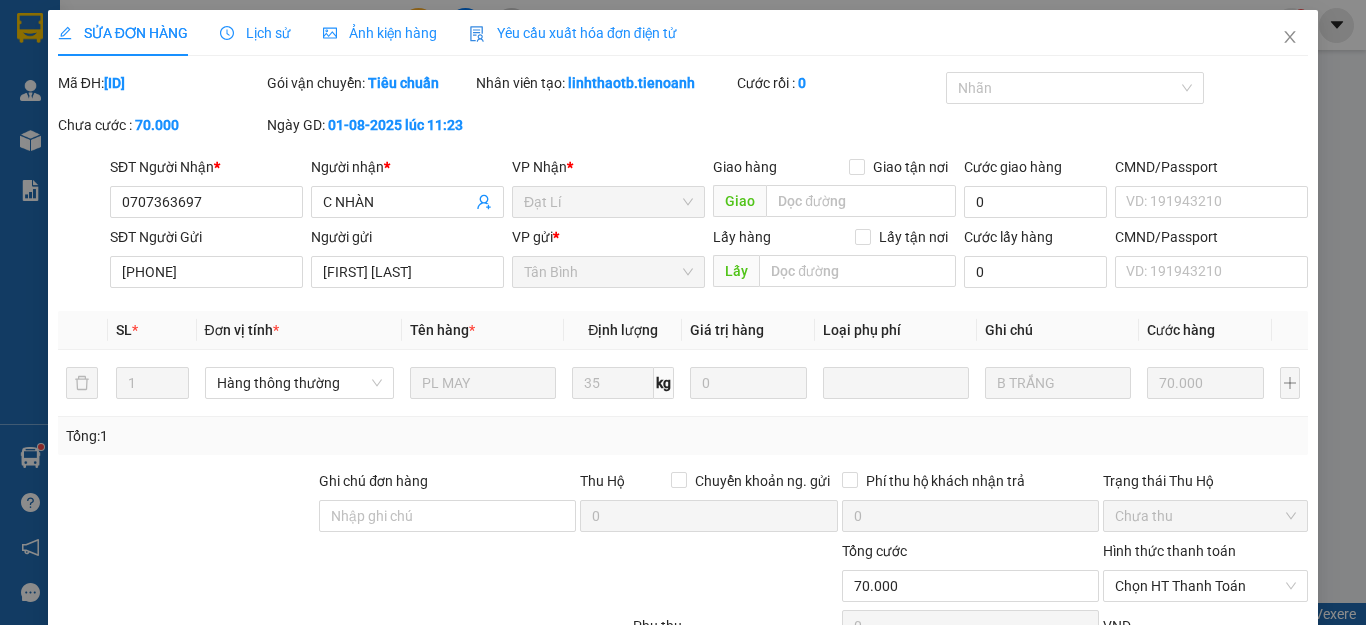 click on "Lưu và In" at bounding box center [1243, 823] 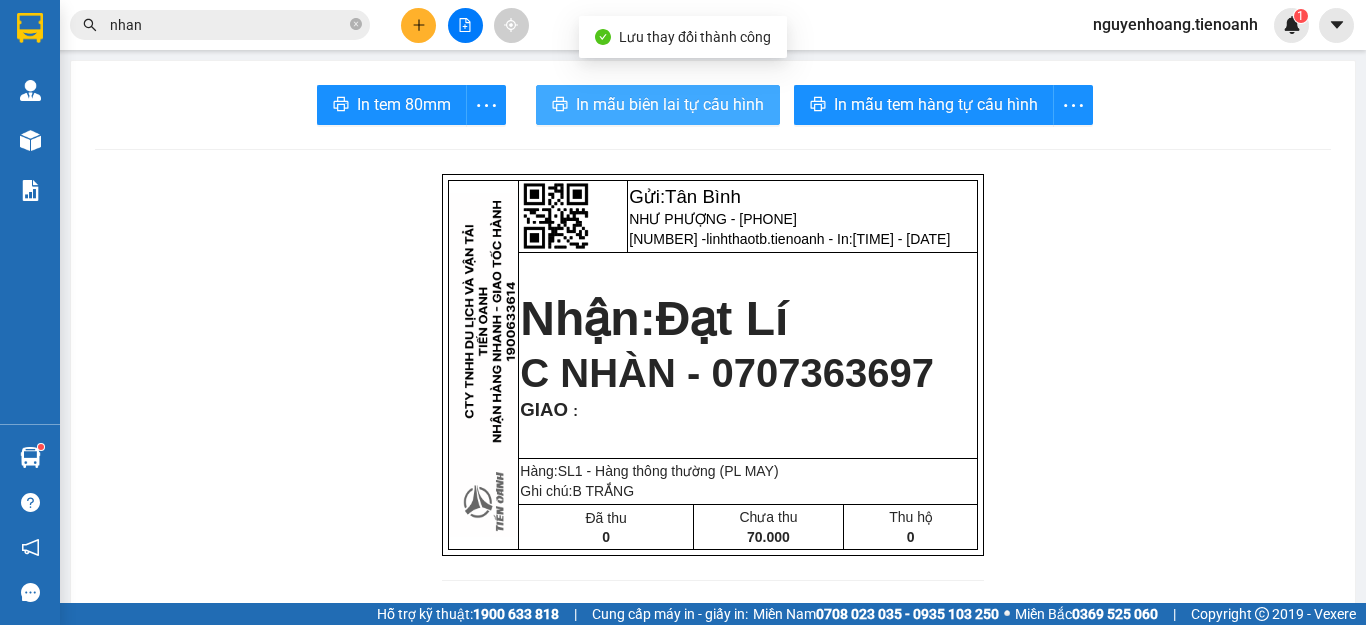 click on "In tem 80mm
In mẫu biên lai tự cấu hình  In mẫu tem hàng tự cấu hình
Gửi:  [CITY]
[FIRST] [LAST] - [PHONE]
TB0108250039 -  linhthaotb.tienoanh - In:  11:23:18 - 01/08/2025
Nhận:  [CITY]
C NHÀN - [PHONE]
GIAO   :
Hàng:SL  1 - Hàng thông thường (PL MAY)
Ghi chú:  B TRẮNG
Đã thu
0
Chưa thu
70.000
Thu hộ
0
CTY TNHH DLVT TIẾN OANH
NHẬN HÀNG NHANH - GIAO TỐC HÀNH
1900 633 614
VP Gửi: [CITY]
VP Nhận: [CITY]
ĐC: 266 Đồng Đen, P10, Q TB
ĐC: QL14,  Chợ Đạt Lý
ĐT:0935 882 082
ĐT: 0931 608 606
----------------------------------------------
GỬI KHÁCH HÀNG
BILL BIÊN NHẬN
Mã đơn : TB0108250039
In :  11:23:18 - 01/08/2025
N.Gửi:     [FIRST] [LAST] -  [PHONE].  CCCD:
N.Nhận:   C NHÀN -  [PHONE]. CCCD :
GIAO TẬN NƠI :" at bounding box center (713, 1091) 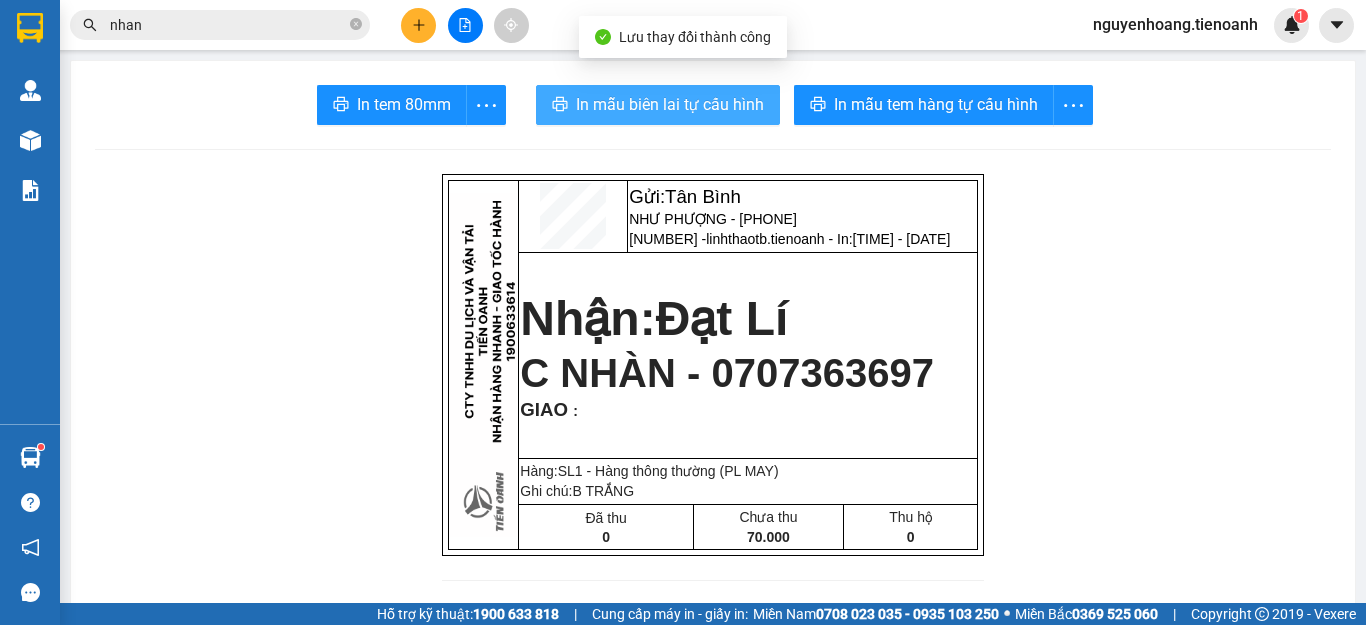 click on "In mẫu biên lai tự cấu hình" at bounding box center [670, 104] 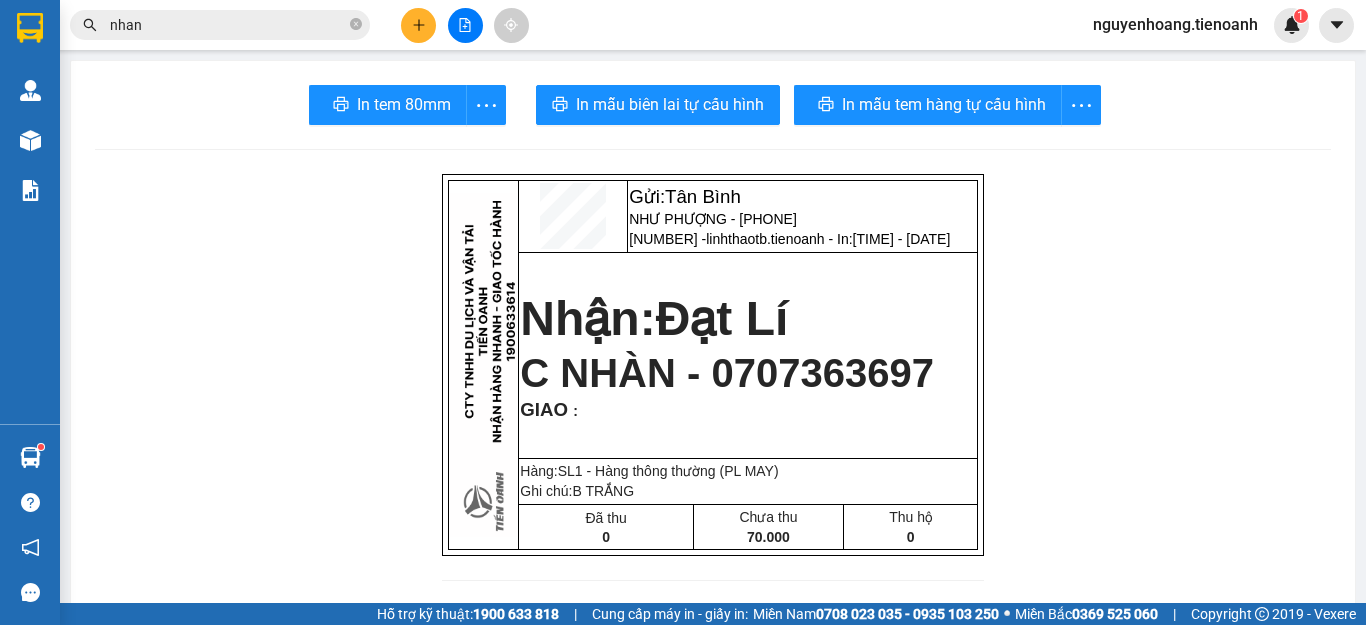 click on "nhan" at bounding box center (228, 25) 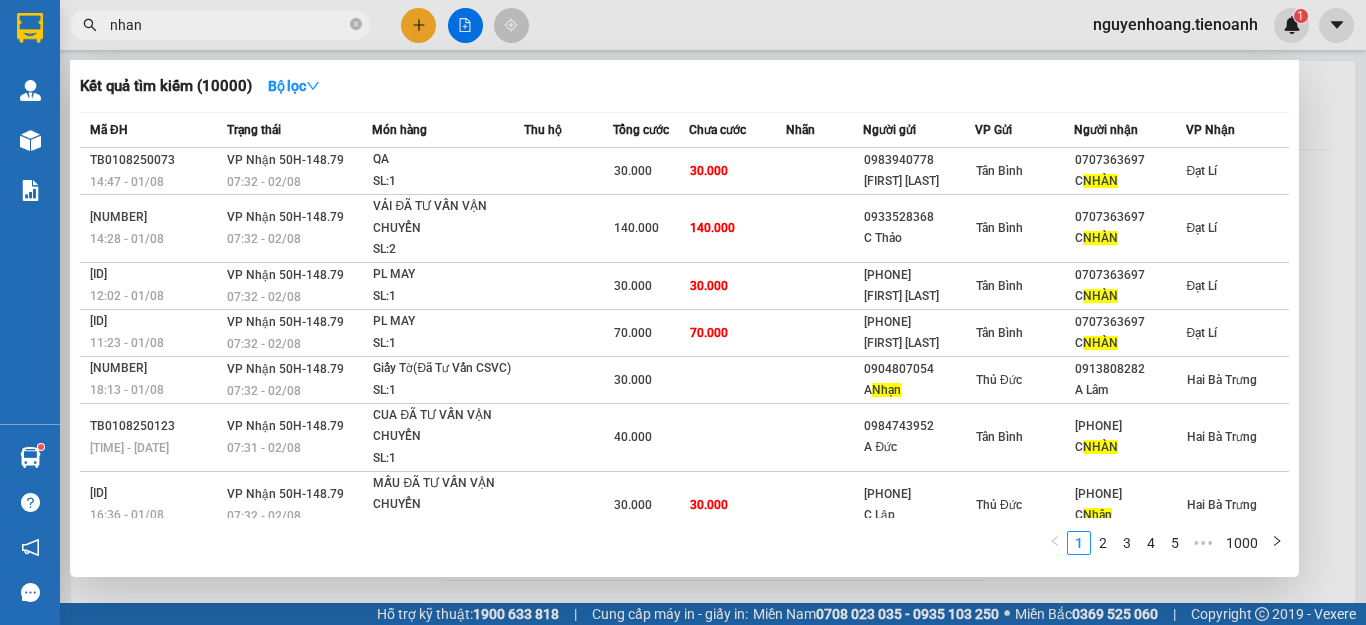 click on "nhan" at bounding box center [228, 25] 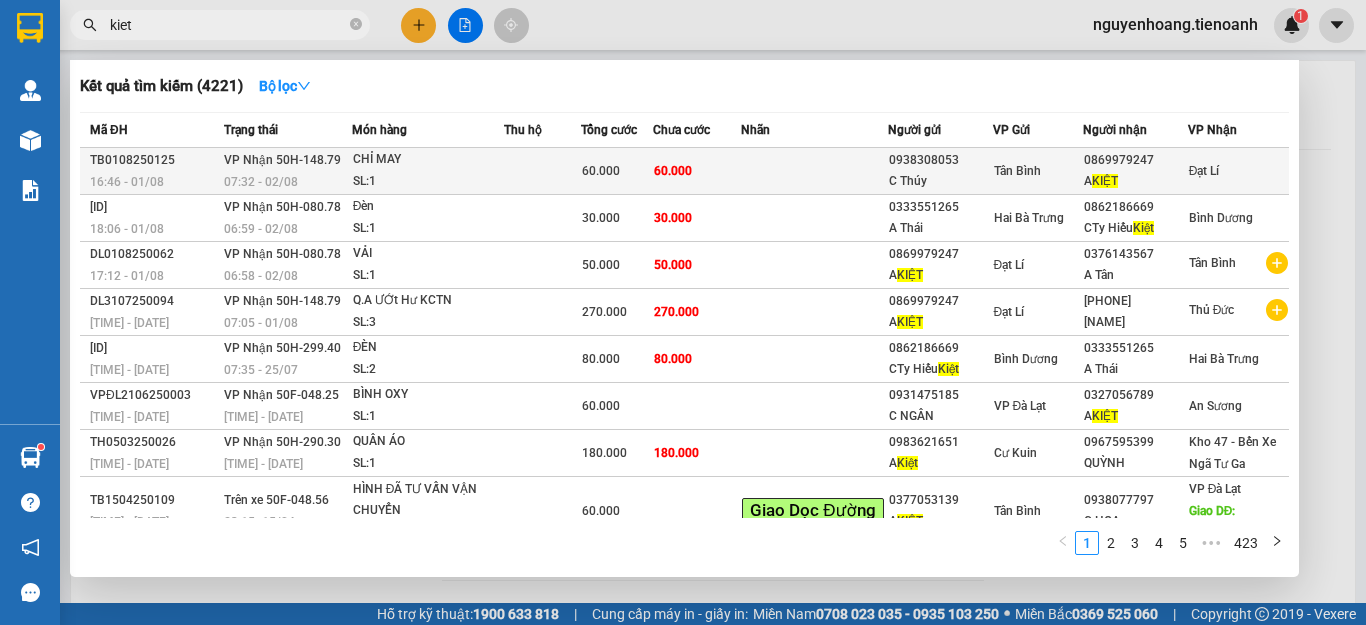 type on "kiet" 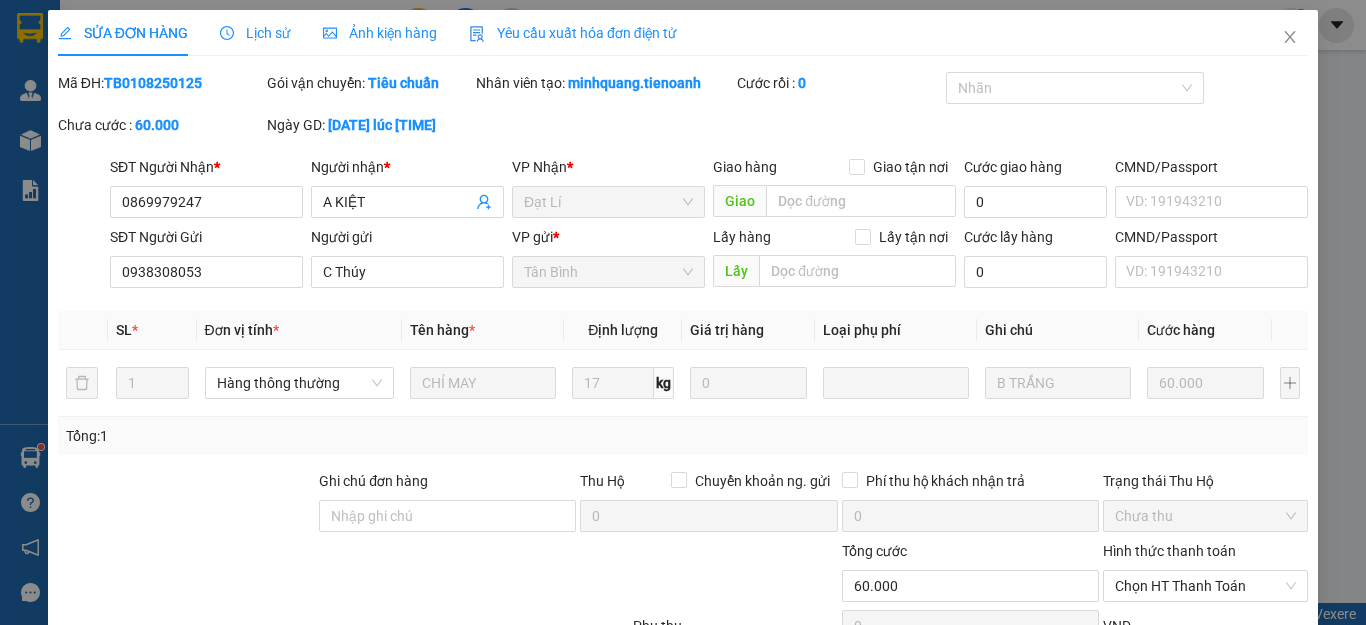 click on "Lưu và In" at bounding box center (1243, 823) 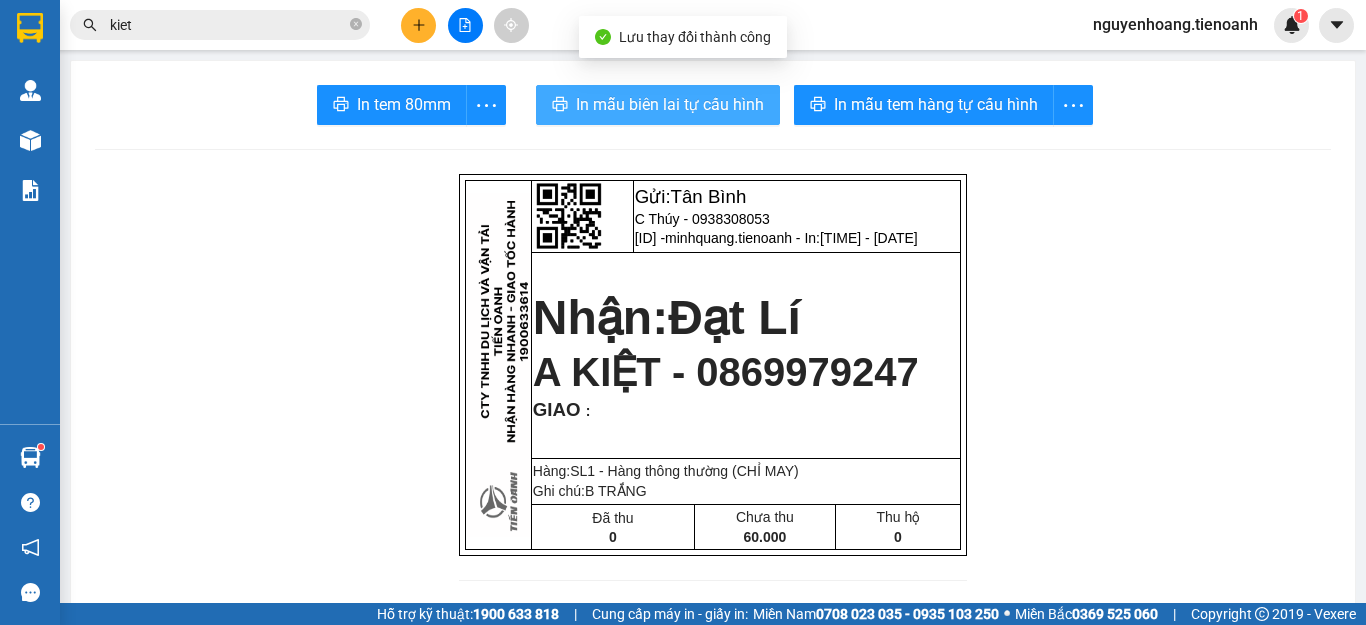 click on "In mẫu biên lai tự cấu hình" at bounding box center (670, 104) 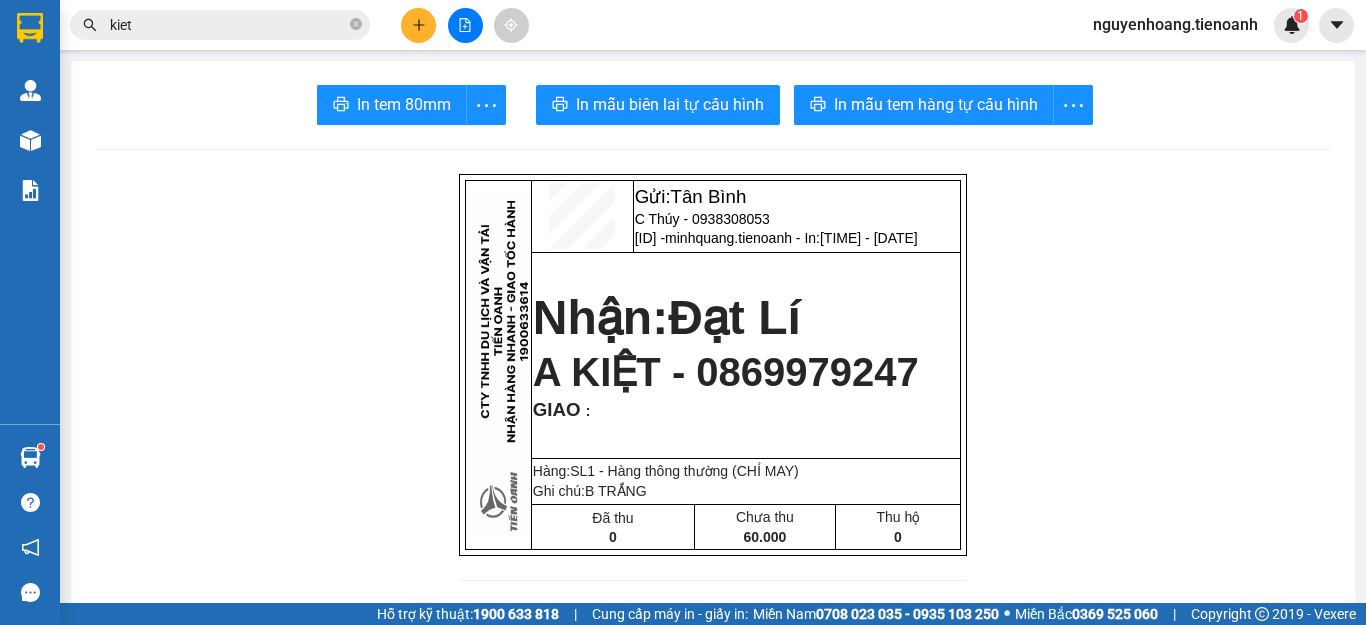 click on "kiet" at bounding box center (220, 25) 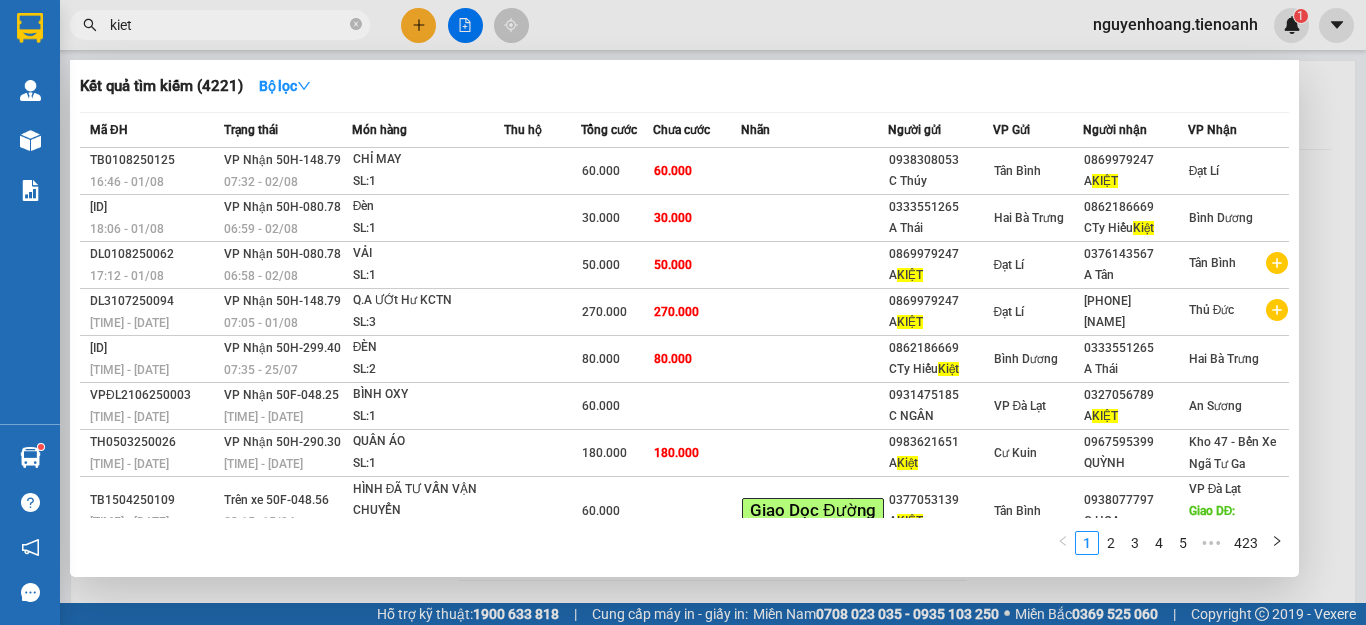 click at bounding box center [683, 312] 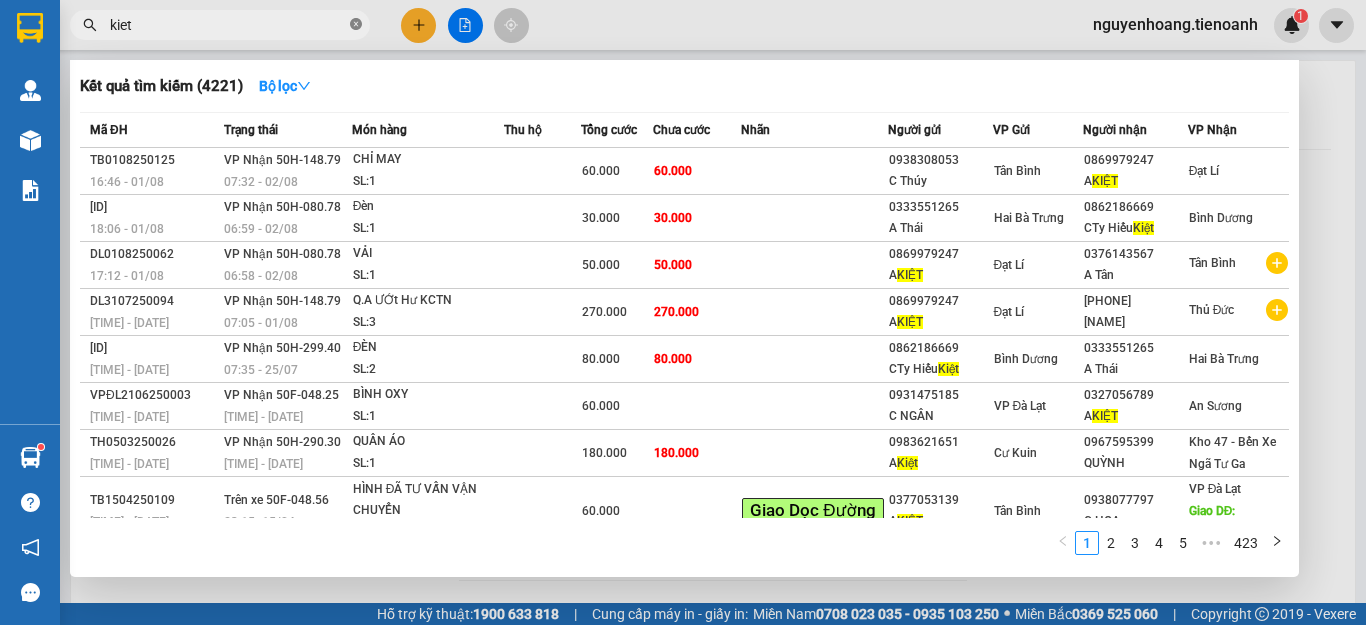 click 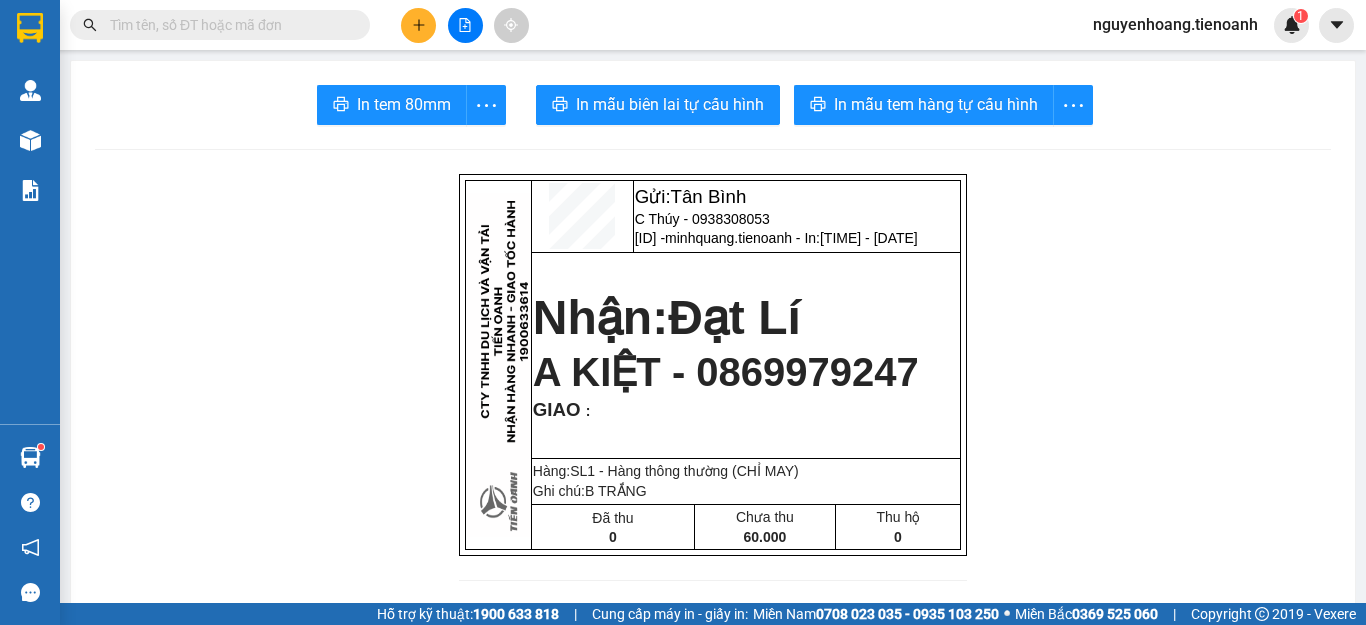 click at bounding box center (228, 25) 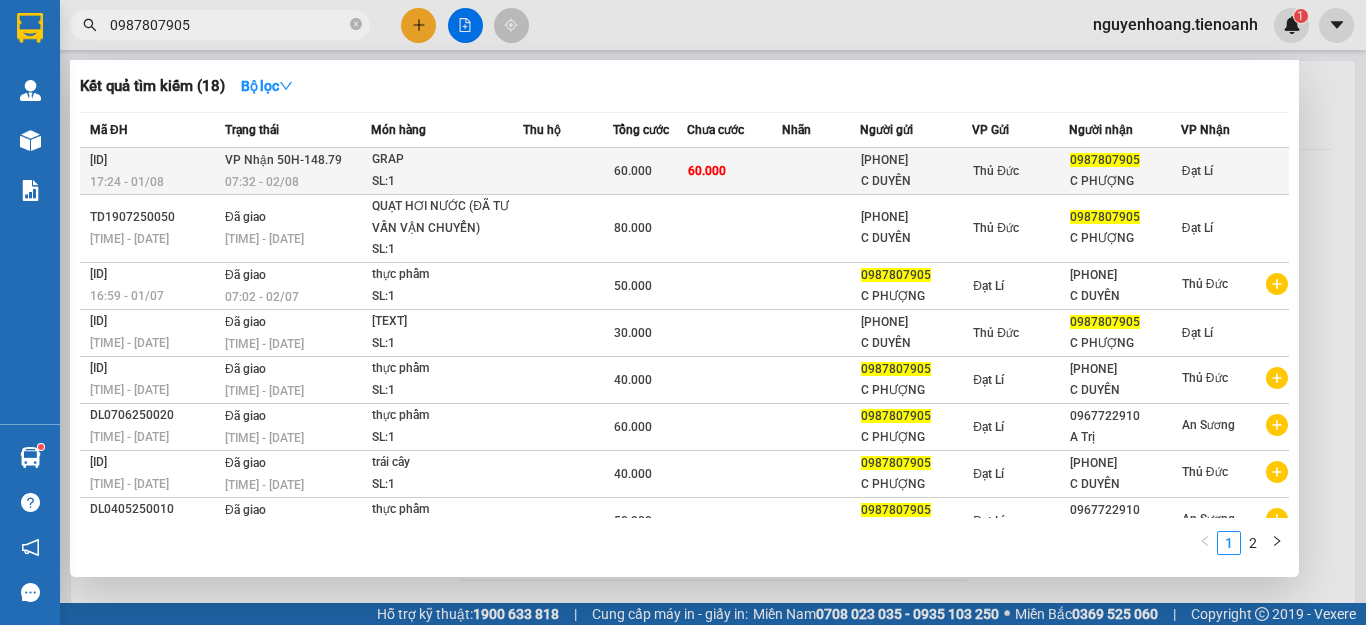 type on "0987807905" 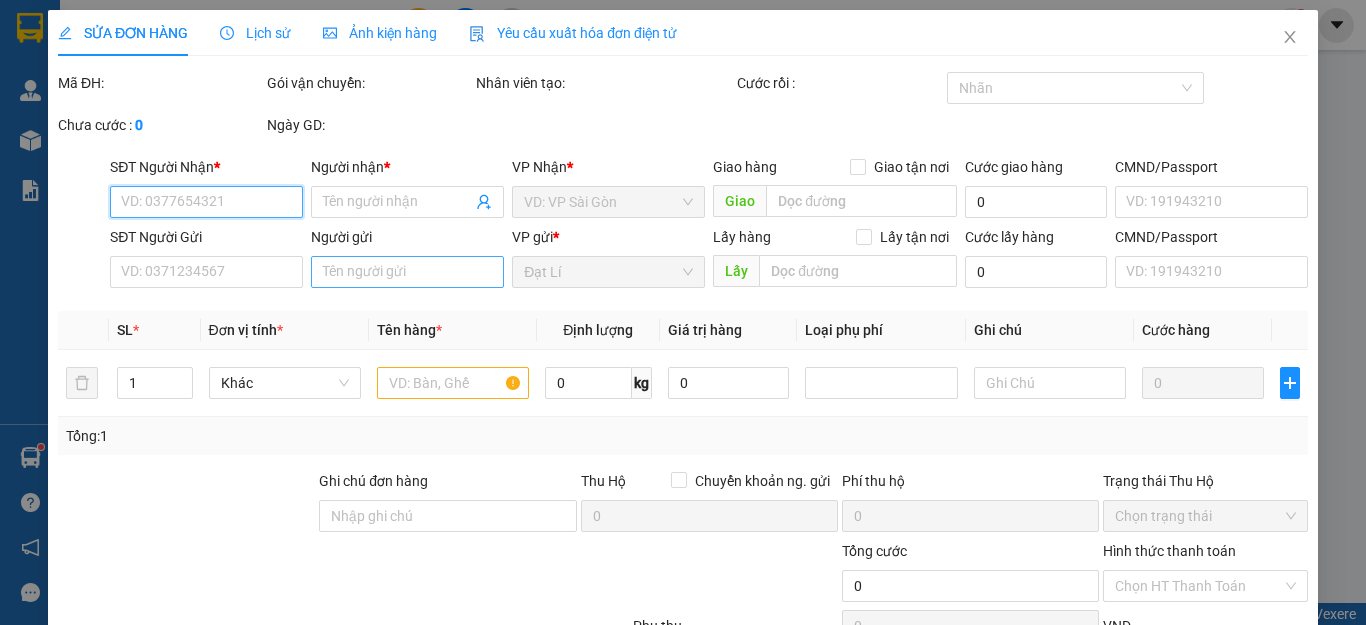 type on "0987807905" 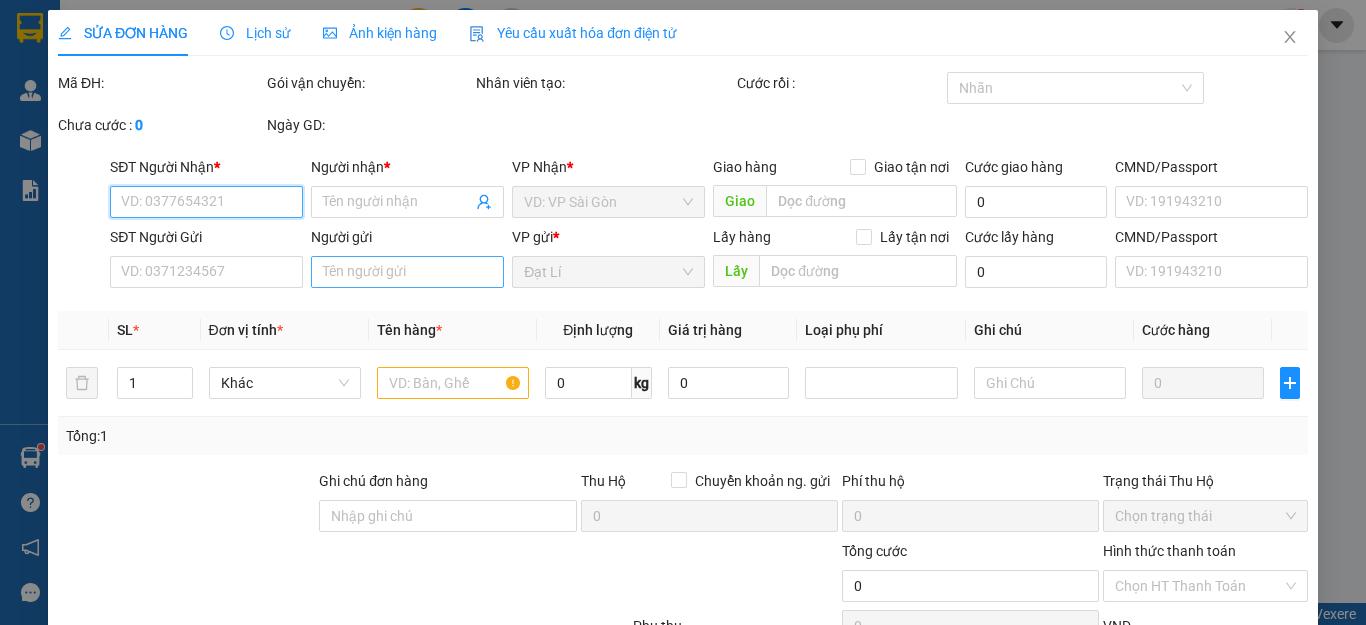 type on "C PHƯỢNG" 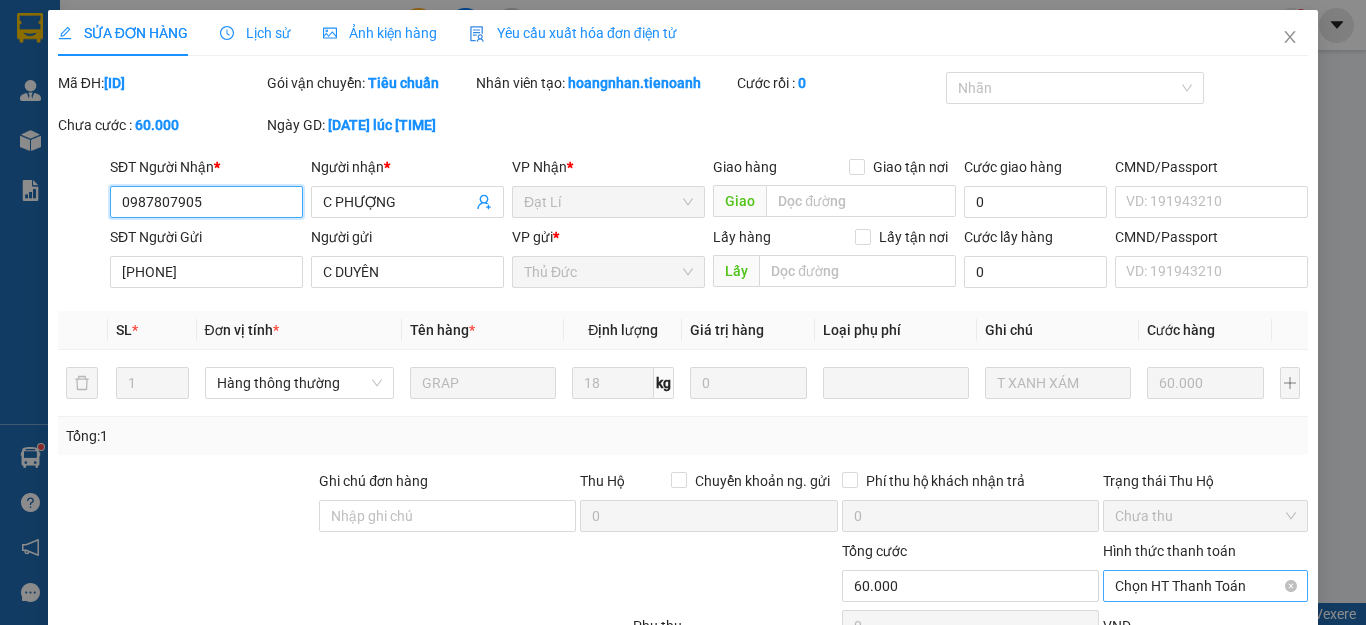 click on "Chọn HT Thanh Toán" at bounding box center [1205, 586] 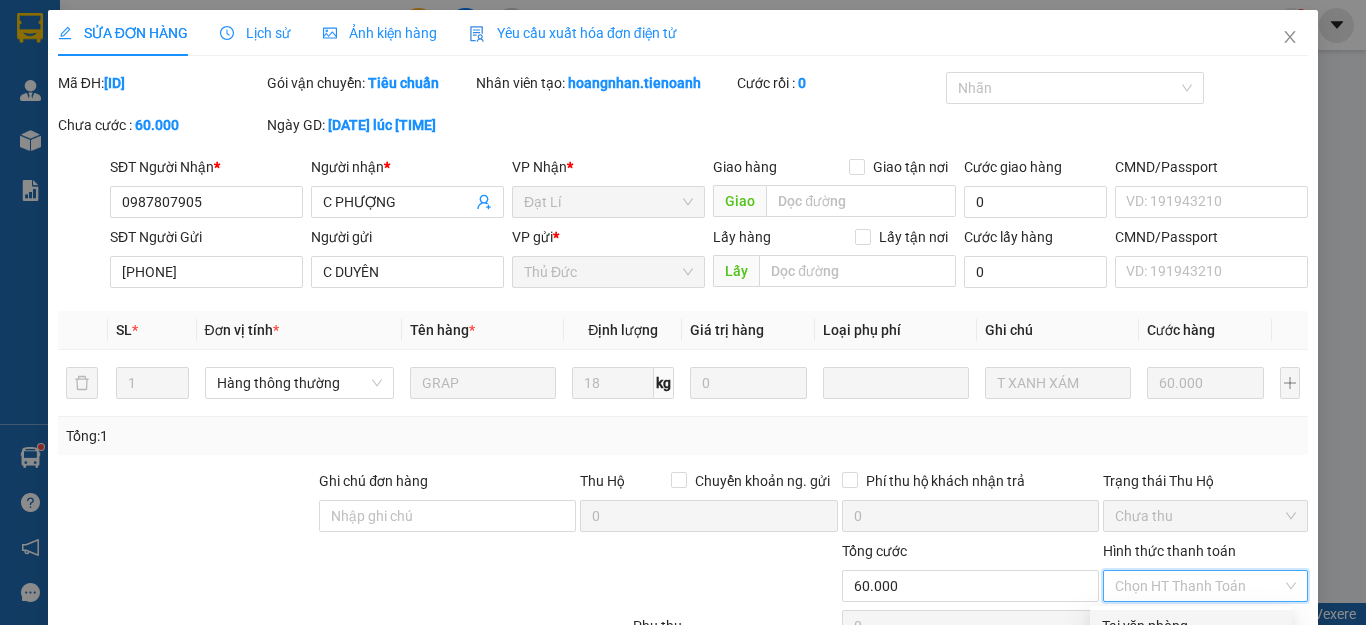 click on "Tại văn phòng" at bounding box center (1191, 626) 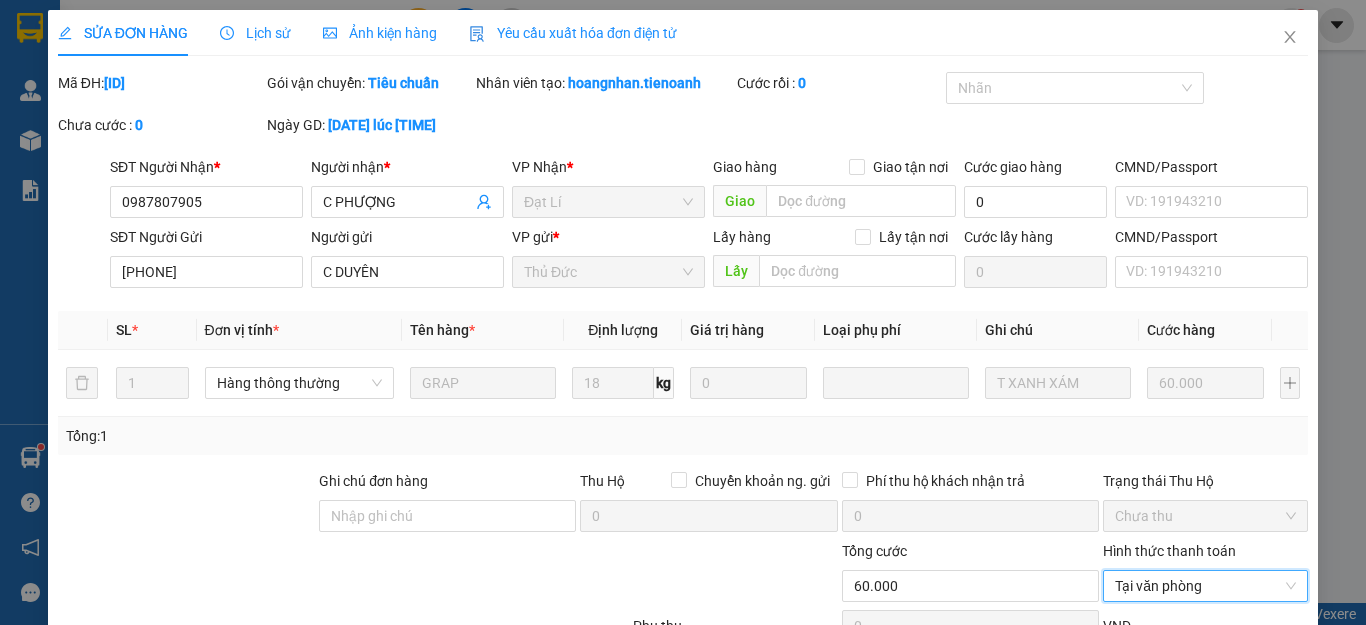 click on "Lưu và Giao hàng" at bounding box center [761, 823] 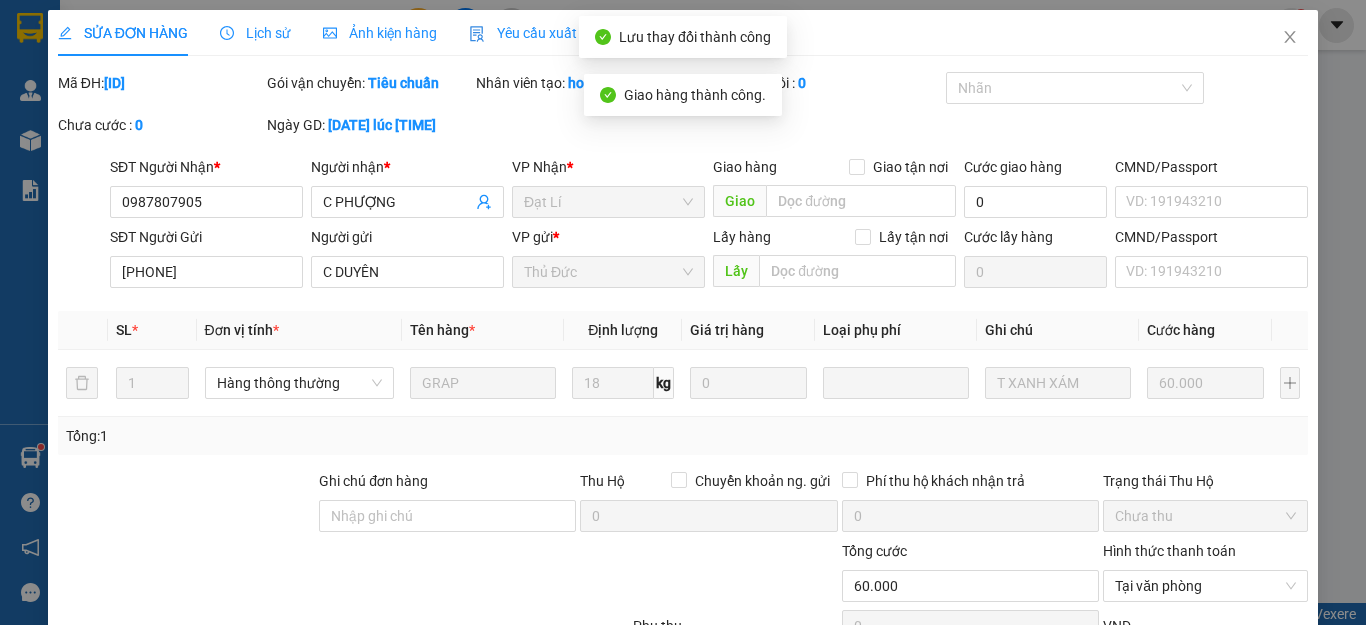 click at bounding box center (343, 670) 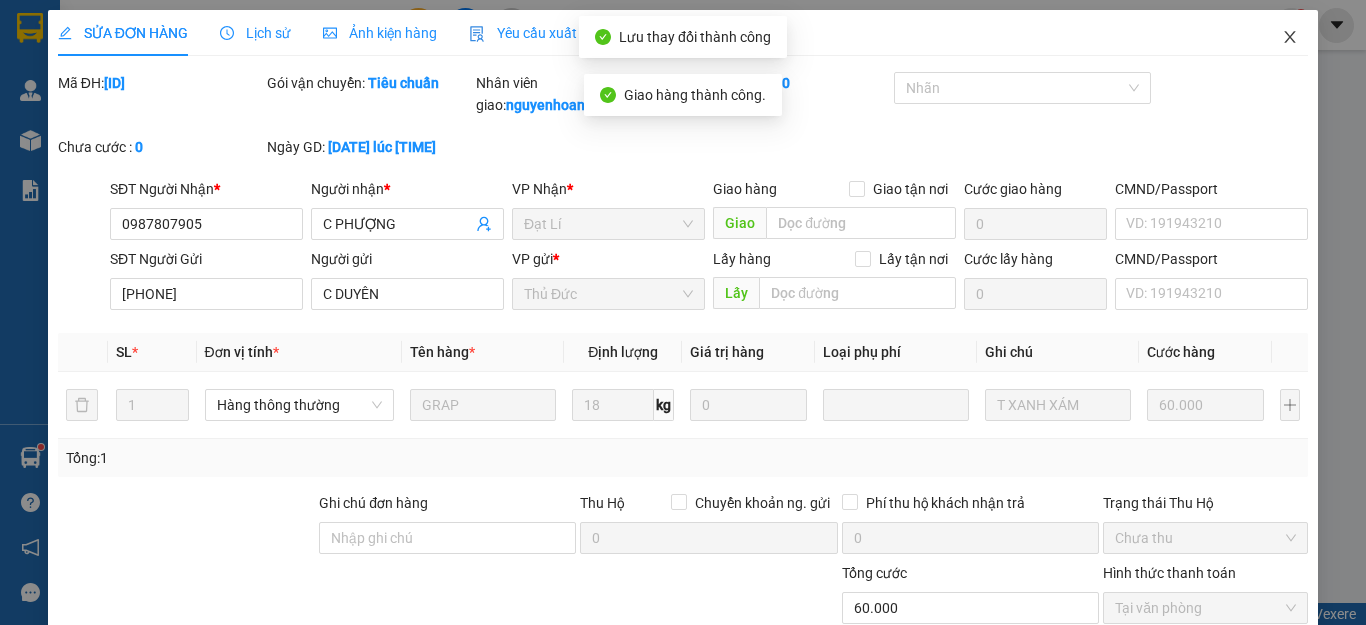 click 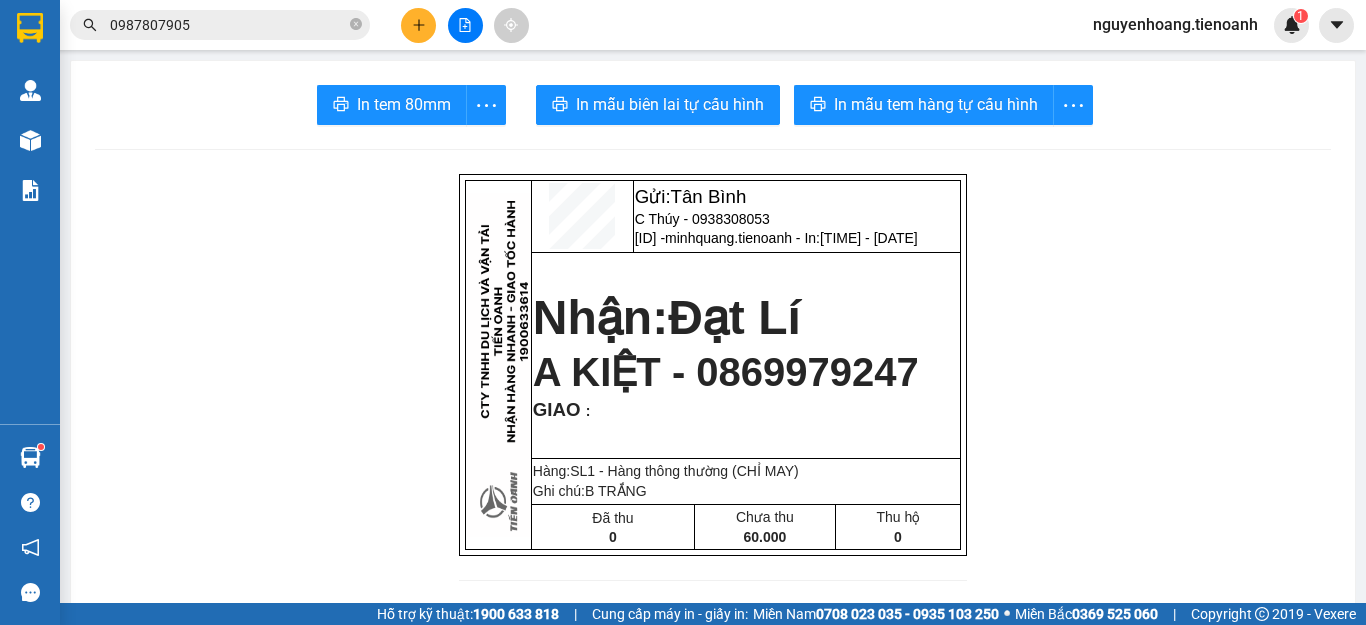 click on "Gửi:  Tân Bình
C Thúy -  [PHONE]
[ID] -  [FIRST] [LAST] - In:  [TIME] - [DATE]
Nhận:  Đạt Lí
A KIỆT -  [PHONE]
GIAO   :
Hàng:SL  1 - Hàng thông thường (CHỈ MAY)
Ghi chú:  B TRẮNG
Đã thu
0
chưa thu
60.000
Thu hộ
0
CTY TNHH DLVT TIẾN OANH
NHẬN HÀNG NHANH - GIAO TỐC HÀNH
1900 633 614
VP Gửi: Tân Bình
VP Nhận: Đạt Lí
ĐC: 266 Đồng Đen, P10, Q TB
ĐC: QL14,  Chợ Đạt Lý
ĐT:0935 882 082
ĐT: 0931 608 606
----------------------------------------------
GỬI KHÁCH HÀNG
BILL BIÊN NHẬN
Mã đơn : [ID]
In :  [TIME] - [DATE]
N.Gửi:    C Thúy -  [PHONE].  CCCD:
N.Nhận:   A KIỆT -  [PHONE]. CCCD :
GIAO TẬN NƠI :
Ghi chú : B TRẮNG
Tên hàng
KL
SL
Cước hàng
1" at bounding box center [713, 1135] 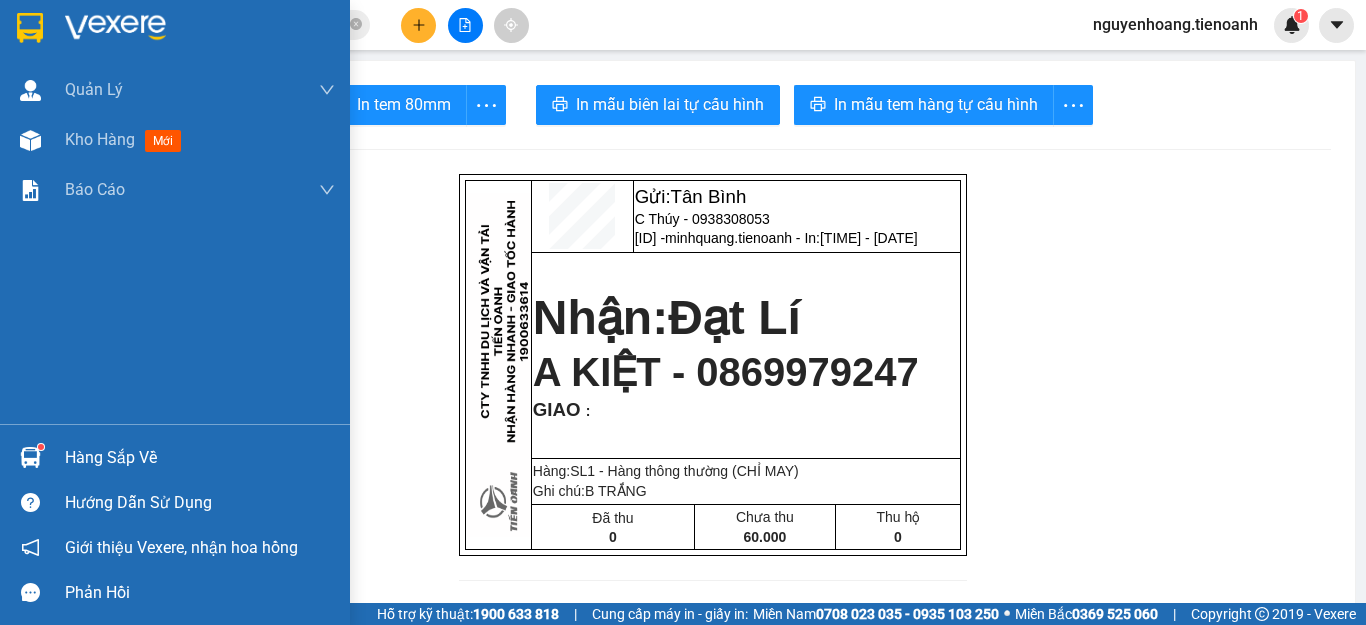 click on "Hàng sắp về" at bounding box center (200, 458) 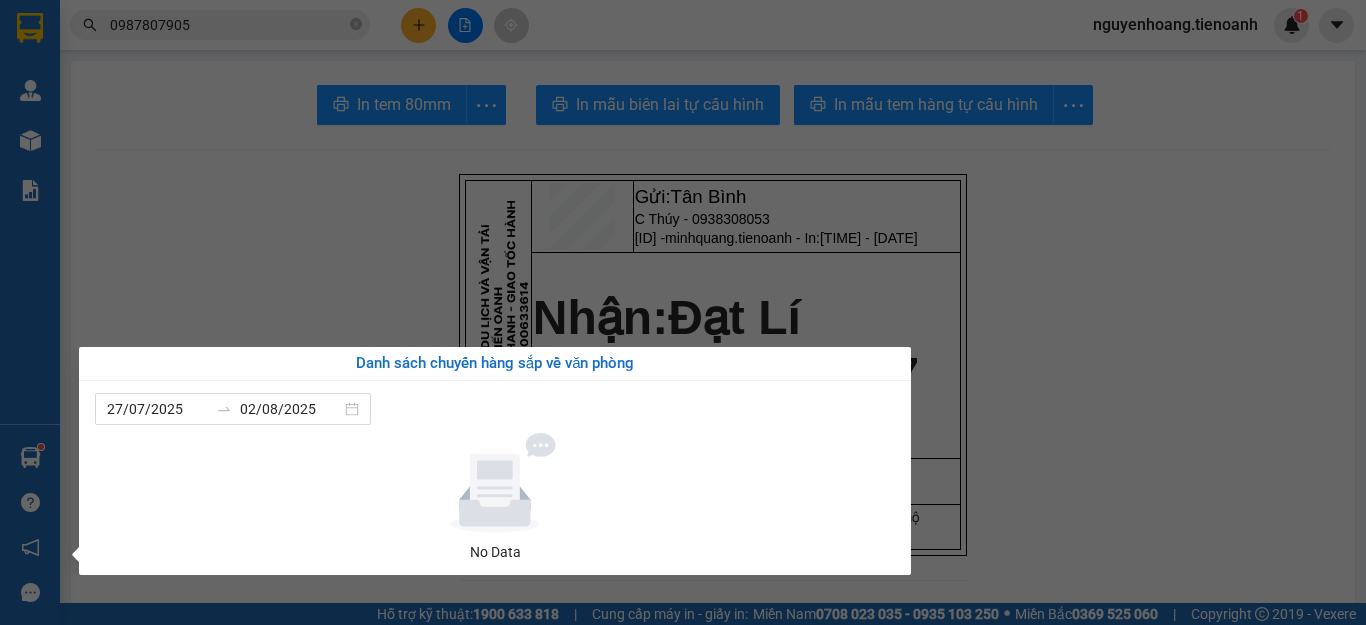 click on "Kết quả tìm kiếm ( 18 ) Bộ lọc Mã ĐH Trạng thái Món hàng Thu hộ Tổng cước Chưa cước Nhãn Người gửi VP Gửi Người nhận VP Nhận [ID] [TIME] - [DATE] VP Nhận 50H-148.79 [TIME] - [DATE] GRAP SL: 1 60.000 60.000 [PHONE] C DUYÊN Thủ Đức [PHONE] C PHƯỢNG Đạt Lí [ID] [TIME] - [DATE] Đã giao [TIME] - [DATE] QUẠT HƠI NƯỚC (ĐÃ TƯ VẤN VẬN CHUYỂN) SL: 1 80.000 [PHONE] C DUYÊN Thủ Đức [PHONE] C PHƯỢNG Đạt Lí [ID] [TIME] - [DATE] Đã giao [TIME] - [DATE] thực phẩm SL: 1 50.000 [PHONE] C PHƯỢNG Đạt Lí [PHONE] C DUYÊN Thủ Đức [ID] [TIME] - [DATE] Đã giao [TIME] - [DATE] ĐỒ KHÔ (ĐÃ TƯ VẤN VẬN CHUYỂN) SL: 1 30.000 [PHONE] C DUYÊN Thủ Đức [PHONE] C PHƯỢNG Đạt Lí [ID] [TIME] - [DATE] Đã giao [TIME] - [DATE] thực phẩm SL: 1 40.000 [PHONE] C PHƯỢNG Đạt Lí [PHONE] C DUYÊN Thủ Đức [ID] [TIME] - [DATE]" at bounding box center [683, 312] 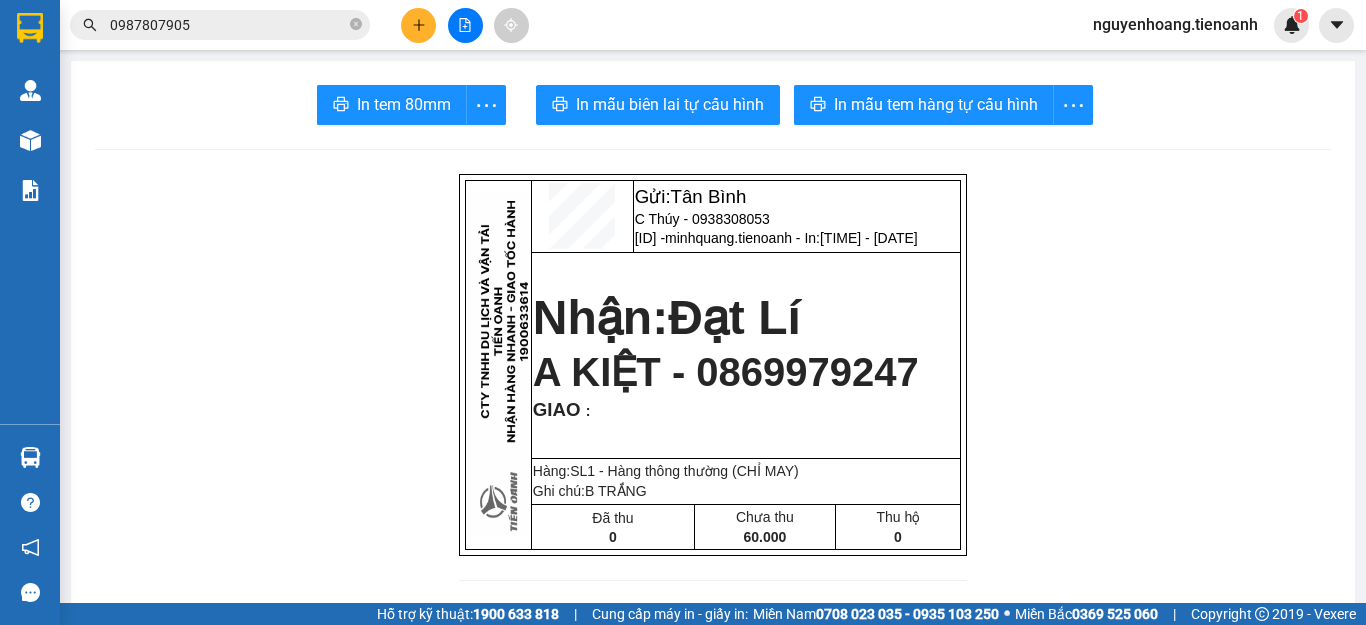 click on "Gửi:  Tân Bình
C Thúy -  [PHONE]
[ID] -  [FIRST] [LAST] - In:  [TIME] - [DATE]
Nhận:  Đạt Lí
A KIỆT -  [PHONE]
GIAO   :
Hàng:SL  1 - Hàng thông thường (CHỈ MAY)
Ghi chú:  B TRẮNG
Đã thu
0
chưa thu
60.000
Thu hộ
0
CTY TNHH DLVT TIẾN OANH
NHẬN HÀNG NHANH - GIAO TỐC HÀNH
1900 633 614
VP Gửi: Tân Bình
VP Nhận: Đạt Lí
ĐC: 266 Đồng Đen, P10, Q TB
ĐC: QL14,  Chợ Đạt Lý
ĐT:0935 882 082
ĐT: 0931 608 606
----------------------------------------------
GỬI KHÁCH HÀNG
BILL BIÊN NHẬN
Mã đơn : [ID]
In :  [TIME] - [DATE]
N.Gửi:    C Thúy -  [PHONE].  CCCD:
N.Nhận:   A KIỆT -  [PHONE]. CCCD :
GIAO TẬN NƠI :
Ghi chú : B TRẮNG
Tên hàng
KL
SL
Cước hàng
1" at bounding box center (713, 1135) 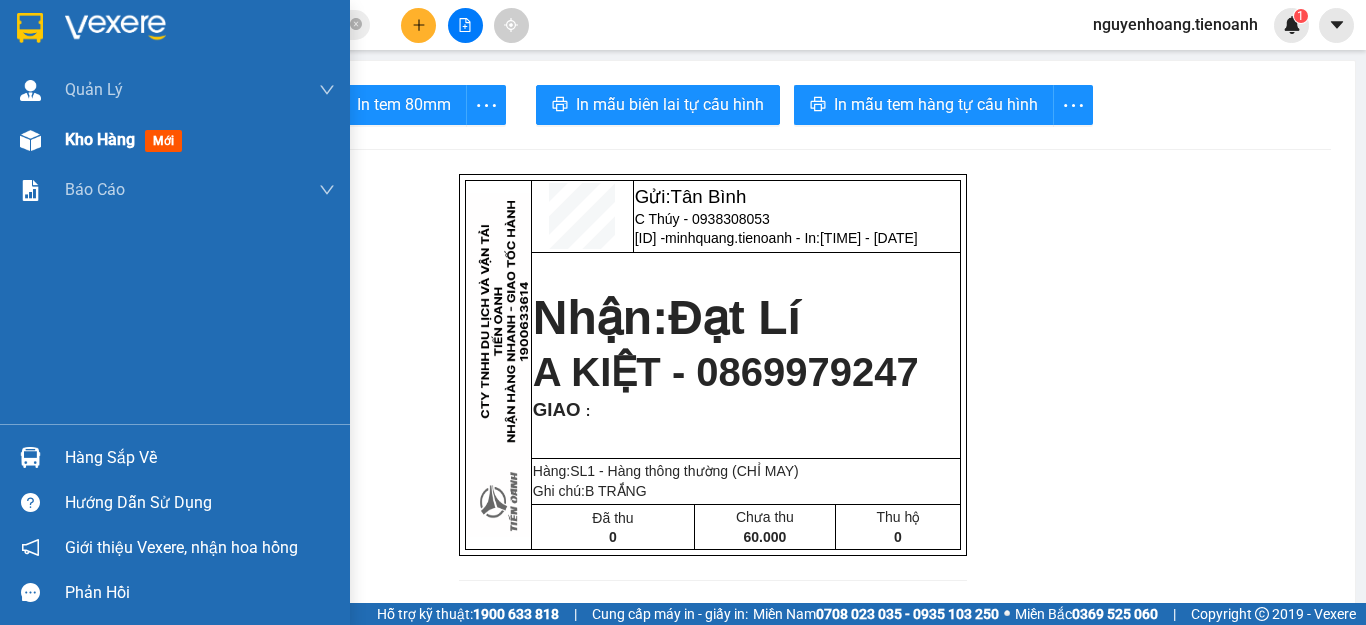 click on "Kho hàng" at bounding box center (100, 139) 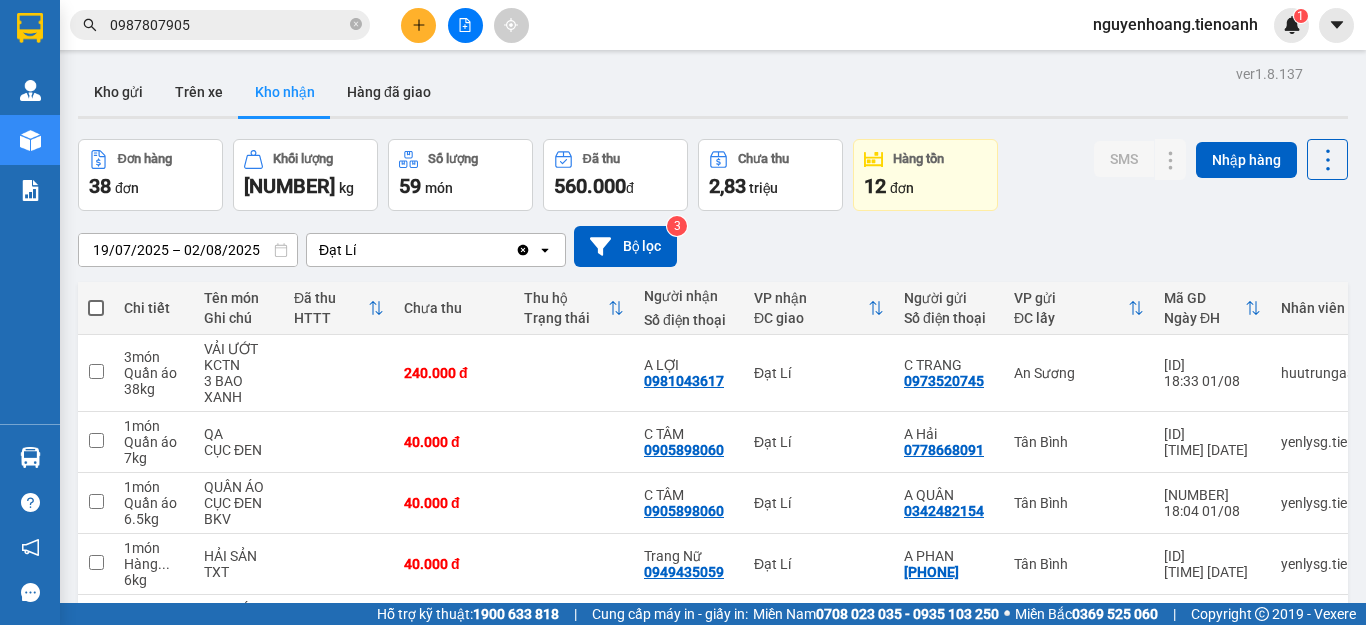 click on "2" at bounding box center [1060, 1073] 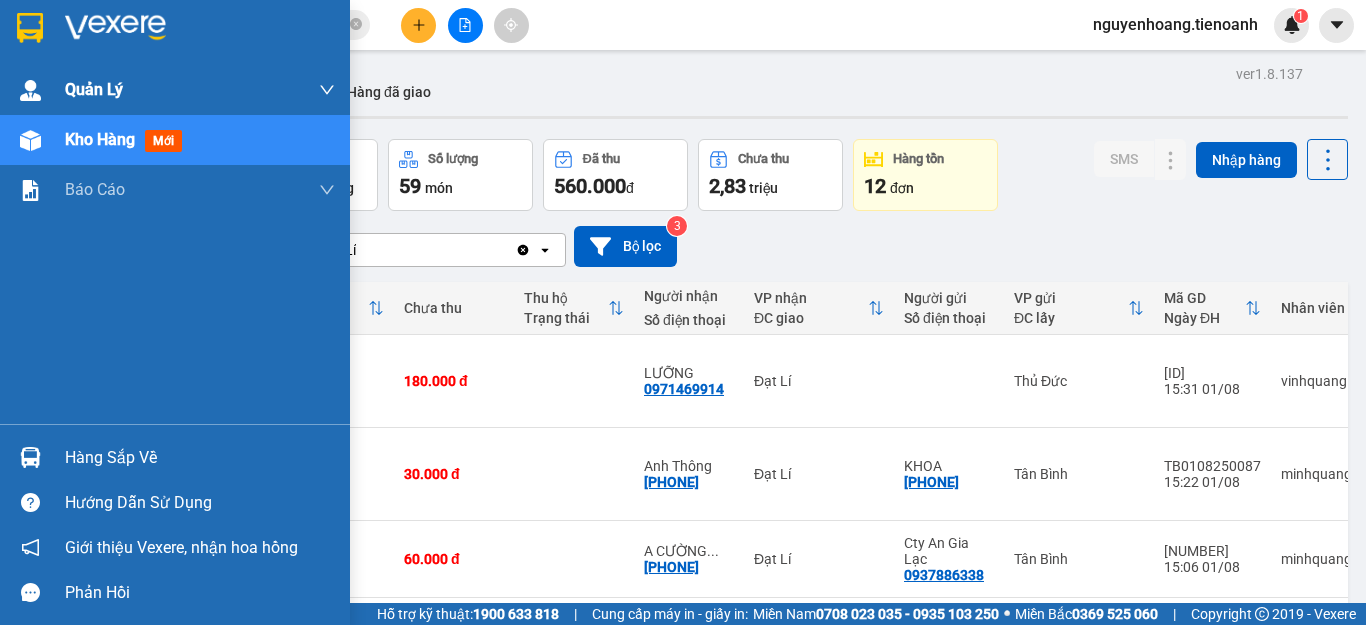 type 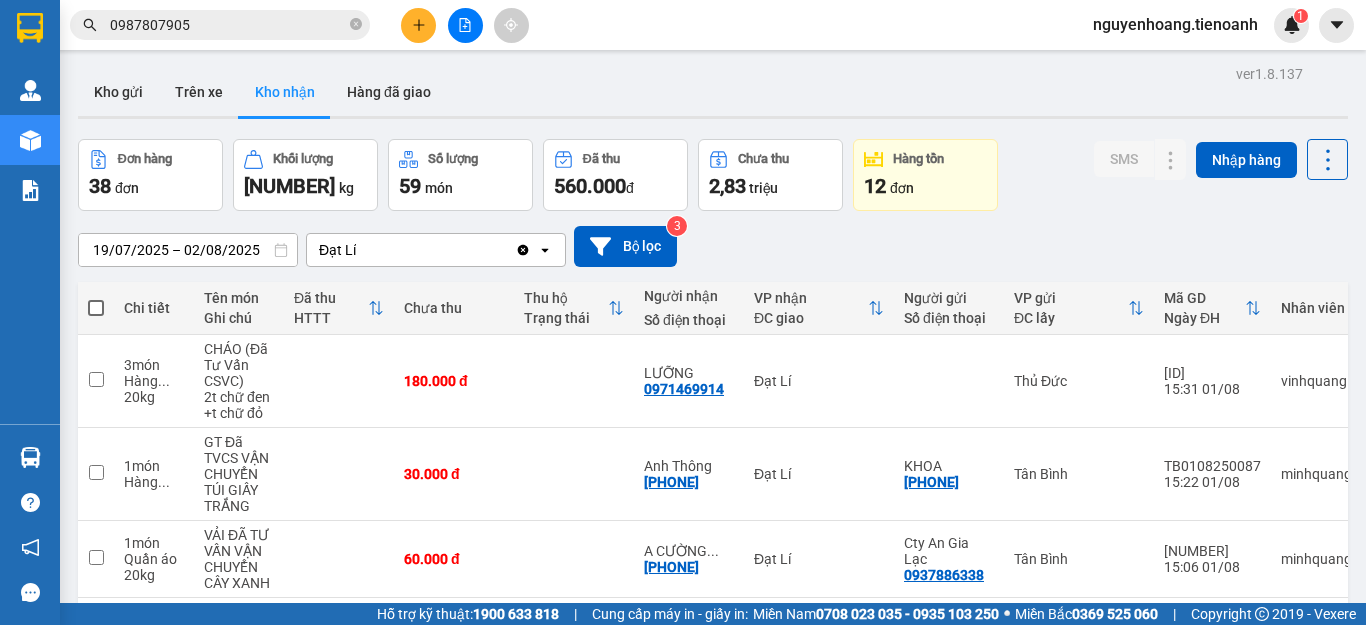 click on "1" at bounding box center (1025, 1105) 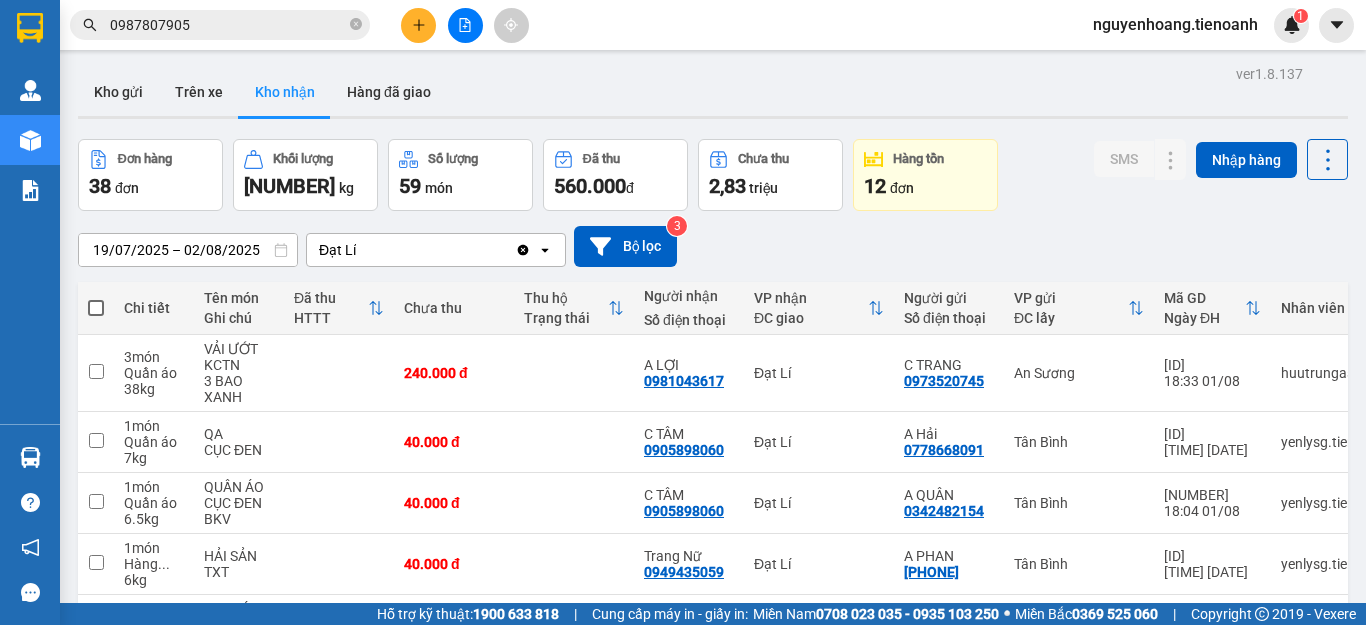 click on "0987807905" at bounding box center (228, 25) 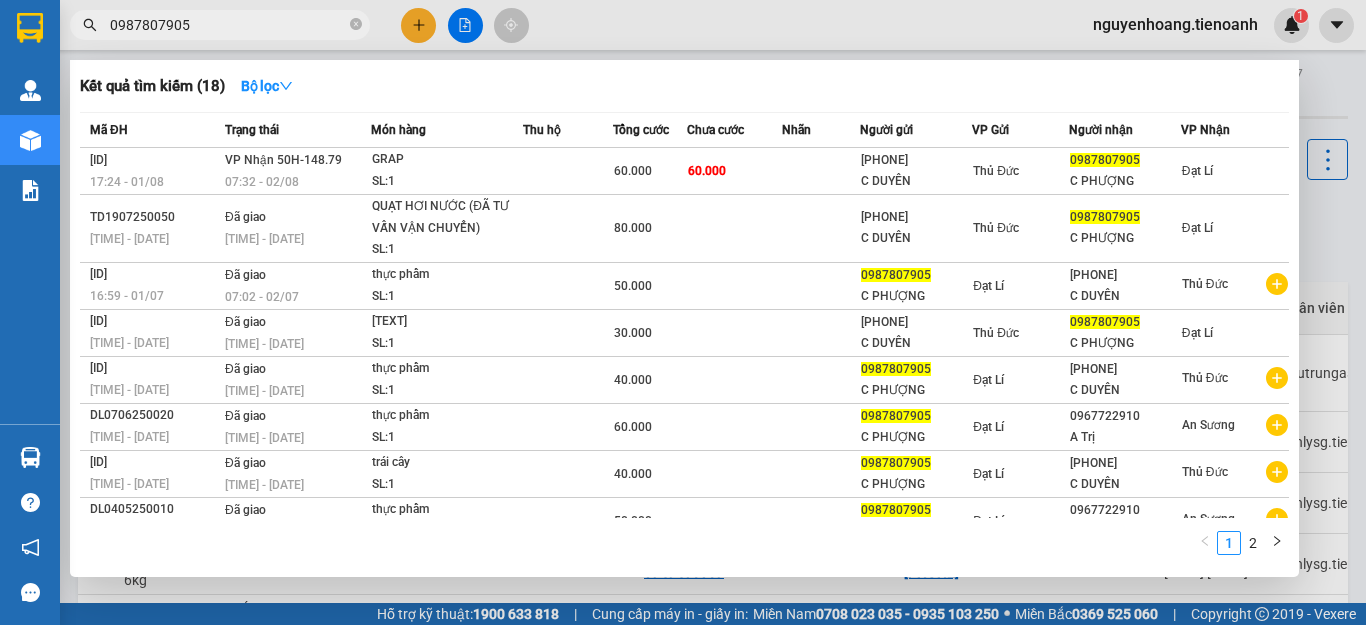 click on "0987807905" at bounding box center (228, 25) 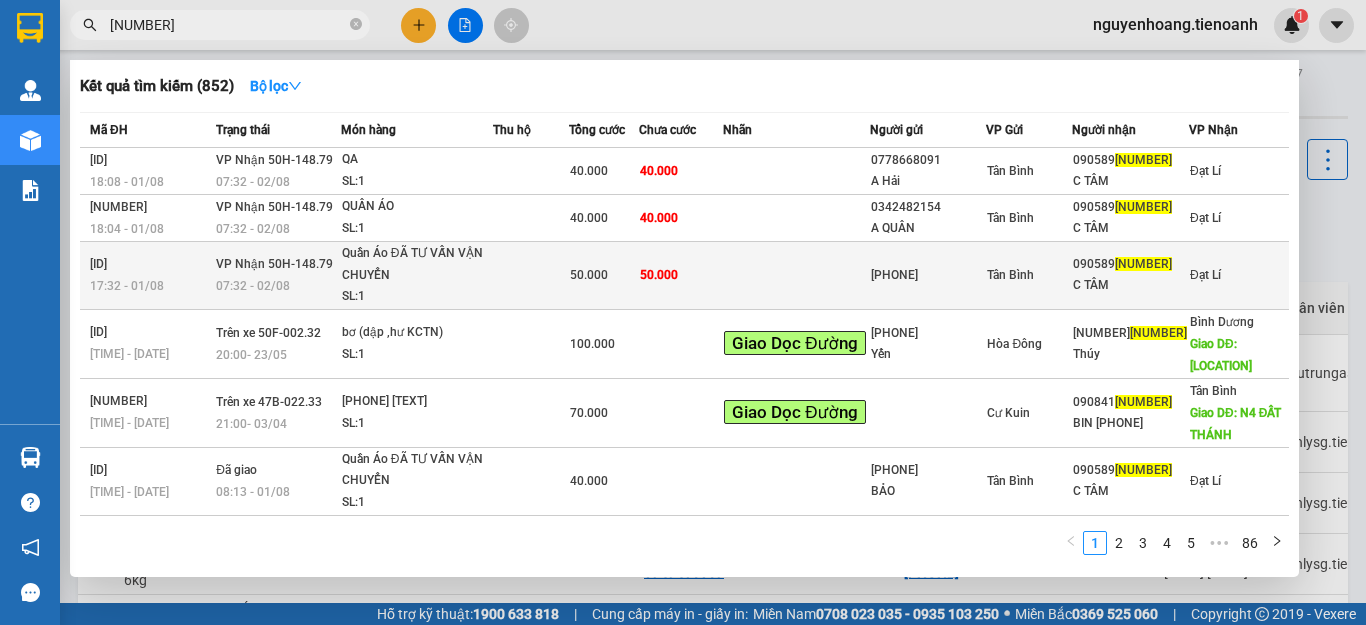 type on "[NUMBER]" 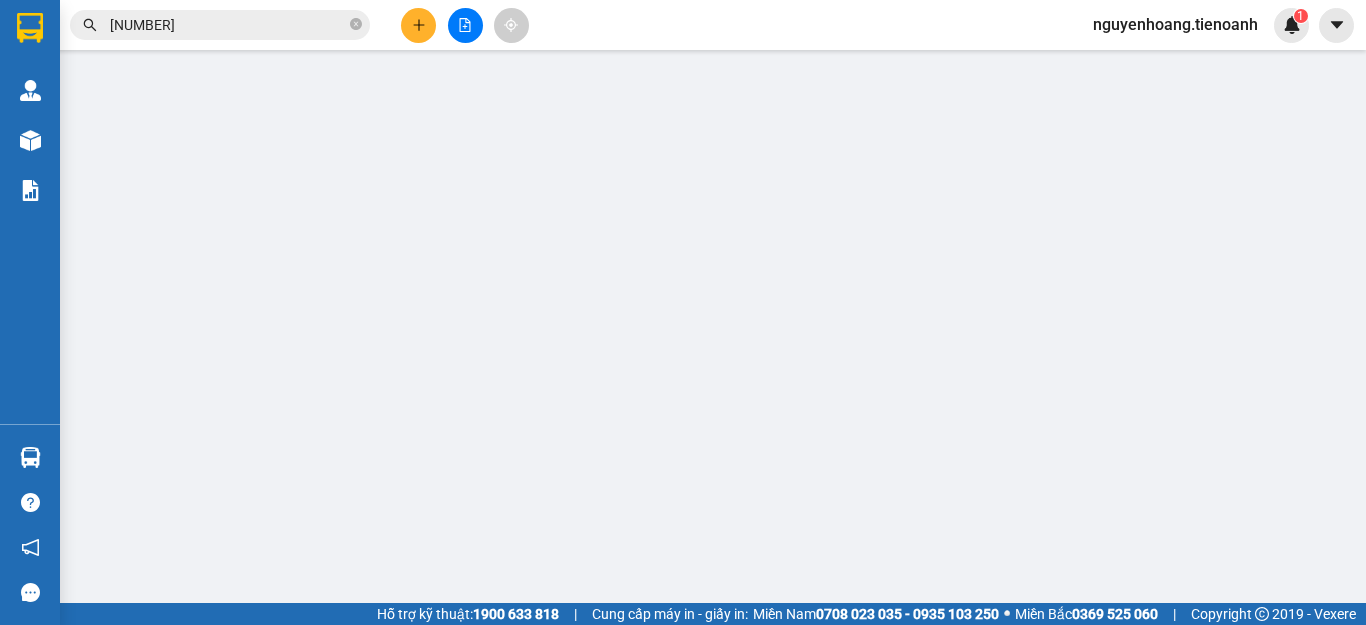 type on "0905898060" 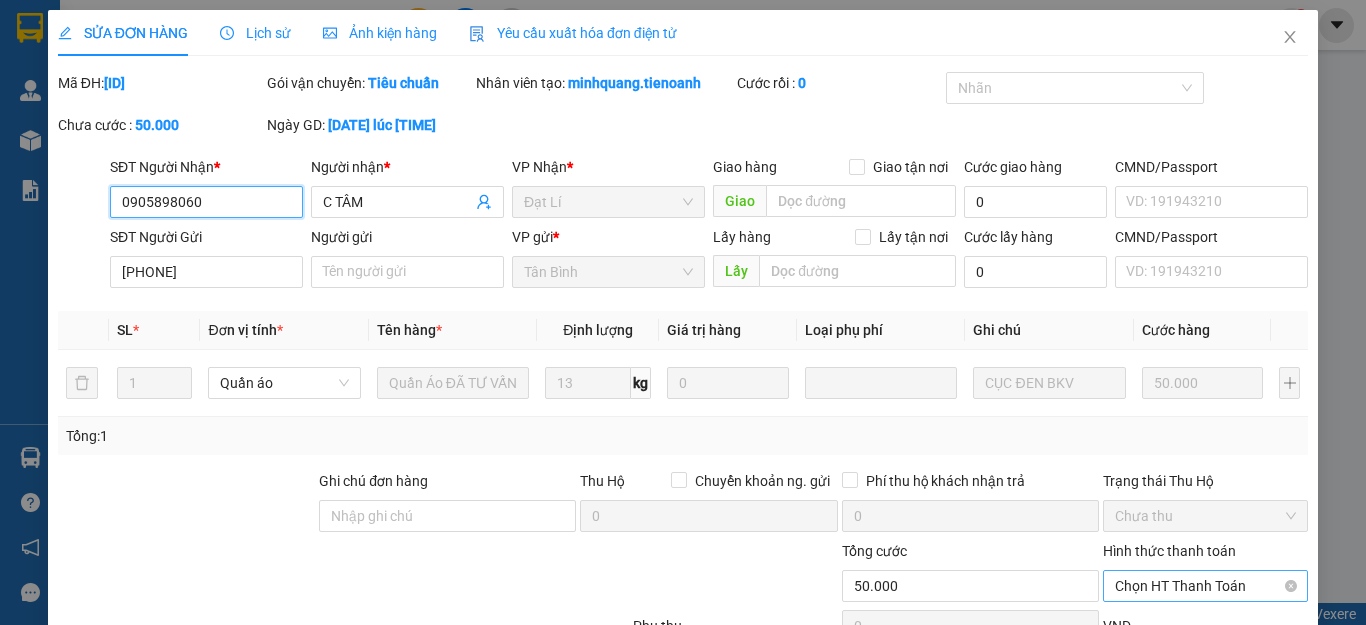 click on "Chọn HT Thanh Toán" at bounding box center [1205, 586] 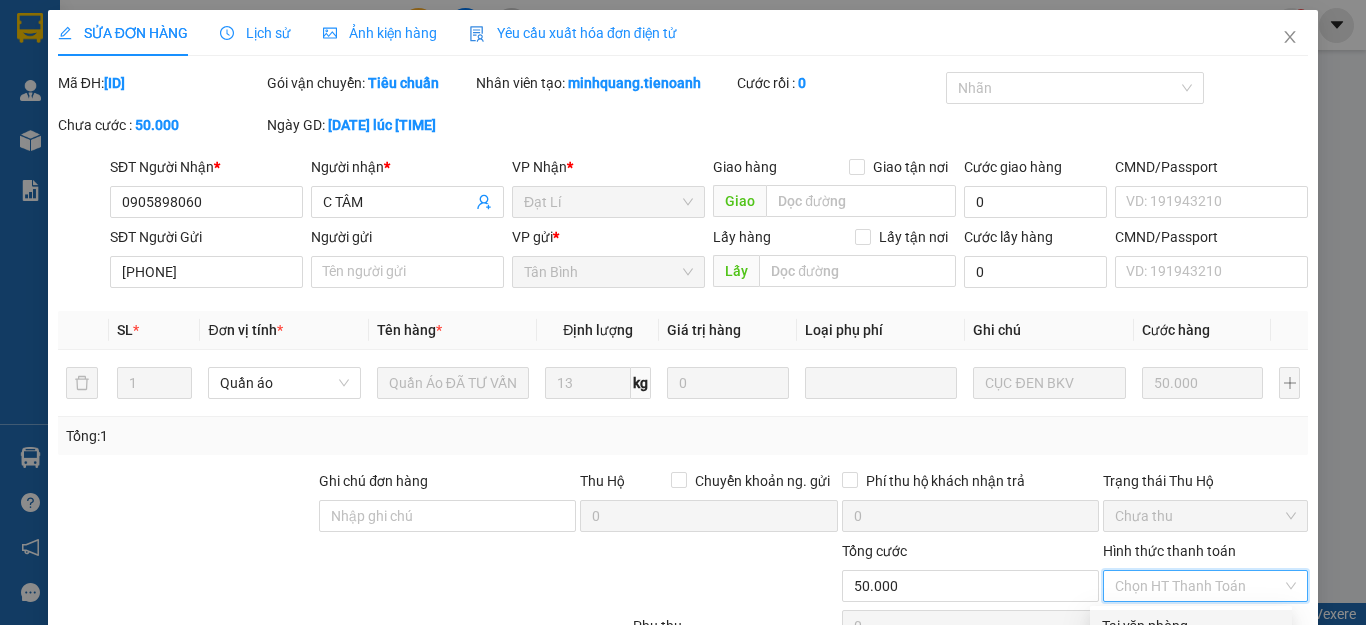 click on "Tại văn phòng" at bounding box center [1191, 626] 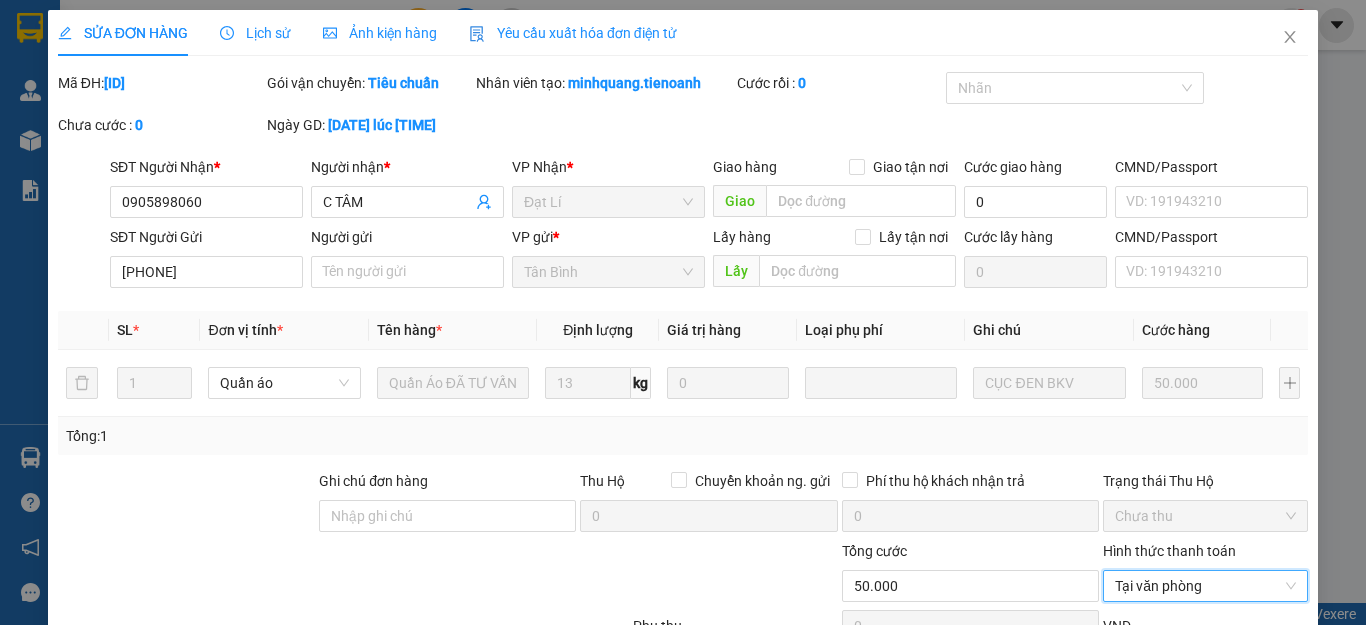 click on "Lưu và Giao hàng" at bounding box center [761, 823] 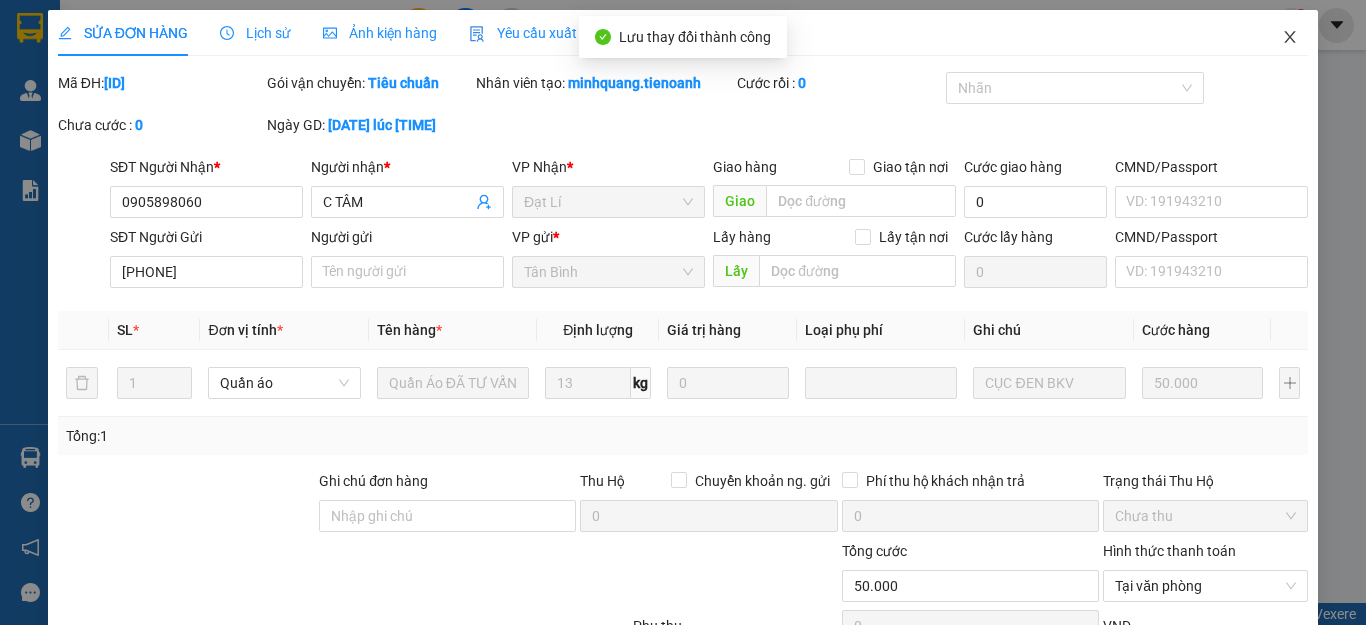 click 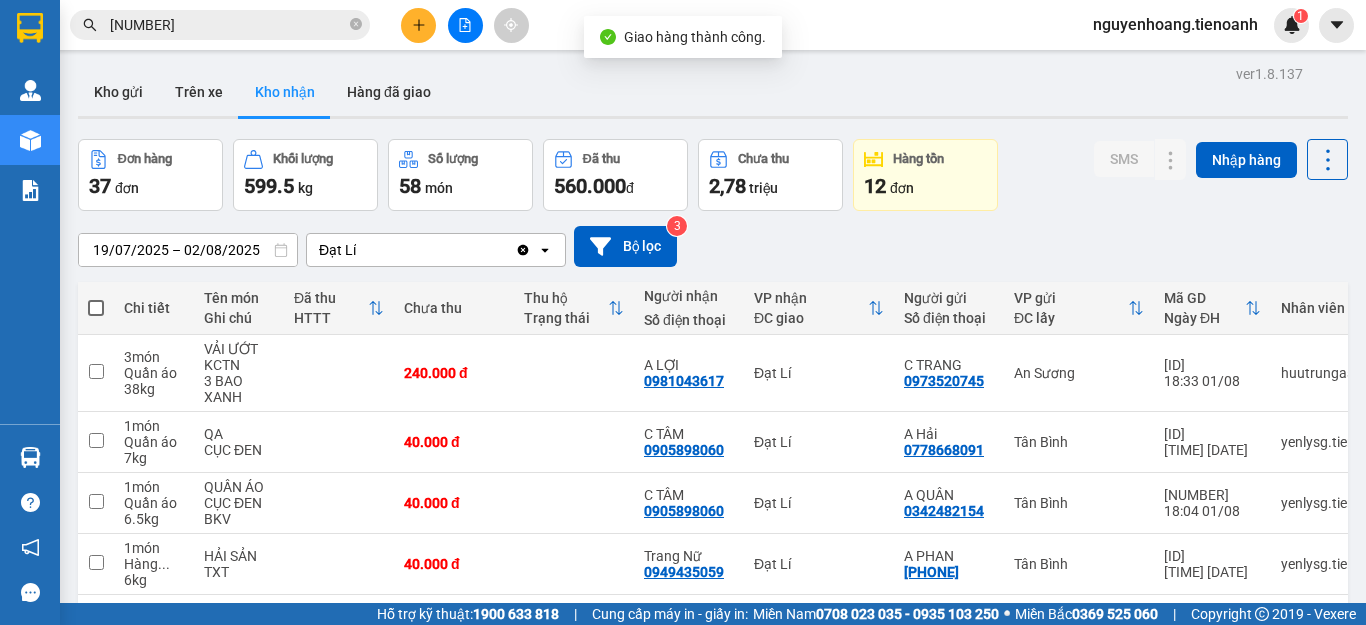 click on "[NUMBER]" at bounding box center (228, 25) 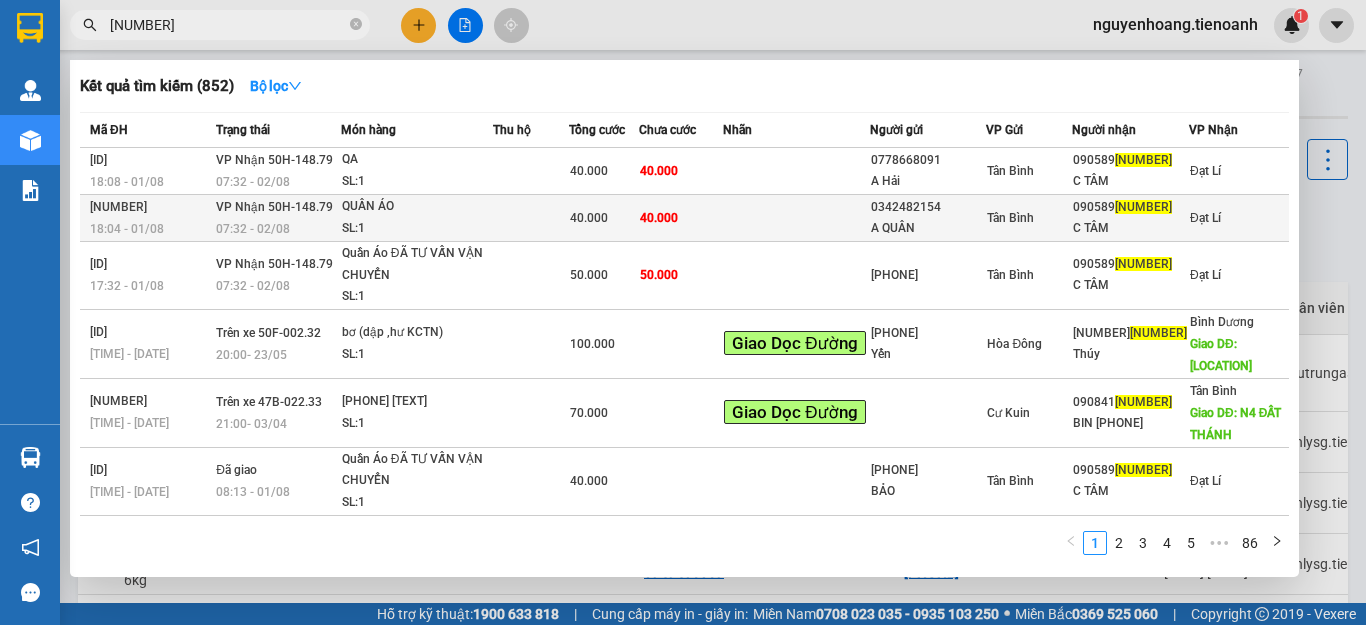 click at bounding box center (796, 218) 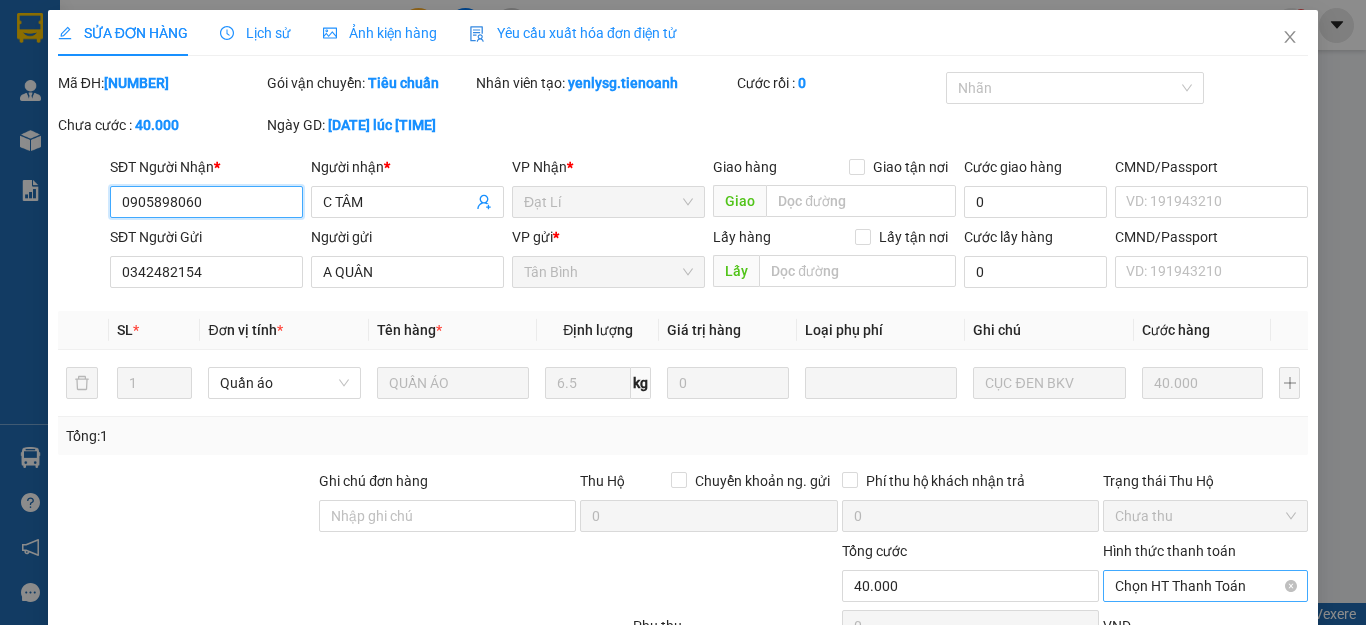 click on "Chọn HT Thanh Toán" at bounding box center [1205, 586] 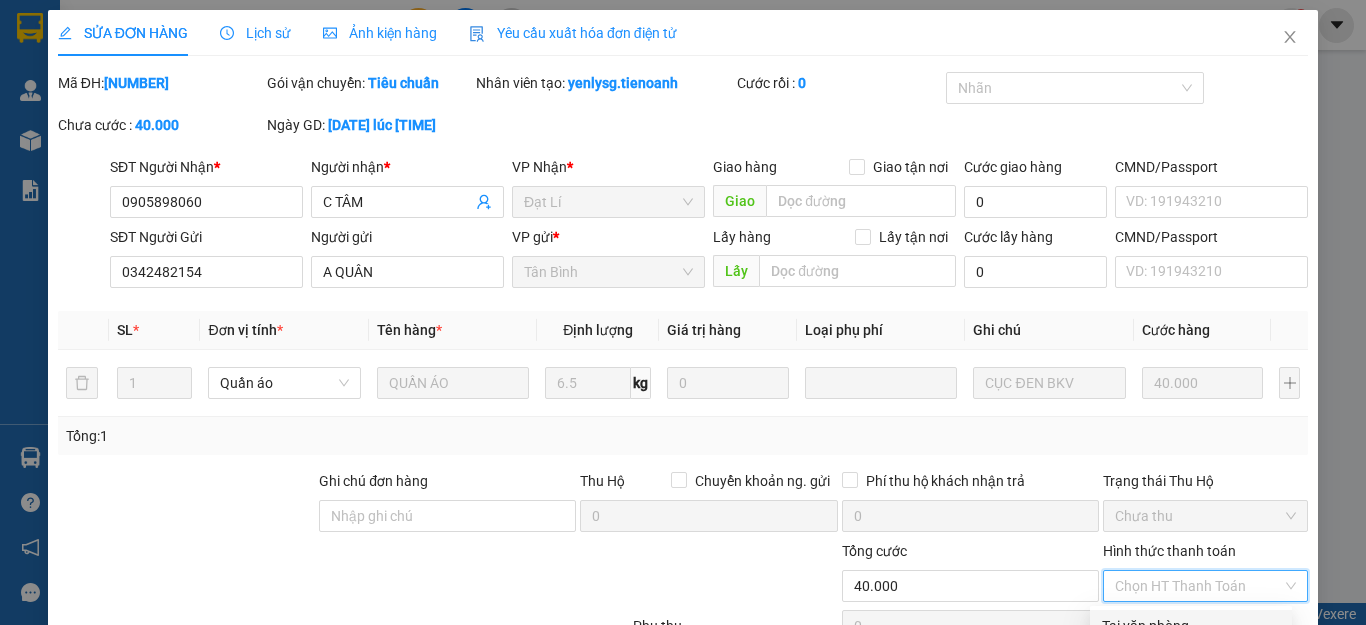 click on "Tại văn phòng" at bounding box center (1191, 626) 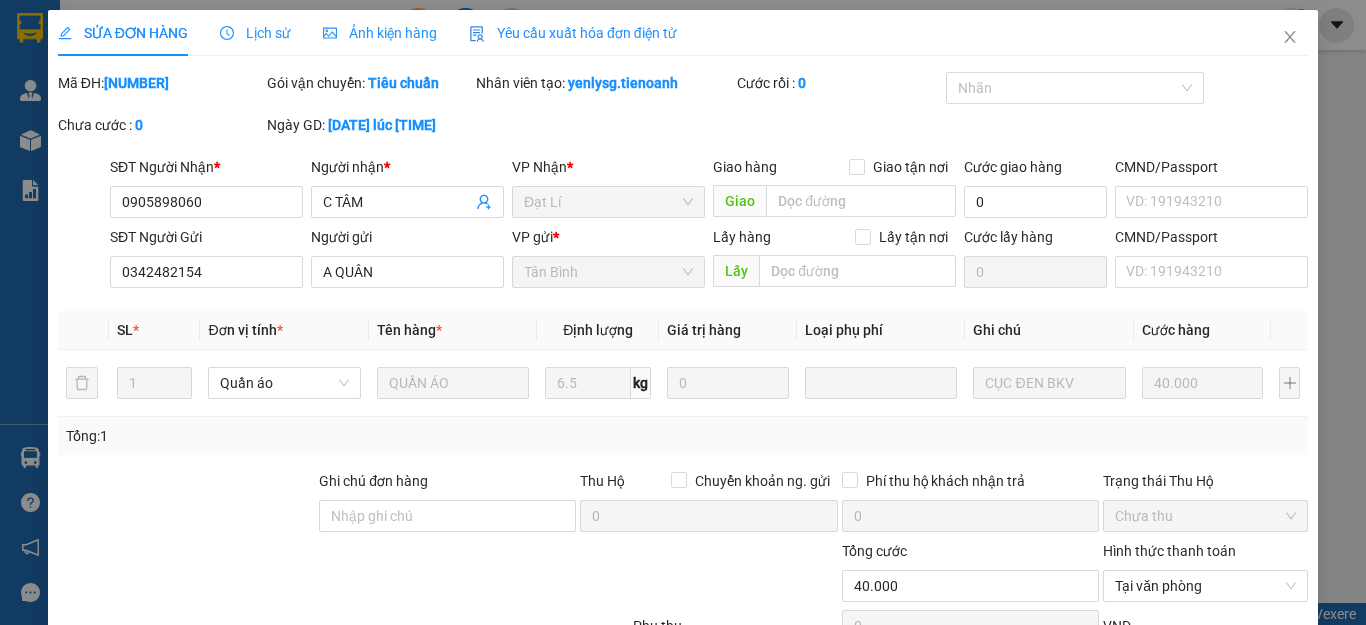click on "Lưu và Giao hàng" at bounding box center [778, 823] 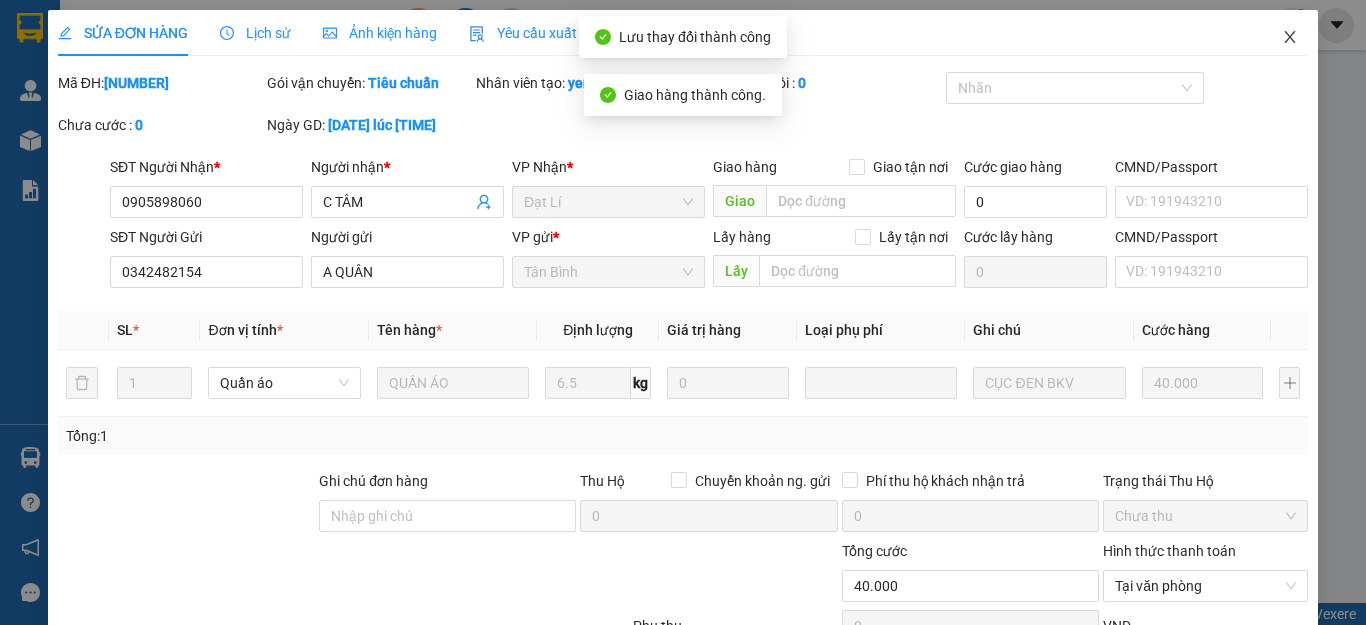 click 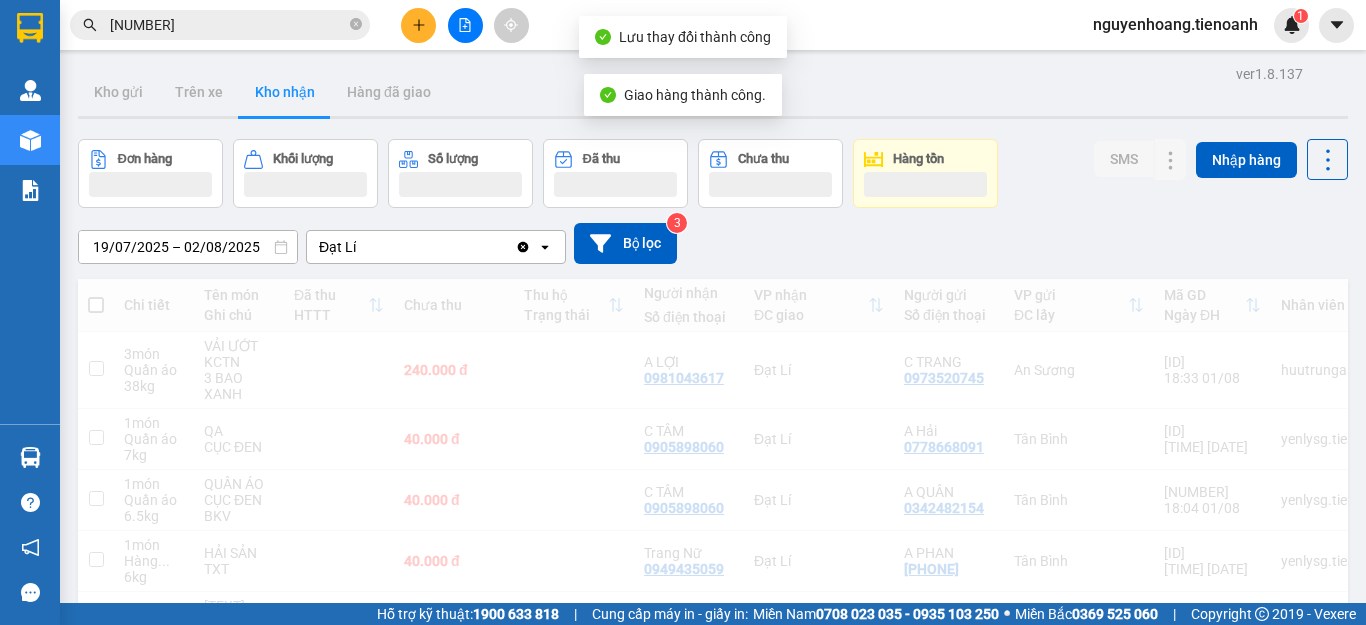 click on "[NUMBER]" at bounding box center (228, 25) 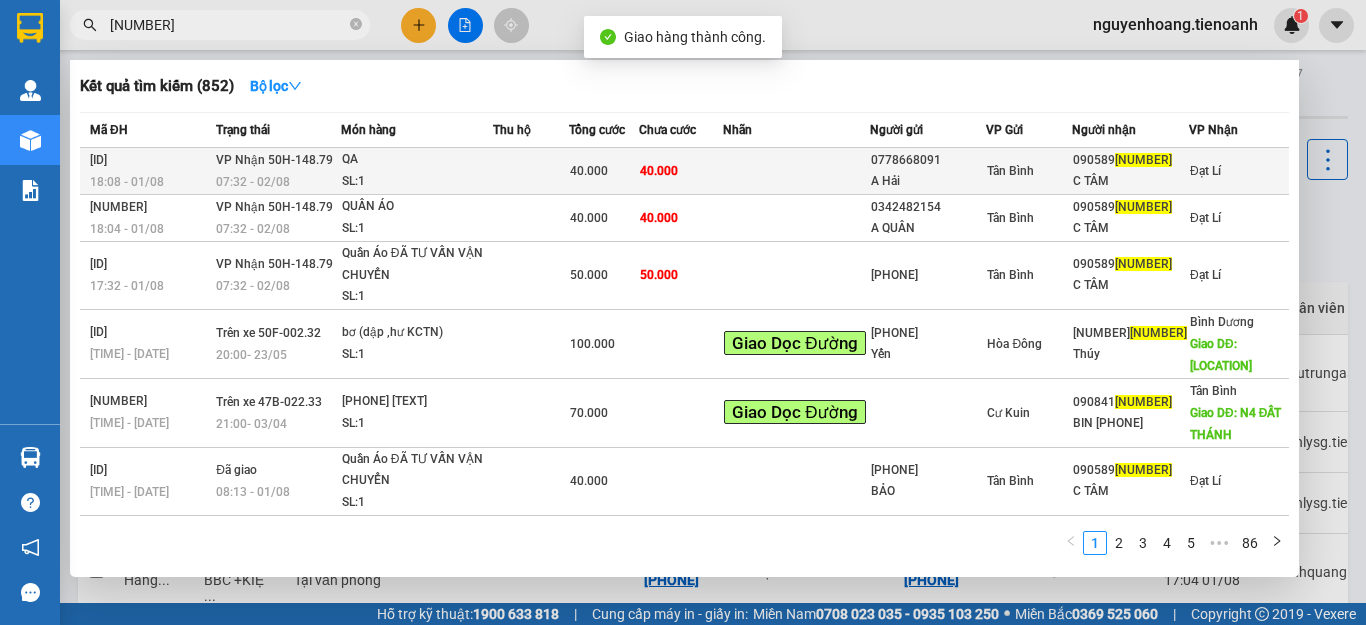 click at bounding box center [531, 171] 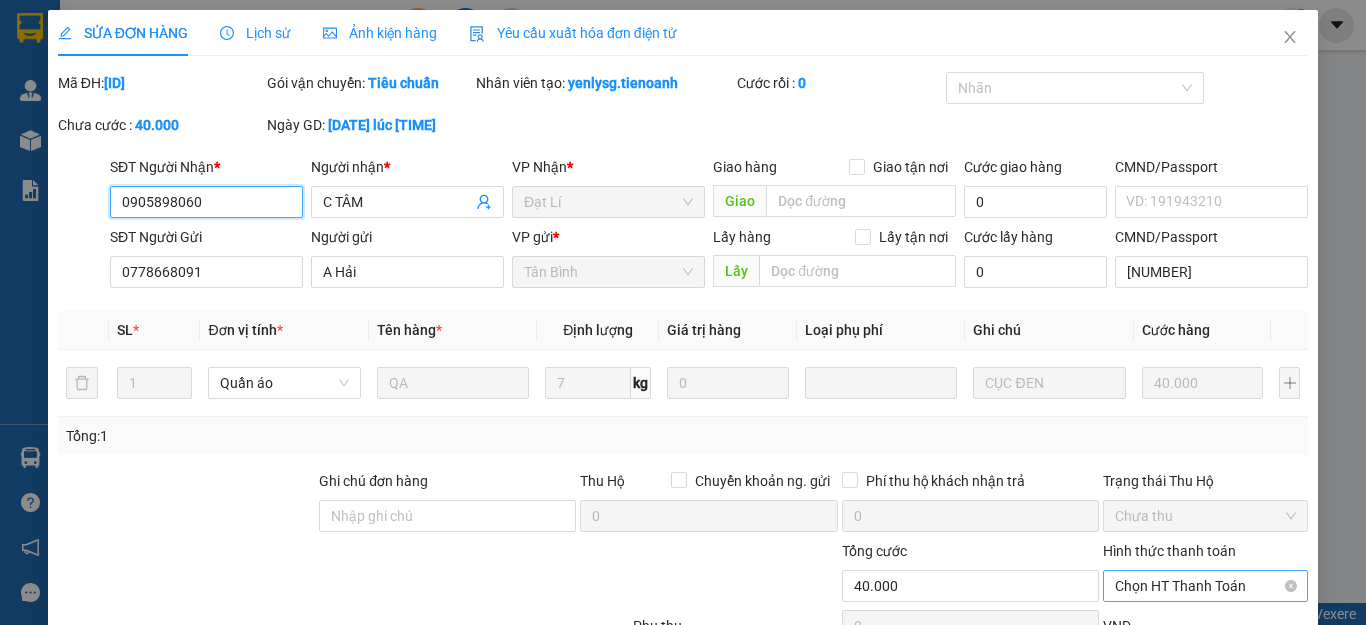 click on "Chọn HT Thanh Toán" at bounding box center (1205, 586) 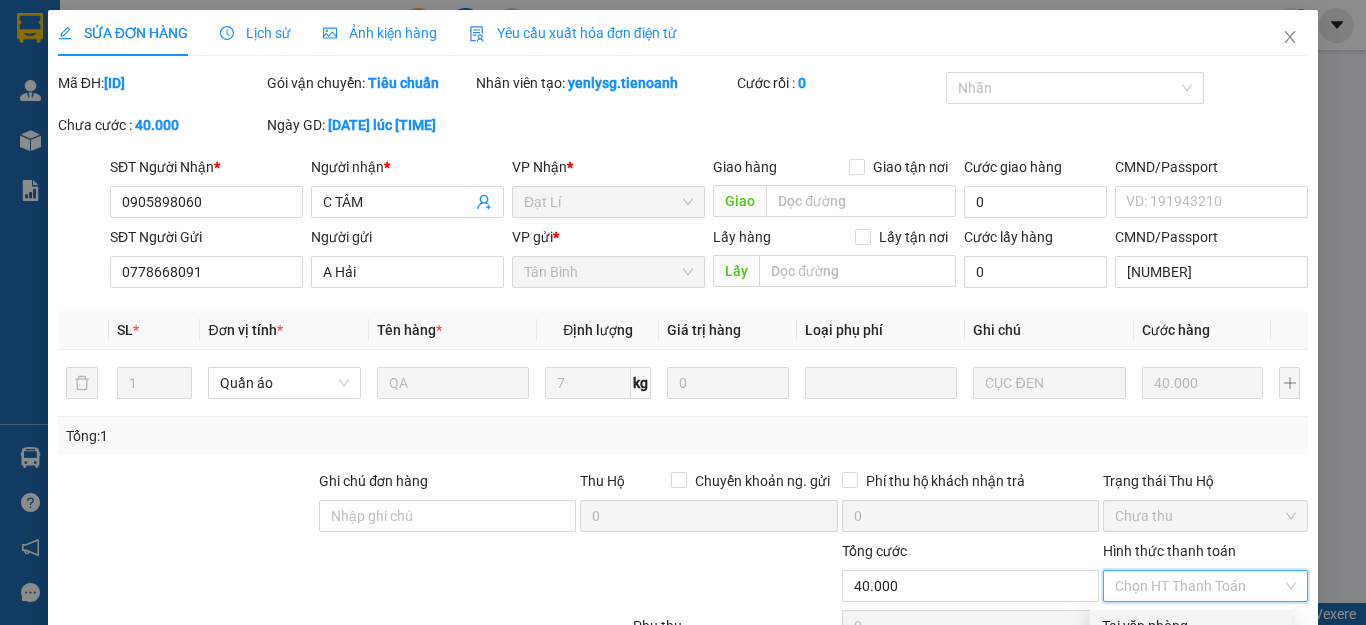 click on "Tại văn phòng" at bounding box center (1191, 626) 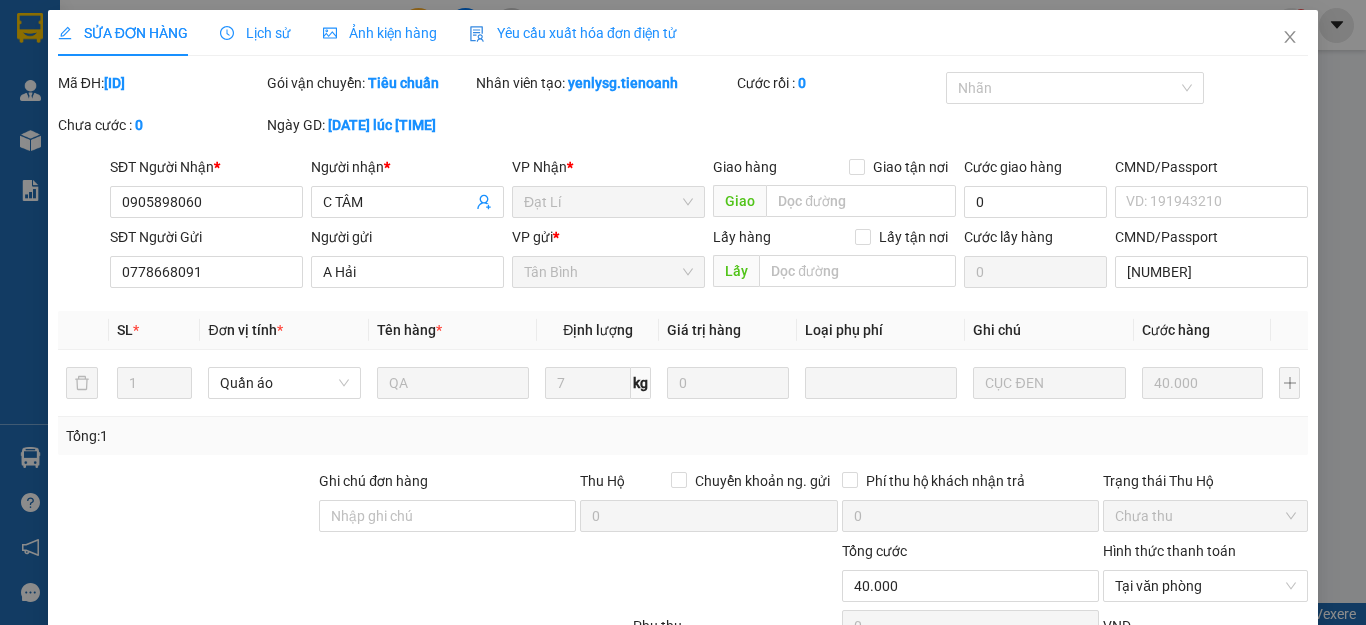 click on "Lưu và Giao hàng" at bounding box center (761, 823) 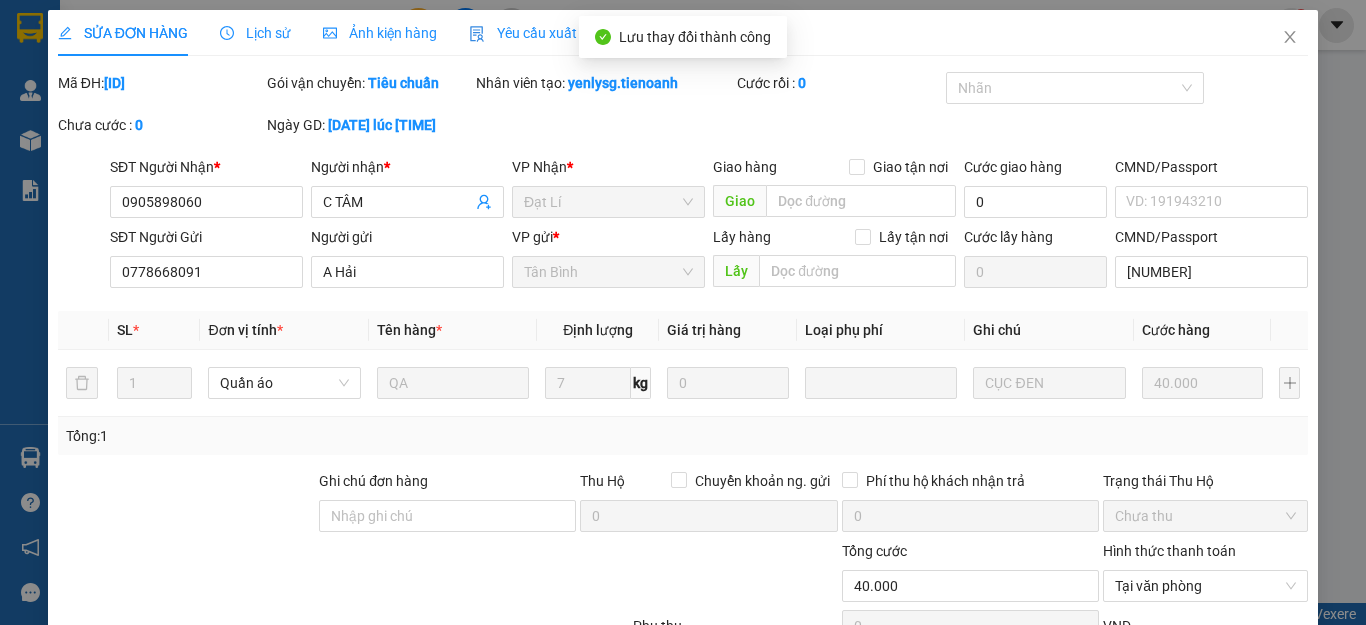 click at bounding box center [343, 630] 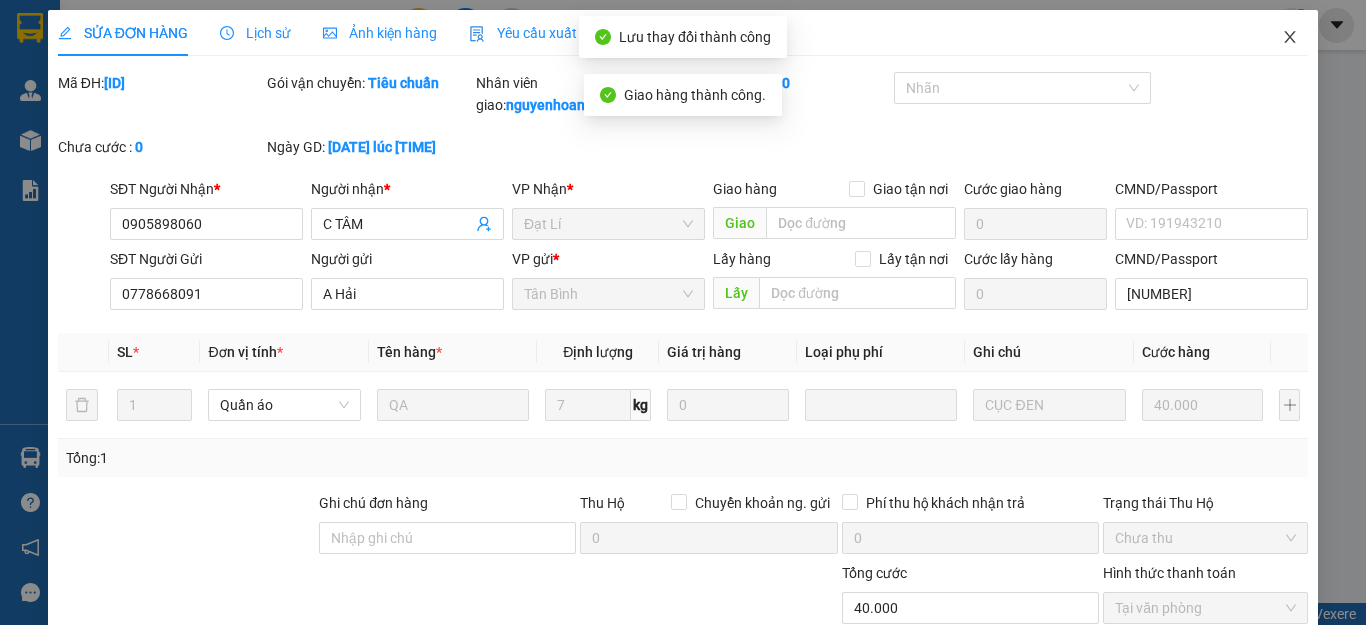 click 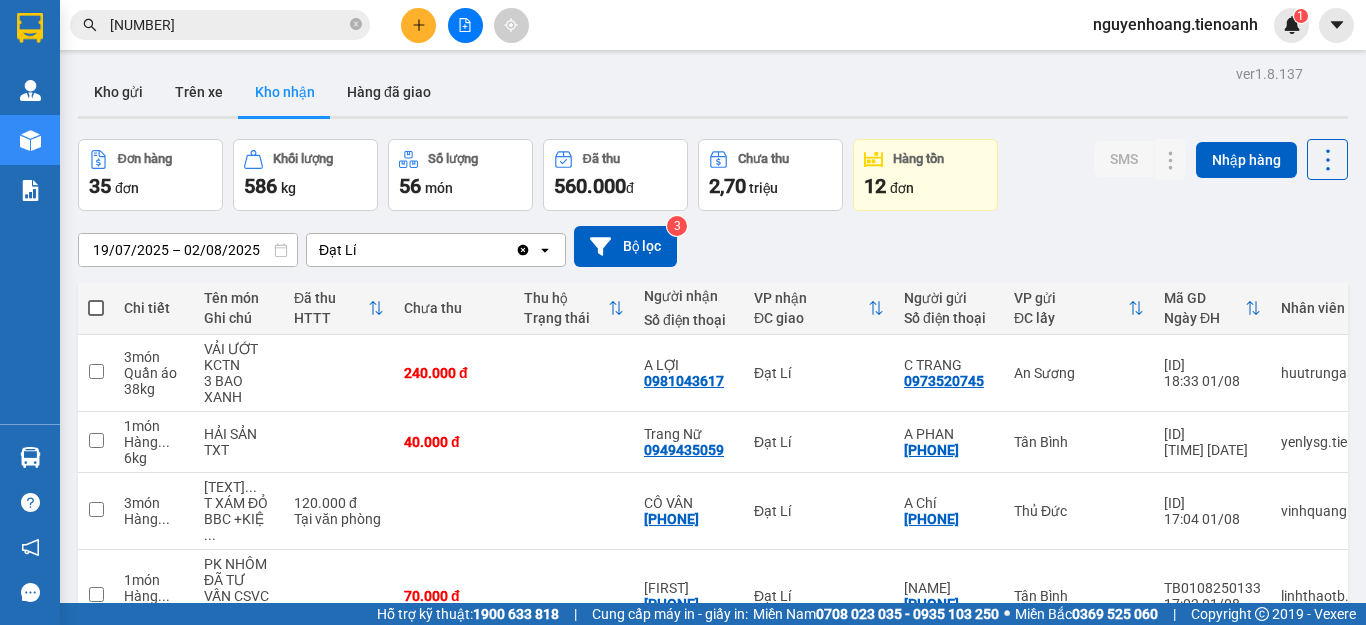 click on "[NUMBER]" at bounding box center [228, 25] 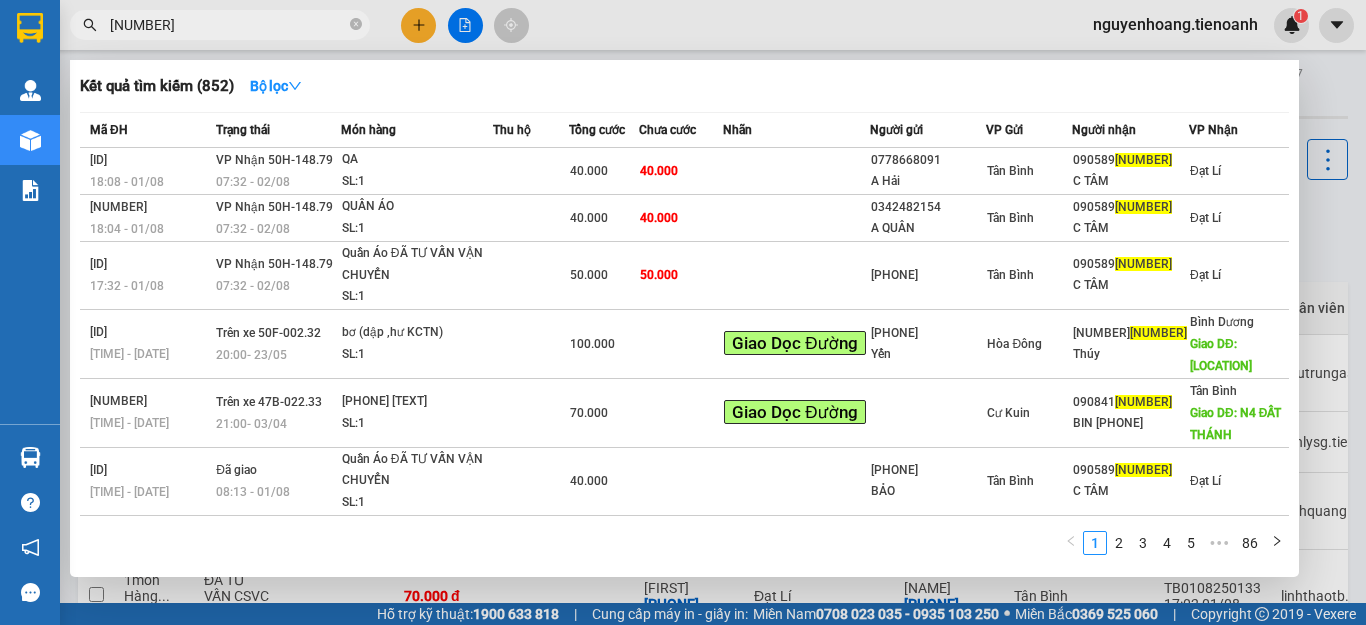 click on "[NUMBER]" at bounding box center (228, 25) 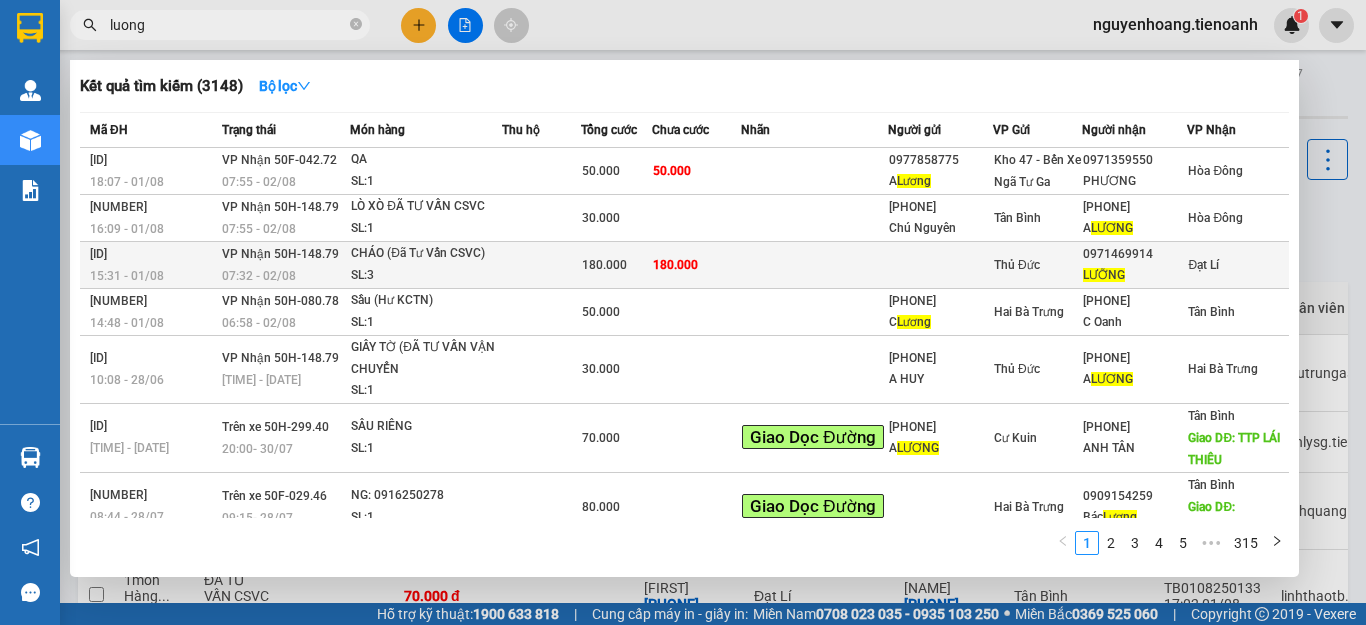 type on "luong" 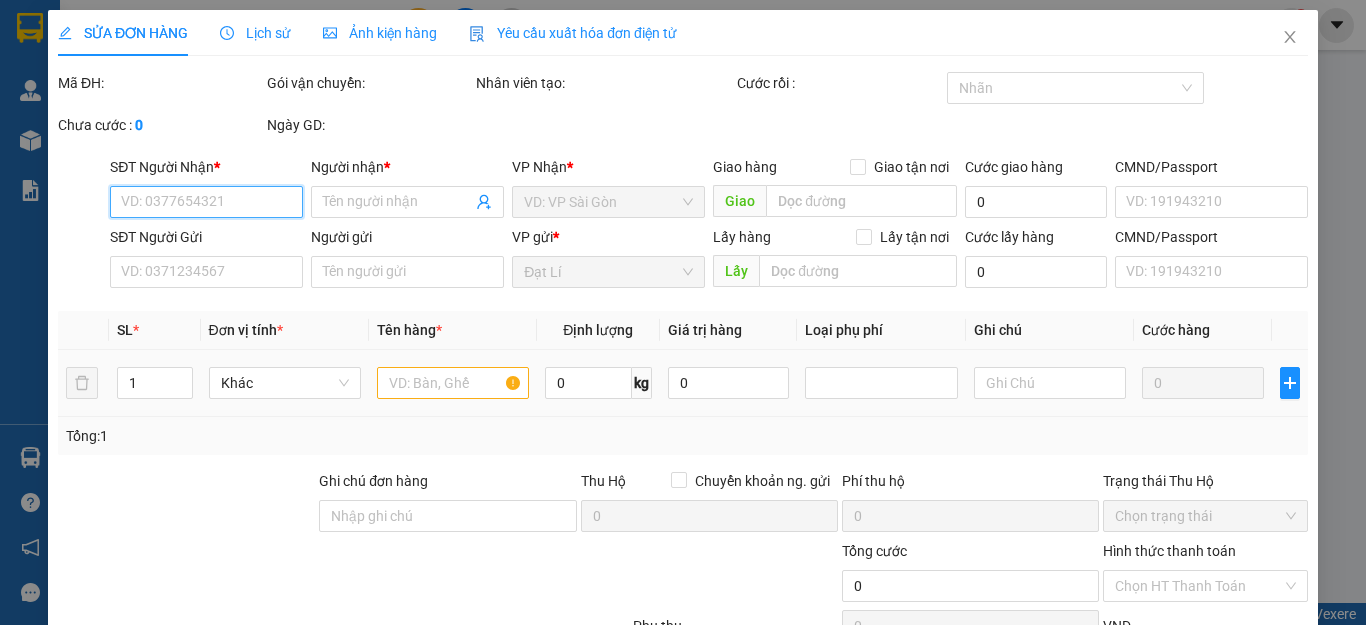 type on "0971469914" 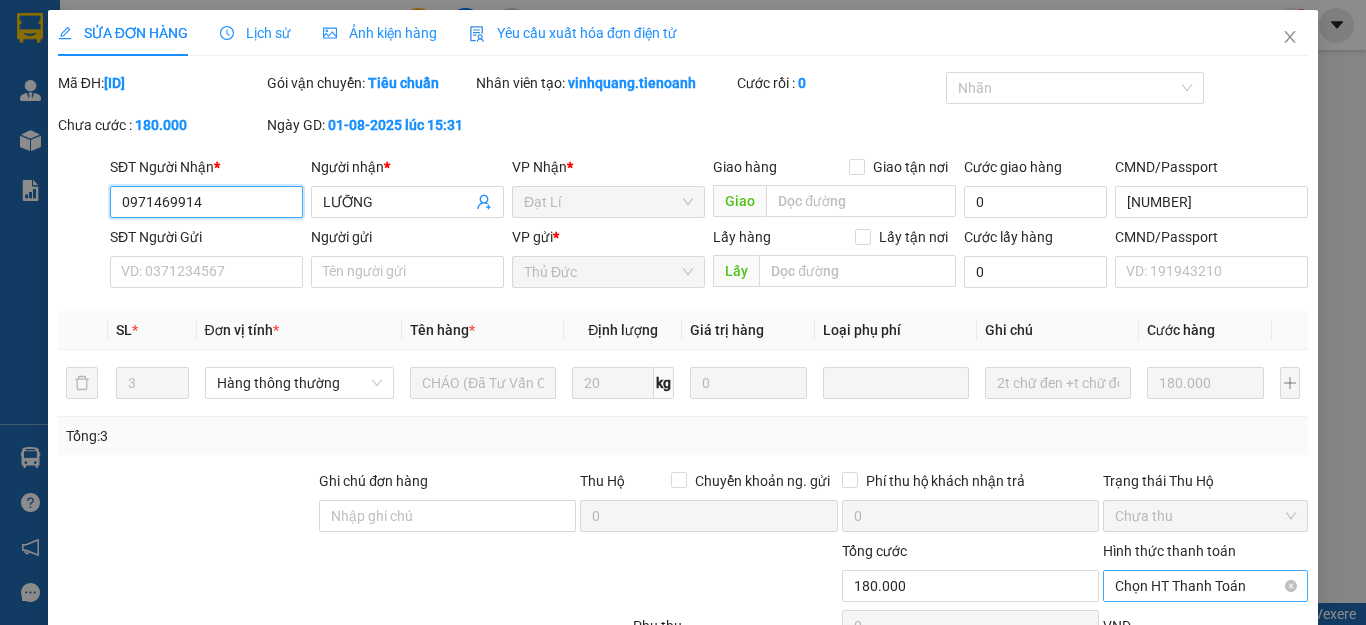 click on "Chọn HT Thanh Toán" at bounding box center (1205, 586) 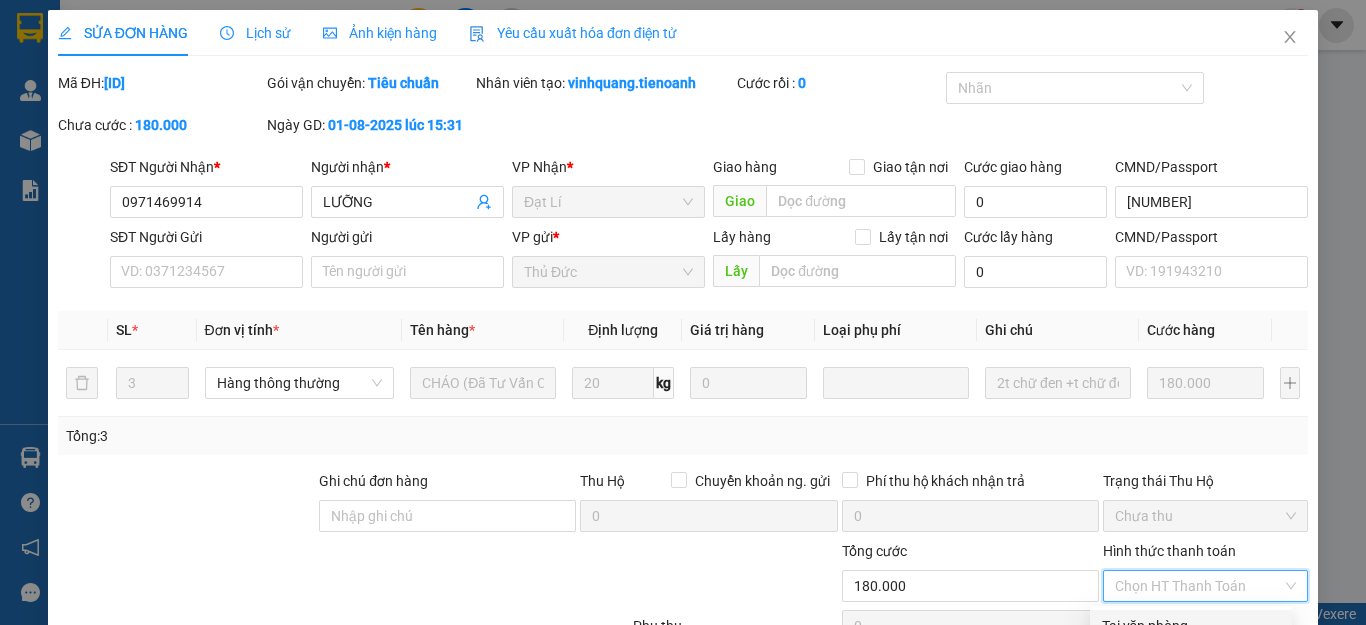 click on "Tại văn phòng" at bounding box center (1191, 626) 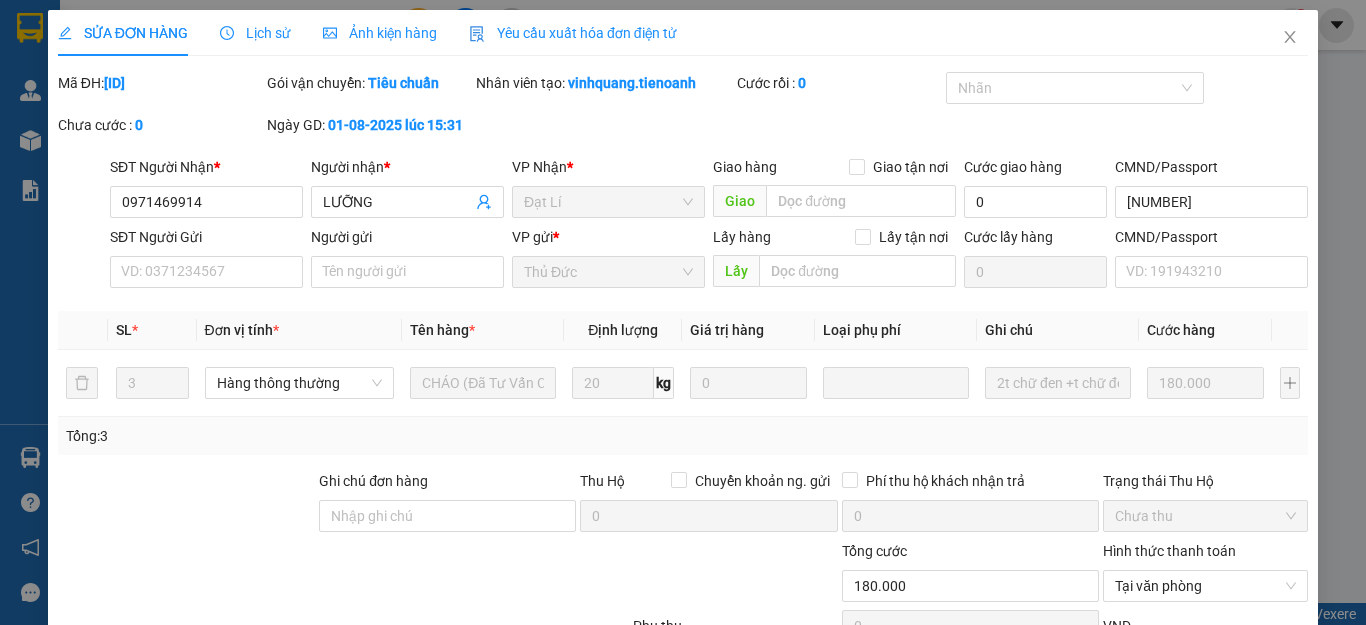 click at bounding box center [343, 630] 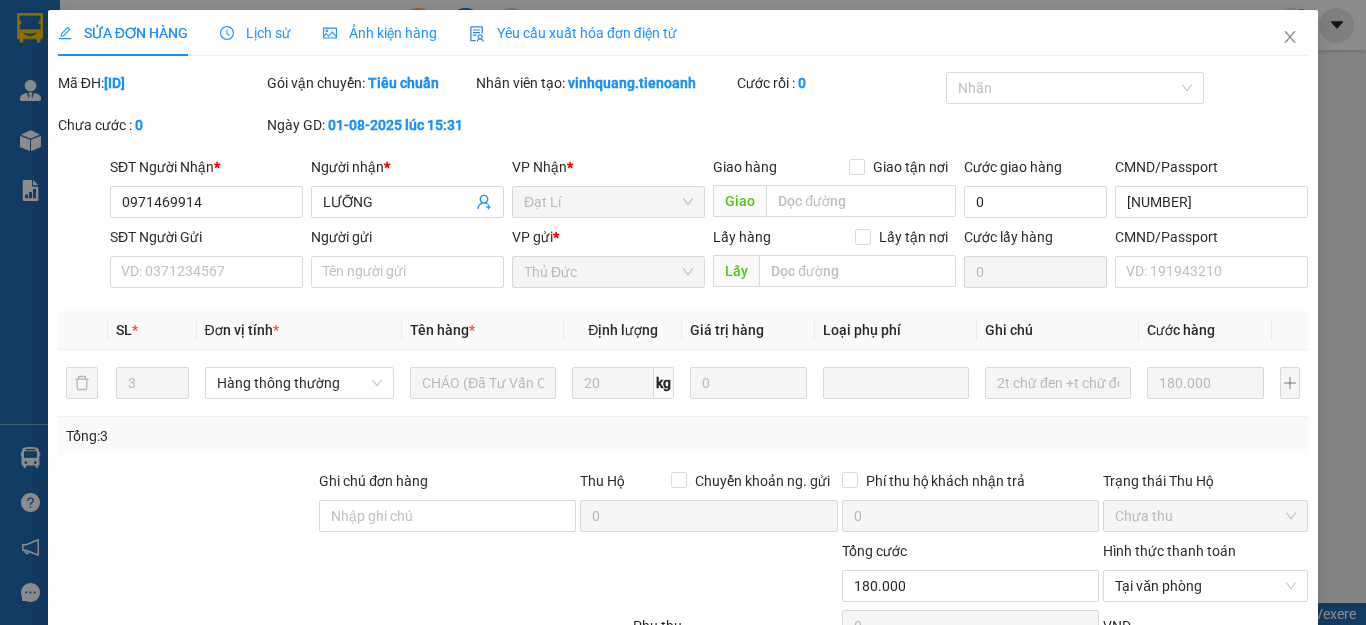 click on "Lưu và Giao hàng" at bounding box center [778, 823] 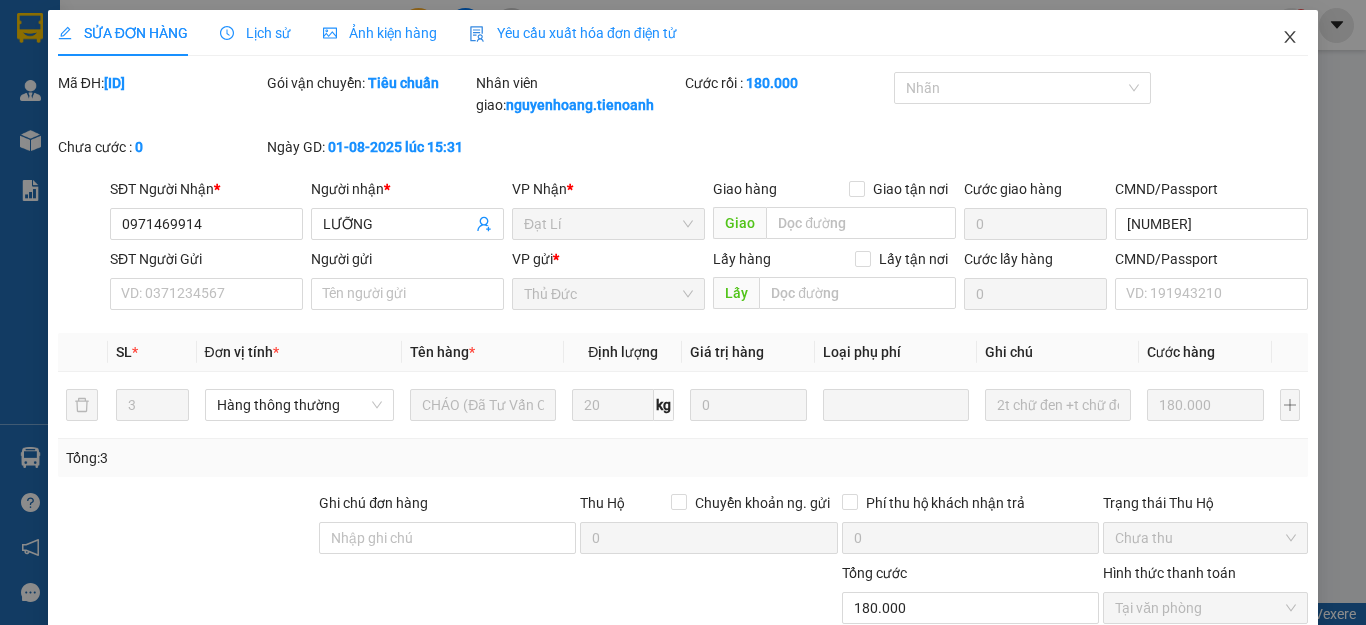 click at bounding box center (1290, 38) 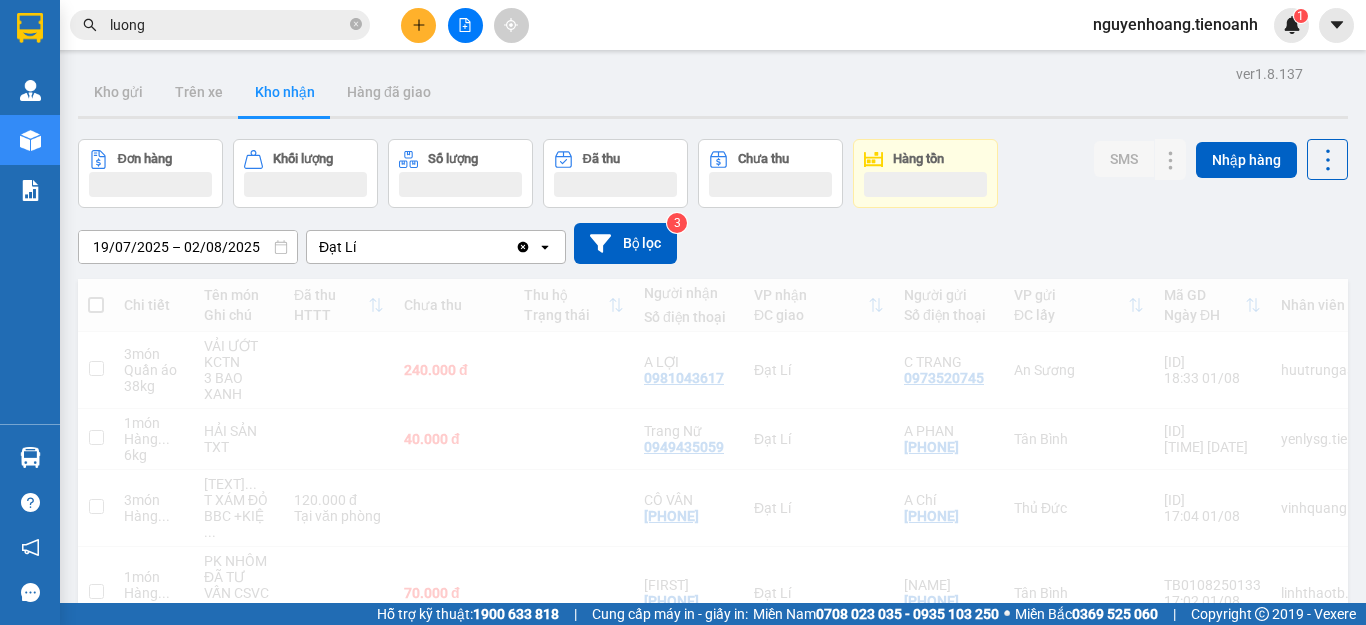 click on "luong" at bounding box center (228, 25) 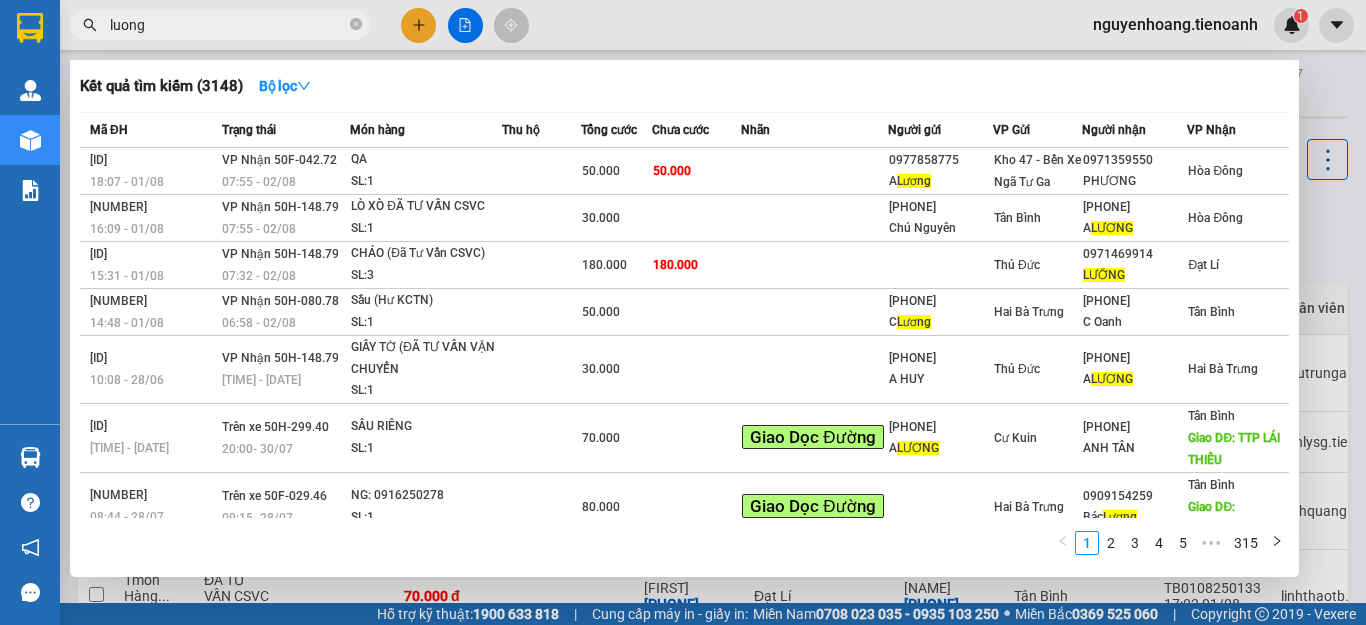 click on "luong" at bounding box center (228, 25) 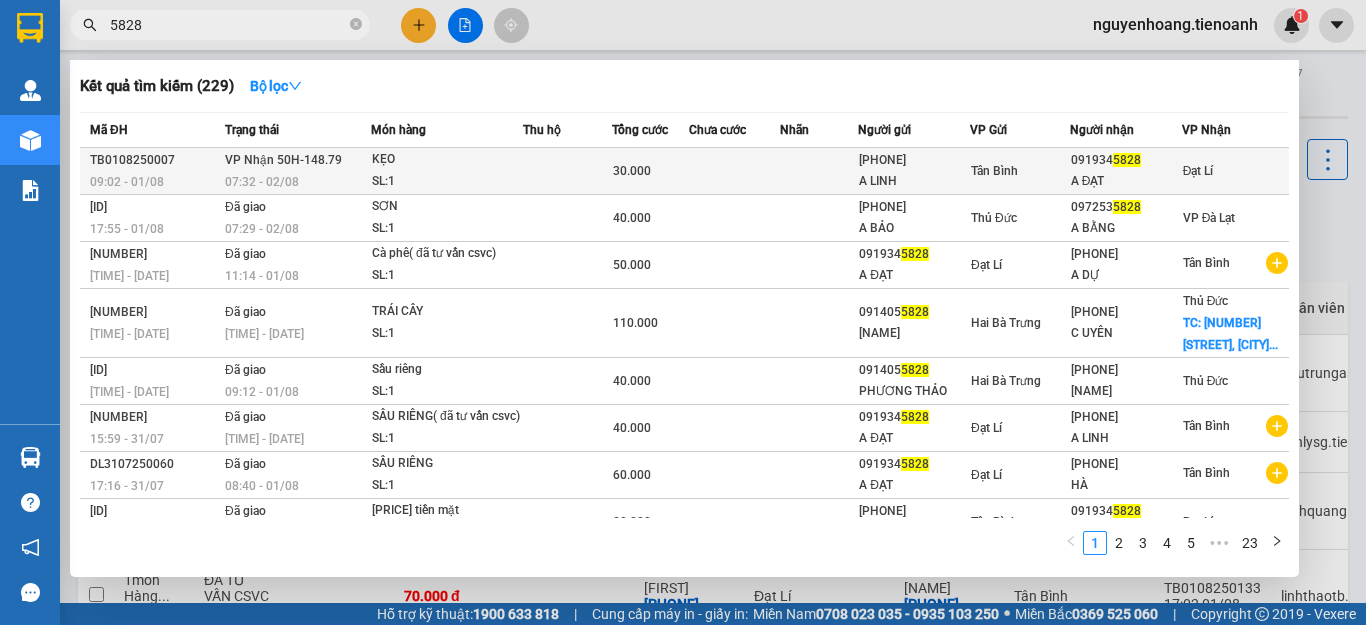 click at bounding box center (567, 171) 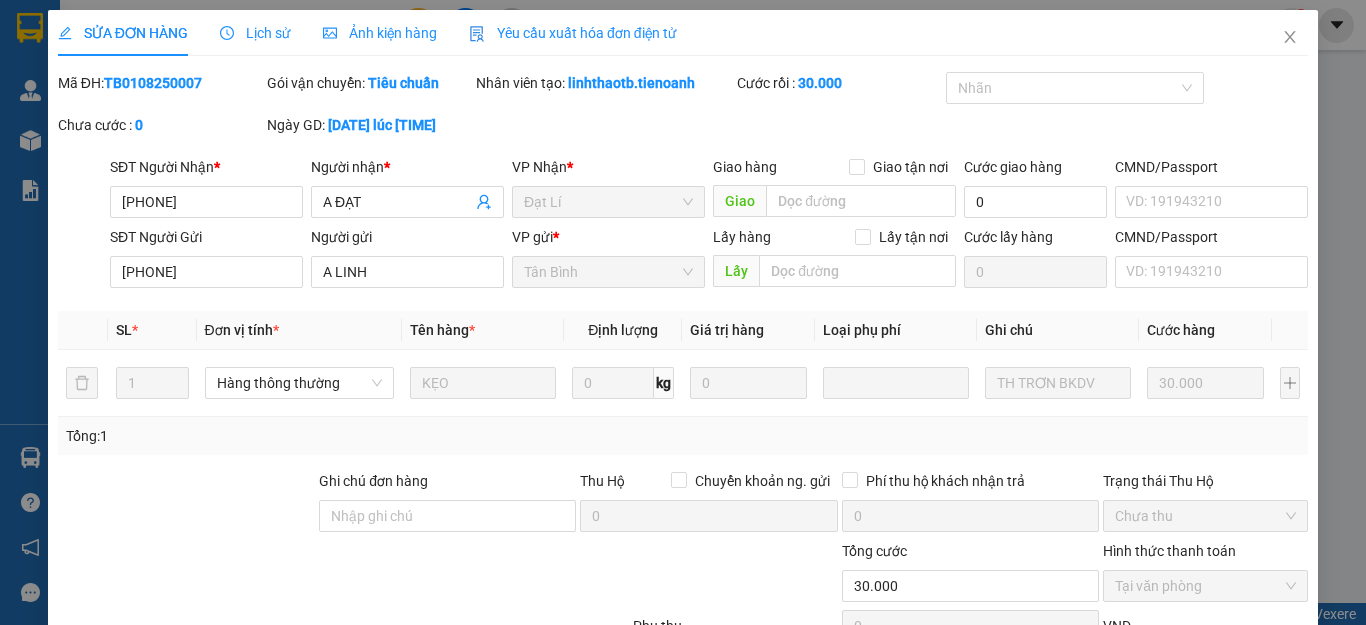 click on "Giao hàng" at bounding box center (761, 823) 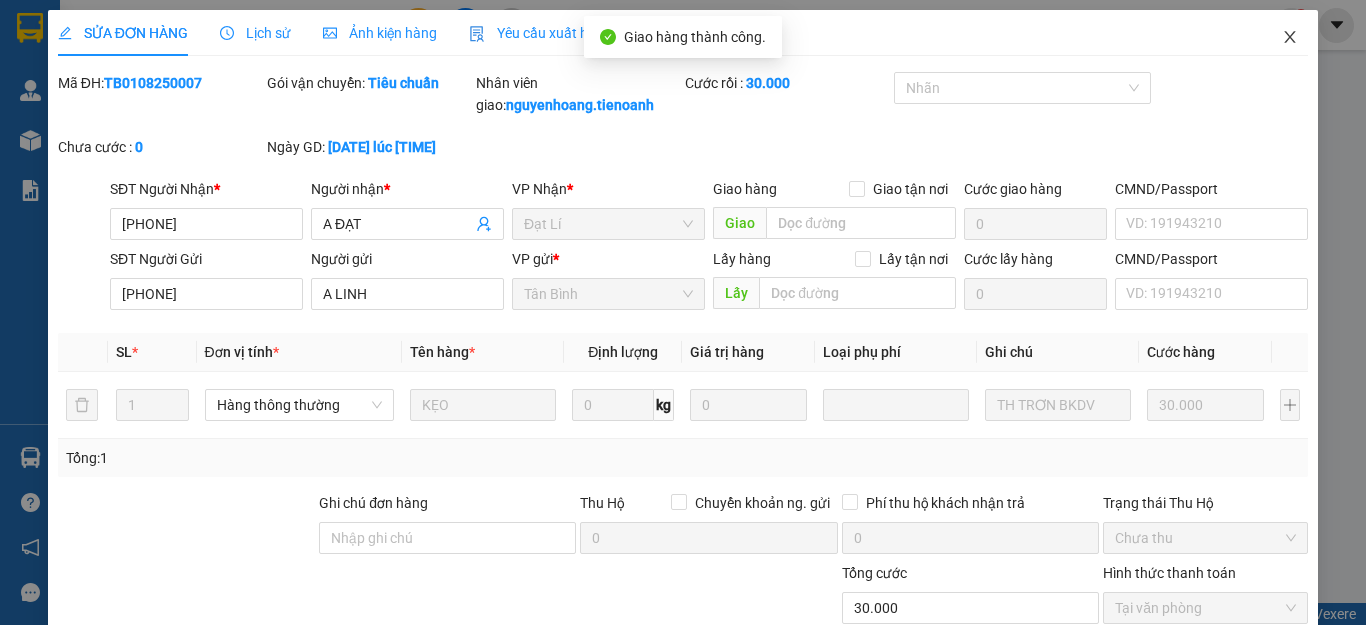 click 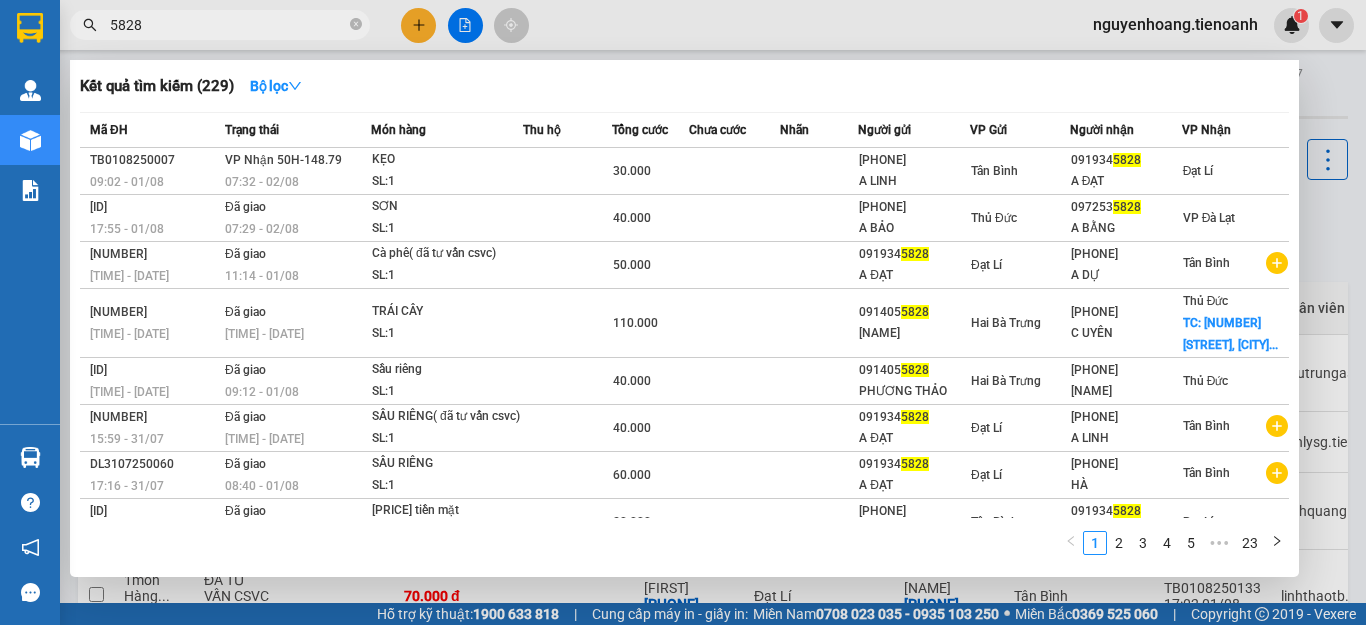 click on "5828" at bounding box center [228, 25] 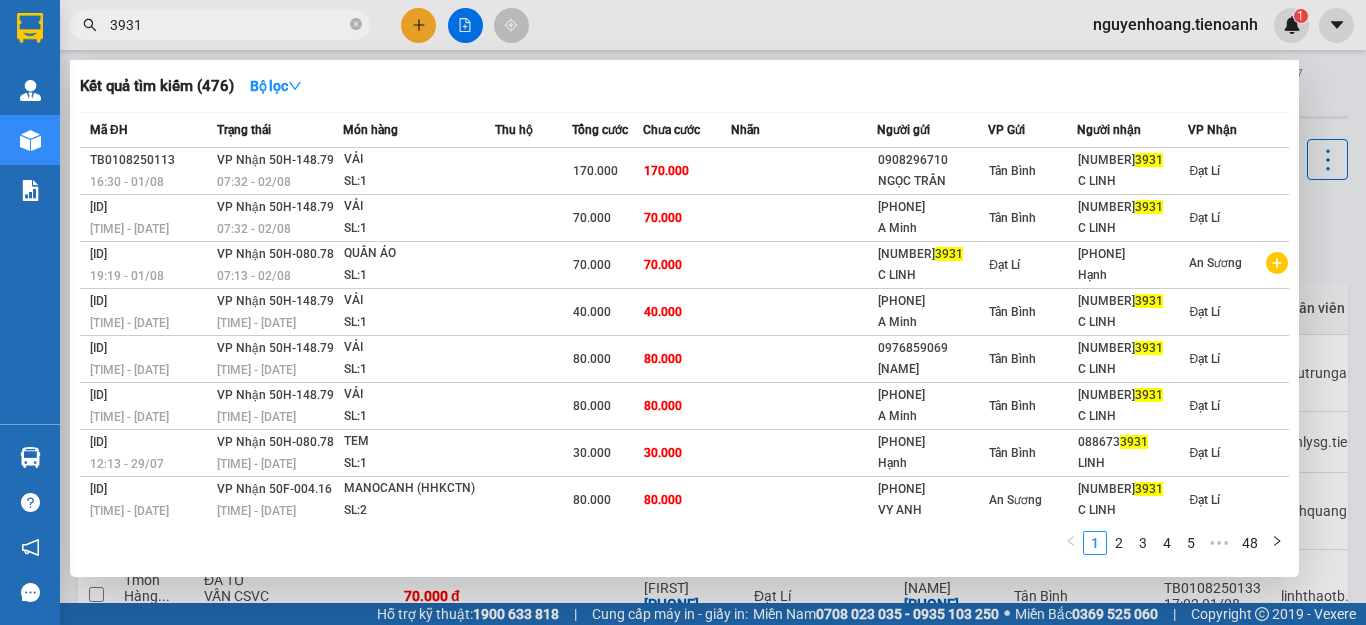 type on "3931" 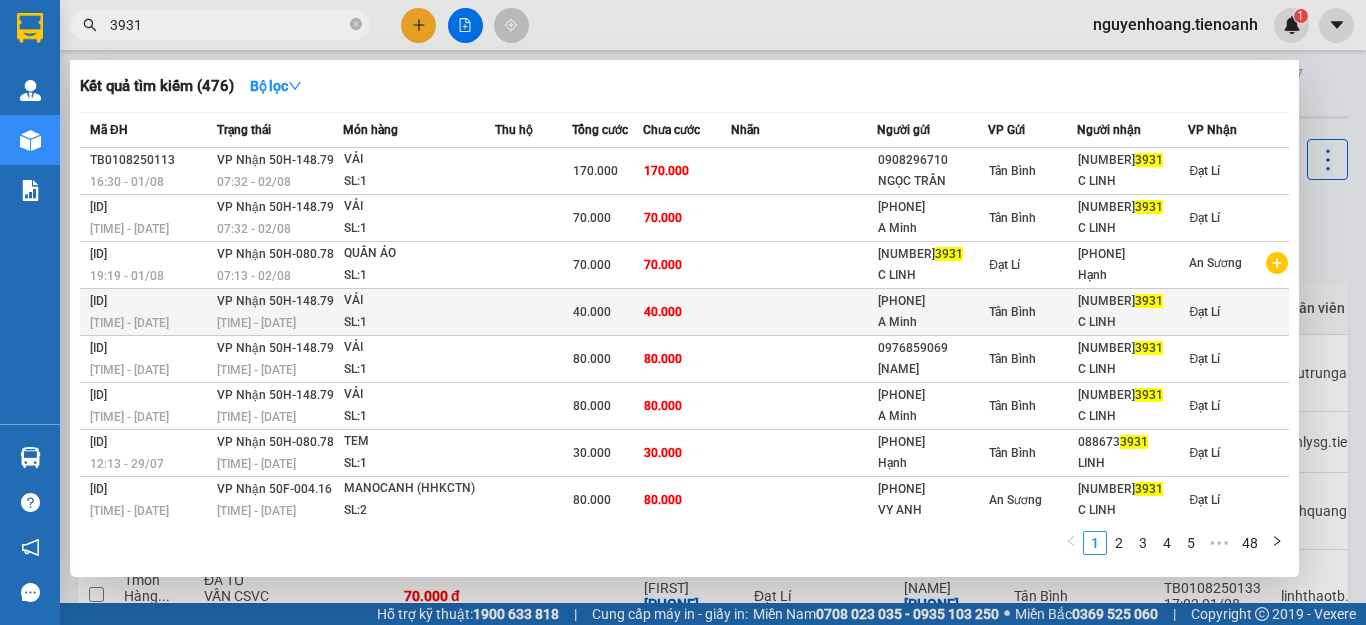 click at bounding box center [804, 312] 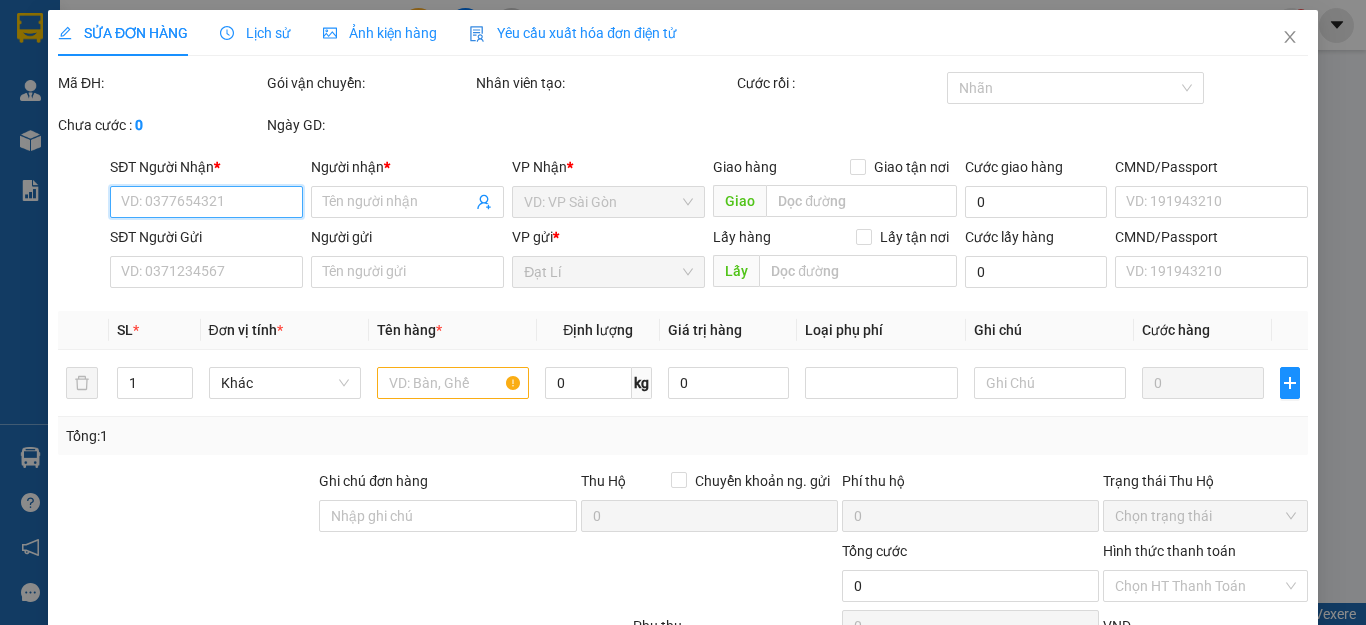 type on "0786733931" 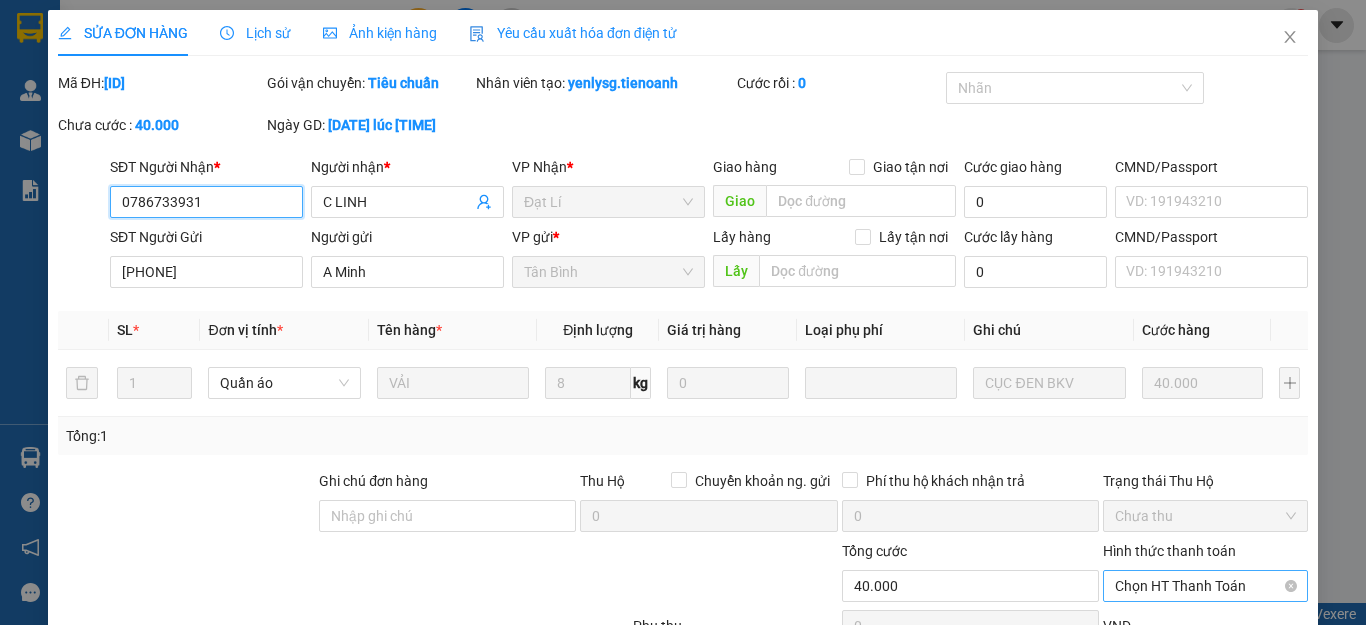 click on "Chọn HT Thanh Toán" at bounding box center (1205, 586) 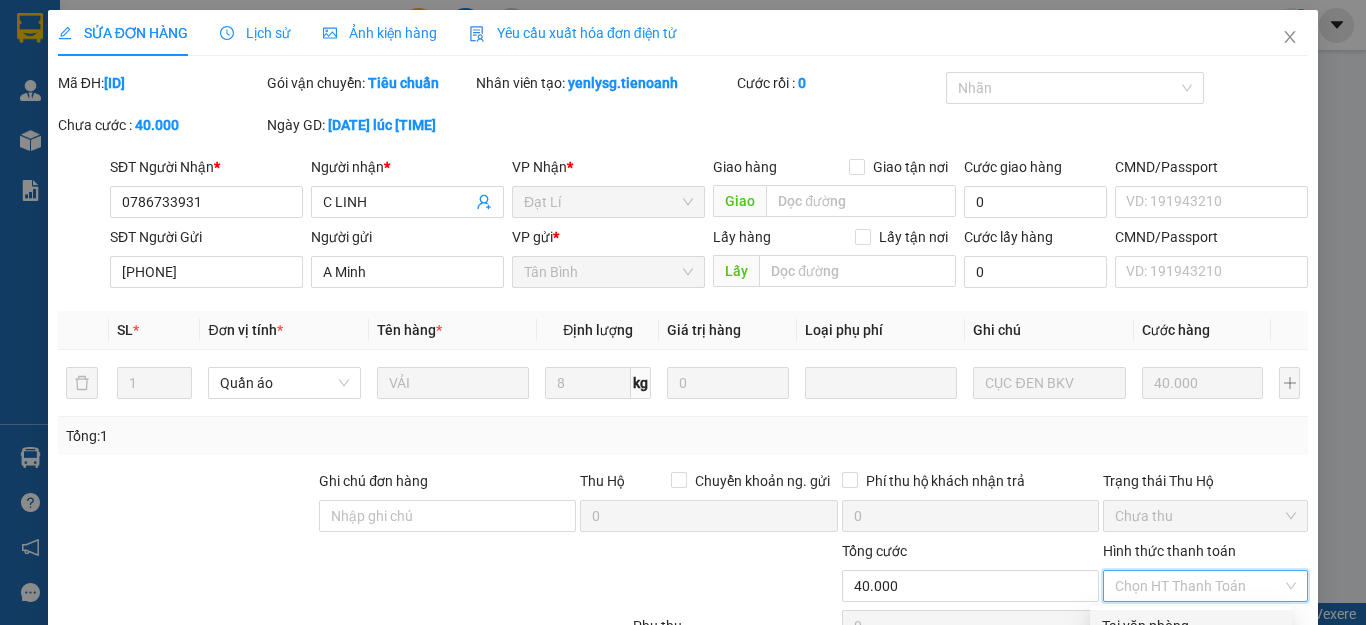 click on "Tại văn phòng" at bounding box center [1191, 626] 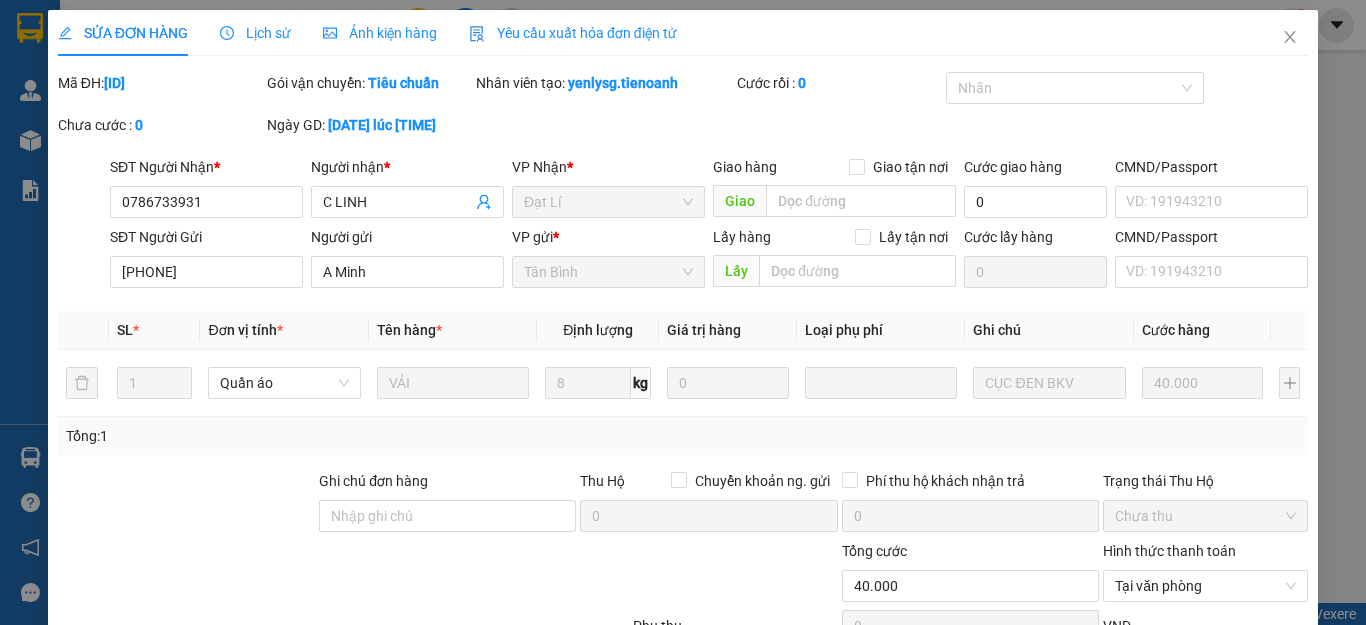 click on "Lưu và Giao hàng" at bounding box center [778, 823] 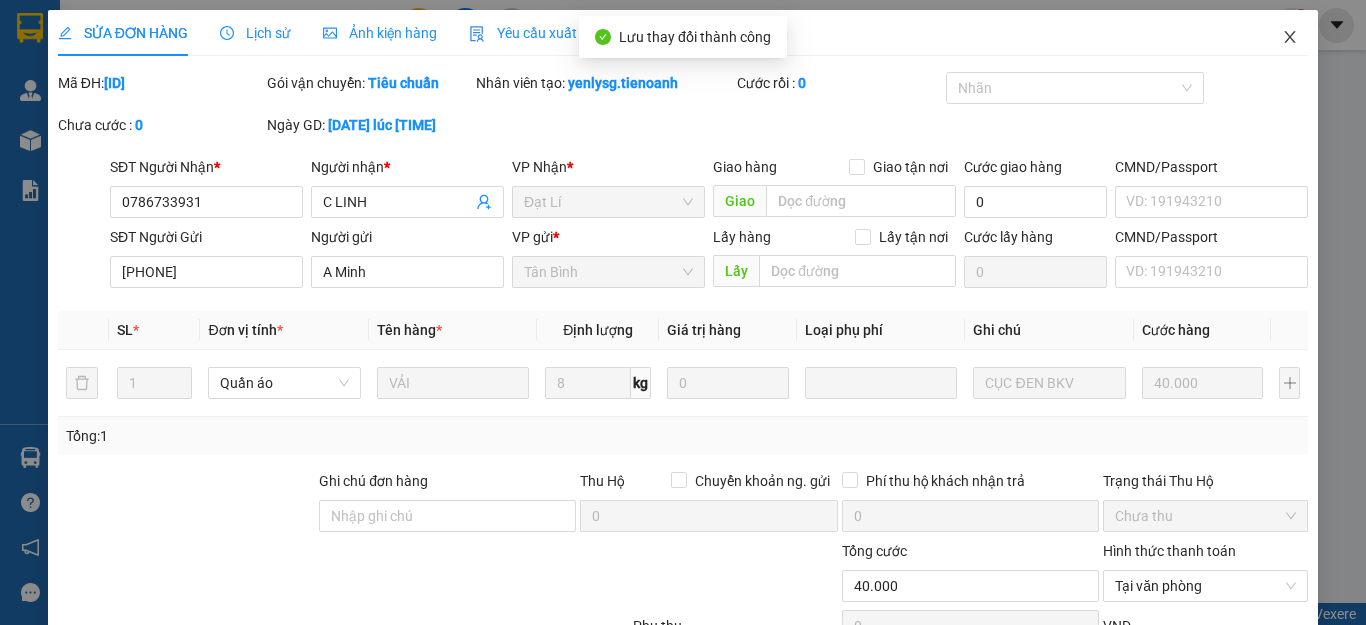 click 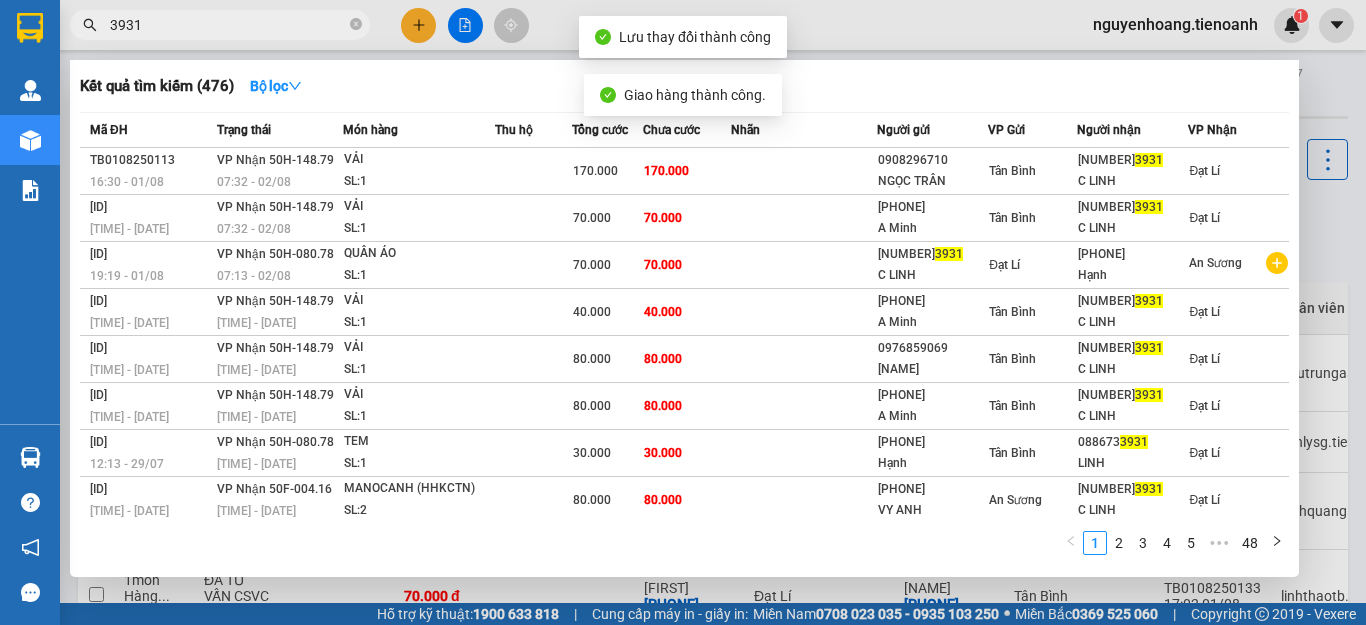 click on "3931" at bounding box center [228, 25] 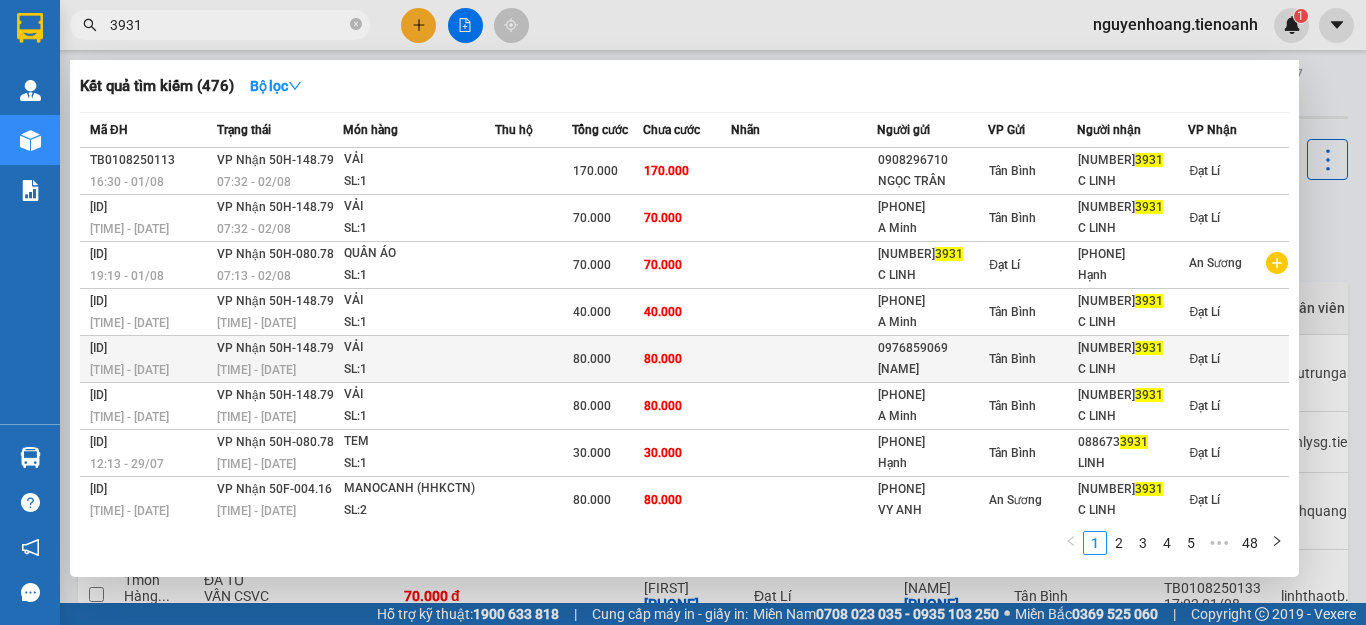 click at bounding box center [804, 359] 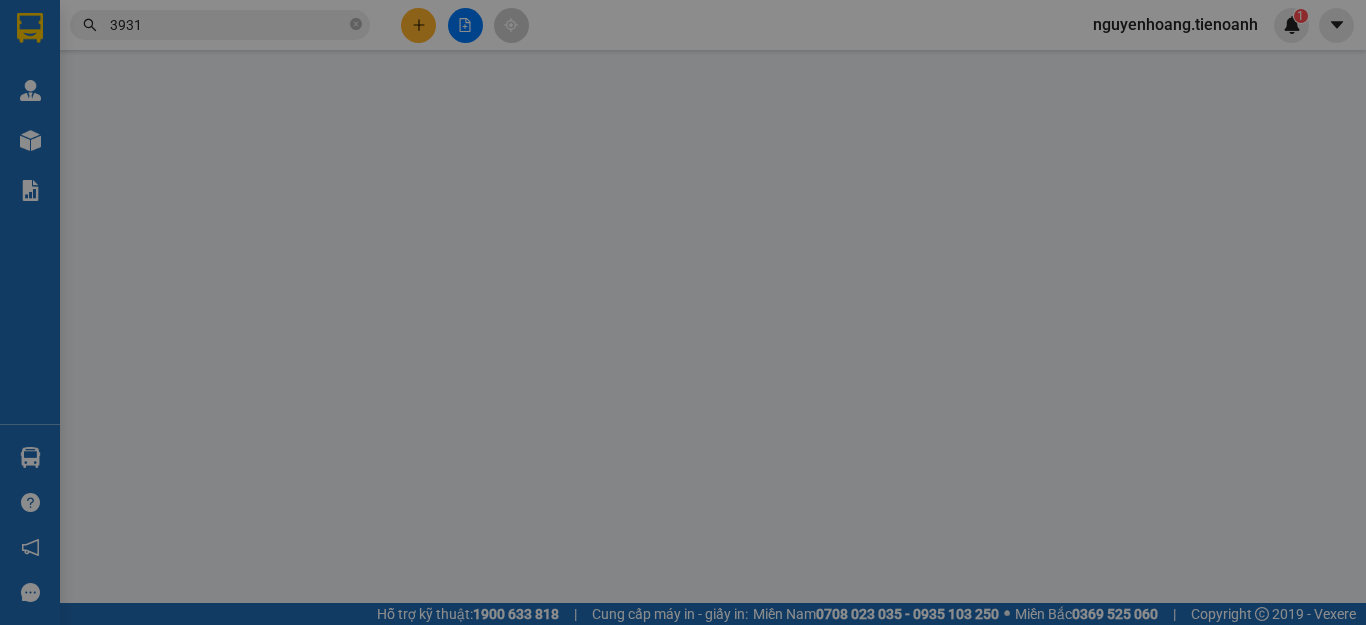 type on "0786733931" 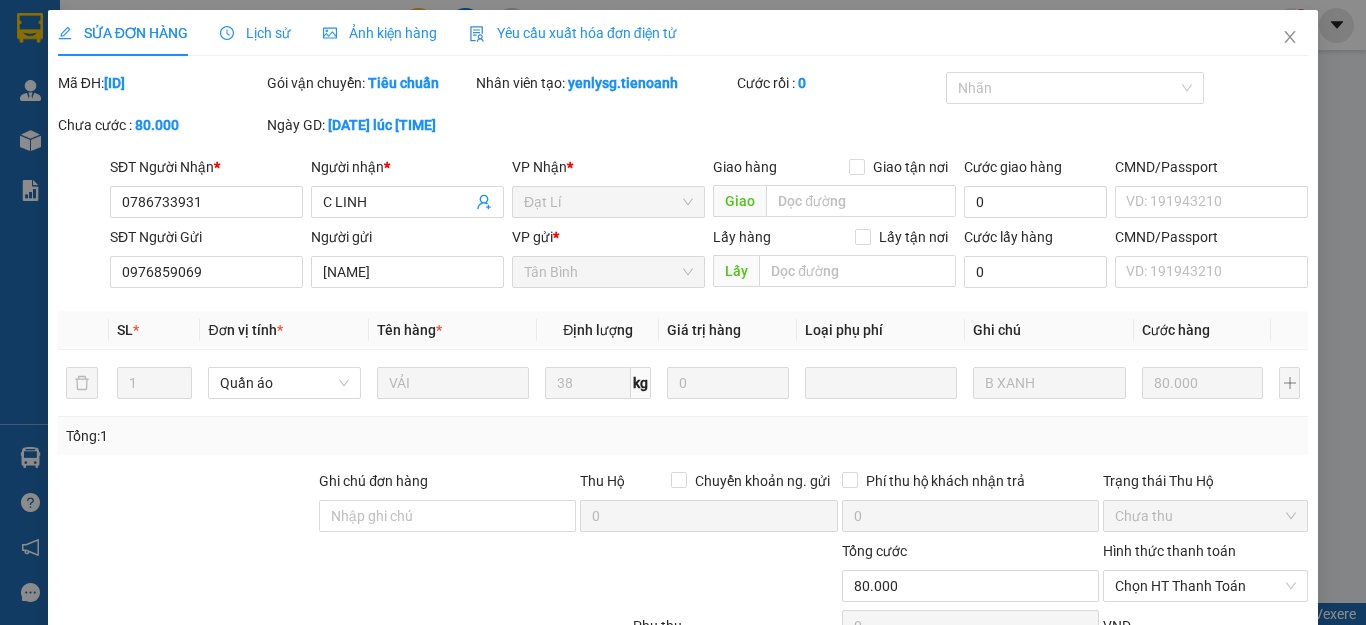 click on "Hình thức thanh toán" at bounding box center [1205, 555] 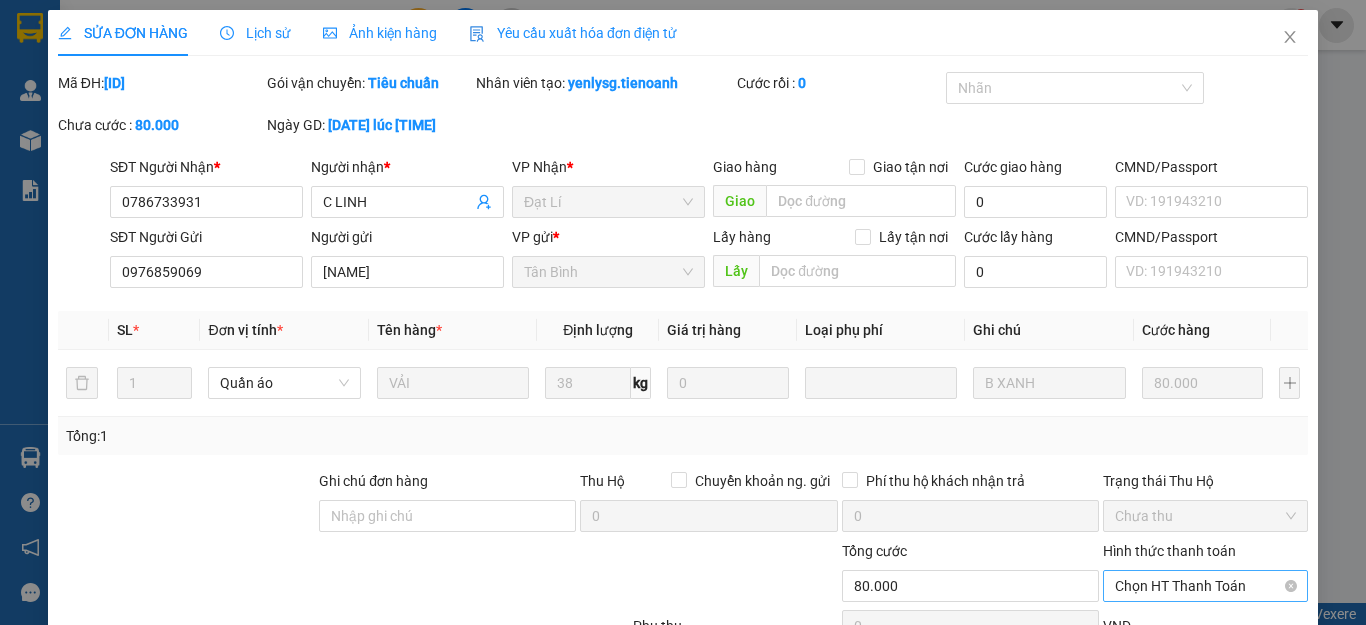 click on "Chọn HT Thanh Toán" at bounding box center [1205, 586] 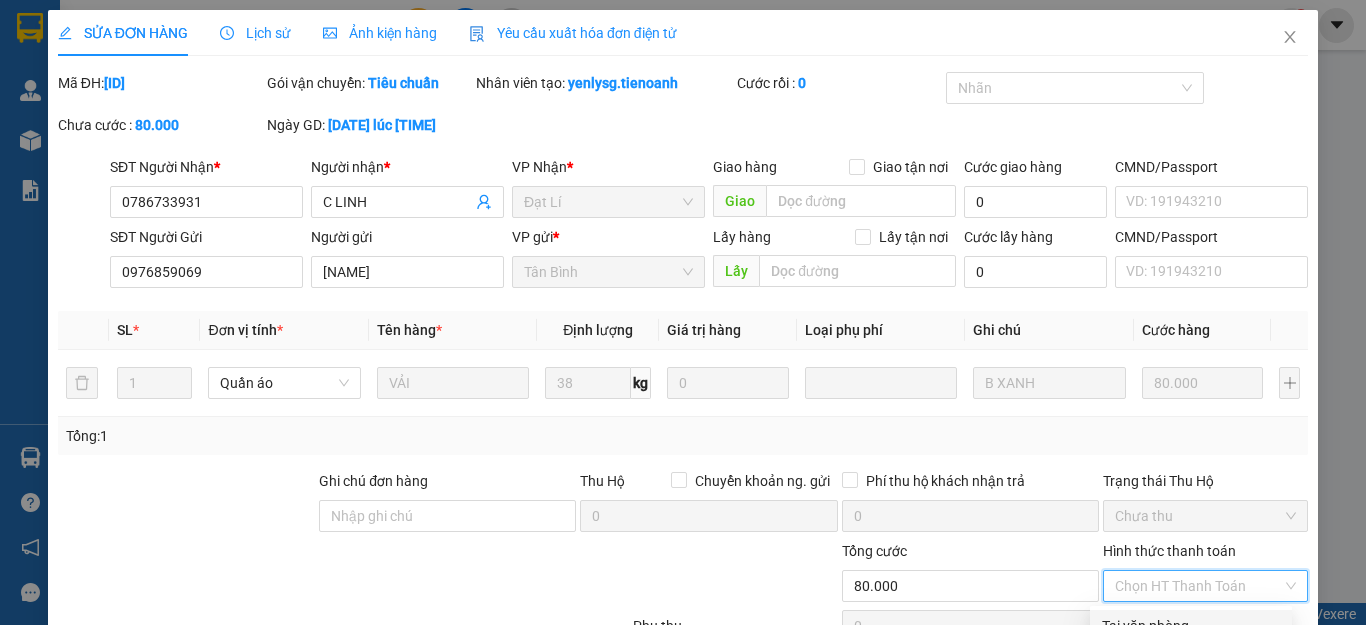 click on "Tại văn phòng" at bounding box center [1191, 626] 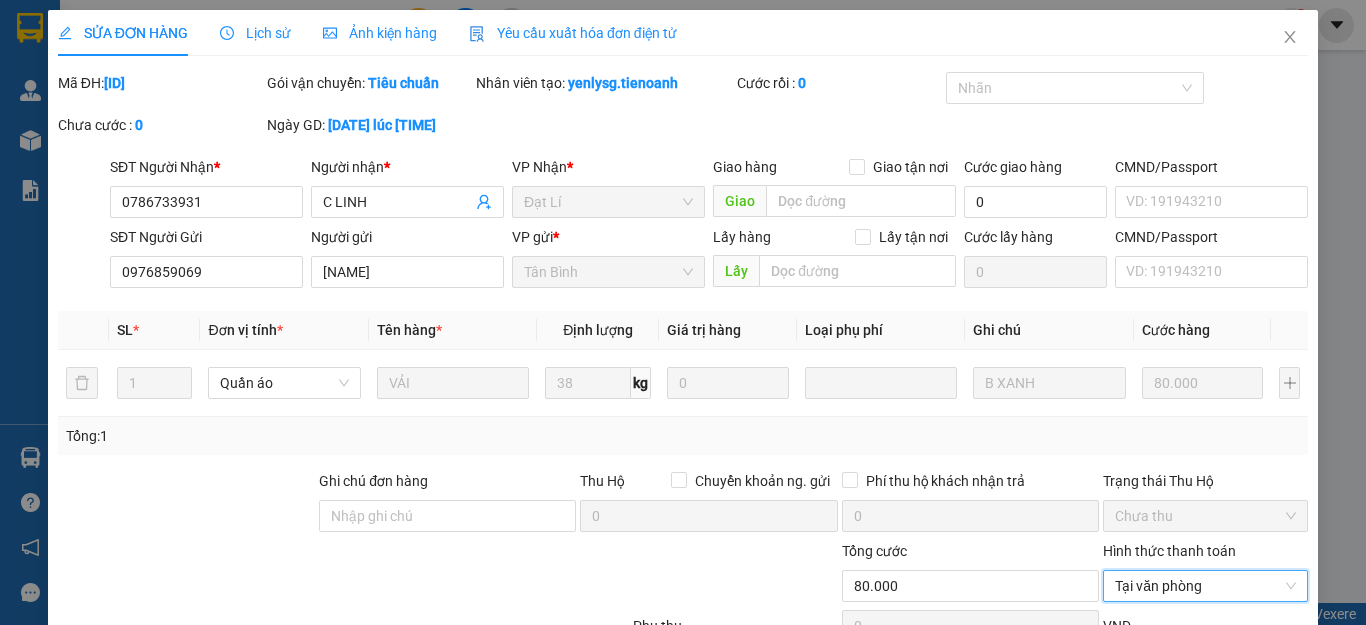 click on "Lưu và Giao hàng" at bounding box center [778, 823] 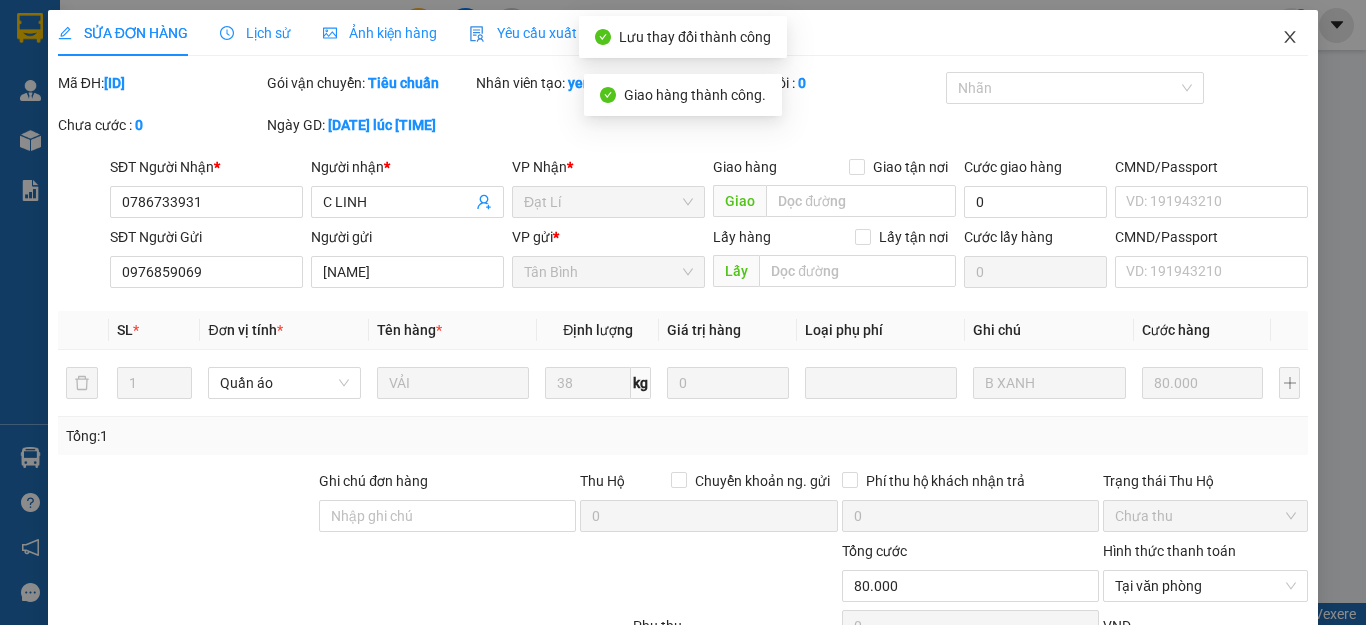 click at bounding box center (1290, 38) 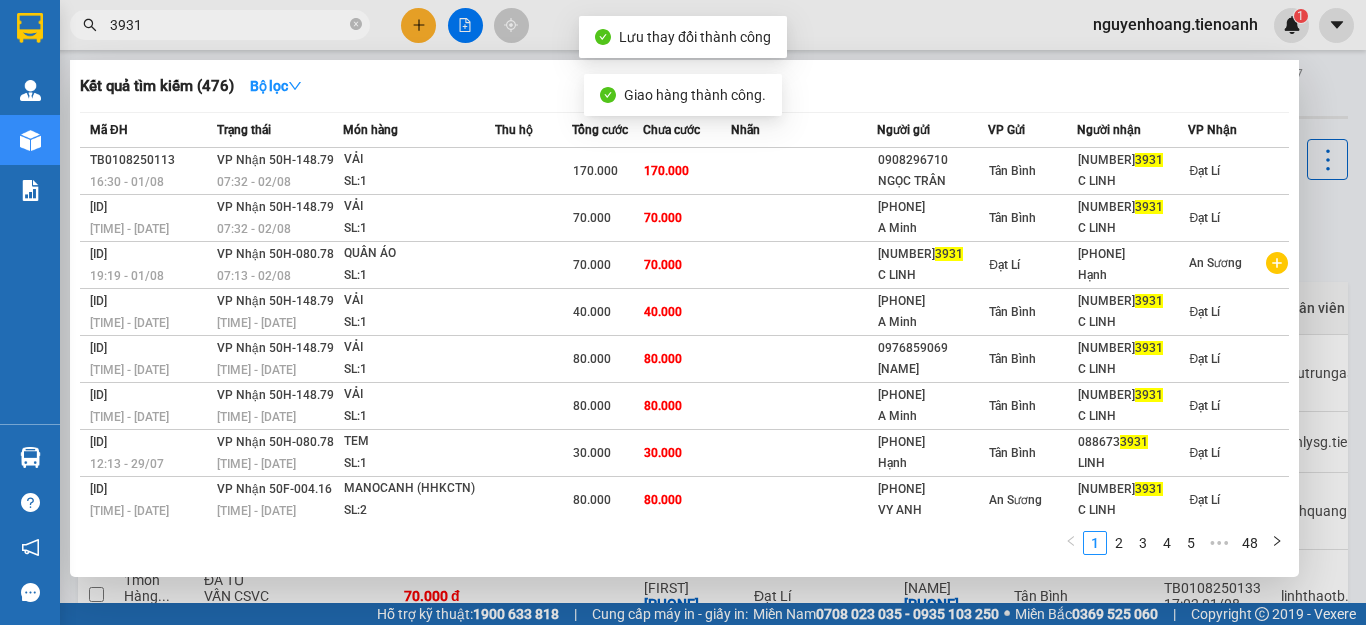 click on "3931" at bounding box center [228, 25] 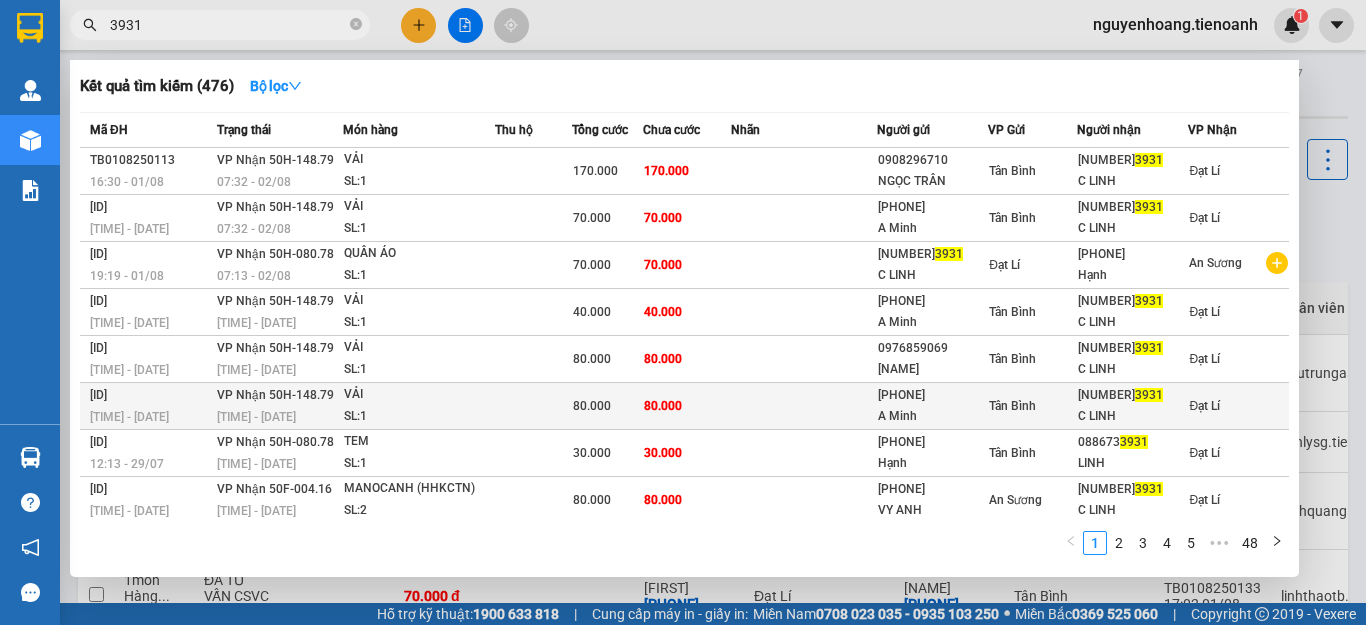 click at bounding box center (533, 406) 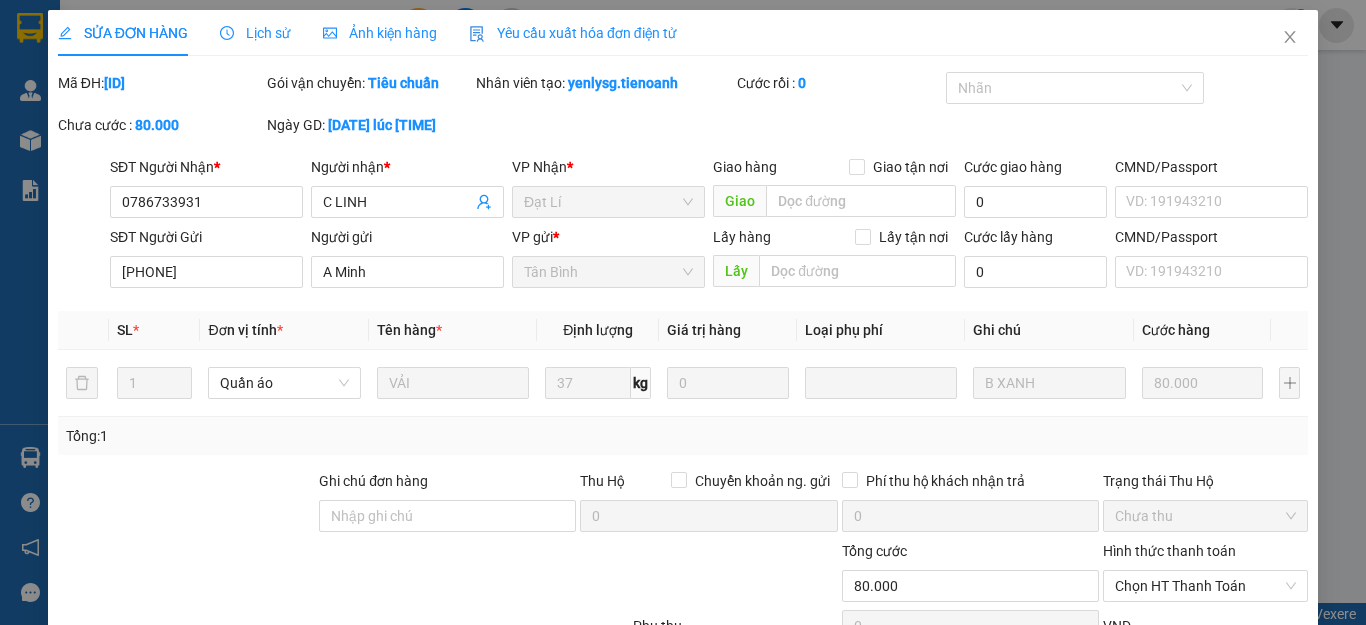 click on "Hình thức thanh toán" at bounding box center [1169, 551] 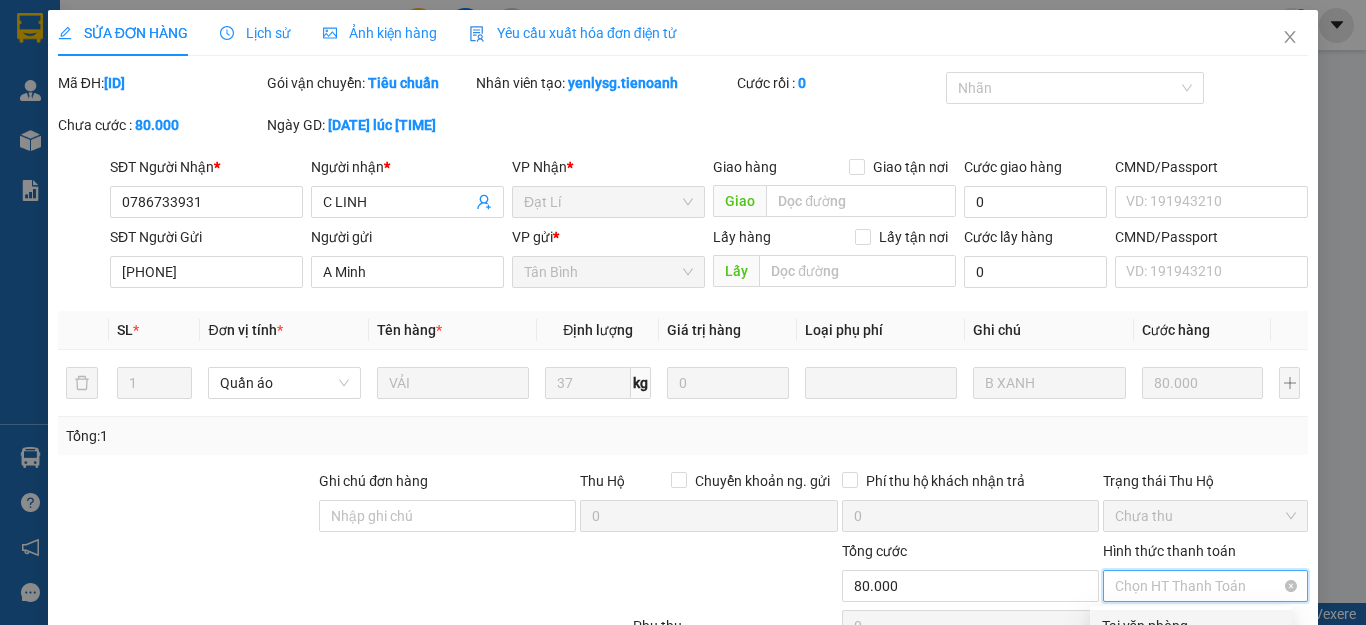click on "Chọn HT Thanh Toán" at bounding box center [1205, 586] 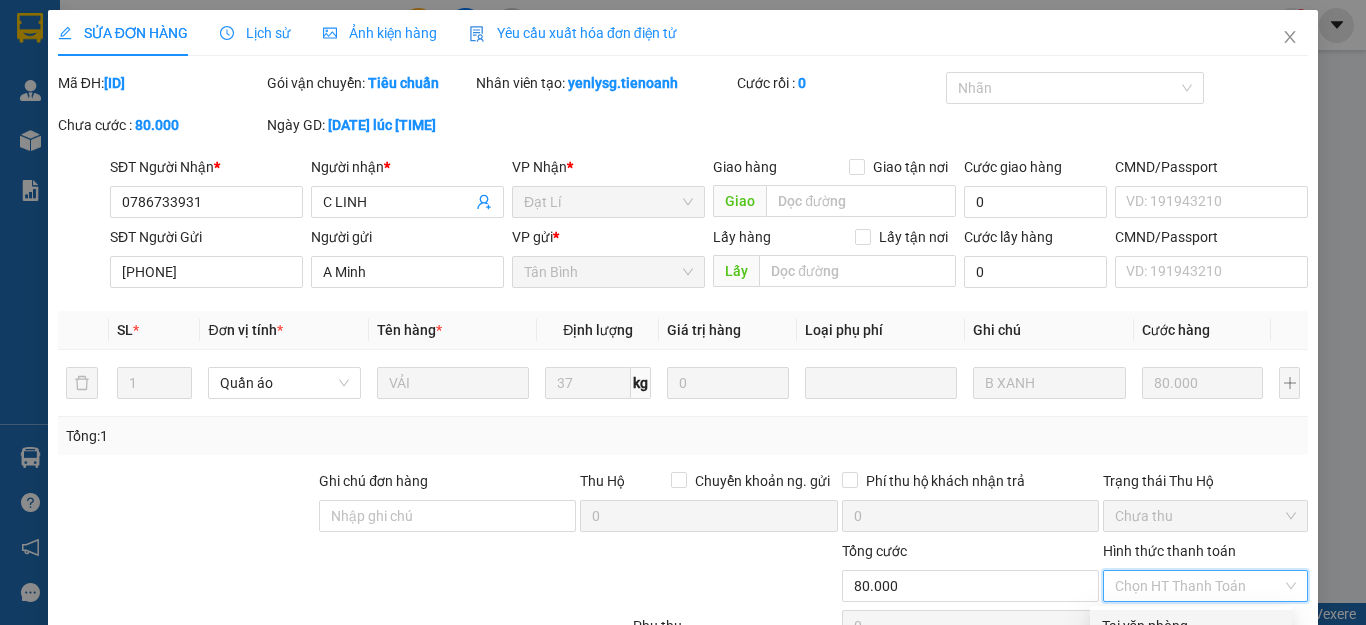 click on "Tại văn phòng" at bounding box center (1191, 626) 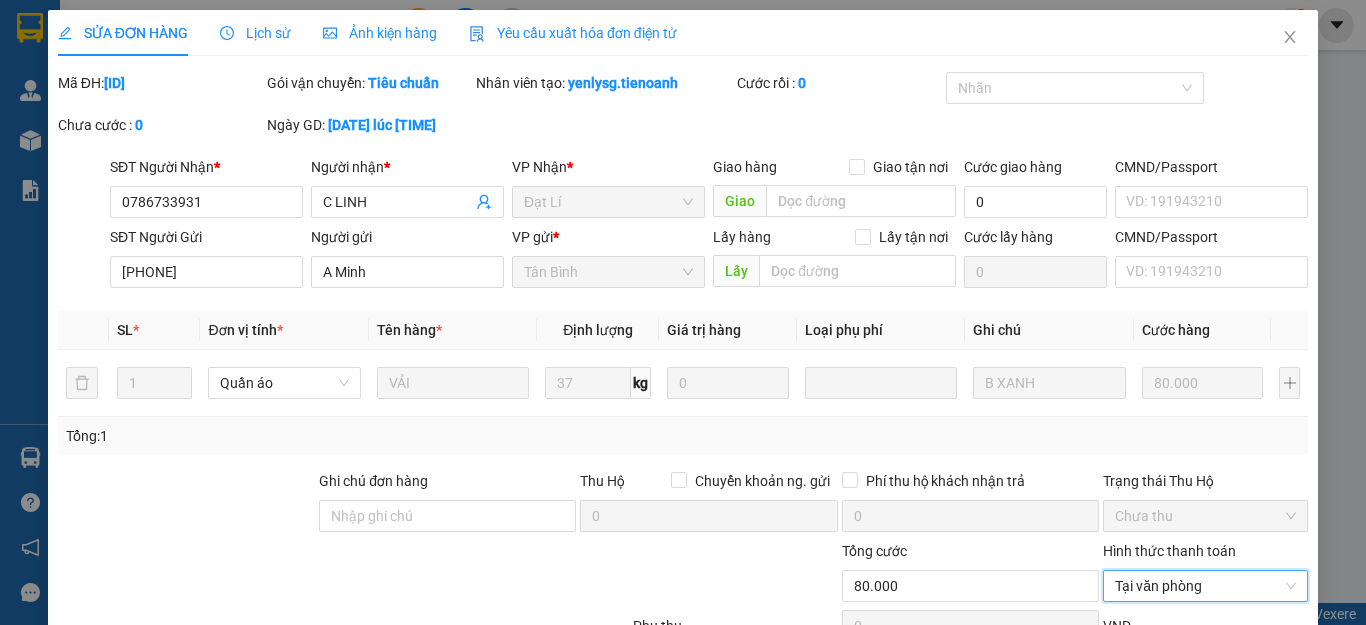 click on "Lưu và Giao hàng" at bounding box center (778, 823) 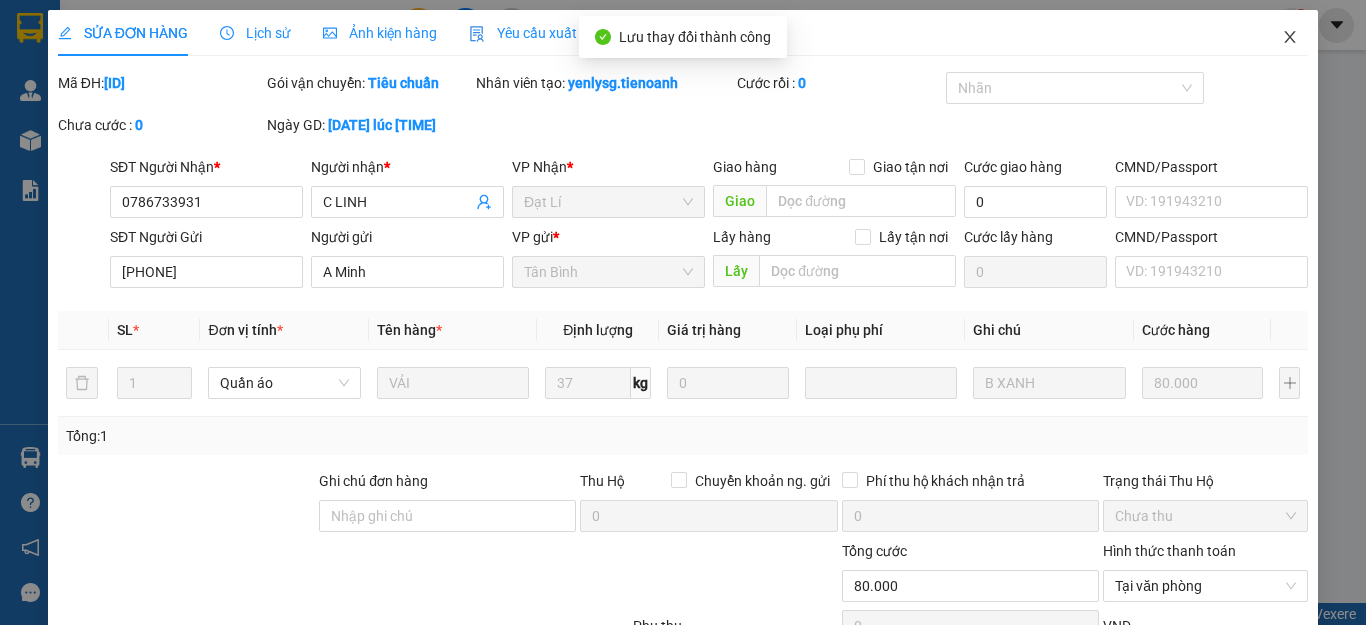click at bounding box center (1290, 38) 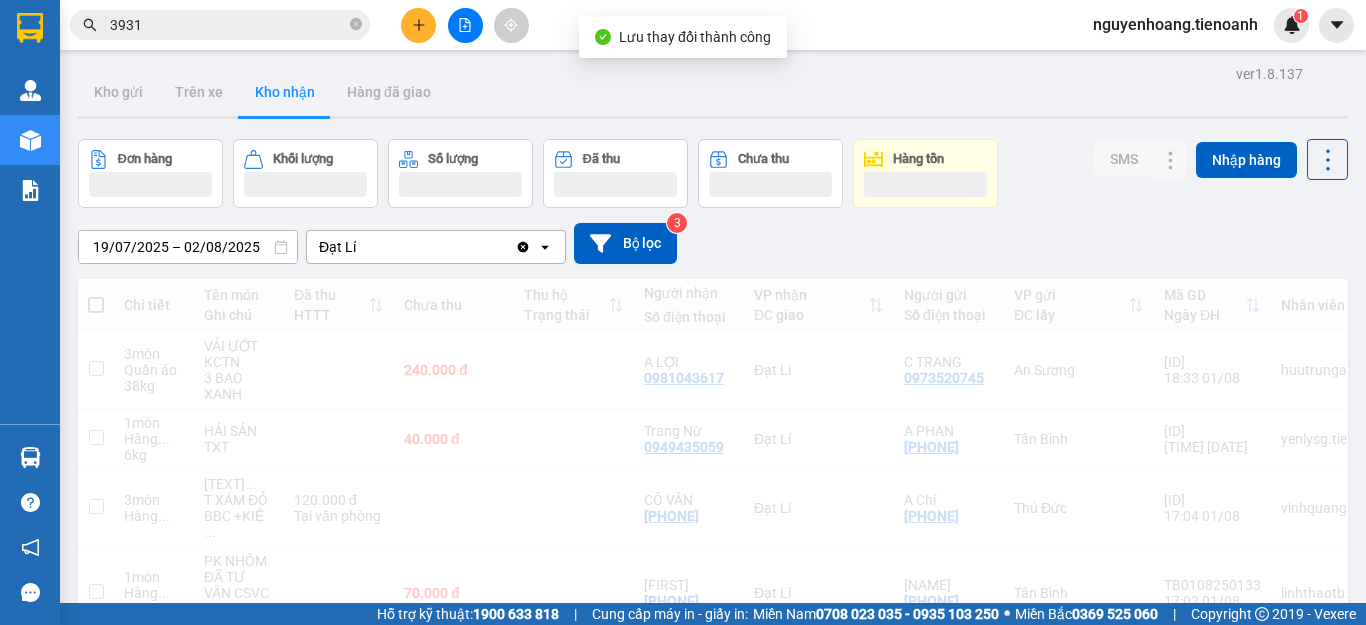click on "3931" at bounding box center [220, 25] 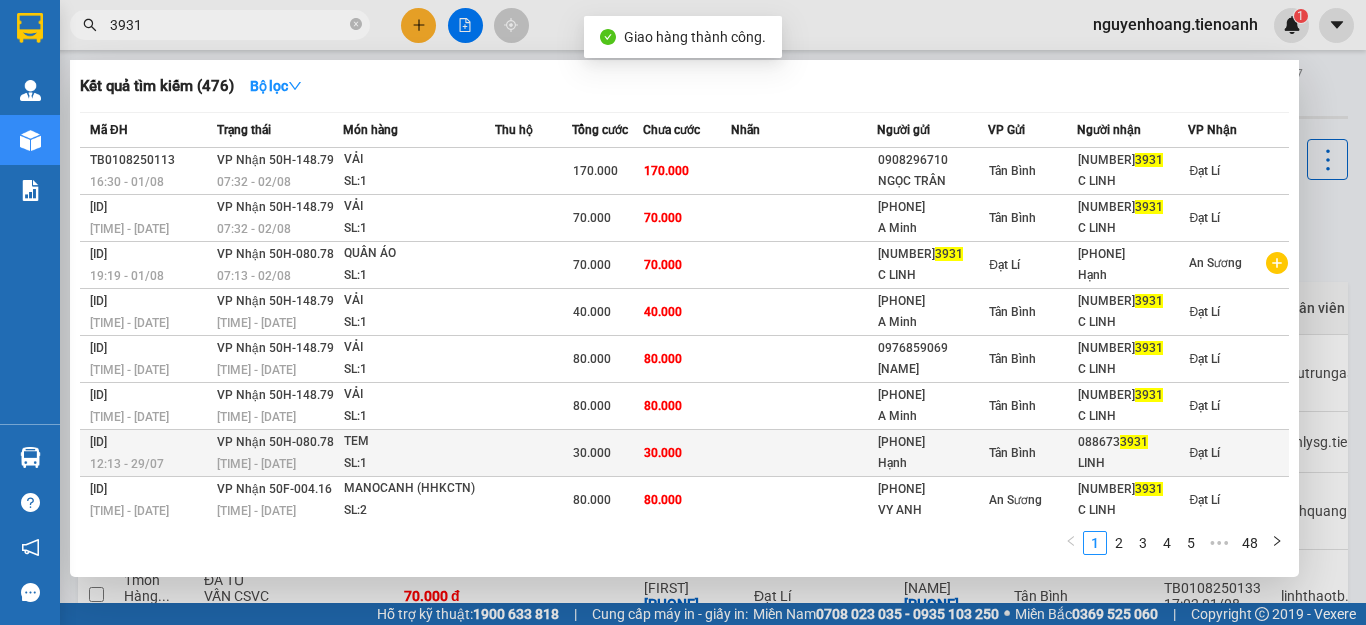 click at bounding box center [533, 453] 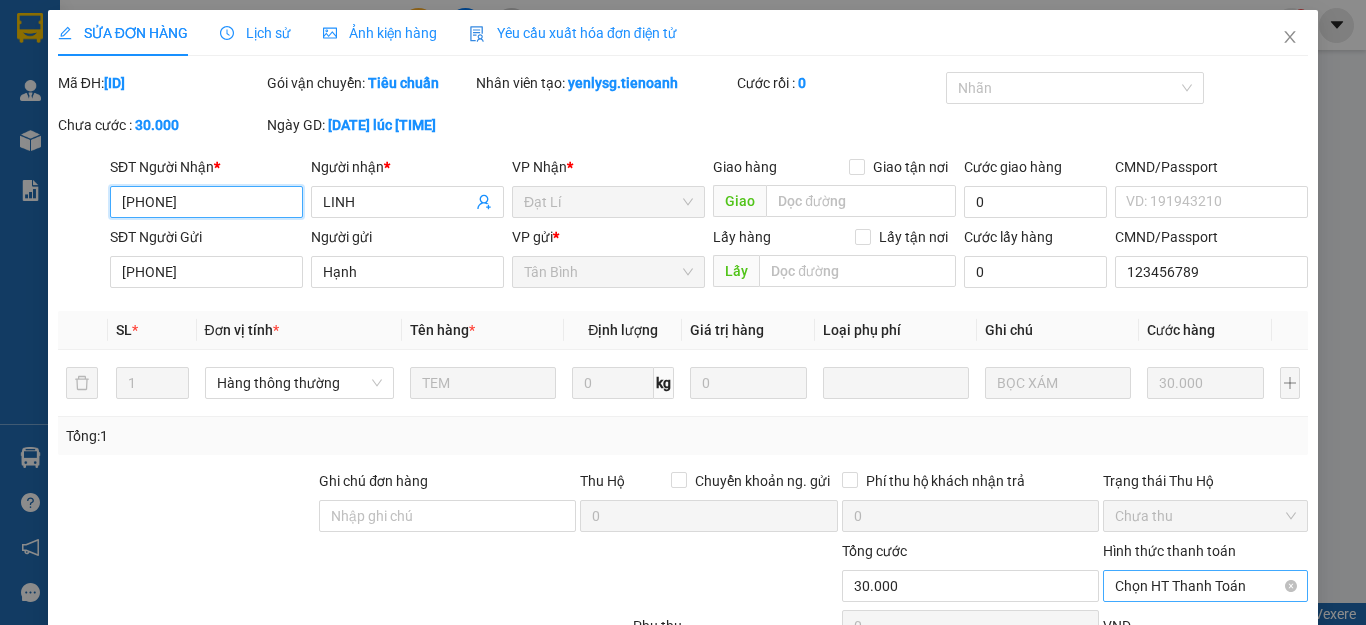 click on "Chọn HT Thanh Toán" at bounding box center [1205, 586] 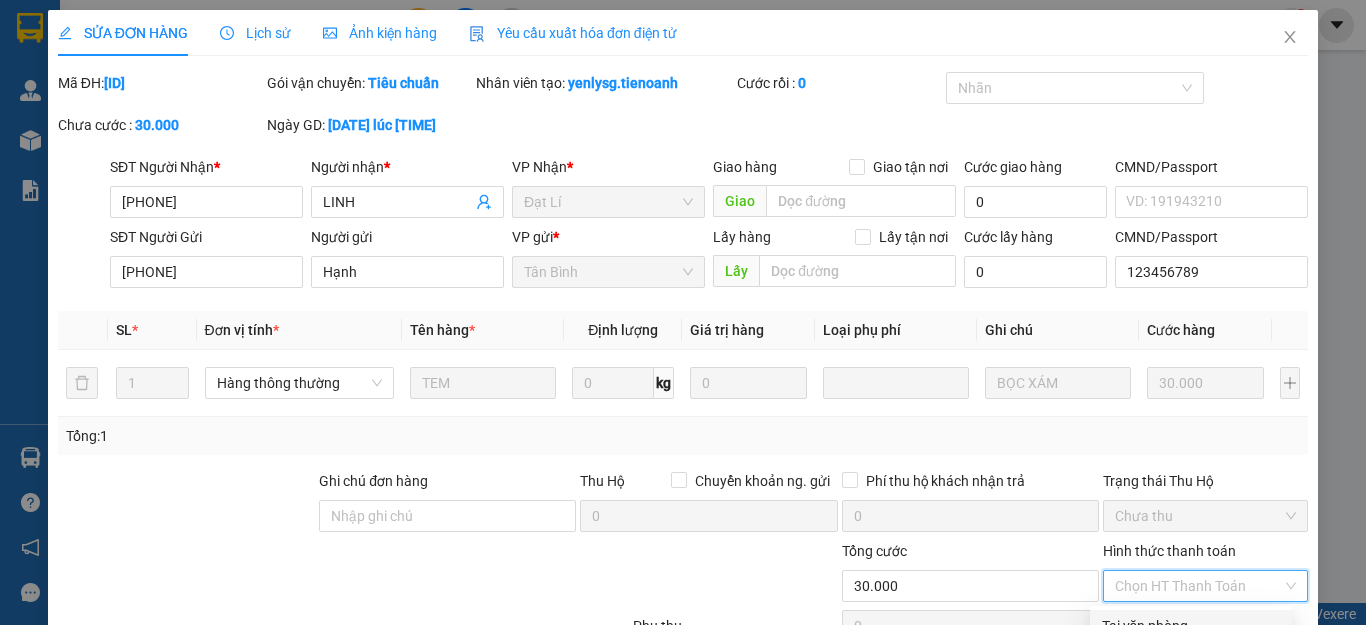 click on "Tại văn phòng" at bounding box center (1191, 626) 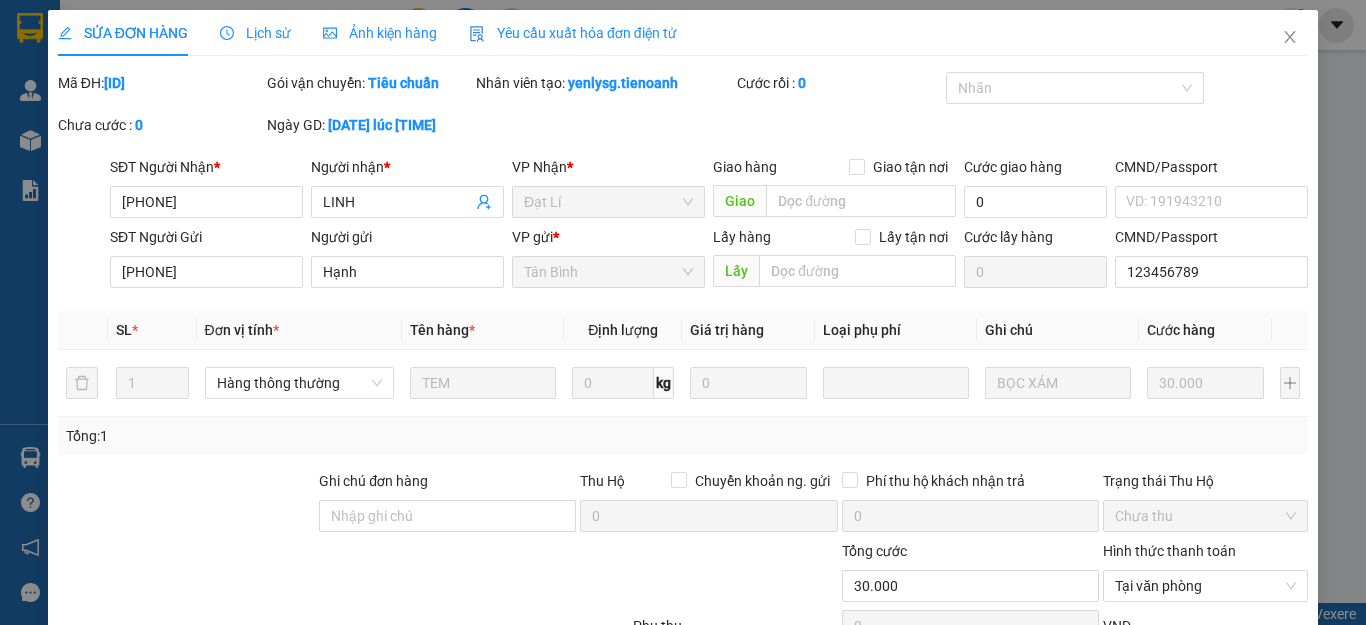 click on "Total Paid Fee 0 Total UnPaid Fee 30.000 Cash Collection Total Fee Mã ĐH: [ID] Gói vận chuyển: Tiêu chuẩn Nhân viên tạo: yenlysg.tienoanh Cước rồi : 0 Nhãn Chưa cước : 0 Ngày GD: [DATE] lúc [TIME] SĐT Người Nhận * [PHONE] Người nhận * LINH VP Nhận * Đạt Lí Giao hàng Giao tận nơi Giao Cước giao hàng 0 CMND/Passport VD: [NUMBER] SĐT Người Gửi [PHONE] Người gửi Hạnh VP gửi * Tân Bình Lấy hàng Lấy tận nơi Lấy Cước lấy hàng 0 CMND/Passport [NUMBER] SL * Đơn vị tính * Tên hàng * Định lượng Giá trị hàng Loại phụ phí Ghi chú Cước hàng 1 Hàng thông thường TEM 0 kg 0 BỌC XÁM 30.000 Tổng: 1 Ghi chú đơn hàng Thu Hộ Chuyển khoản ng. gửi 0 Phí thu hộ khách nhận trả 0 Trạng thái Thu Hộ Chưa thu Tổng cước 30.000 Hình thức thanh toán Tại văn phòng Phụ thu 0 VND Giảm giá 0 VND" at bounding box center (683, 455) 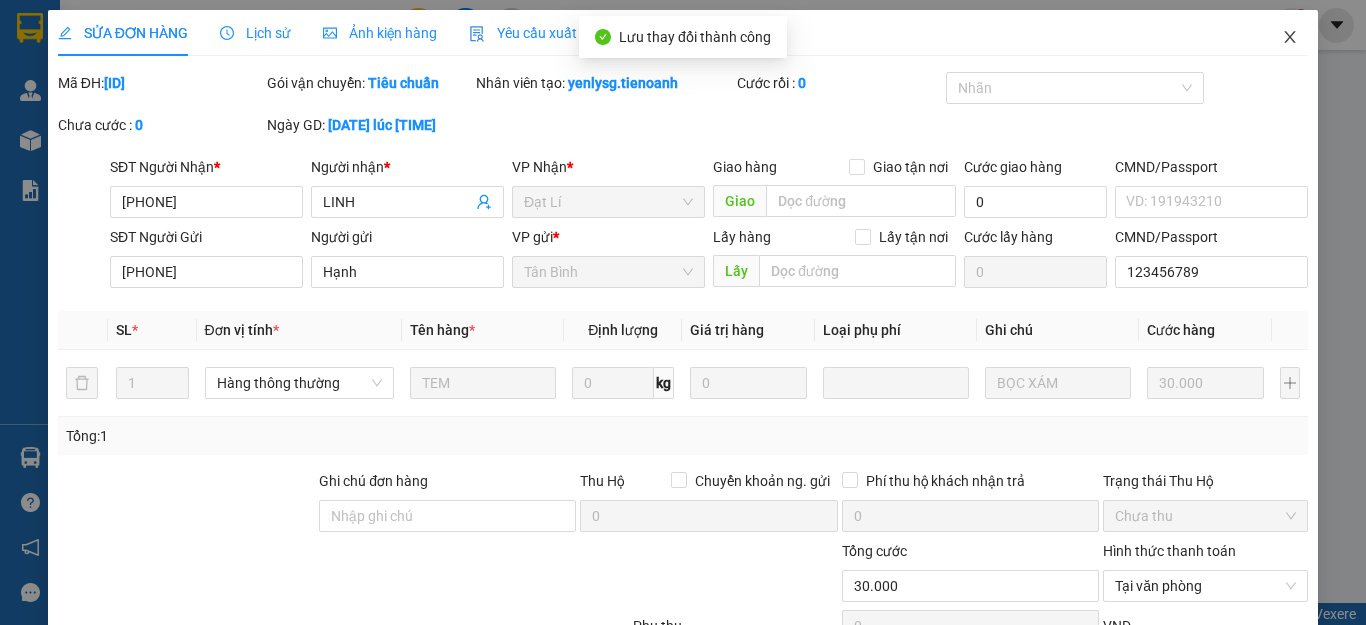 click at bounding box center [1290, 38] 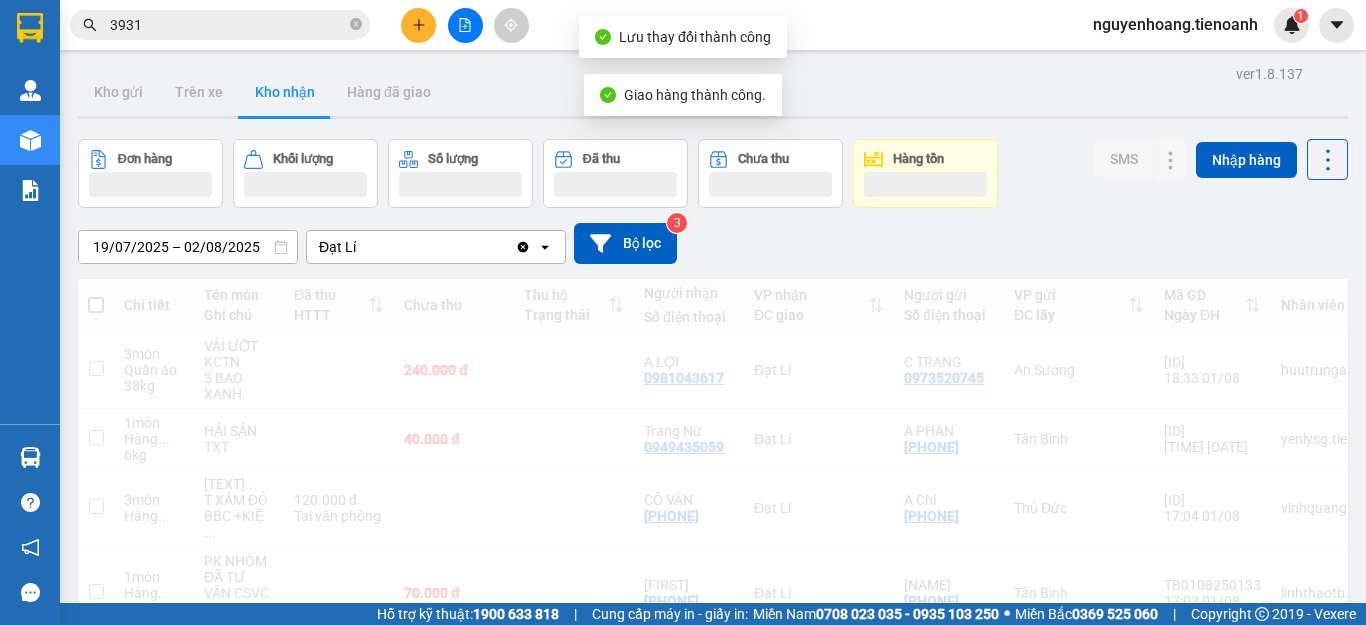 click on "3931" at bounding box center (228, 25) 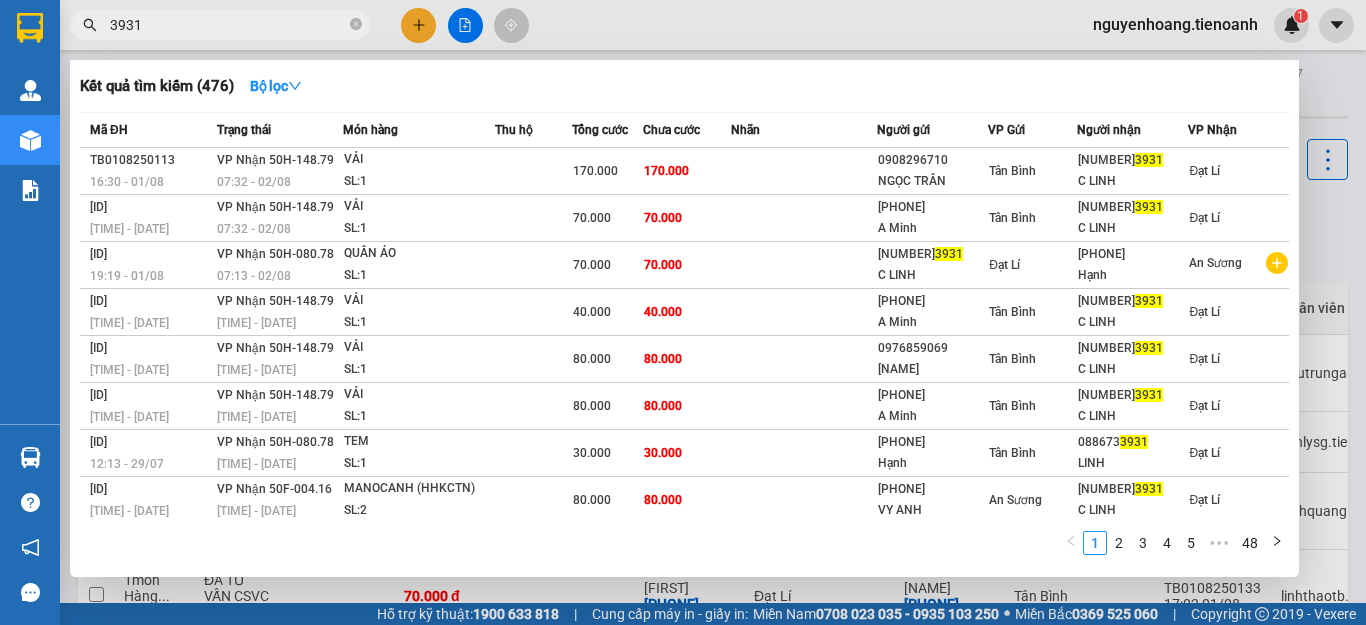 click at bounding box center (533, 547) 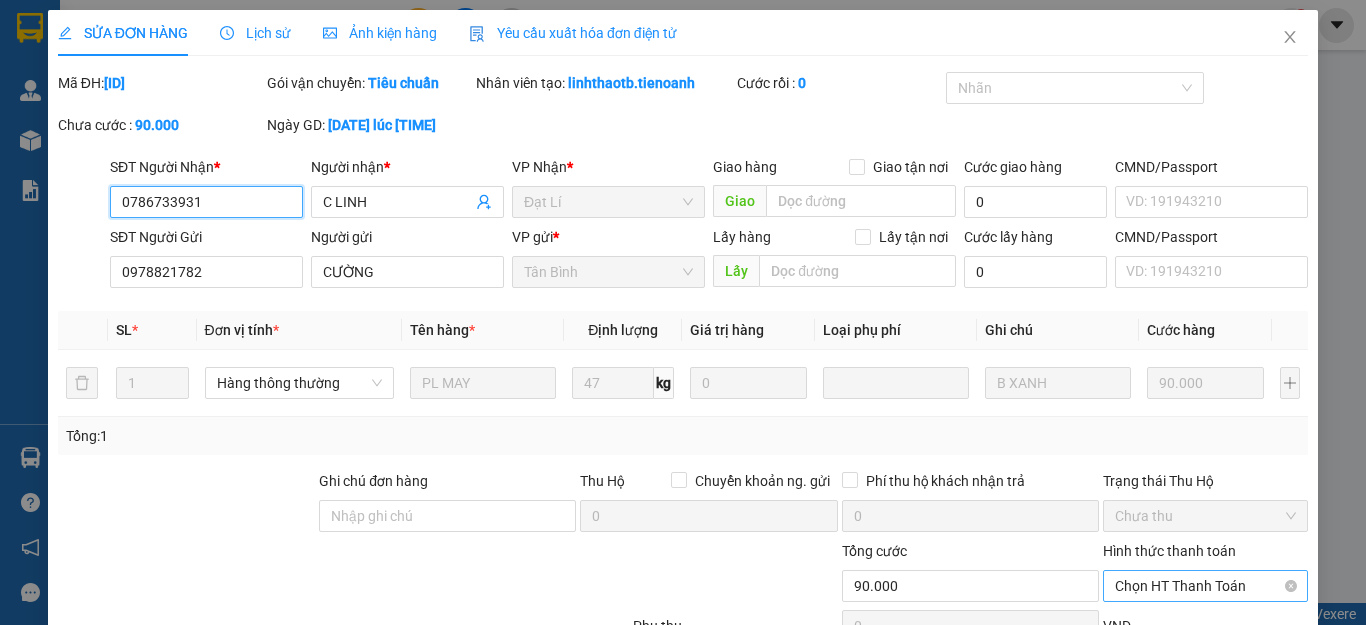 click on "Chọn HT Thanh Toán" at bounding box center [1205, 586] 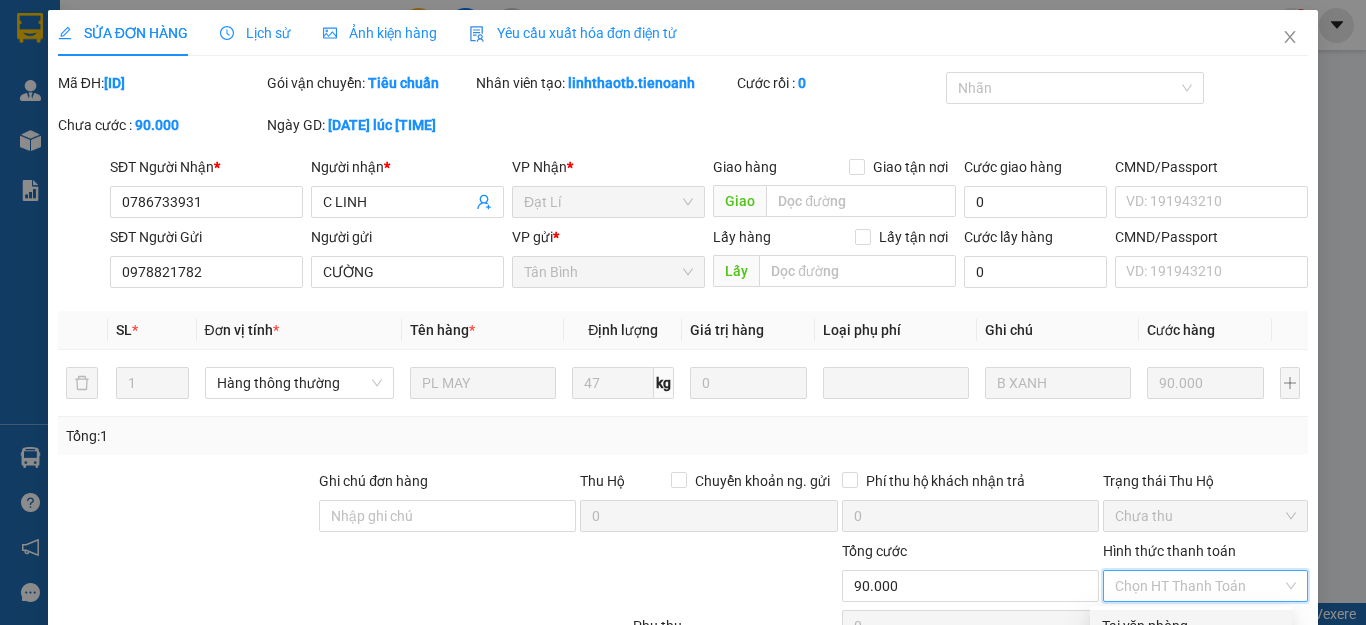 click on "Tại văn phòng" at bounding box center (1191, 626) 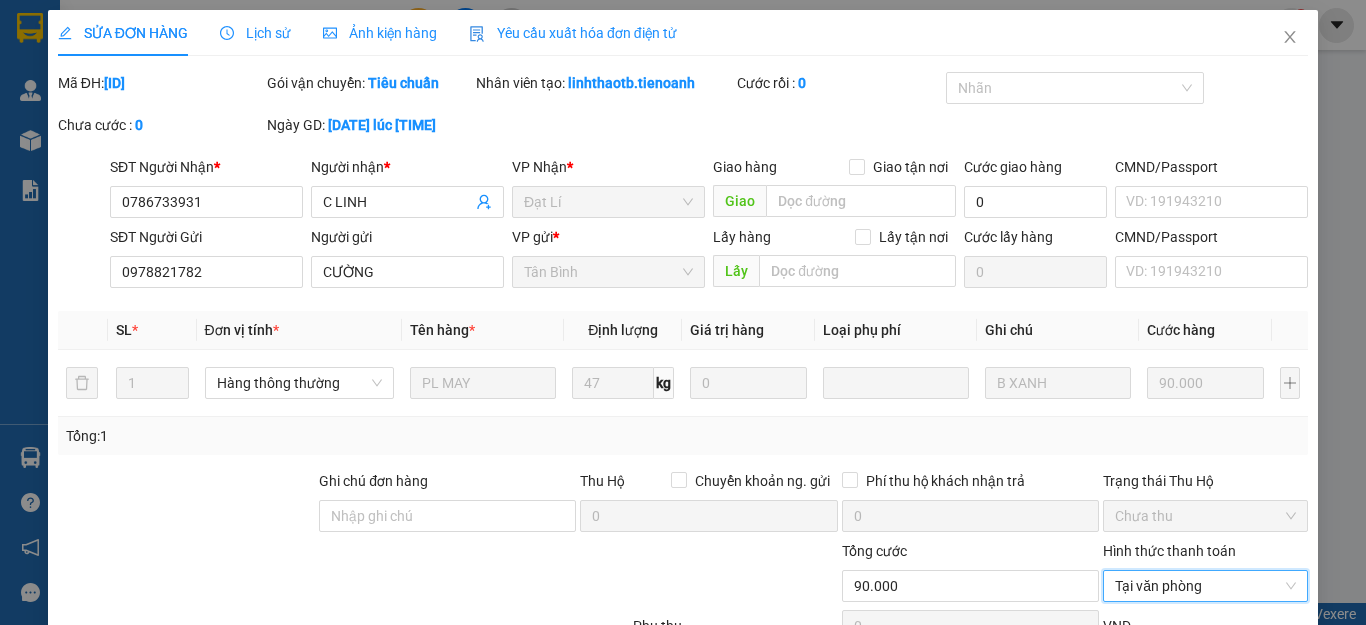 click on "Lưu và Giao hàng" at bounding box center (778, 823) 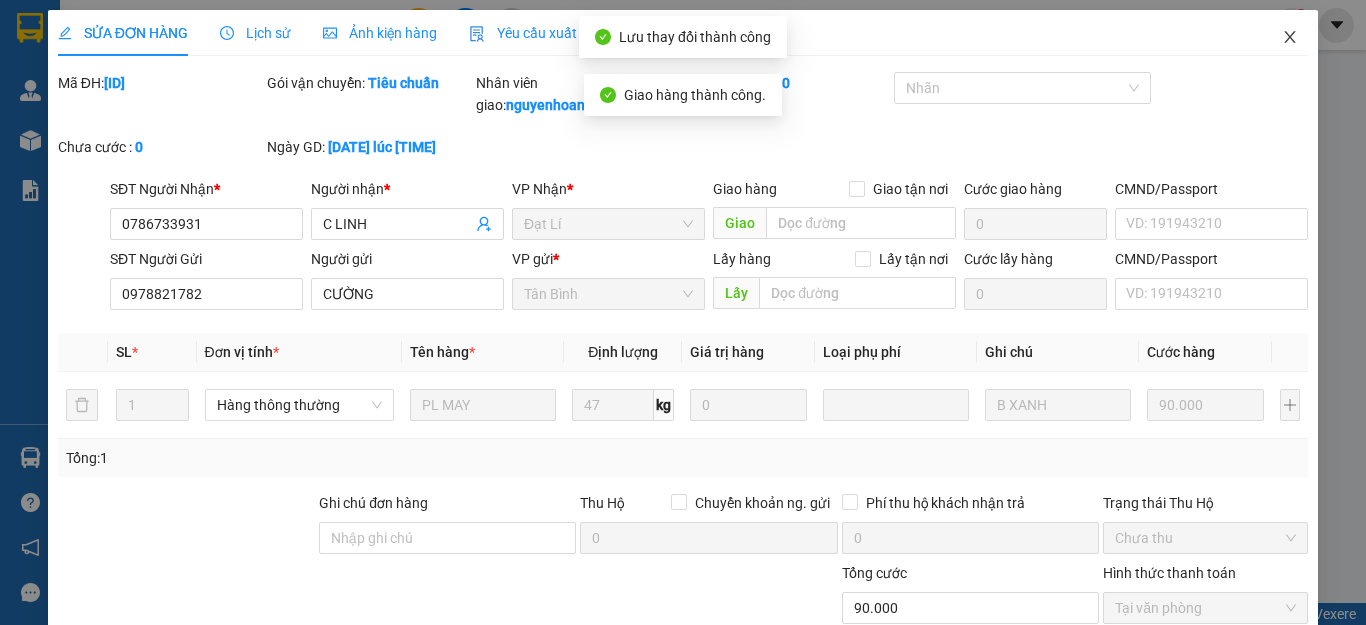 click at bounding box center [1290, 38] 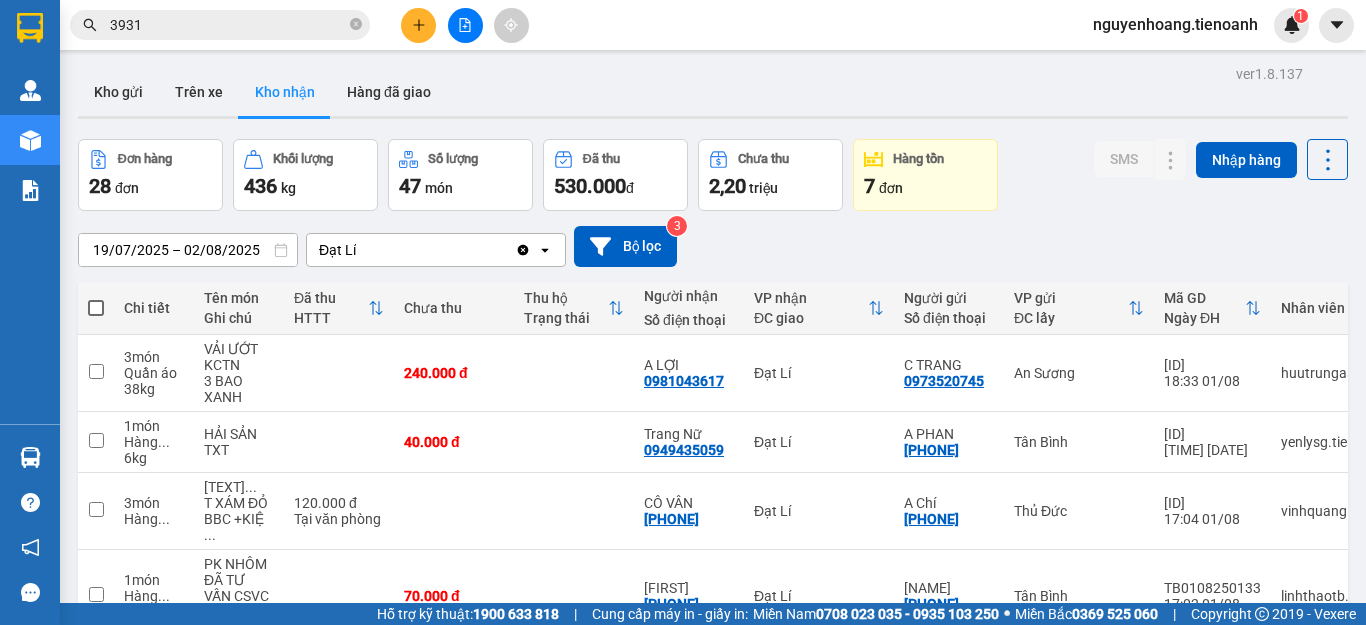 click 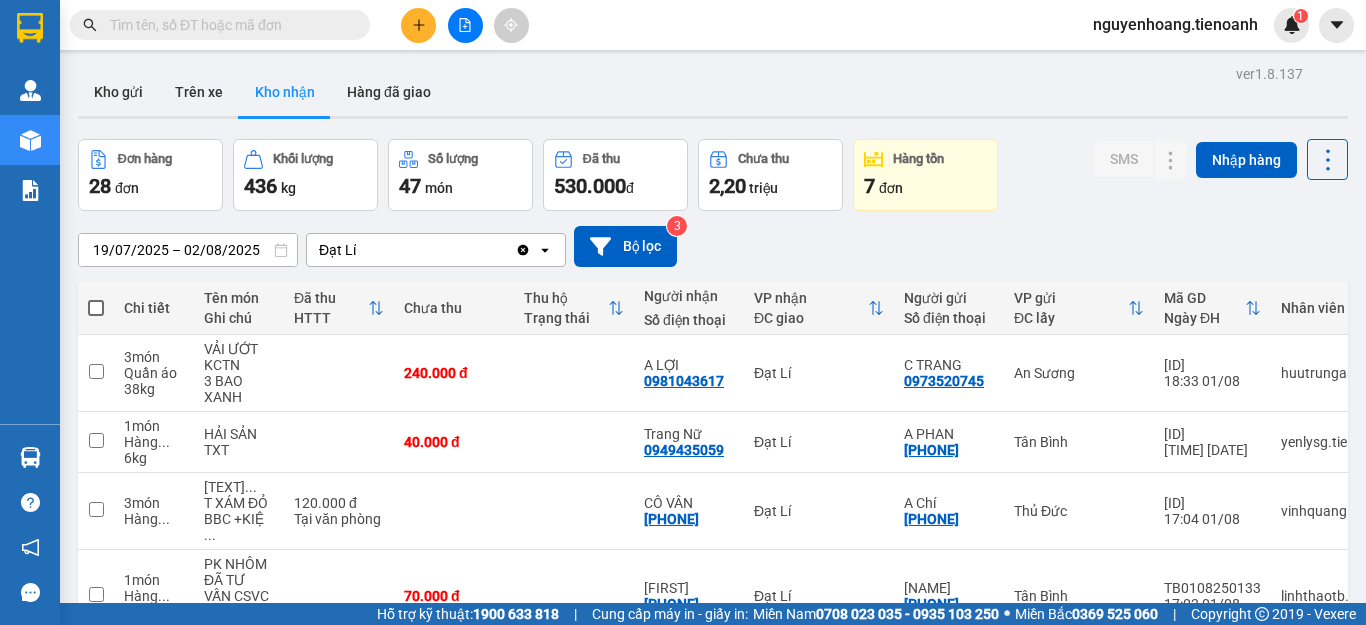 click on "Kết quả tìm kiếm ( 476 )  Bộ lọc  Mã ĐH Trạng thái Món hàng Thu hộ Tổng cước Chưa cước Nhãn Người gửi VP Gửi Người nhận VP Nhận [ID] [TIME] - [DATE] VP Nhận   50H-148.79 [TIME] - [DATE] VẢI SL:  1 170.000 170.000 [PHONE]  [FIRST] [LAST] Tân Bình [PHONE] C LINH Đạt Lí [ID] [TIME] - [DATE] VP Nhận   50H-148.79 [TIME] - [DATE] VẢI SL:  1 70.000 70.000 [PHONE] A Minh Tân Bình [PHONE] C LINH Đạt Lí [ID] [TIME] - [DATE] VP Nhận   50H-080.78 [TIME] - [DATE] QUẦN ÁO SL:  1 70.000 70.000 [PHONE] C LINH Đạt Lí [ID] [TIME] - [DATE] VP Nhận   50H-148.79 [TIME] - [DATE] VẢI SL:  1 40.000 40.000 [PHONE] A Minh Tân Bình [PHONE] C LINH Đạt Lí [ID] [TIME] - [DATE] VP Nhận   50H-148.79 [TIME] - [DATE] VẢI SL:  1 80.000 80.000 [PHONE] MINH NHẬT  Tân Bình [PHONE] C LINH Đạt Lí [ID] [TIME] - [DATE] VP Nhận   50H-148.79 [TIME] - [DATE] VẢI SL:  1 80.000   1" at bounding box center [683, 25] 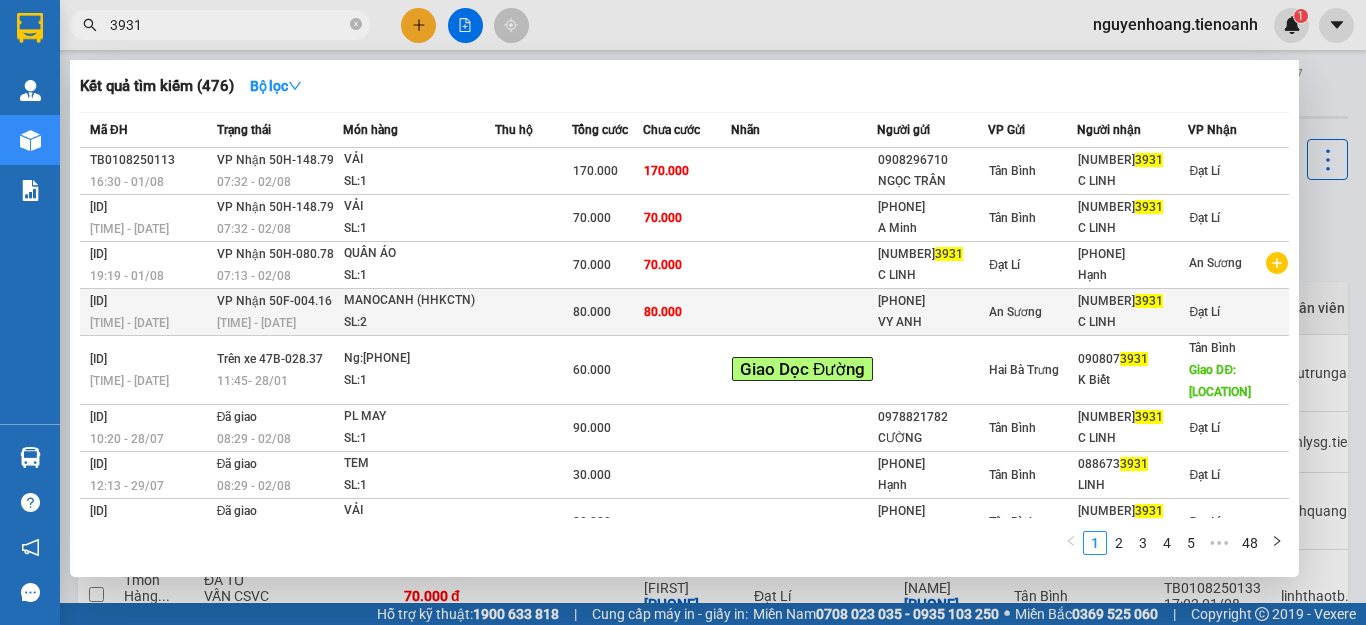 type on "3931" 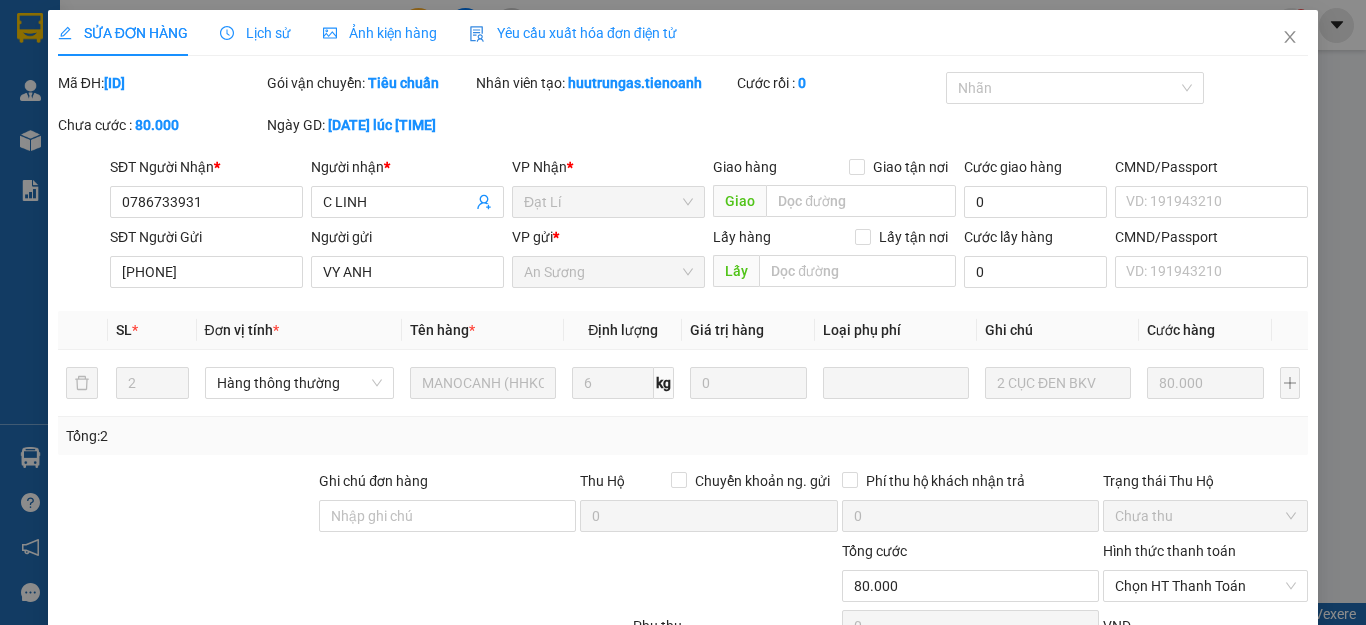 type on "0786733931" 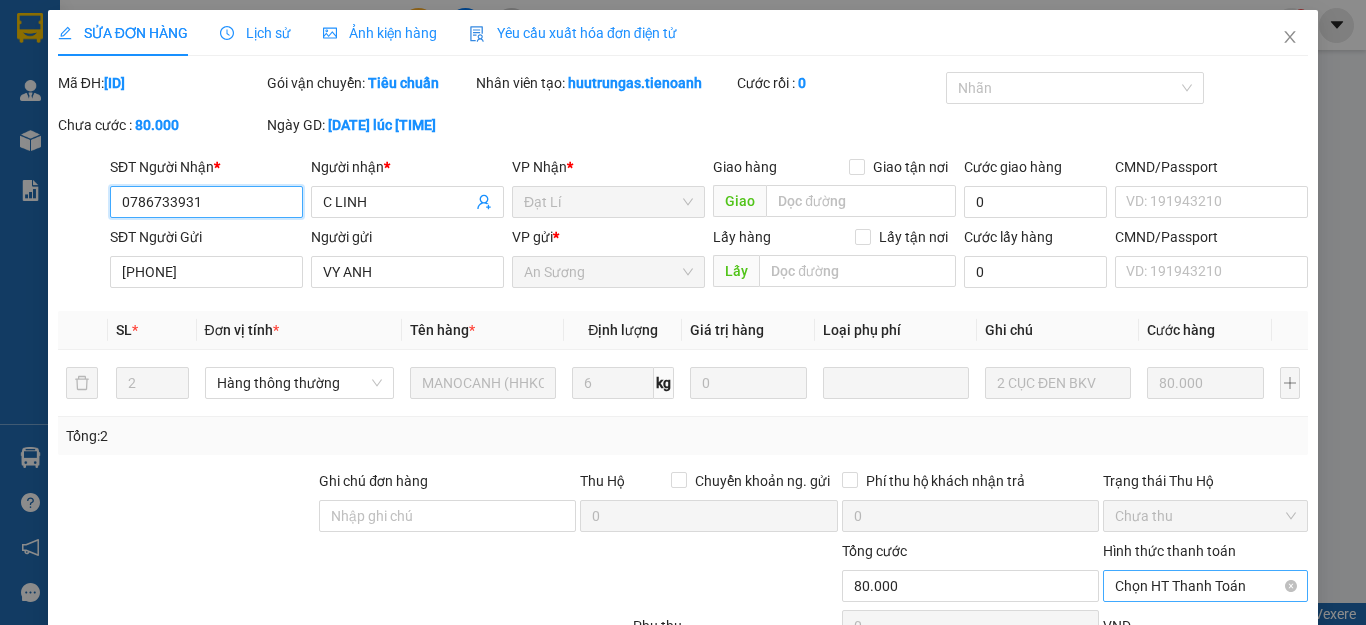 click on "Chọn HT Thanh Toán" at bounding box center [1205, 586] 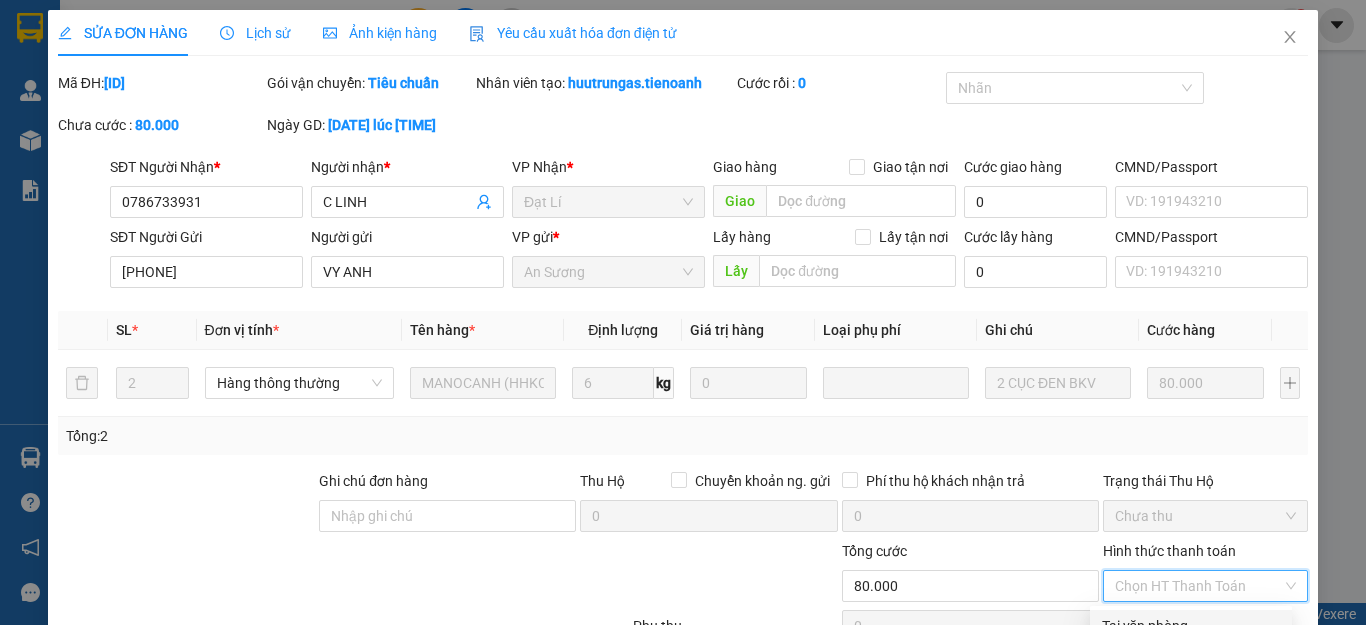 click on "Tại văn phòng" at bounding box center [1191, 626] 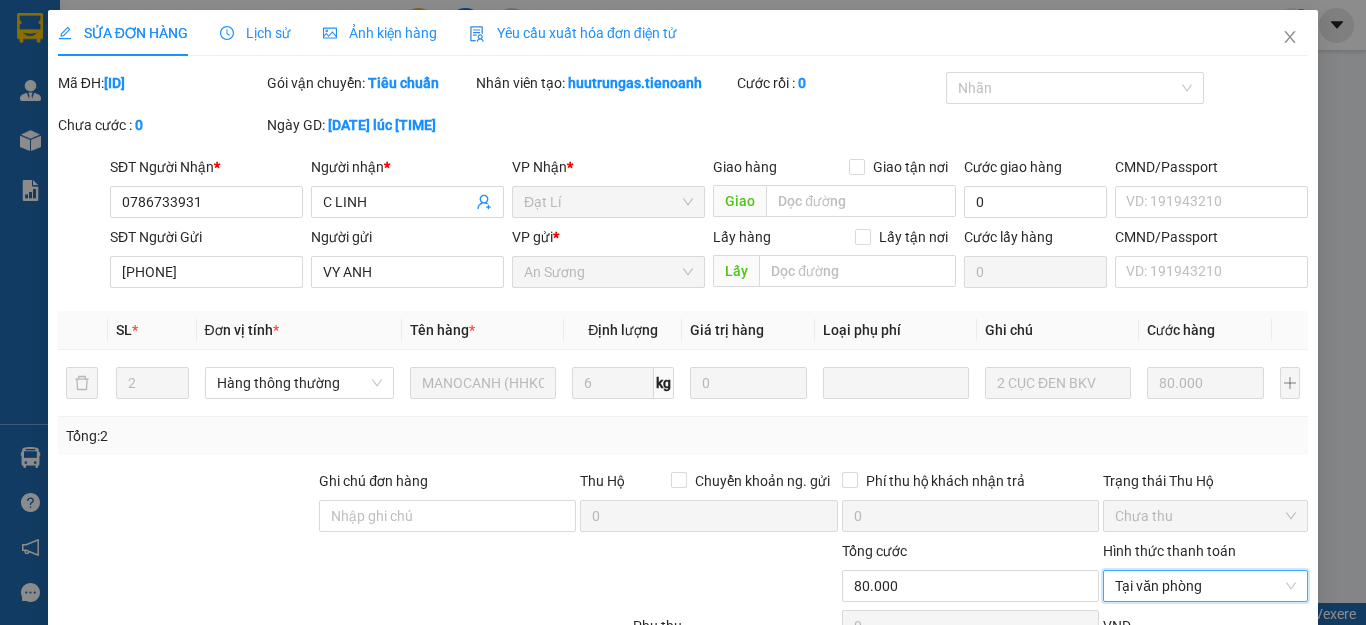 click on "Lưu và Giao hàng" at bounding box center [778, 823] 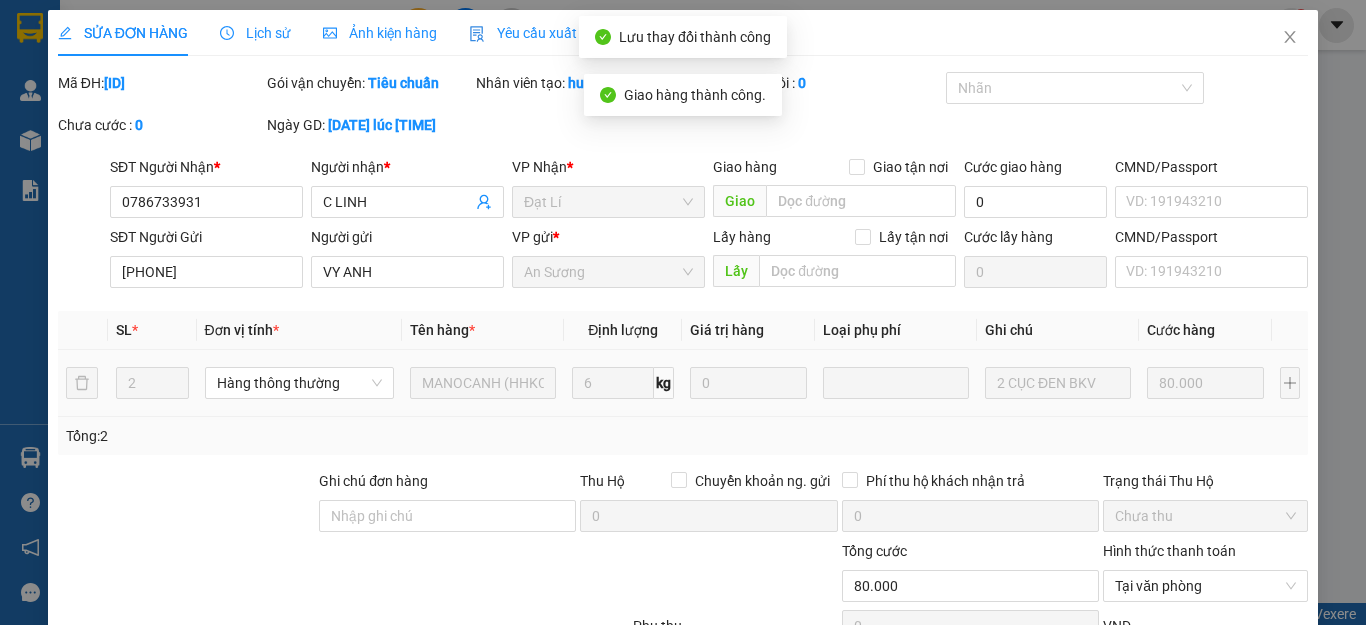 click at bounding box center (343, 630) 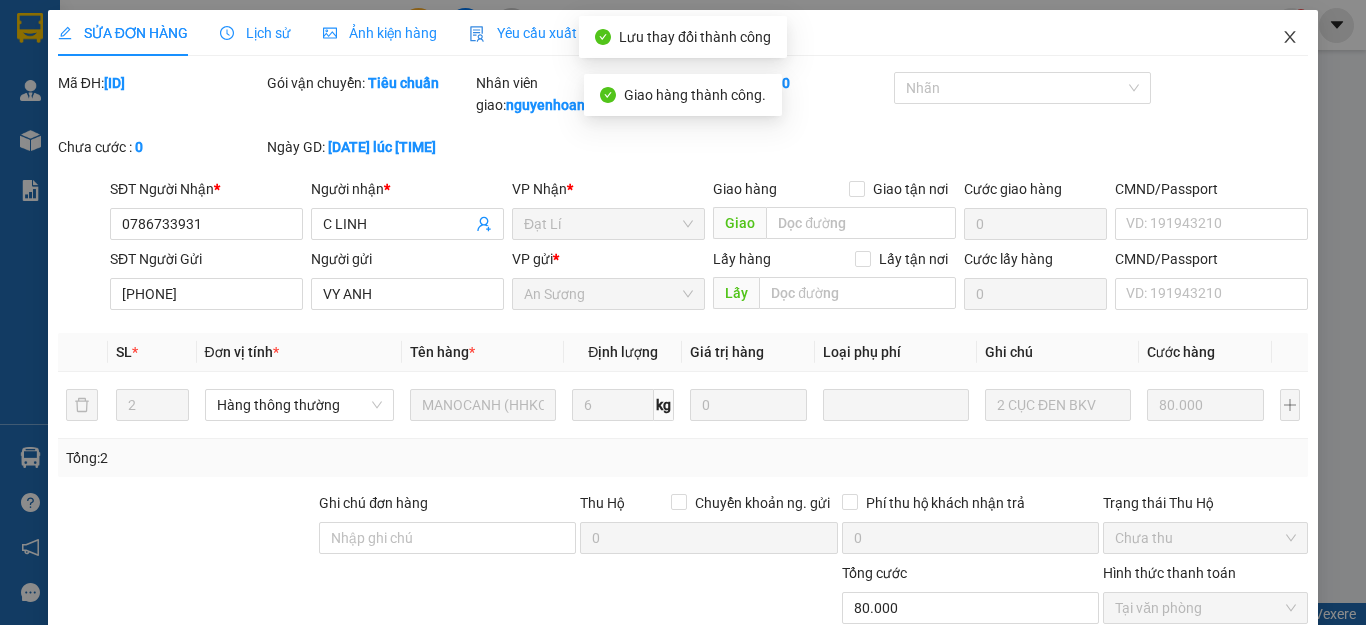 click 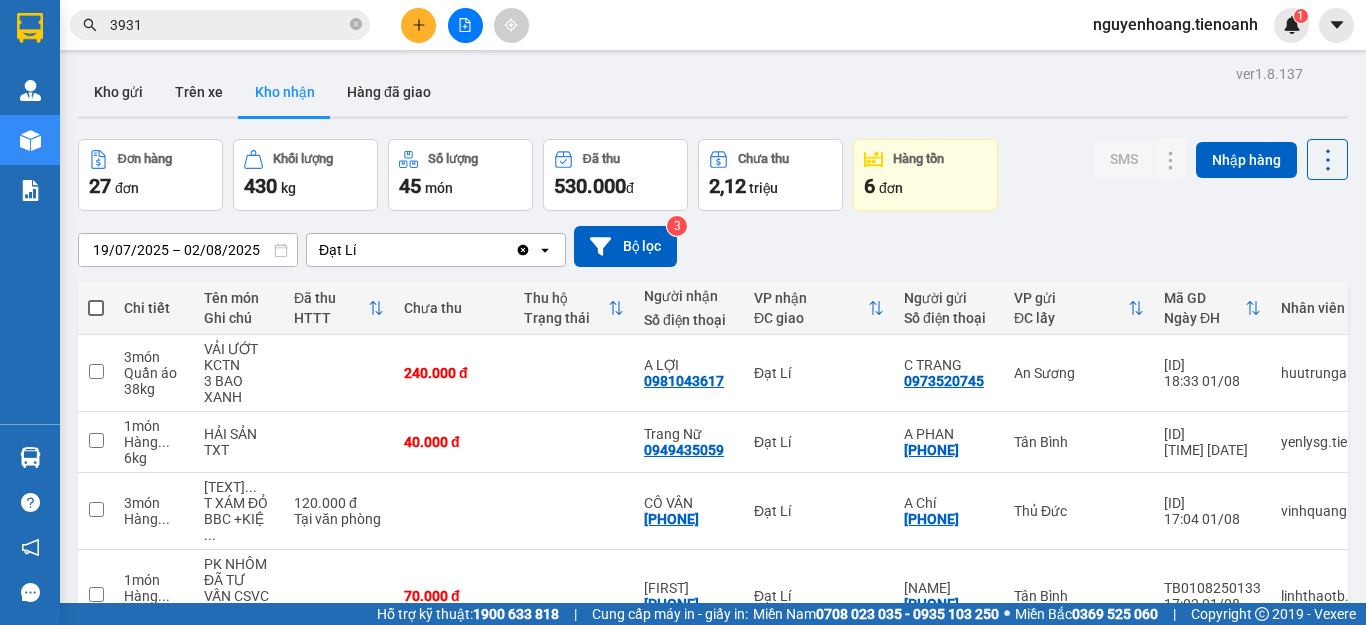 click on "3931" at bounding box center (228, 25) 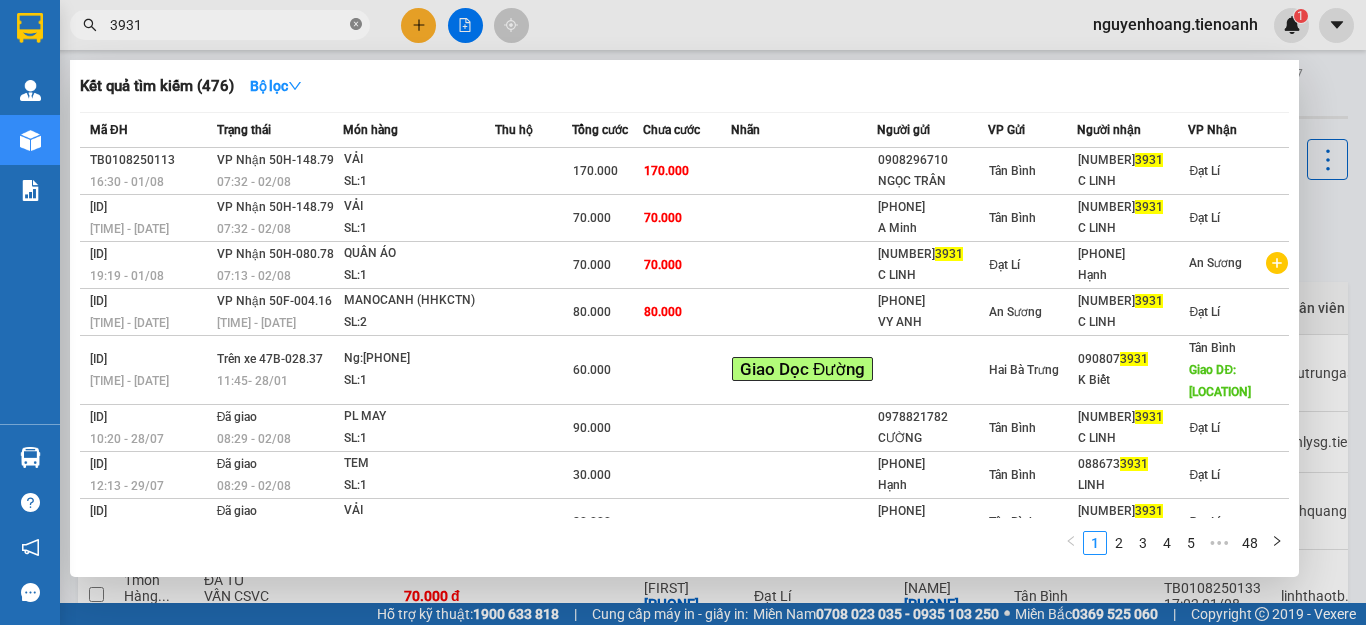 click 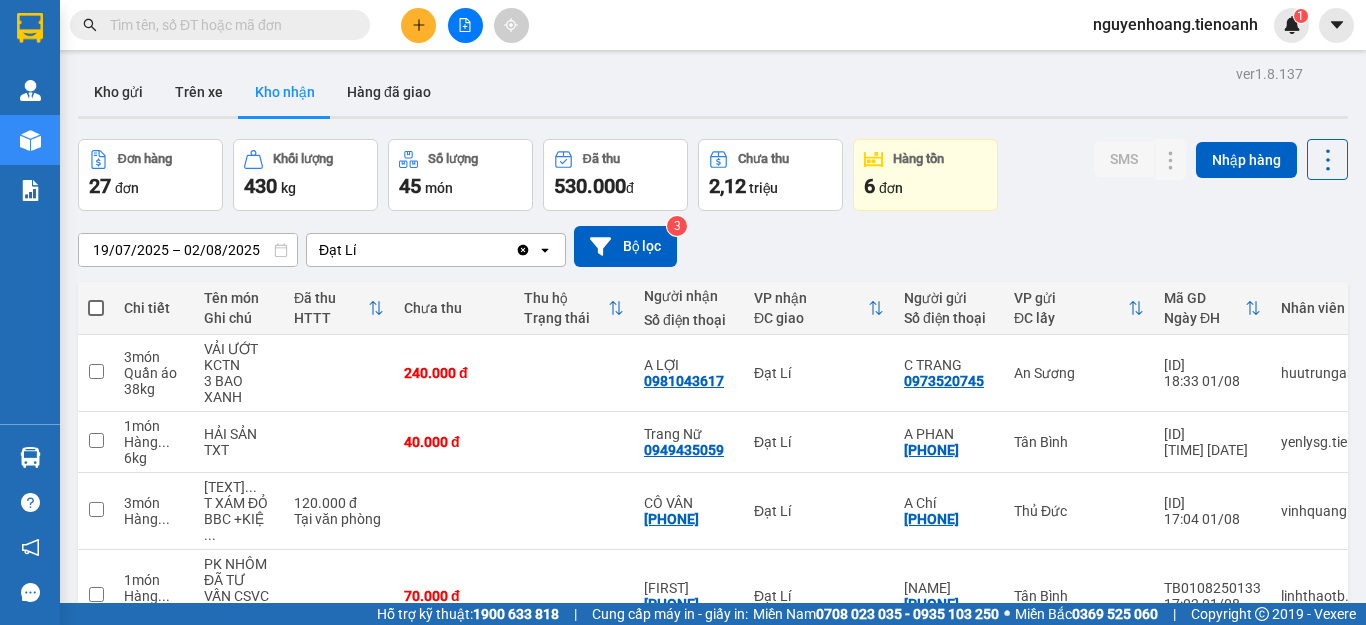 click at bounding box center (228, 25) 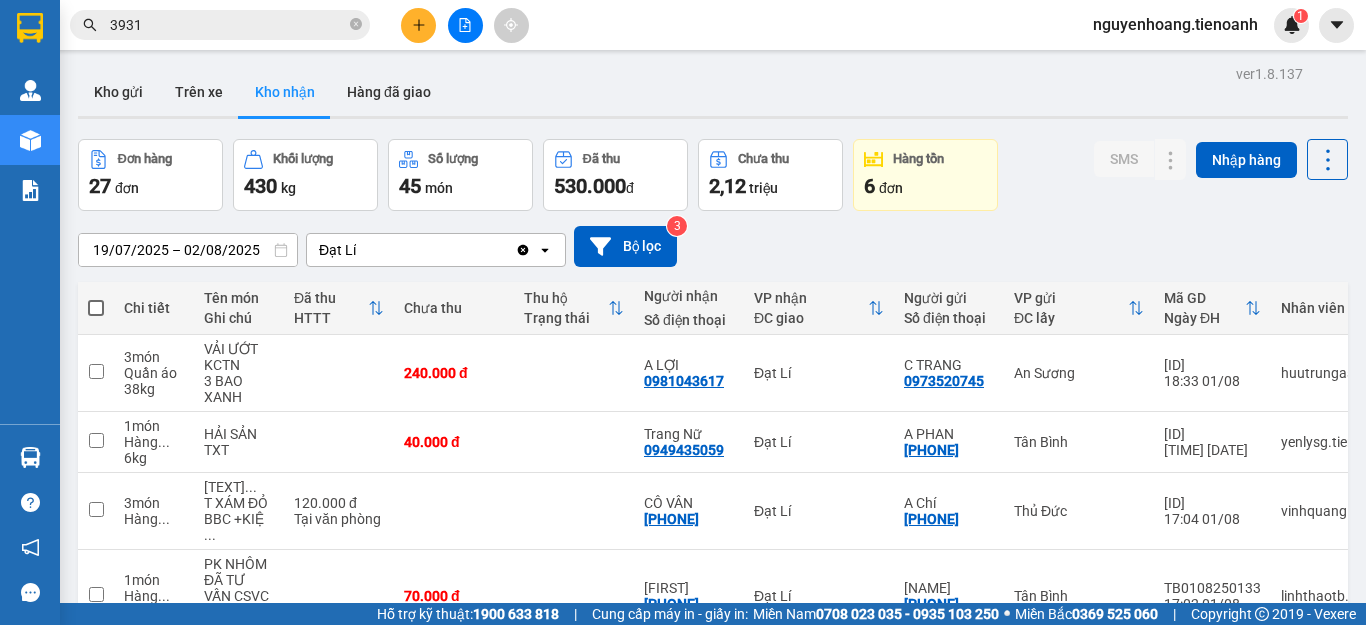 type on "3931" 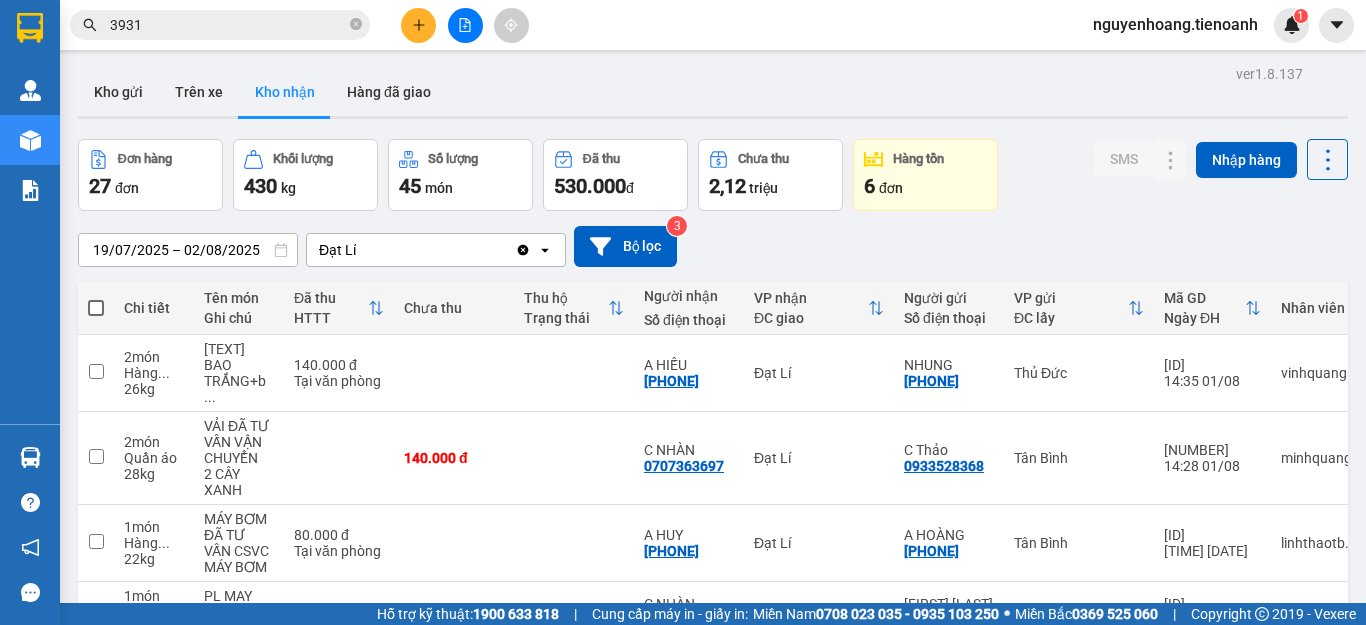 click on "3" at bounding box center (1130, 1025) 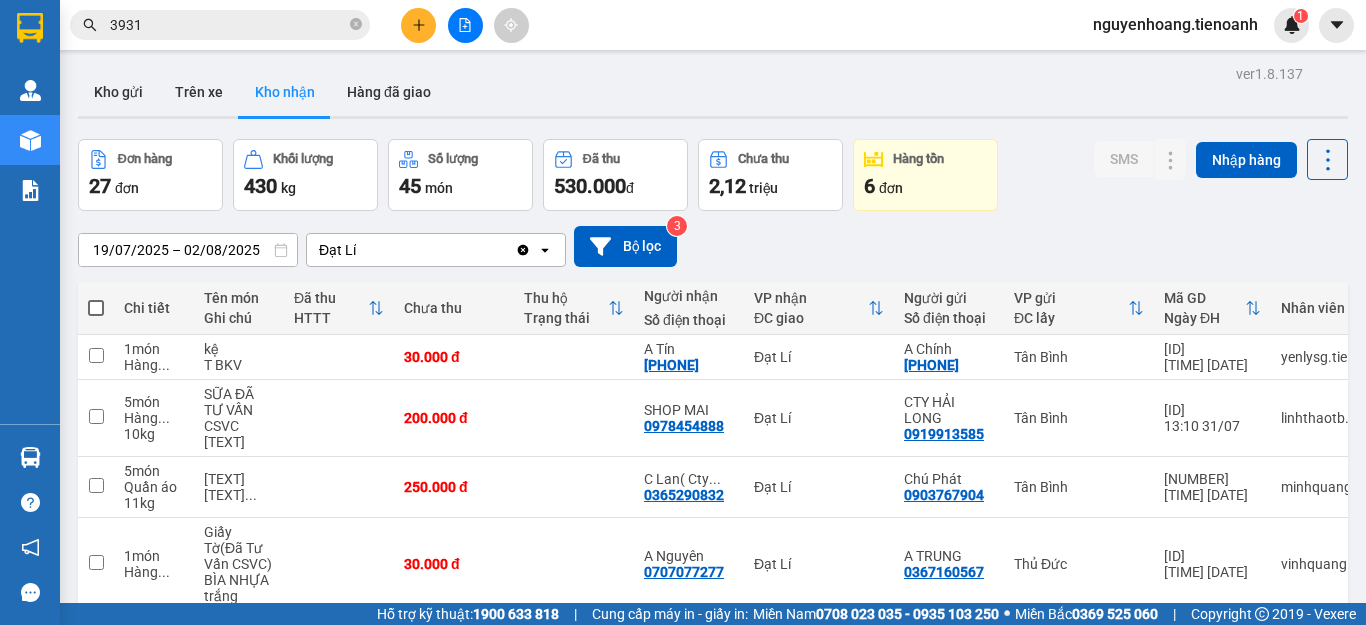 type 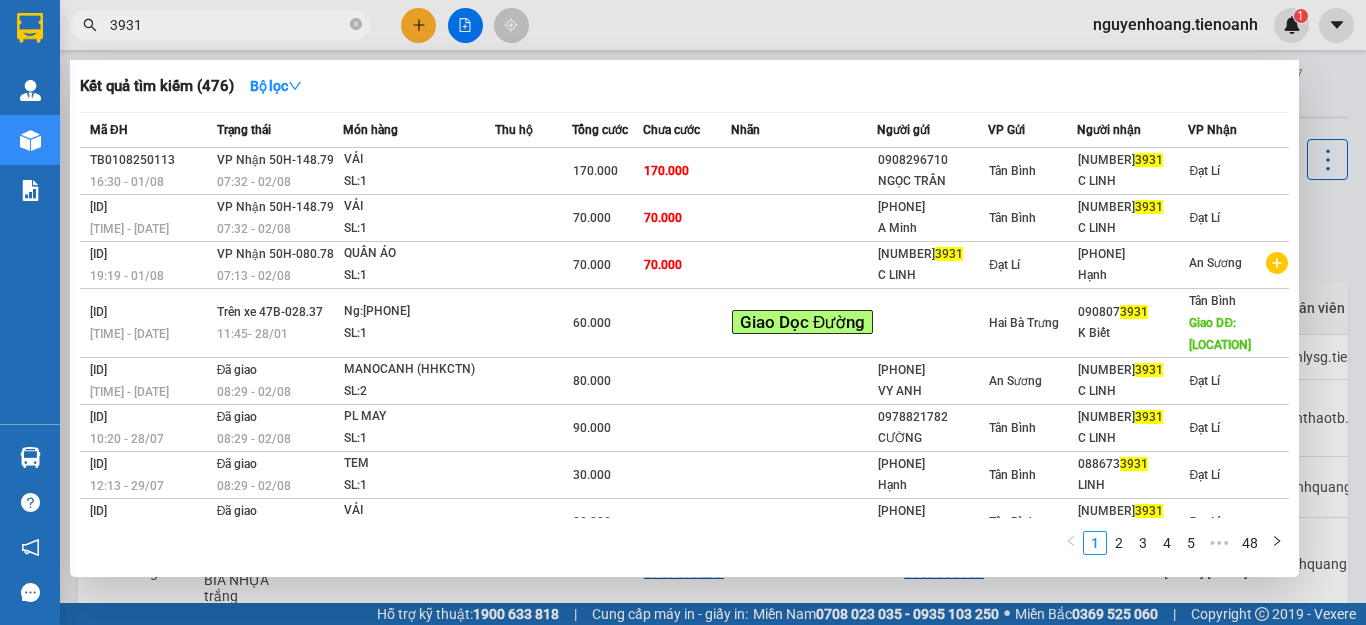 click on "3931" at bounding box center [228, 25] 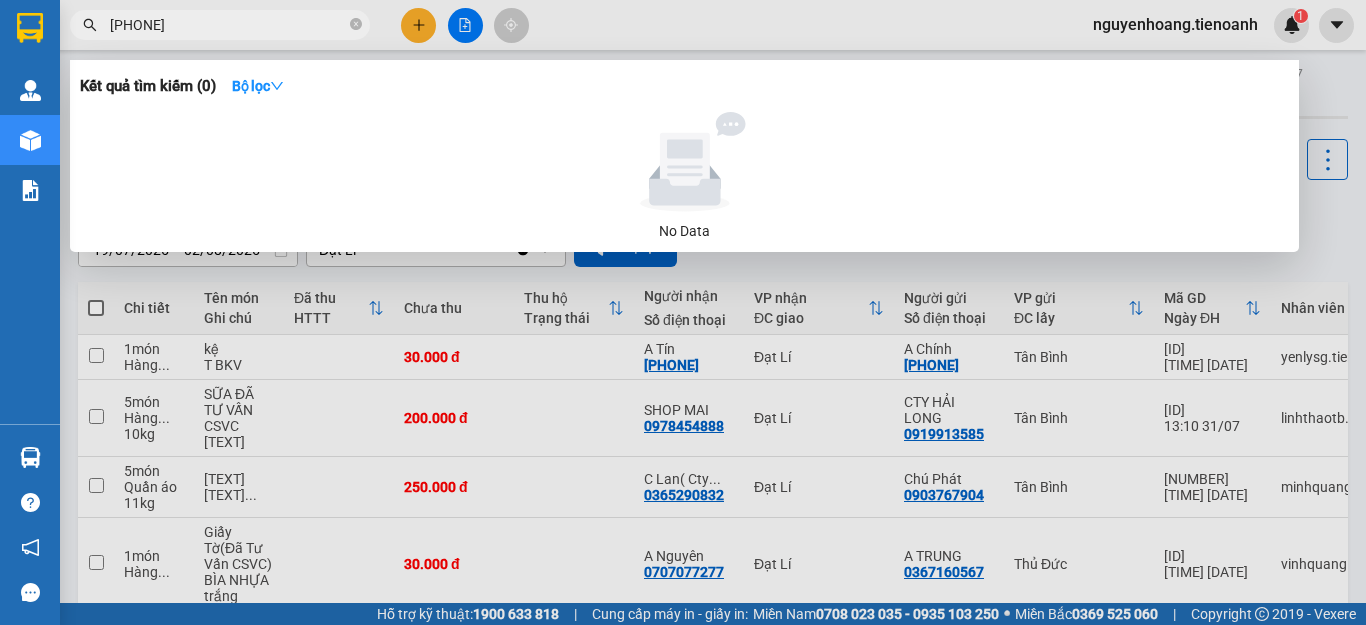 click on "[PHONE]" at bounding box center (228, 25) 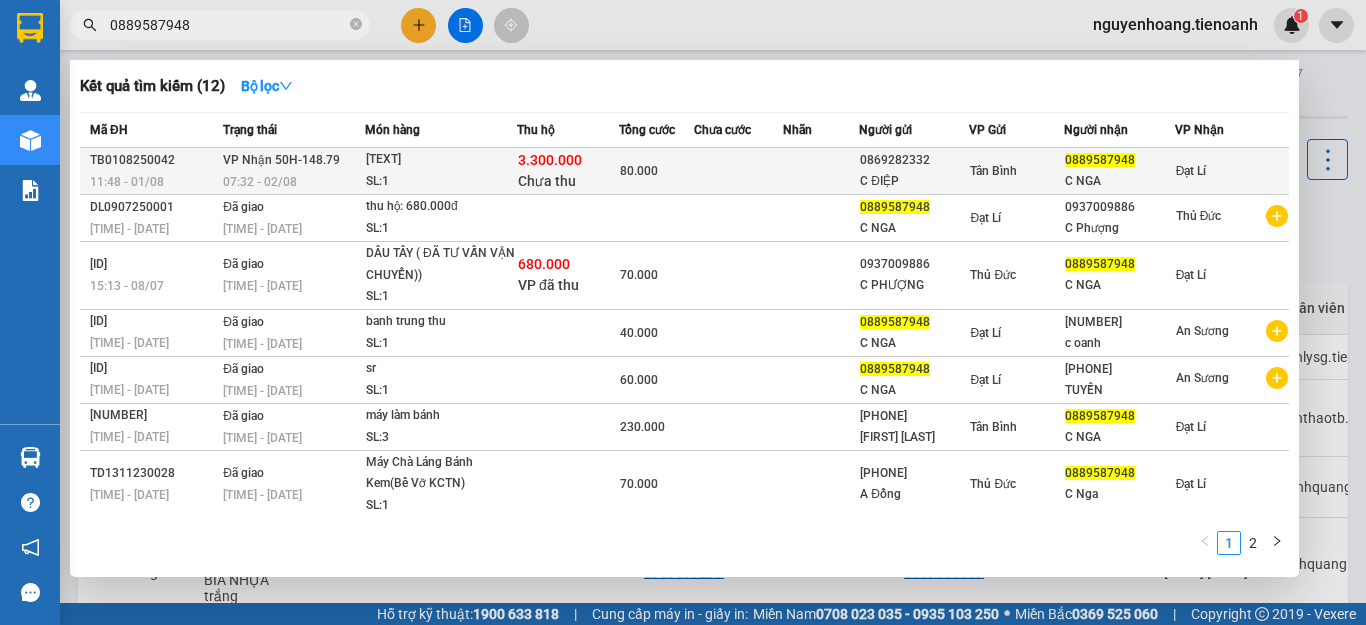 type on "0889587948" 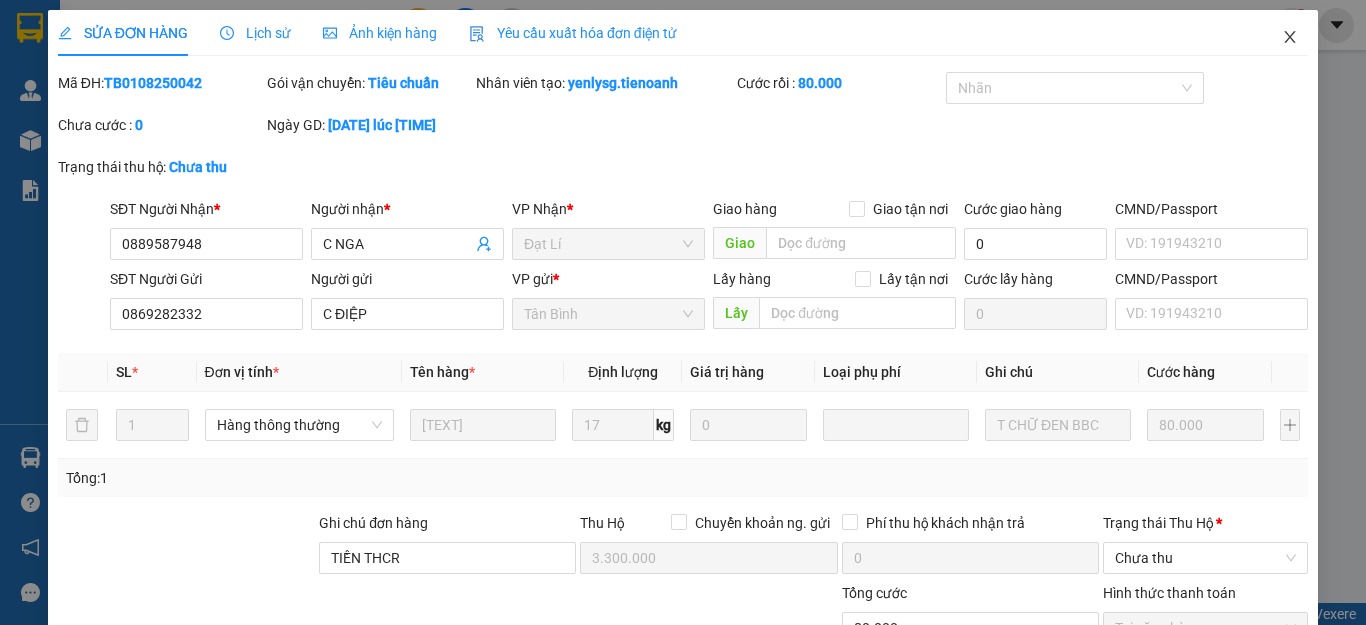 click 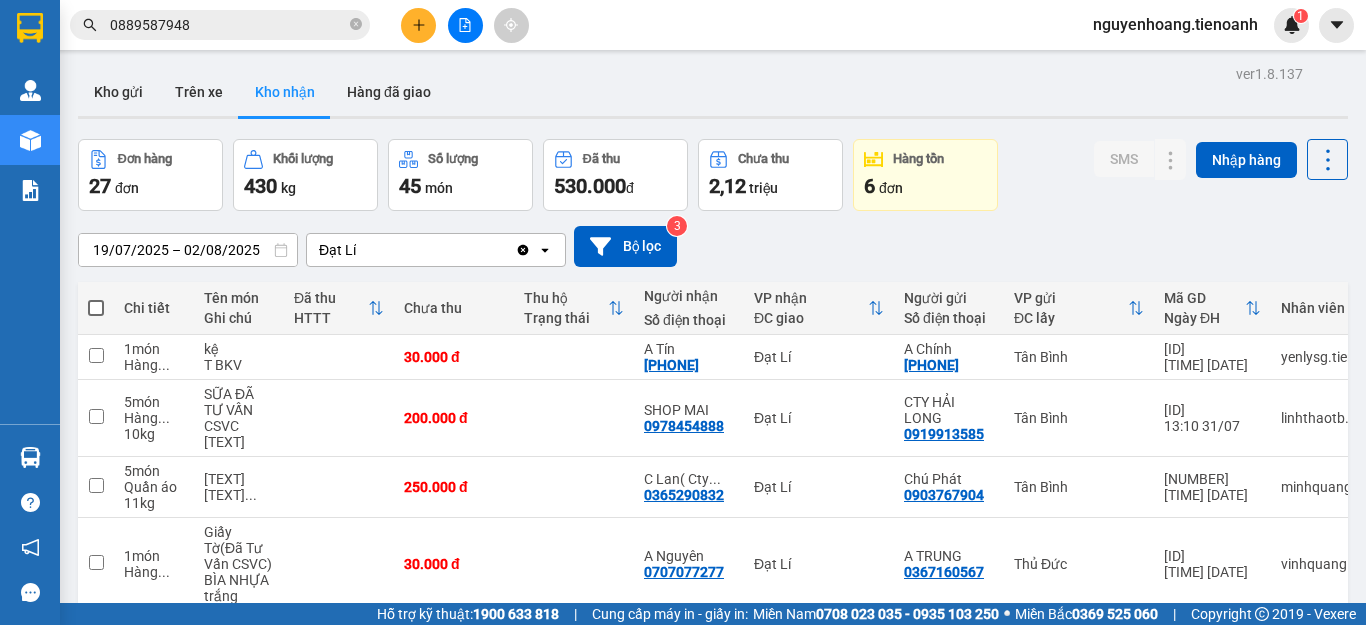 click on "0889587948" at bounding box center [228, 25] 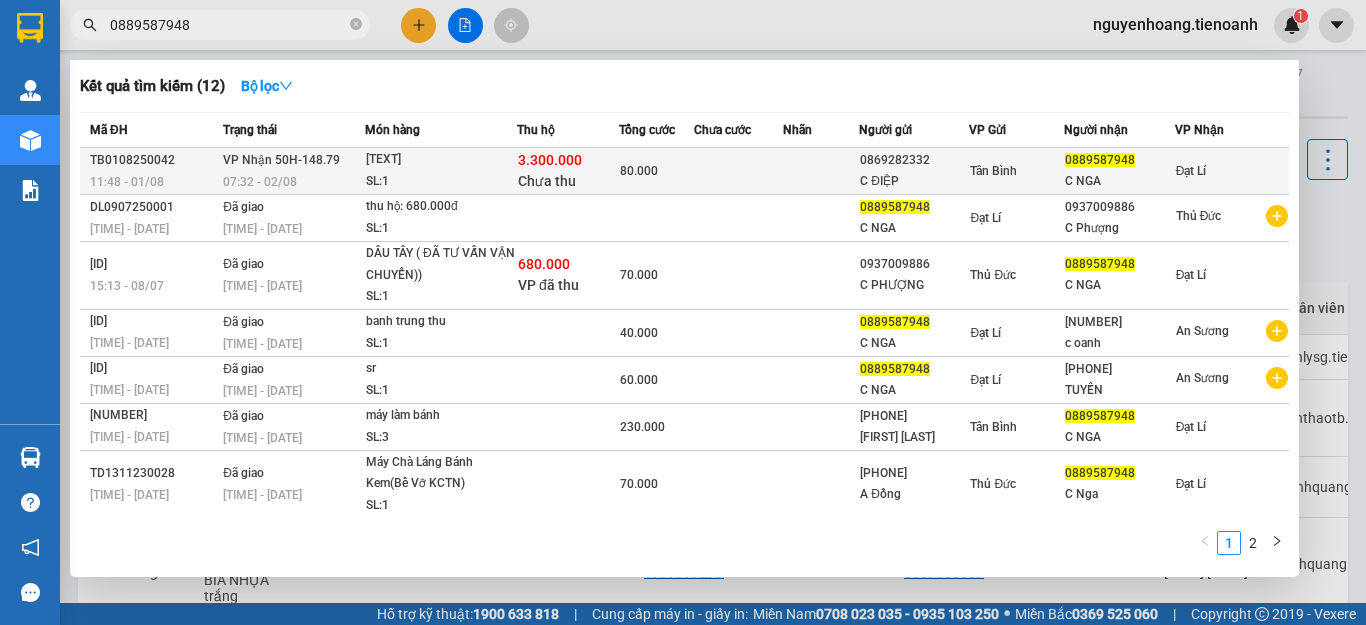 click at bounding box center (738, 171) 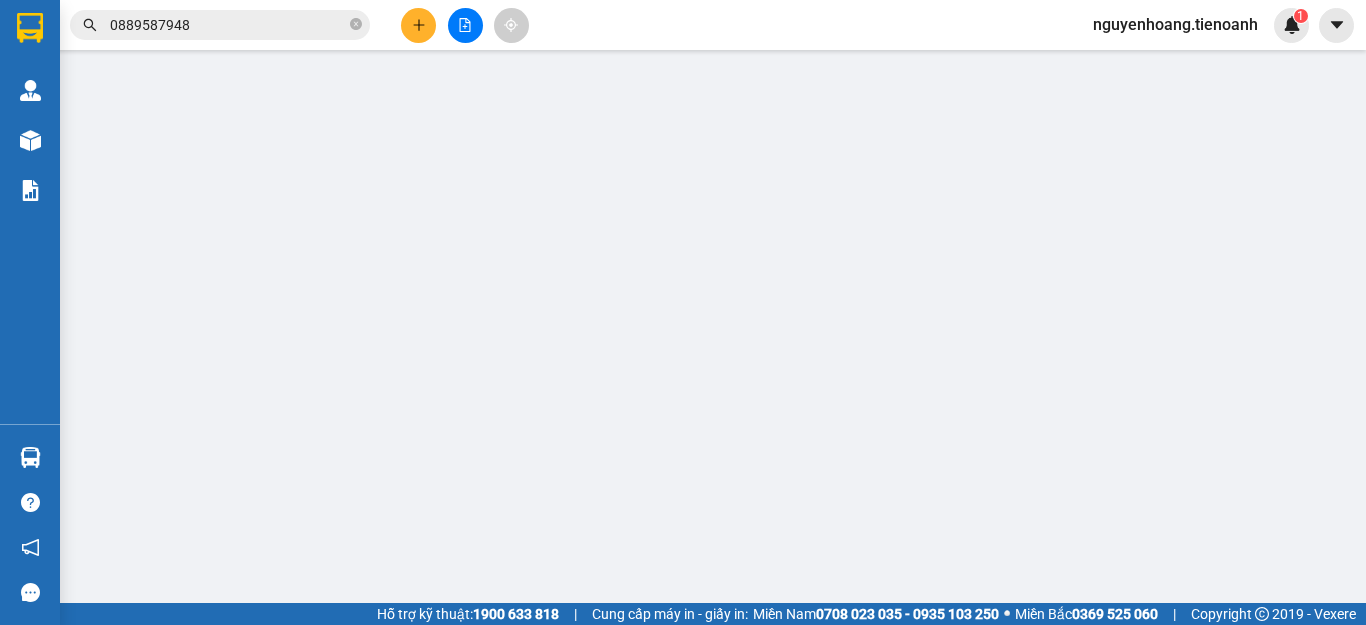 type on "0889587948" 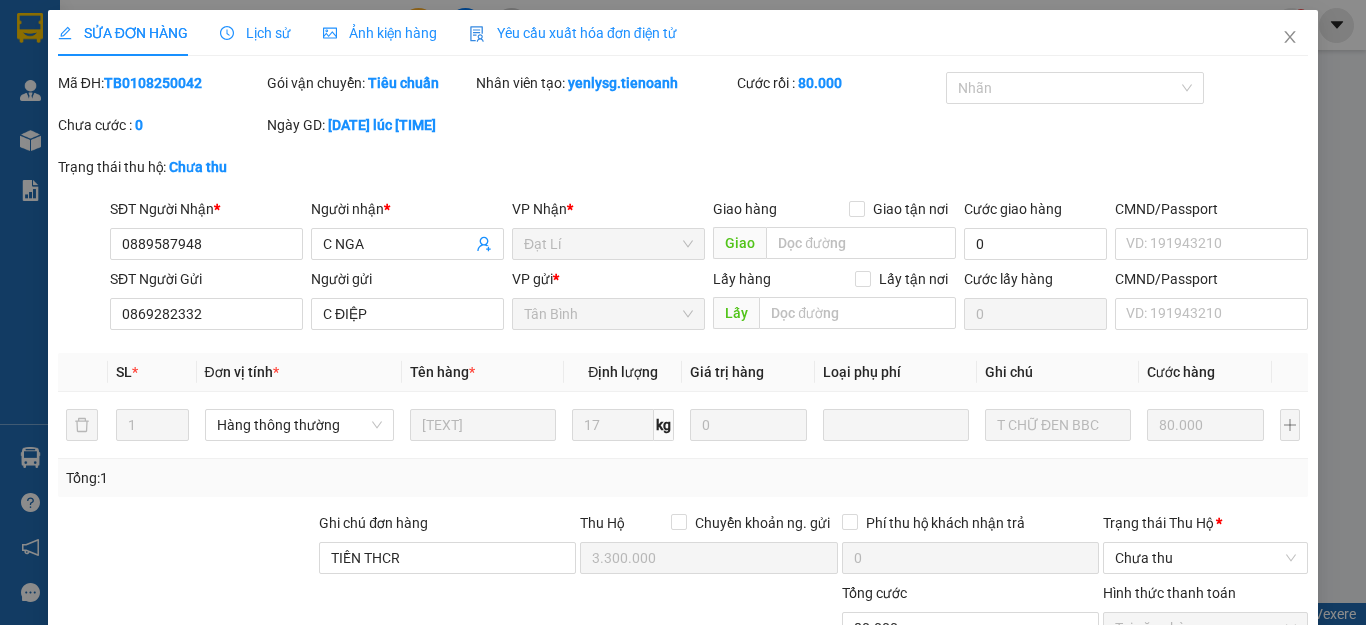 click at bounding box center [526, 617] 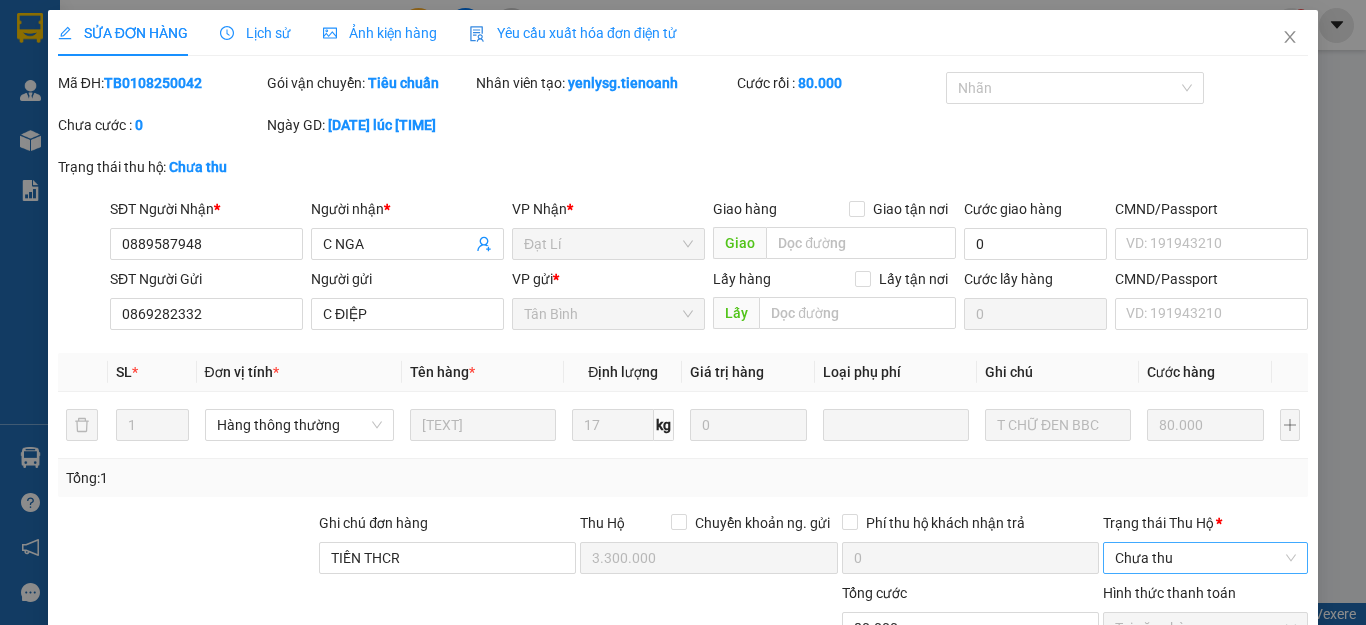 click on "Chưa thu" at bounding box center (1205, 558) 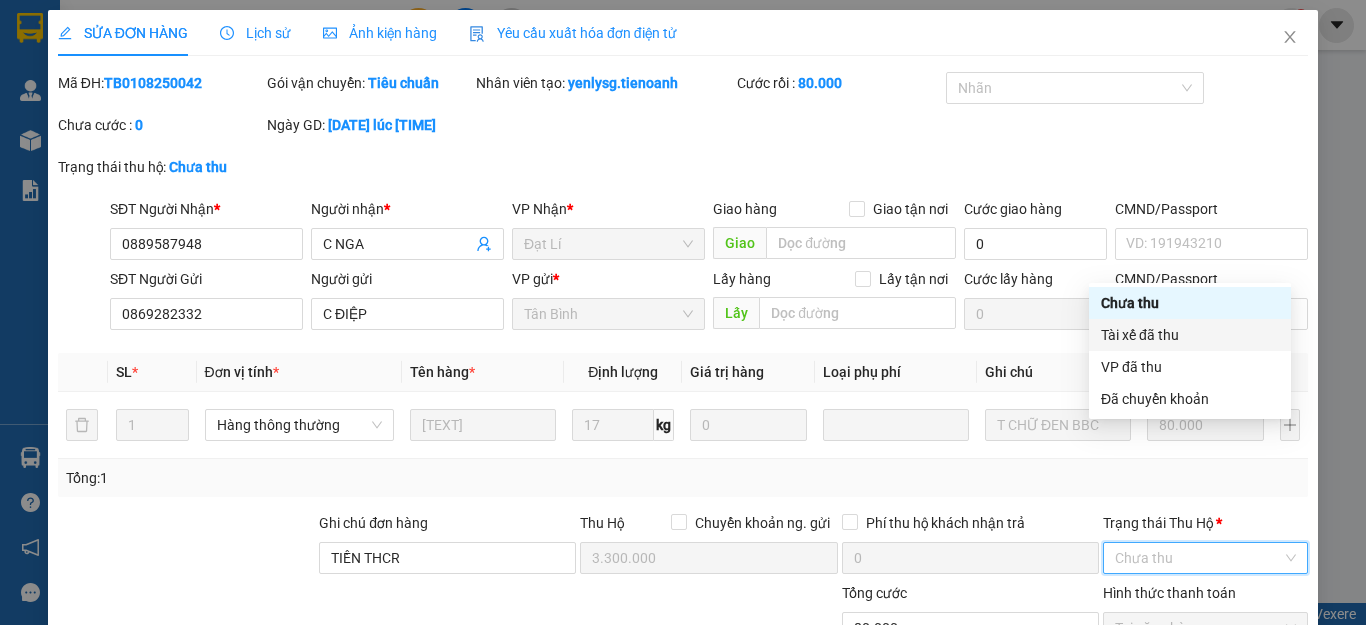 click on "Tài xế đã thu" at bounding box center [1190, 335] 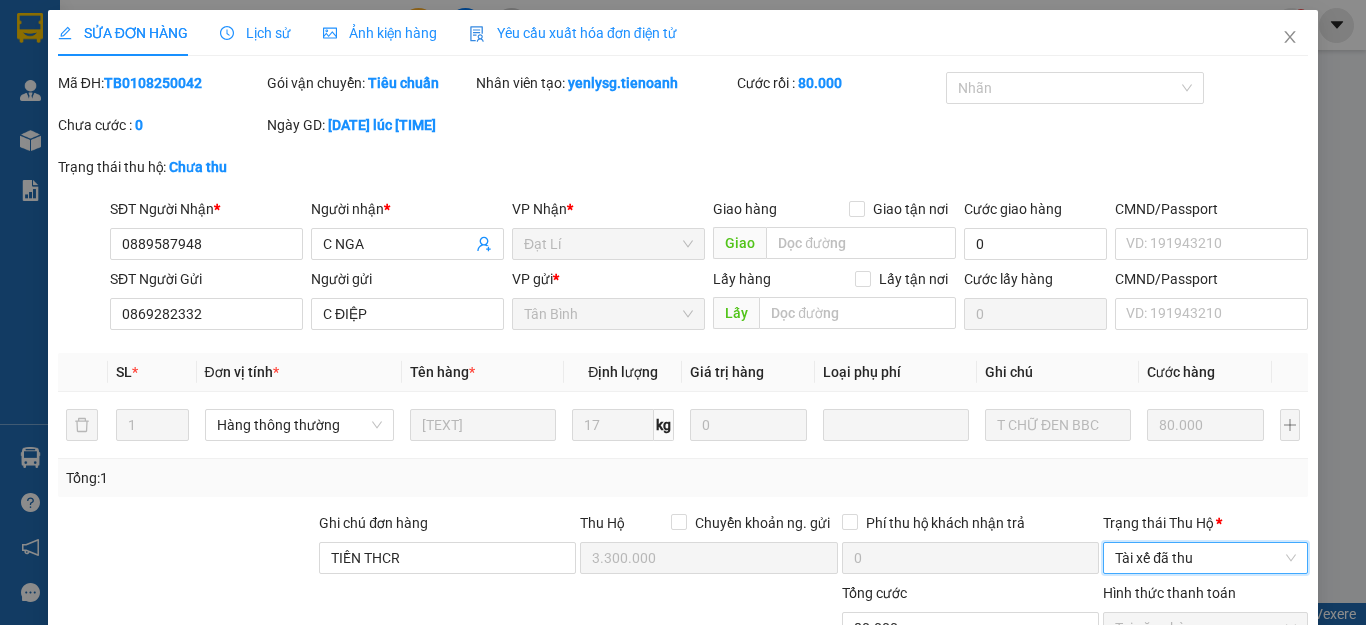 click on "Tài xế đã thu" at bounding box center [1205, 558] 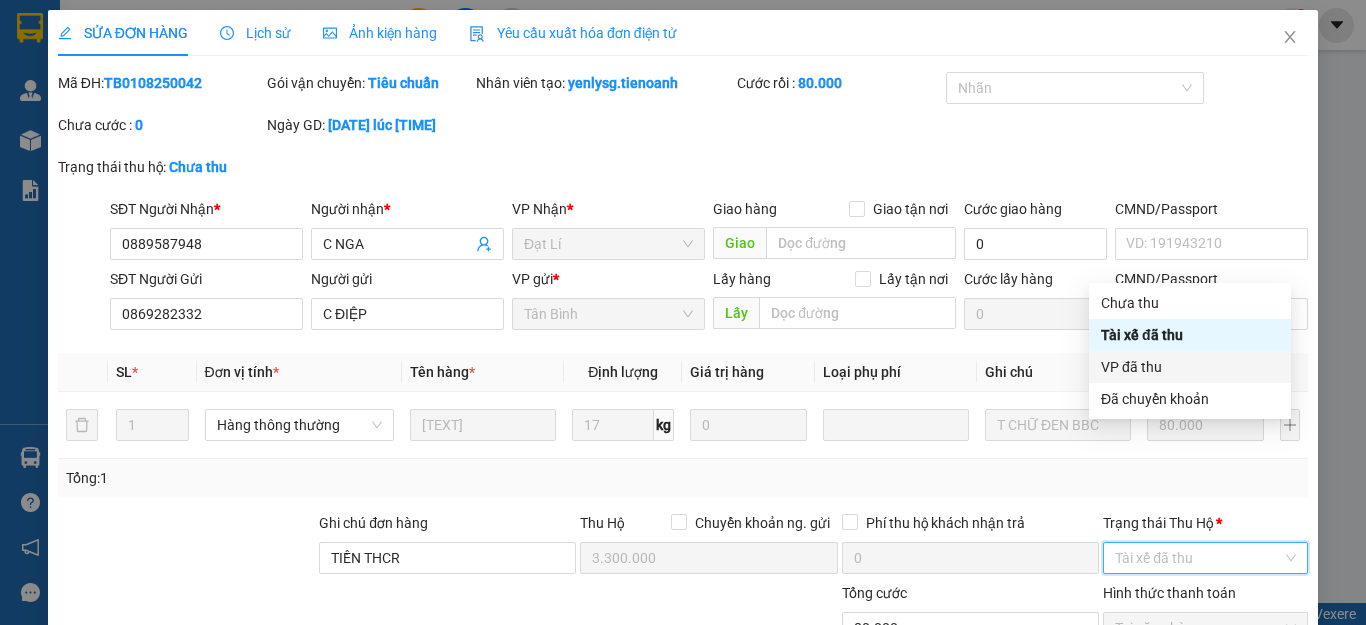 click on "VP đã thu" at bounding box center (1190, 367) 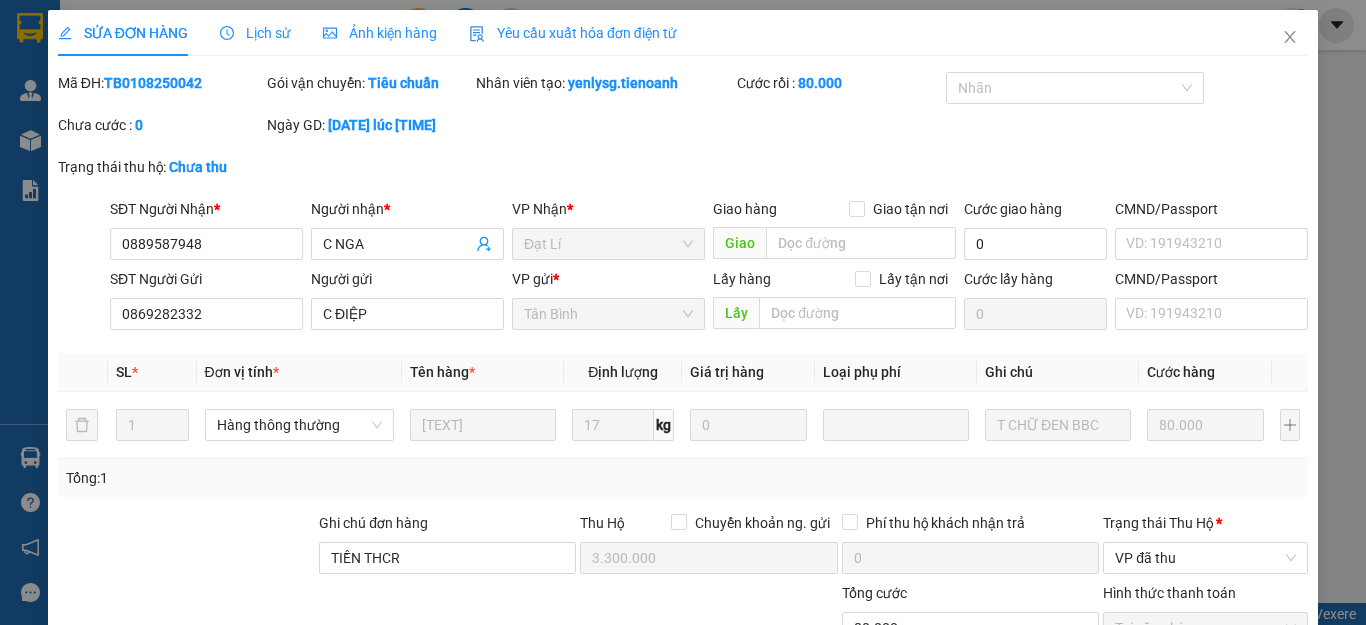 click on "Lưu và Giao hàng" at bounding box center [778, 865] 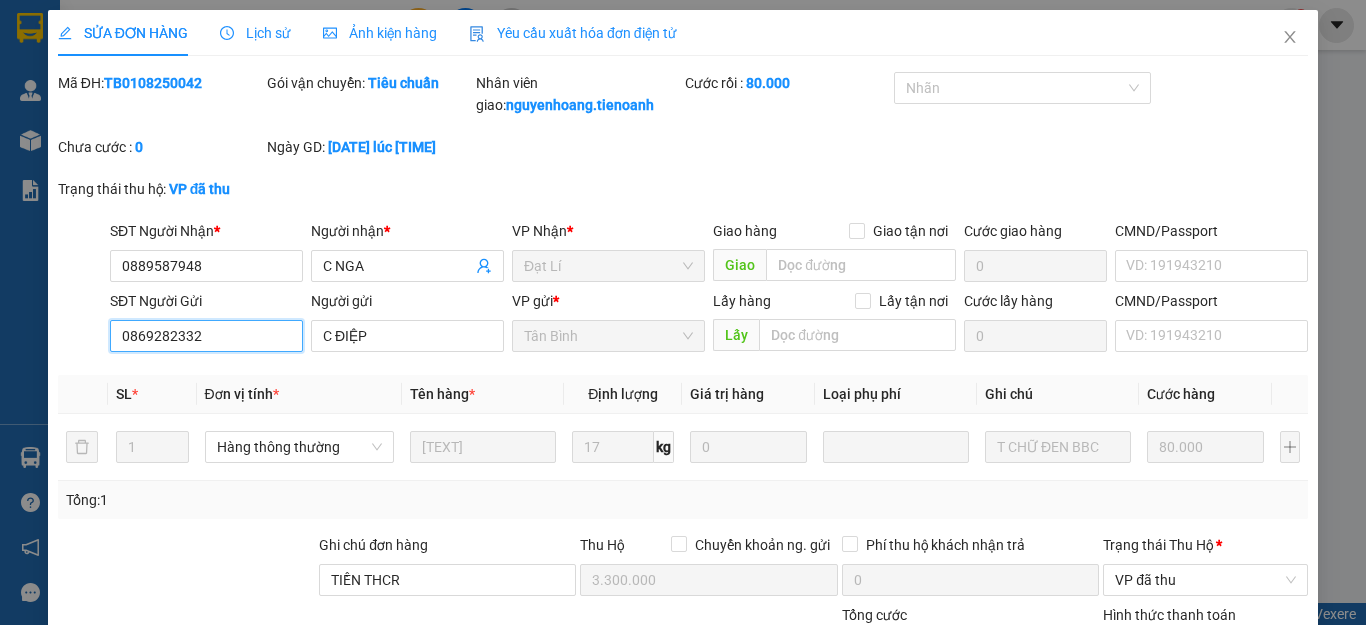 click on "0869282332" at bounding box center [206, 336] 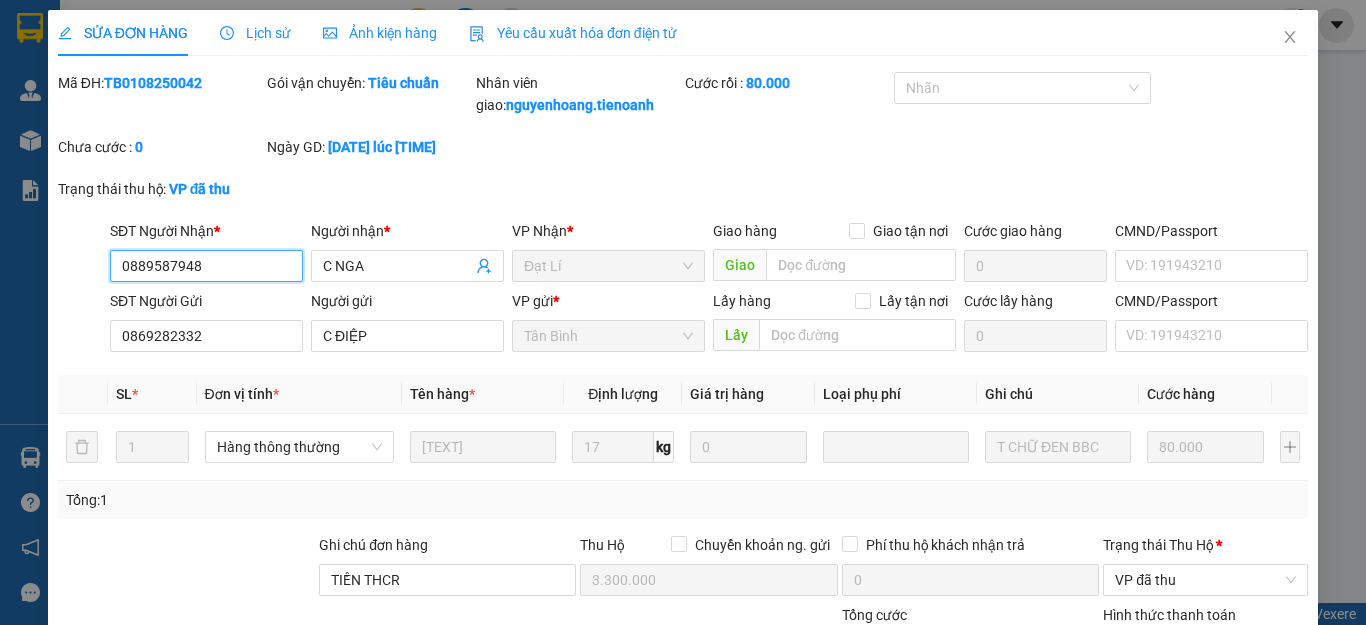 click on "0889587948" at bounding box center [206, 266] 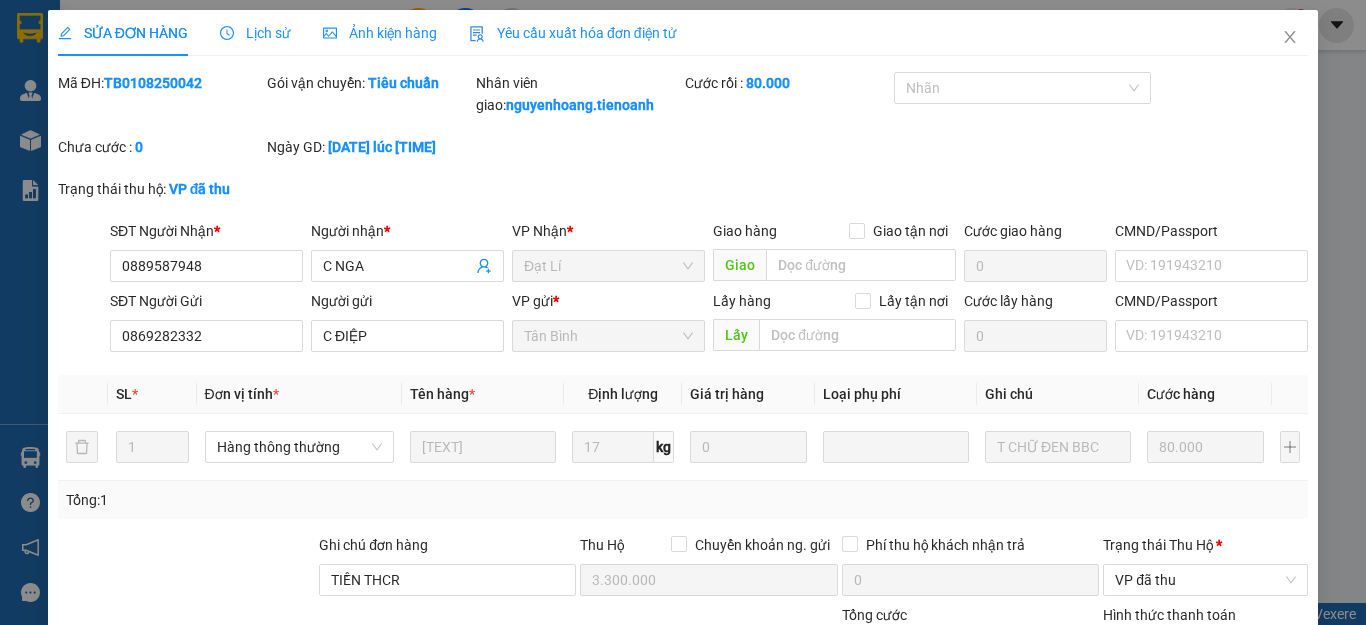 click on "Tổng:  1" at bounding box center [683, 500] 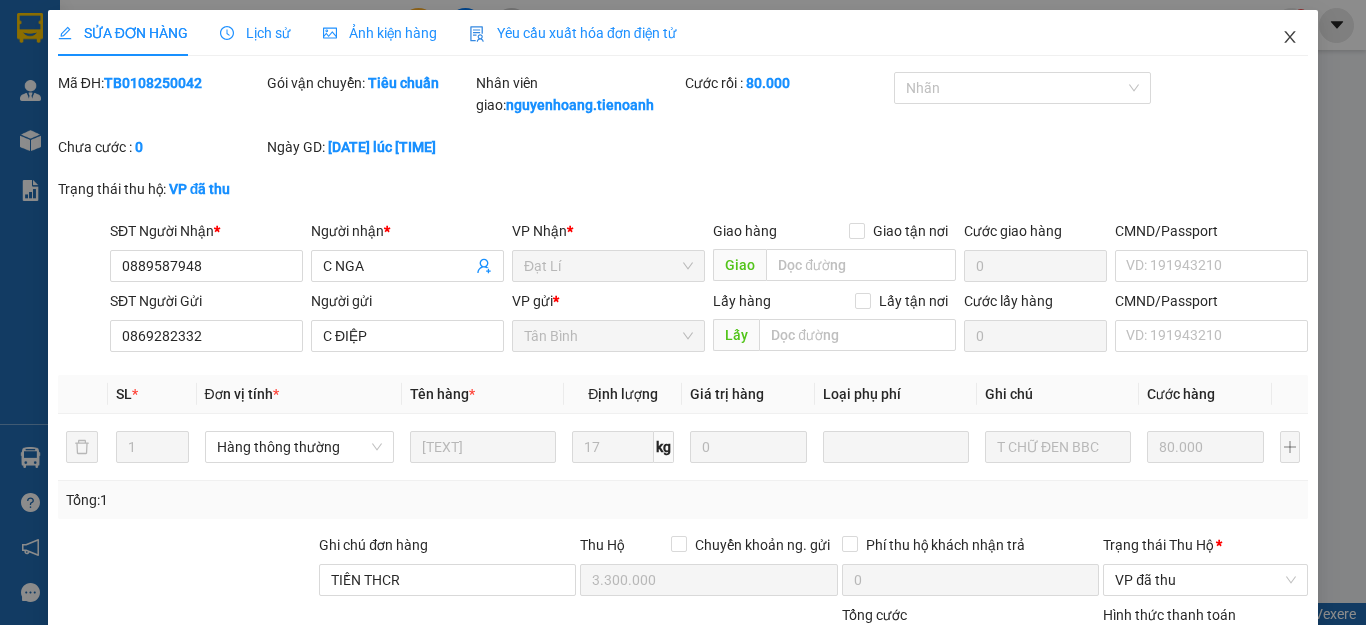 click at bounding box center (1290, 38) 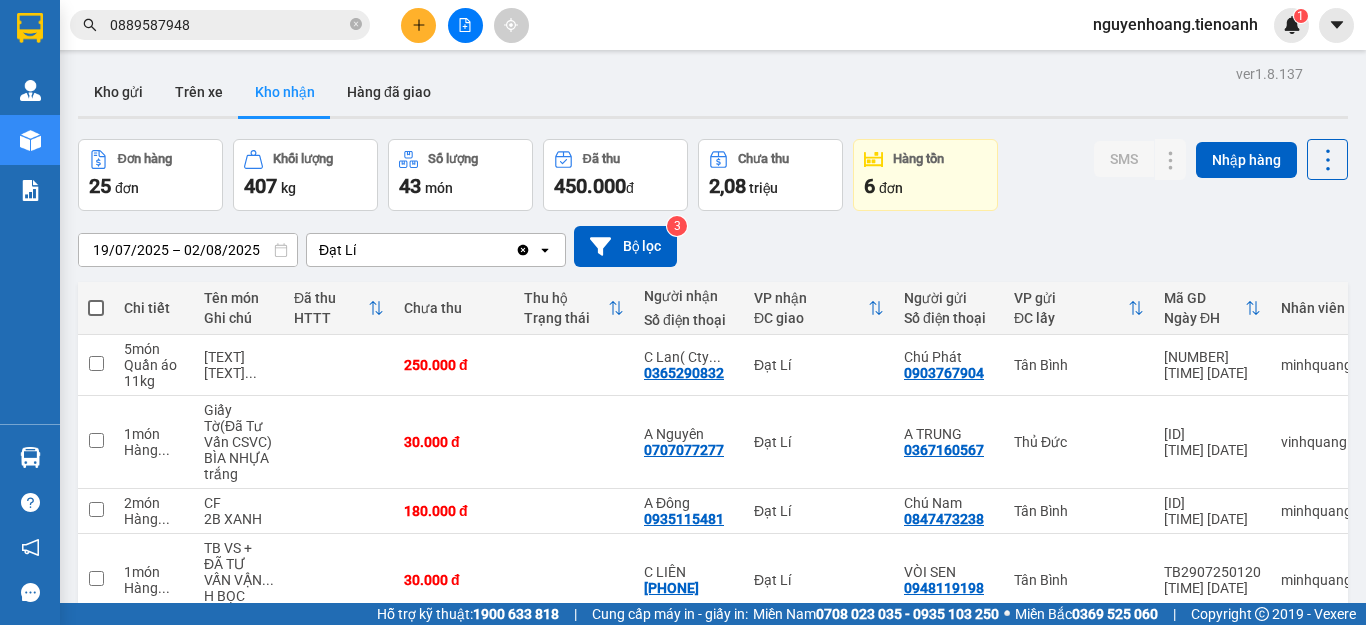 scroll, scrollTop: 223, scrollLeft: 0, axis: vertical 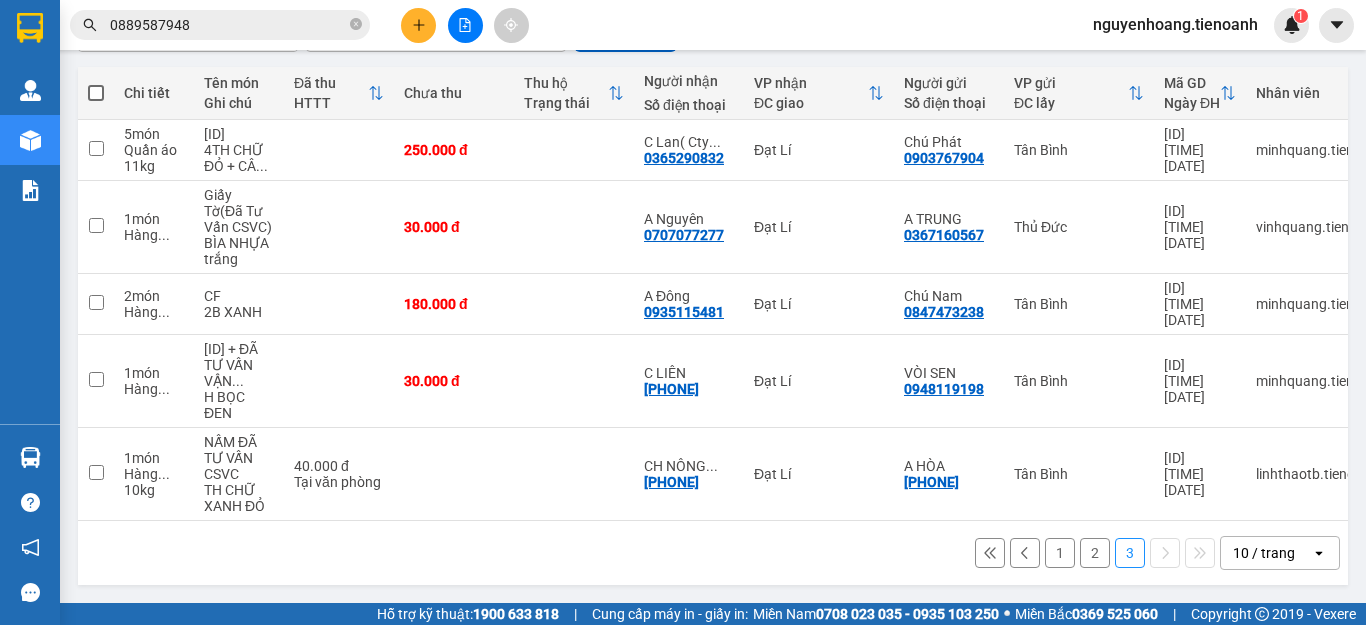 click 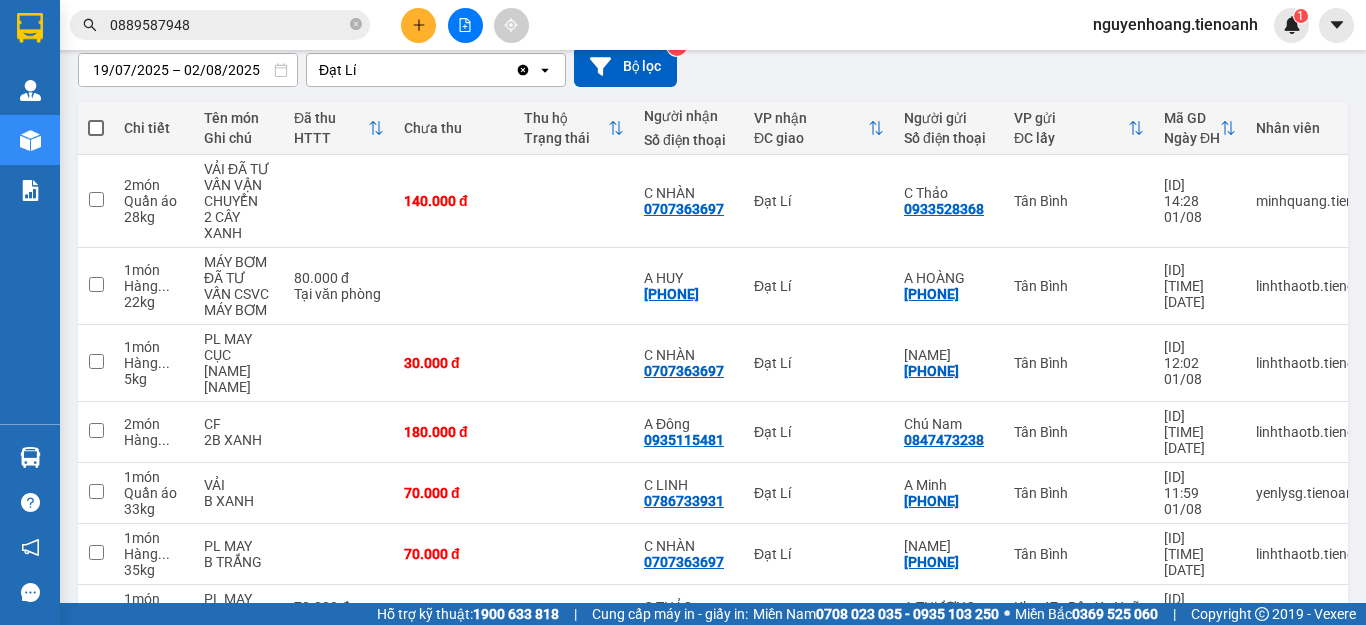 scroll, scrollTop: 480, scrollLeft: 0, axis: vertical 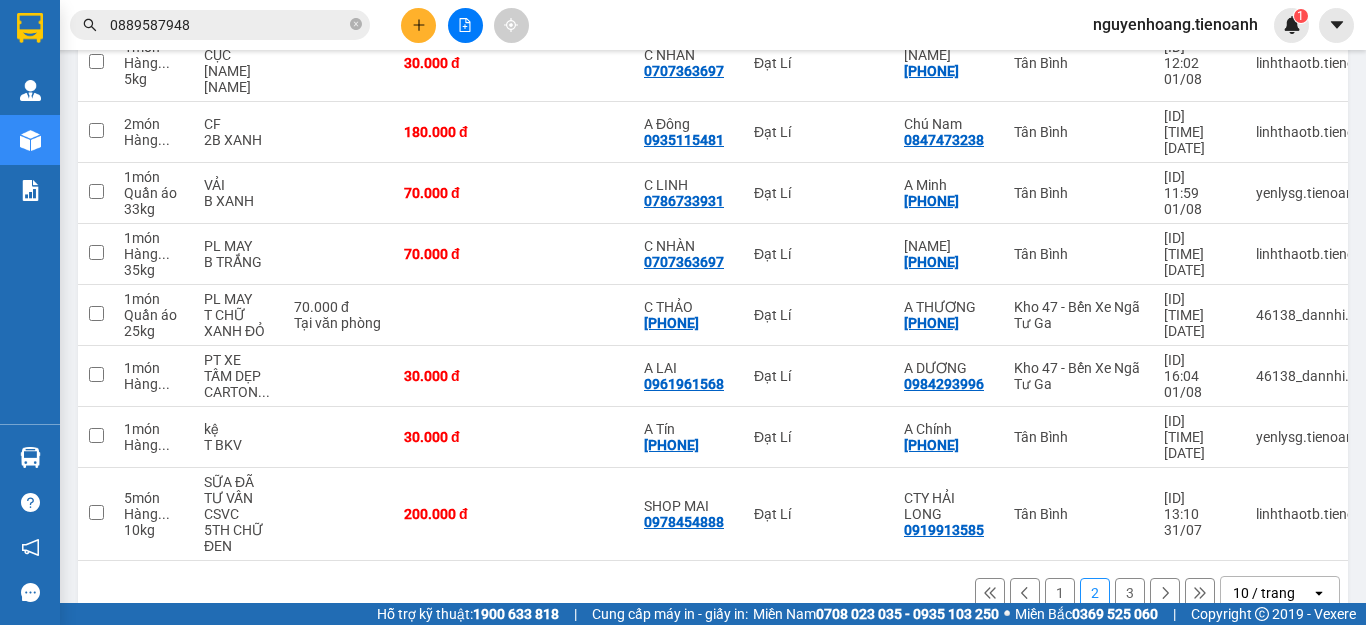 type 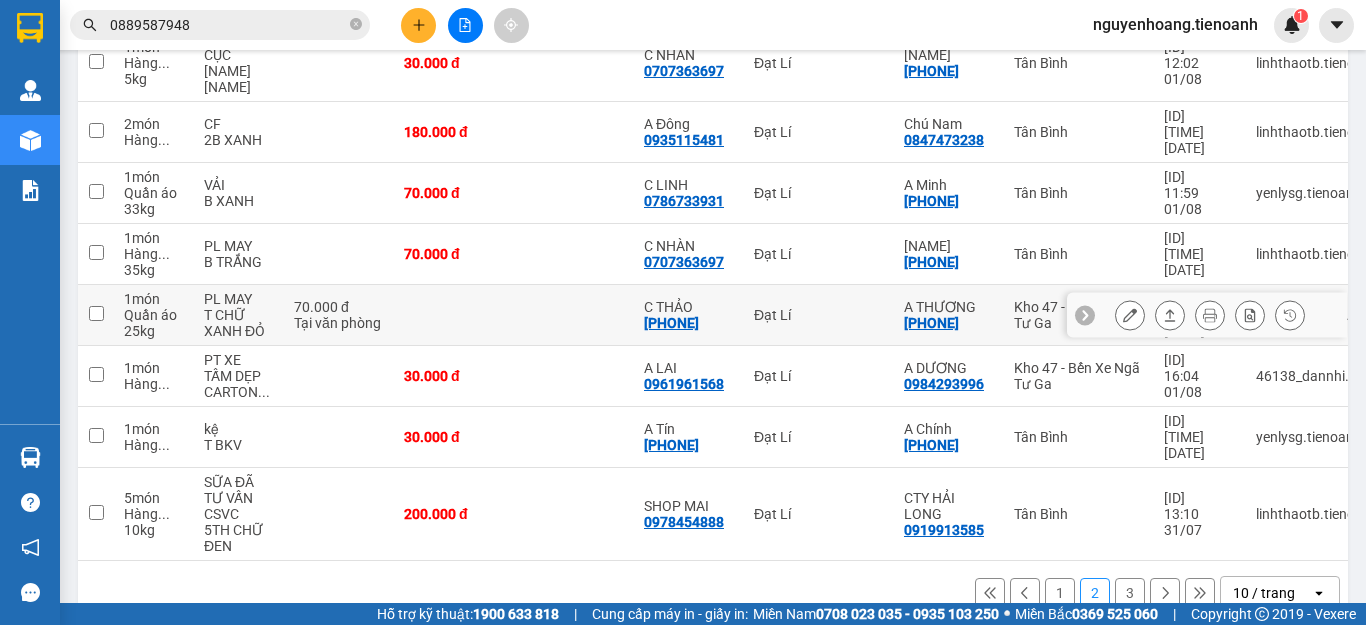 scroll, scrollTop: 80, scrollLeft: 0, axis: vertical 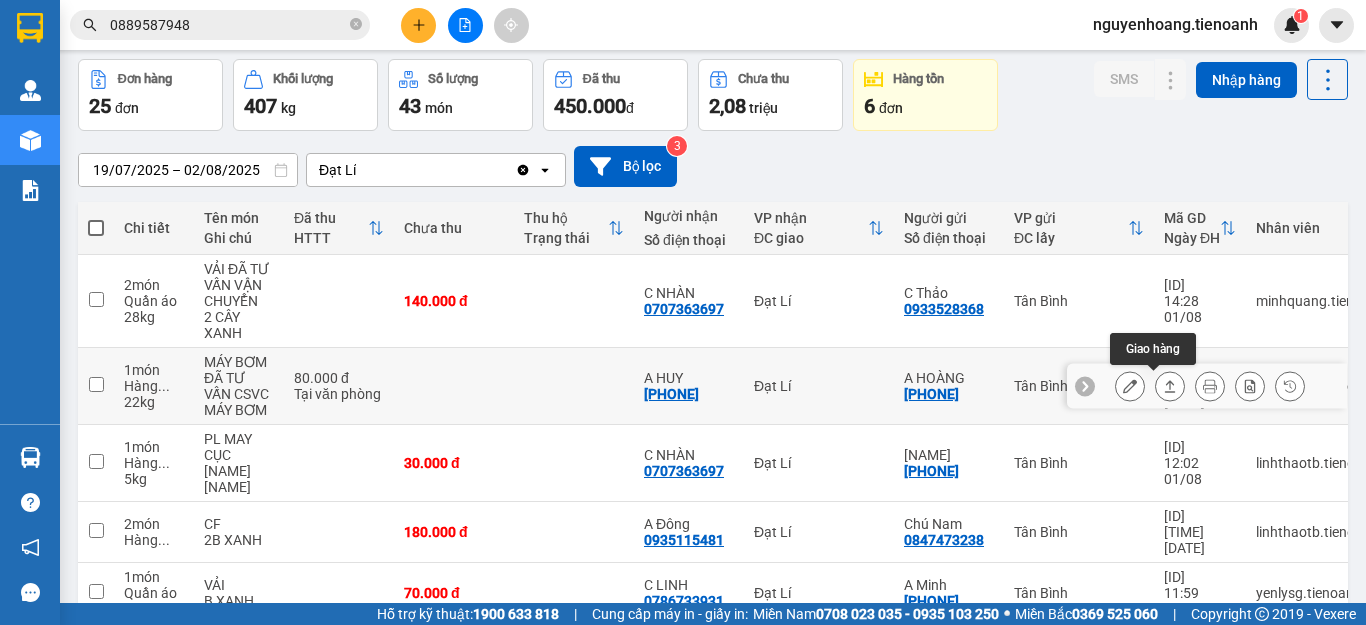 click 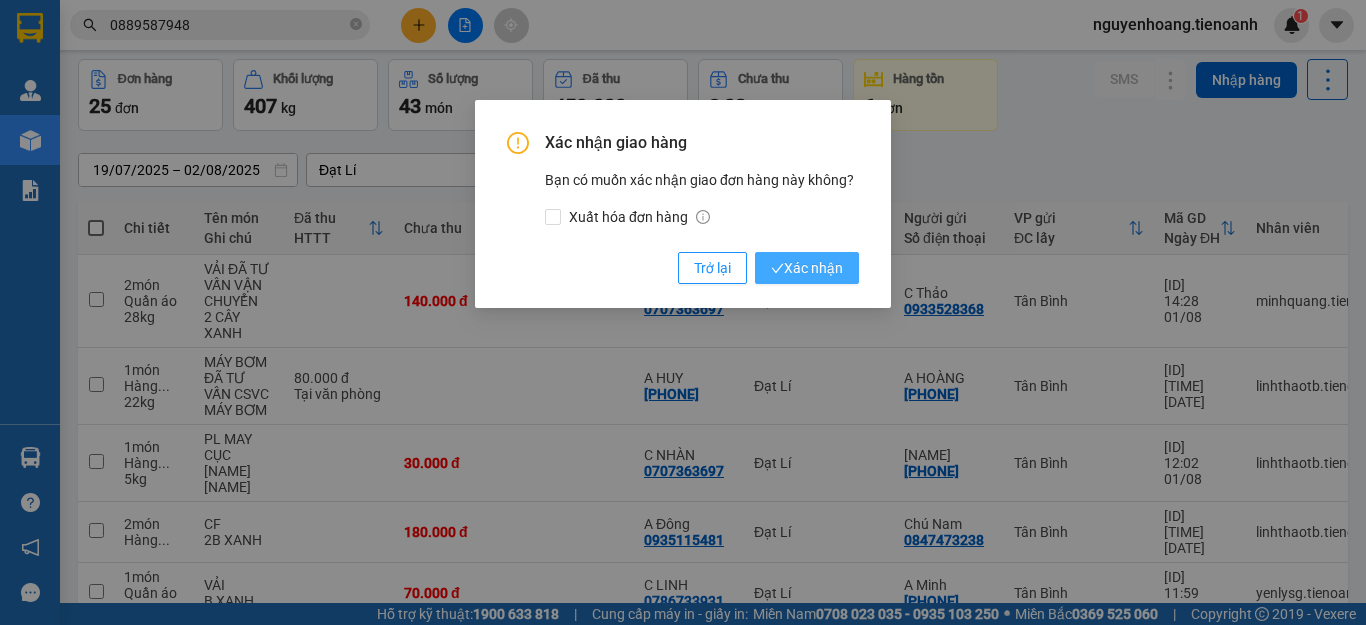 click on "Xác nhận" at bounding box center (807, 268) 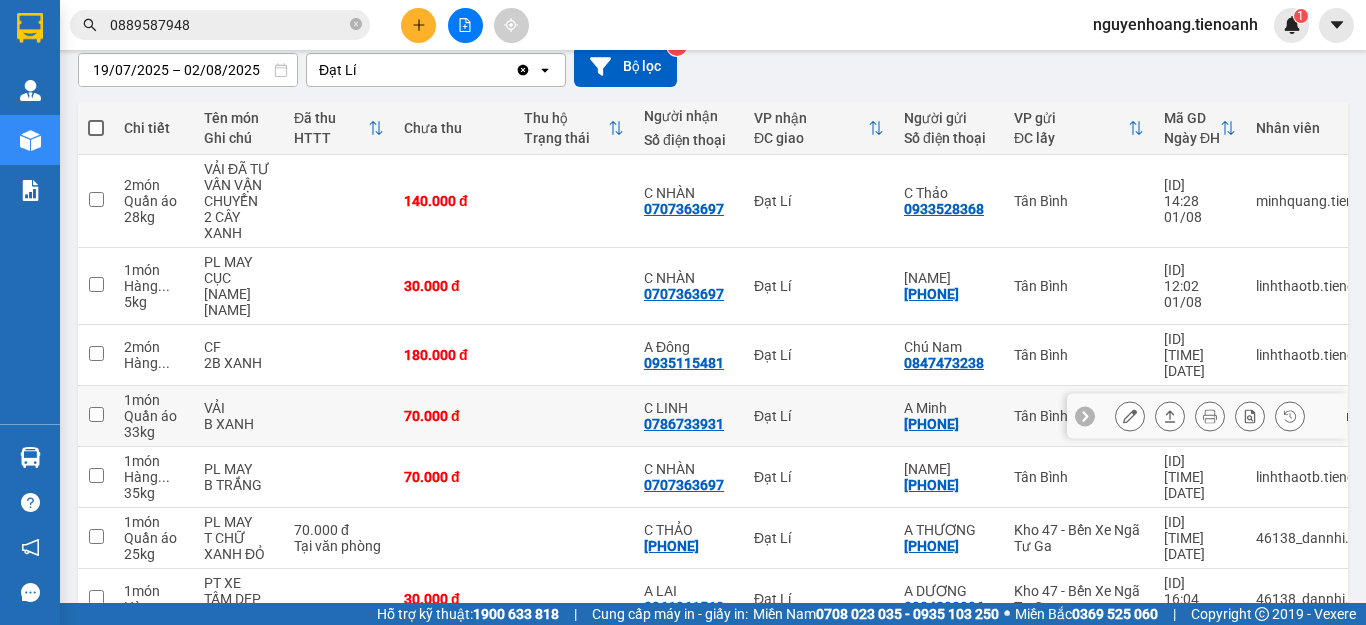 scroll, scrollTop: 480, scrollLeft: 0, axis: vertical 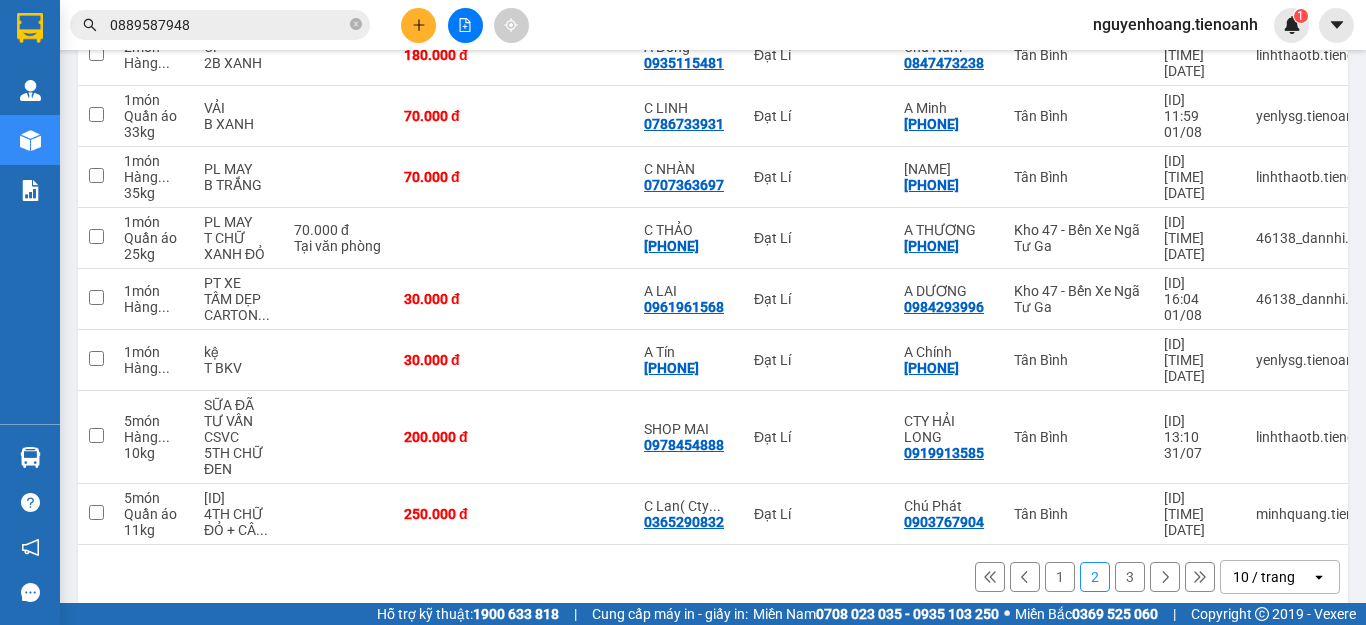 click on "1" at bounding box center (1060, 577) 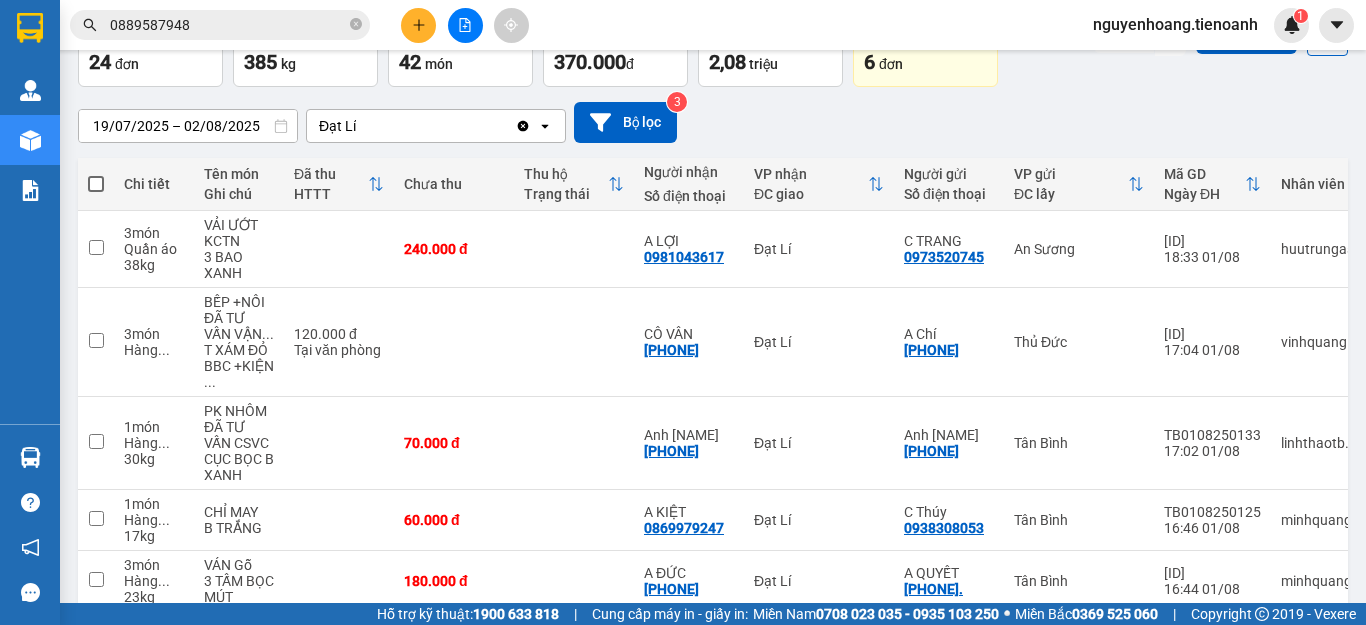 scroll, scrollTop: 24, scrollLeft: 0, axis: vertical 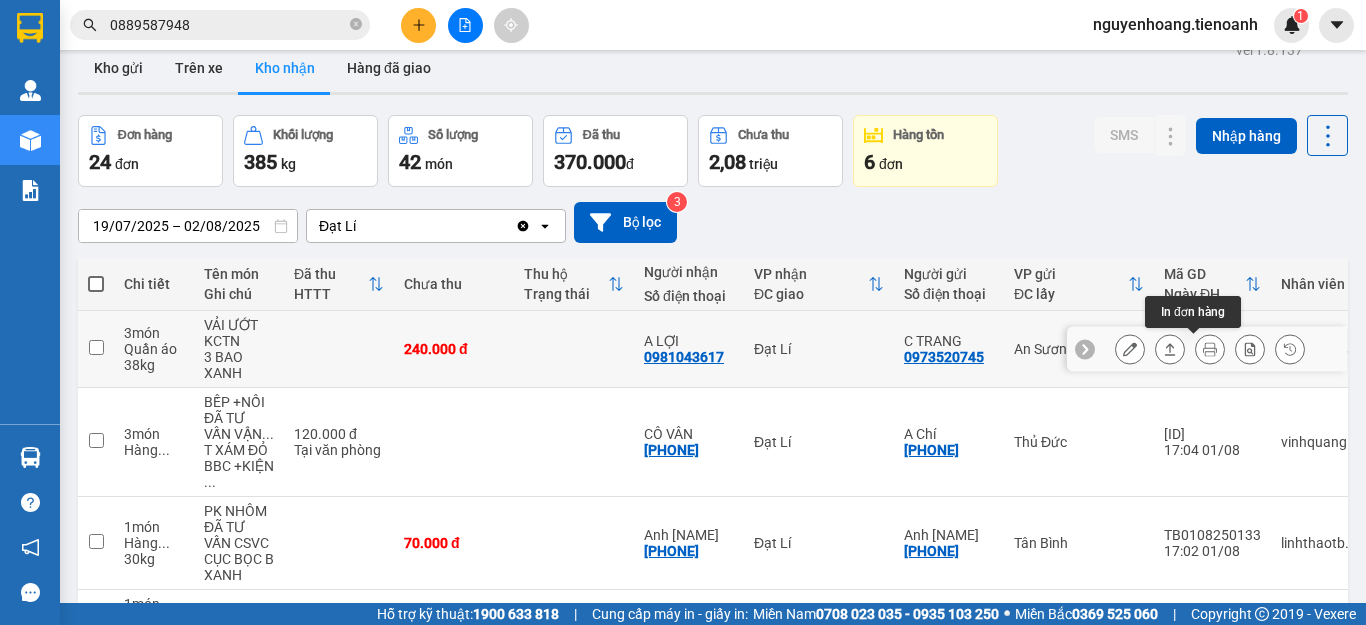 click 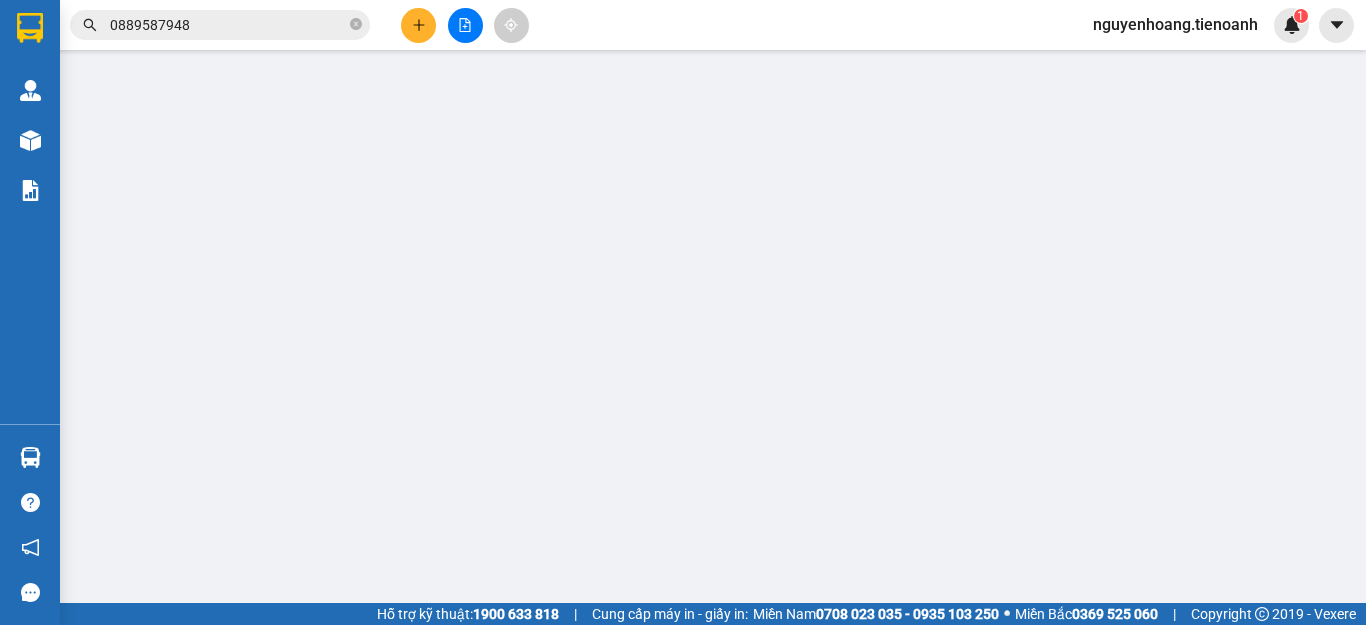scroll, scrollTop: 0, scrollLeft: 0, axis: both 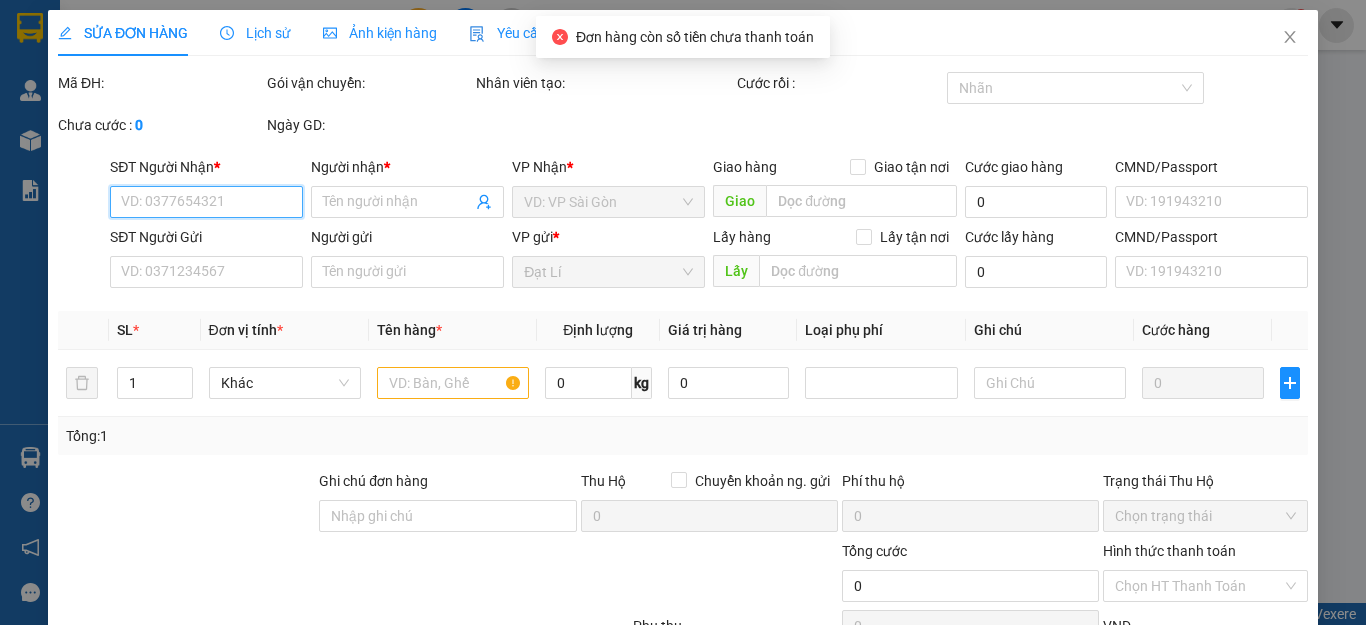 type on "0981043617" 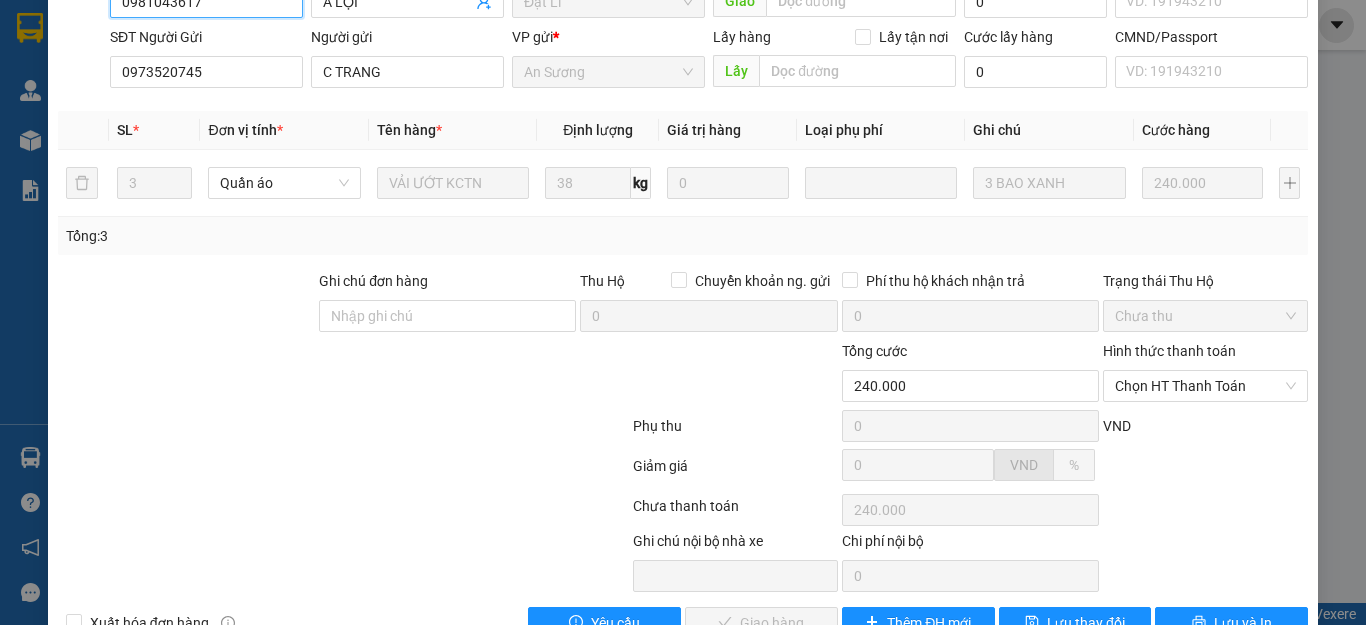 scroll, scrollTop: 253, scrollLeft: 0, axis: vertical 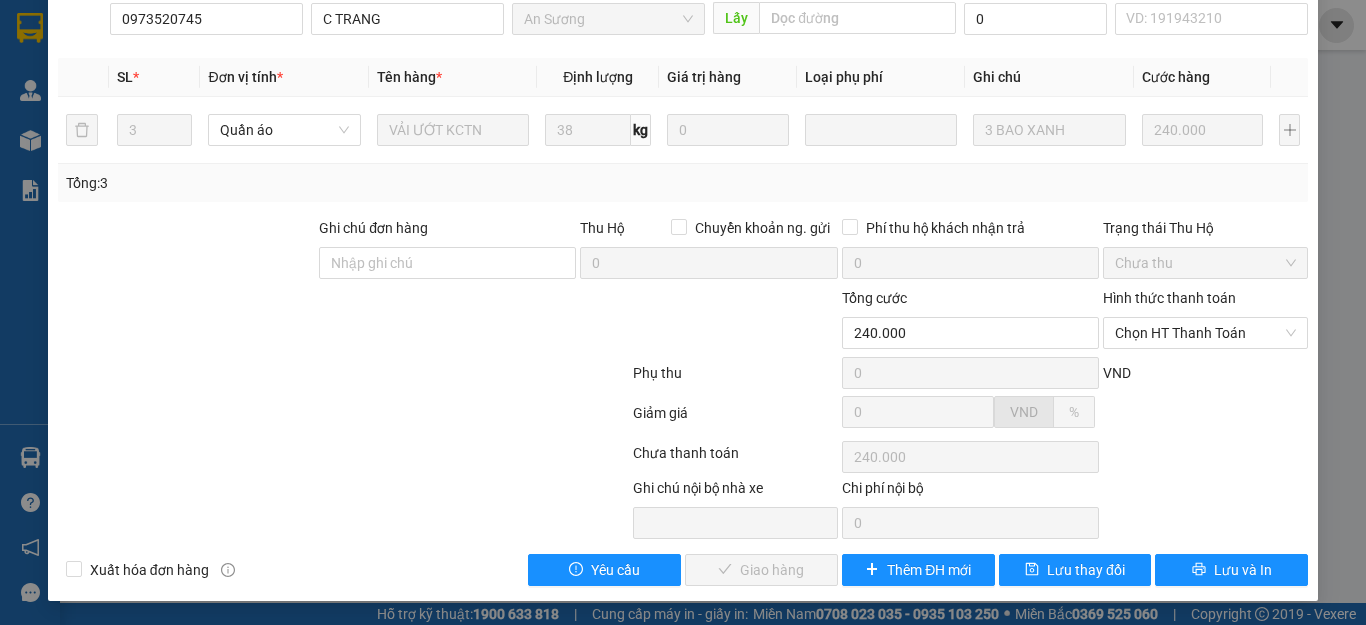 drag, startPoint x: 381, startPoint y: 444, endPoint x: 932, endPoint y: 395, distance: 553.1745 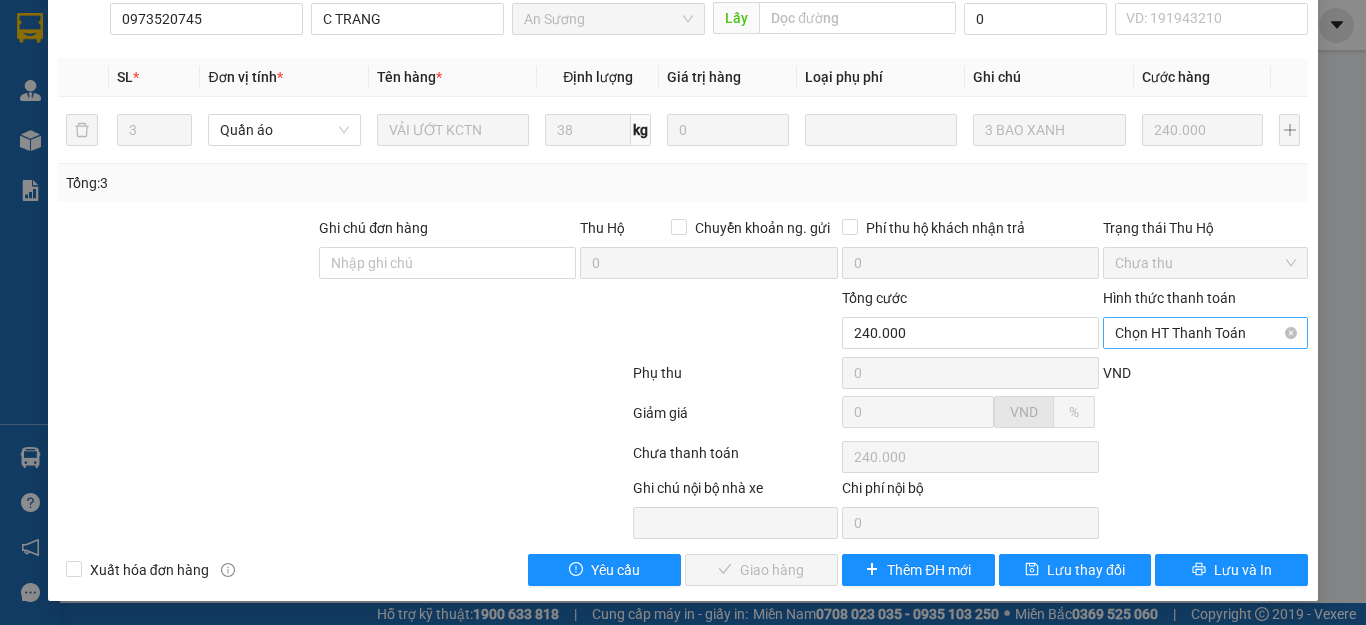 click on "Chọn HT Thanh Toán" at bounding box center (1205, 333) 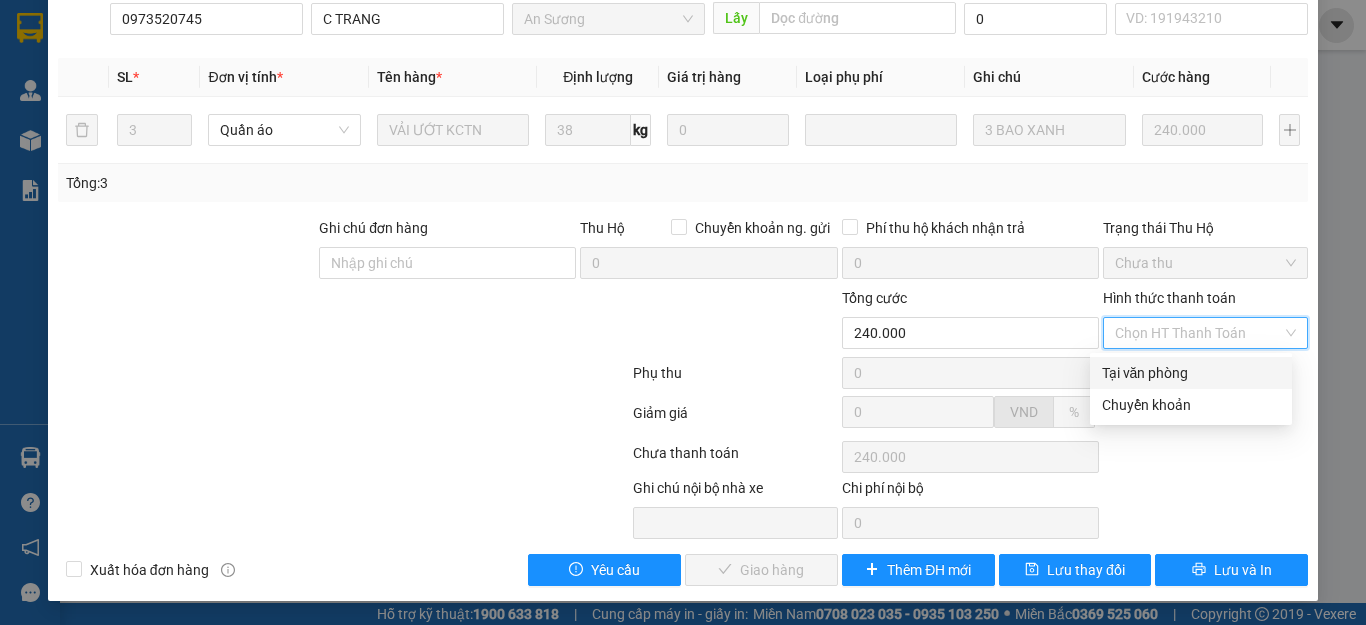 click on "Tại văn phòng" at bounding box center [1191, 373] 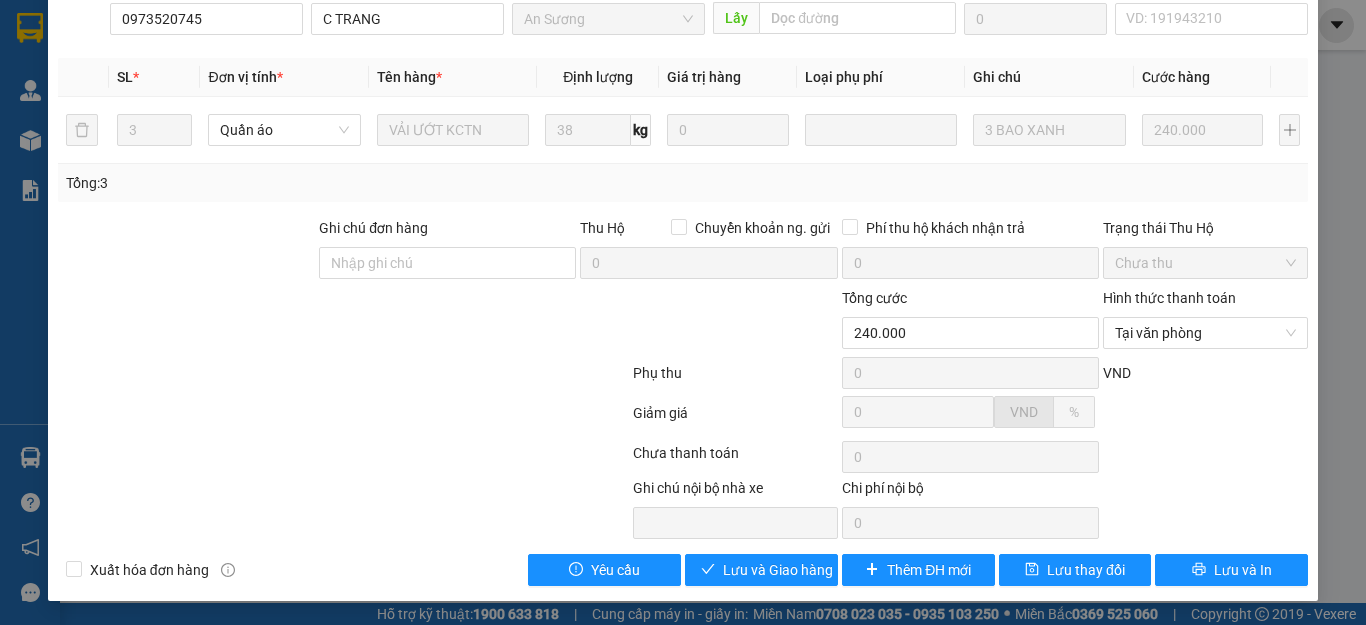 click at bounding box center [343, 377] 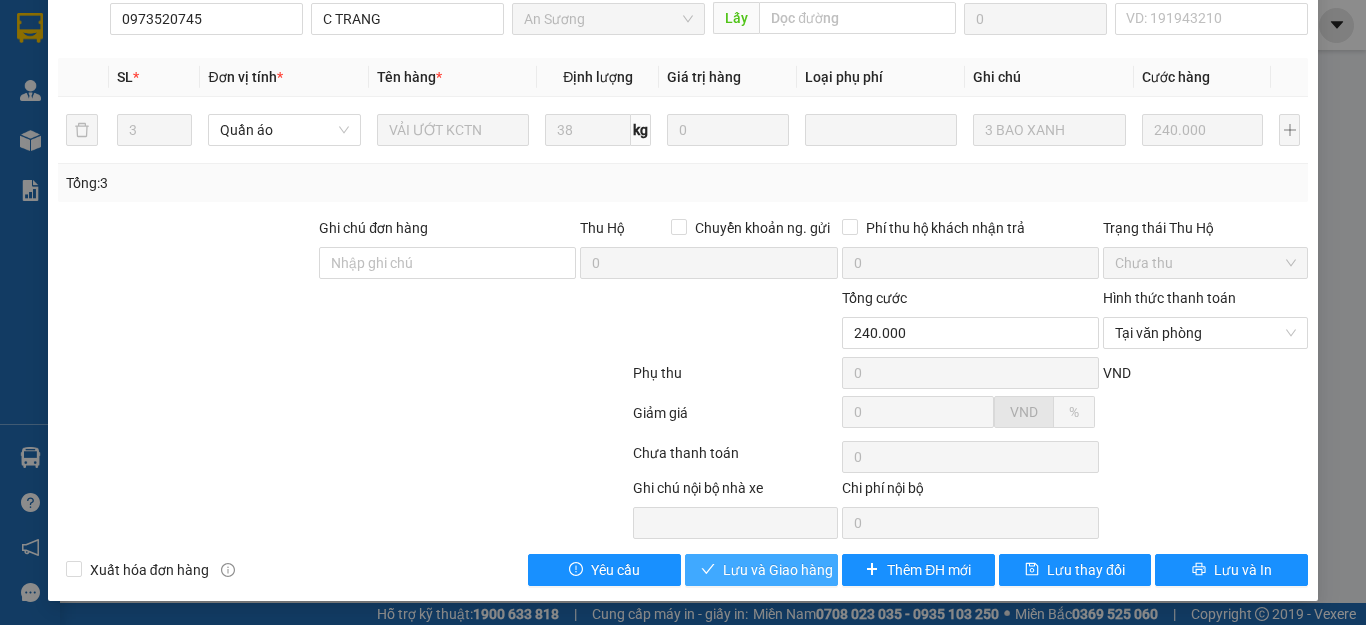 click on "Lưu và Giao hàng" at bounding box center (778, 570) 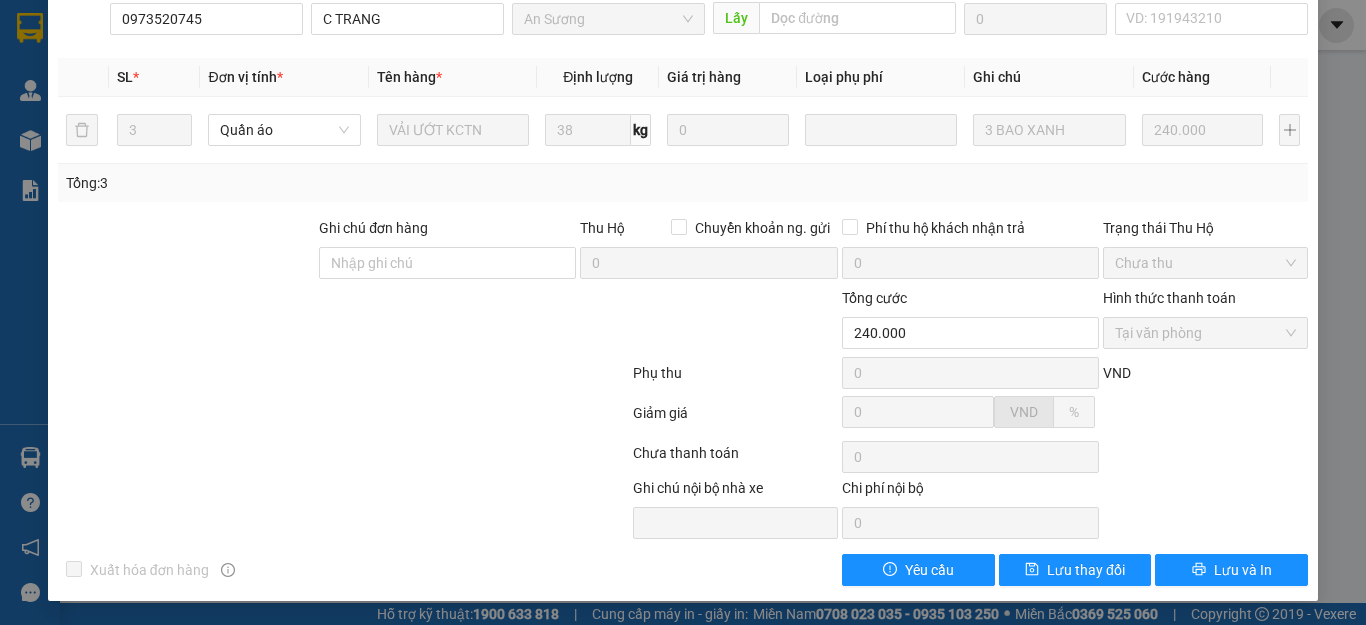 scroll, scrollTop: 0, scrollLeft: 0, axis: both 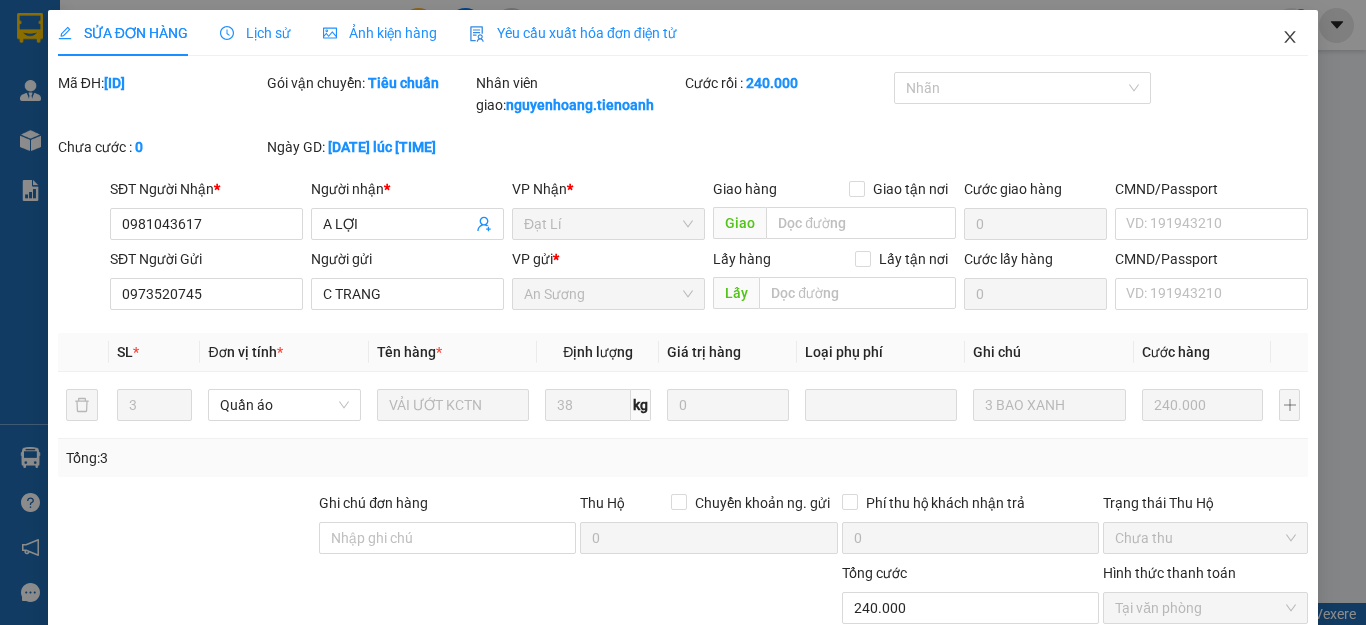 click 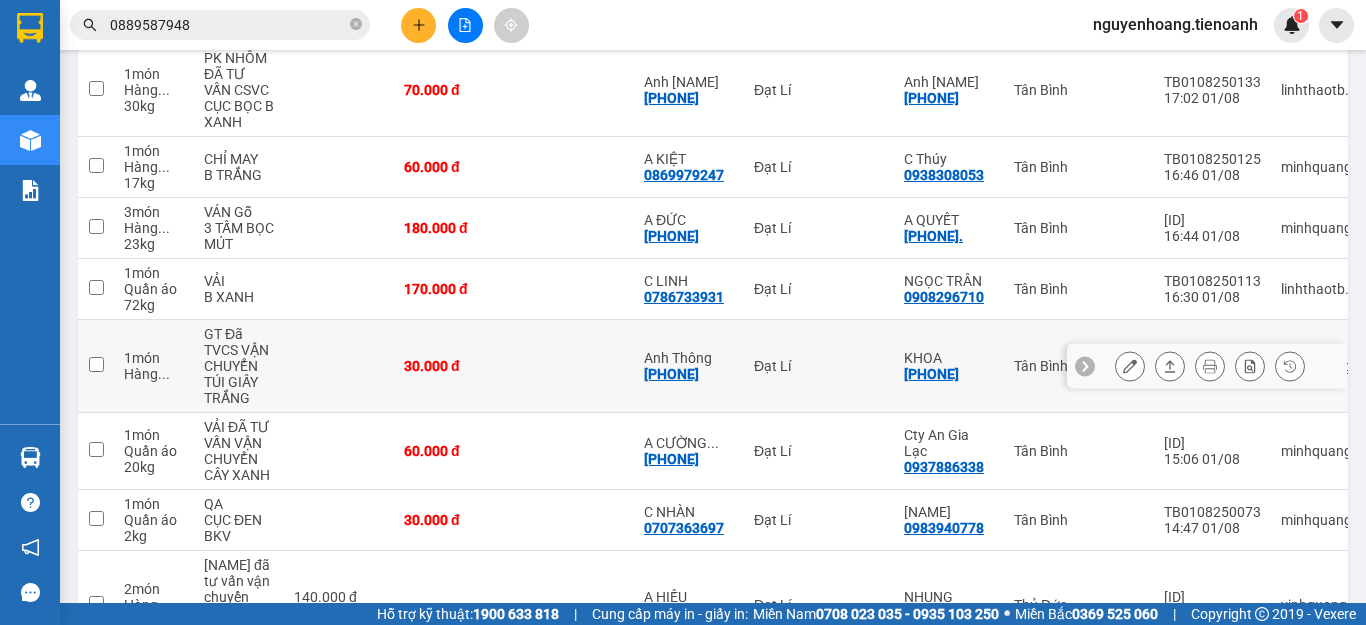 scroll, scrollTop: 640, scrollLeft: 0, axis: vertical 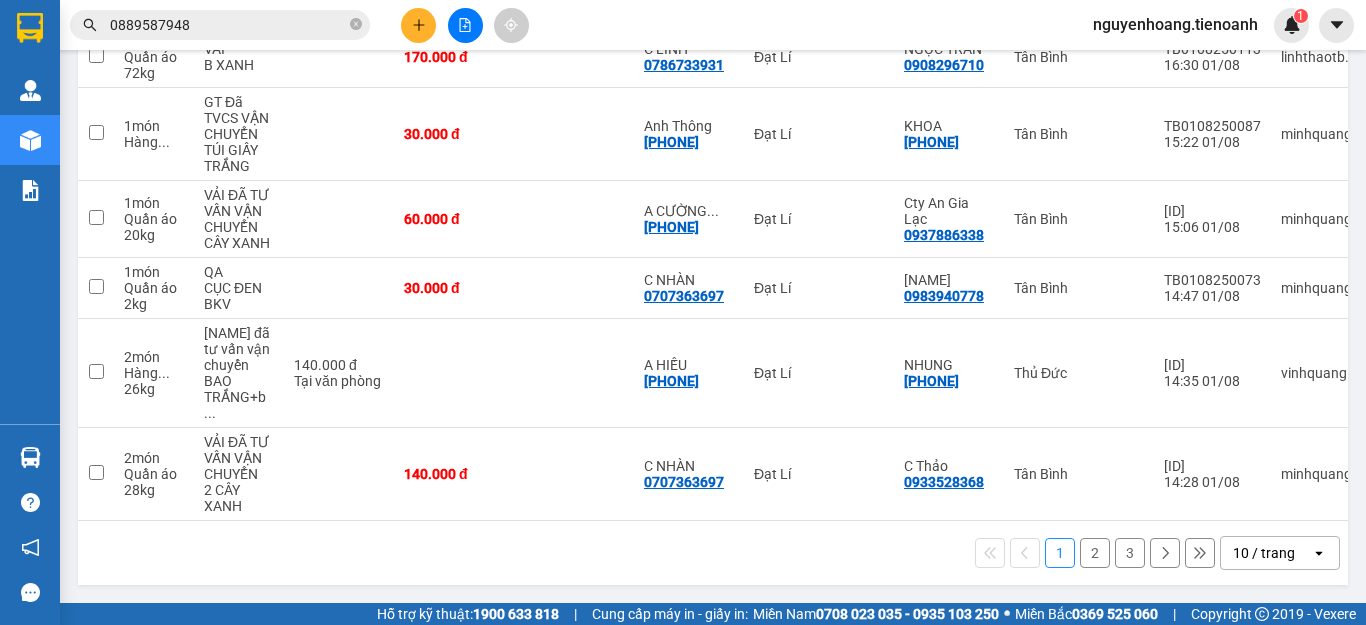 click on "2" at bounding box center [1095, 553] 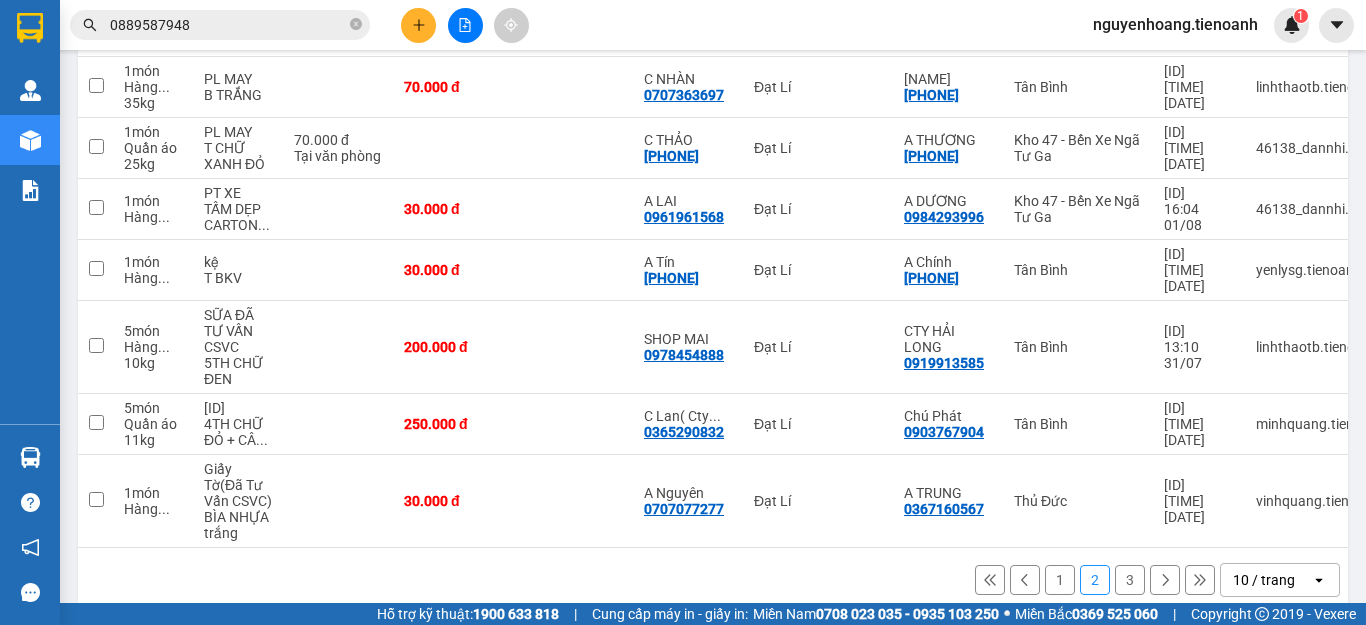 scroll, scrollTop: 480, scrollLeft: 0, axis: vertical 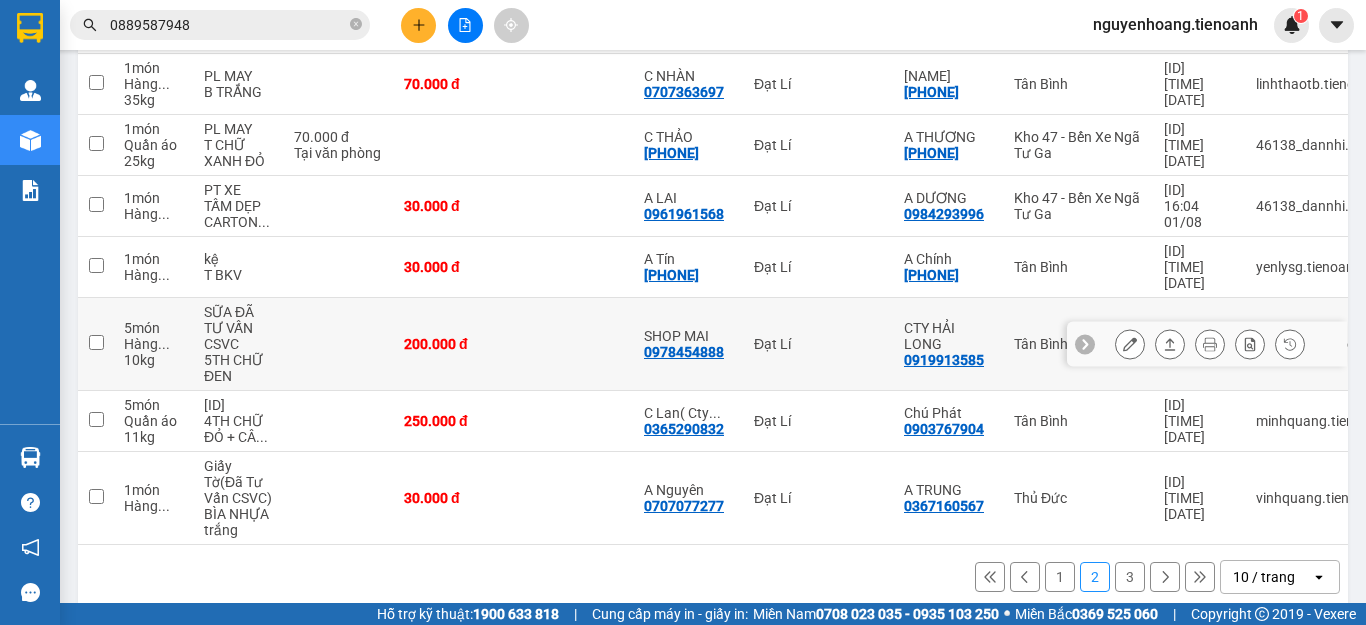 click on "CTY HẢI LONG" at bounding box center [949, 336] 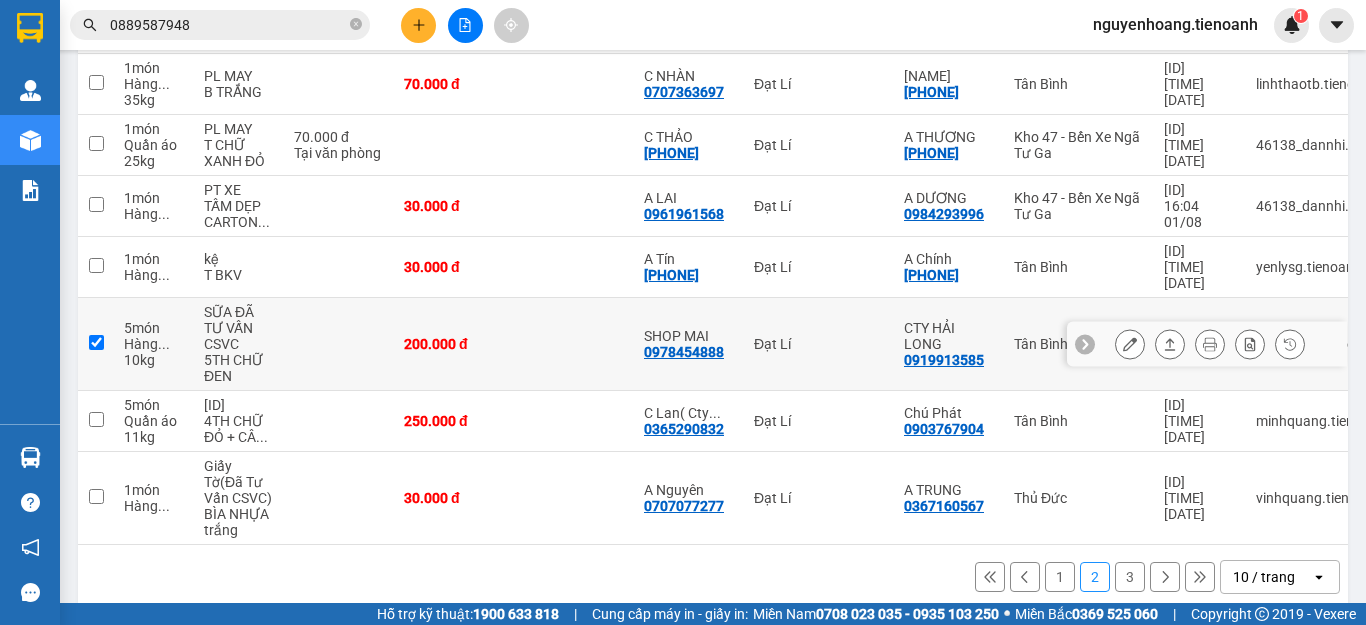 checkbox on "true" 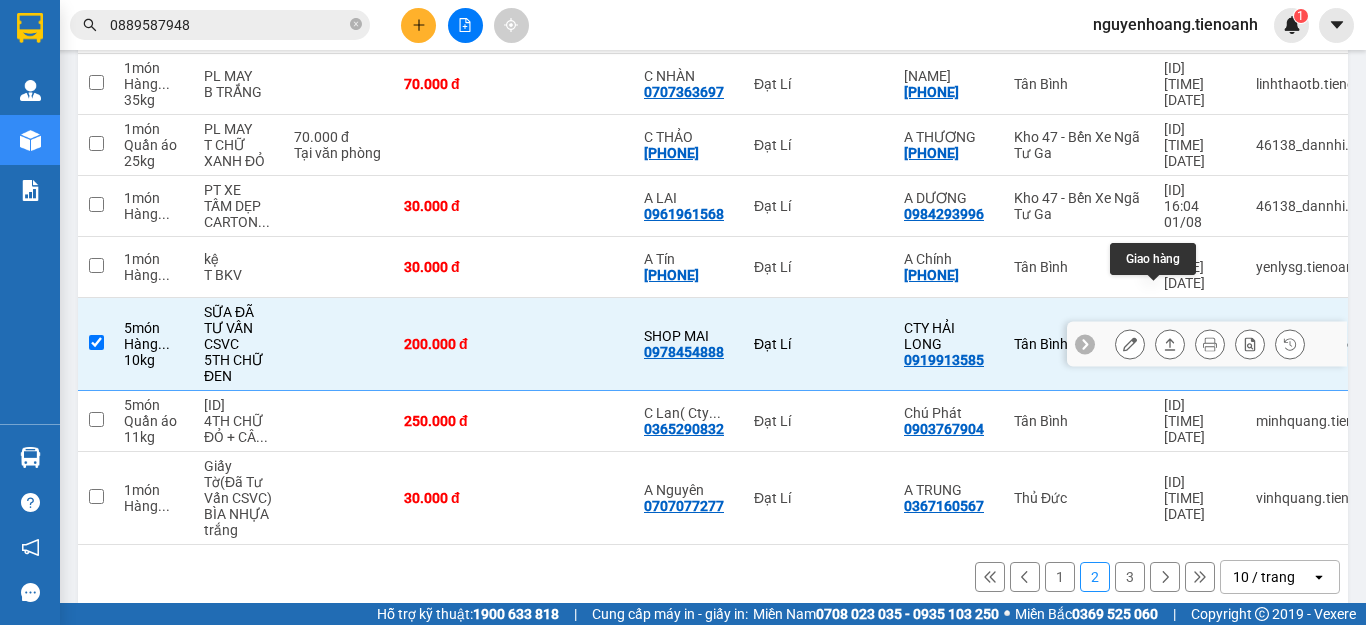 click 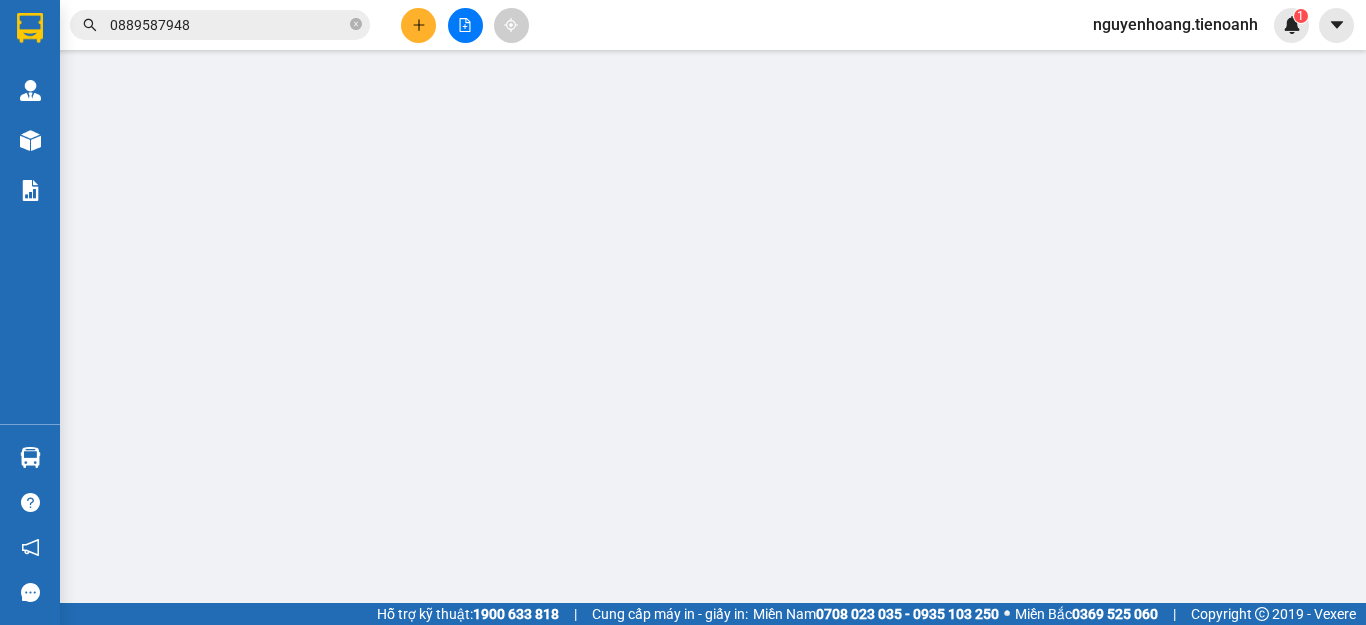 scroll, scrollTop: 0, scrollLeft: 0, axis: both 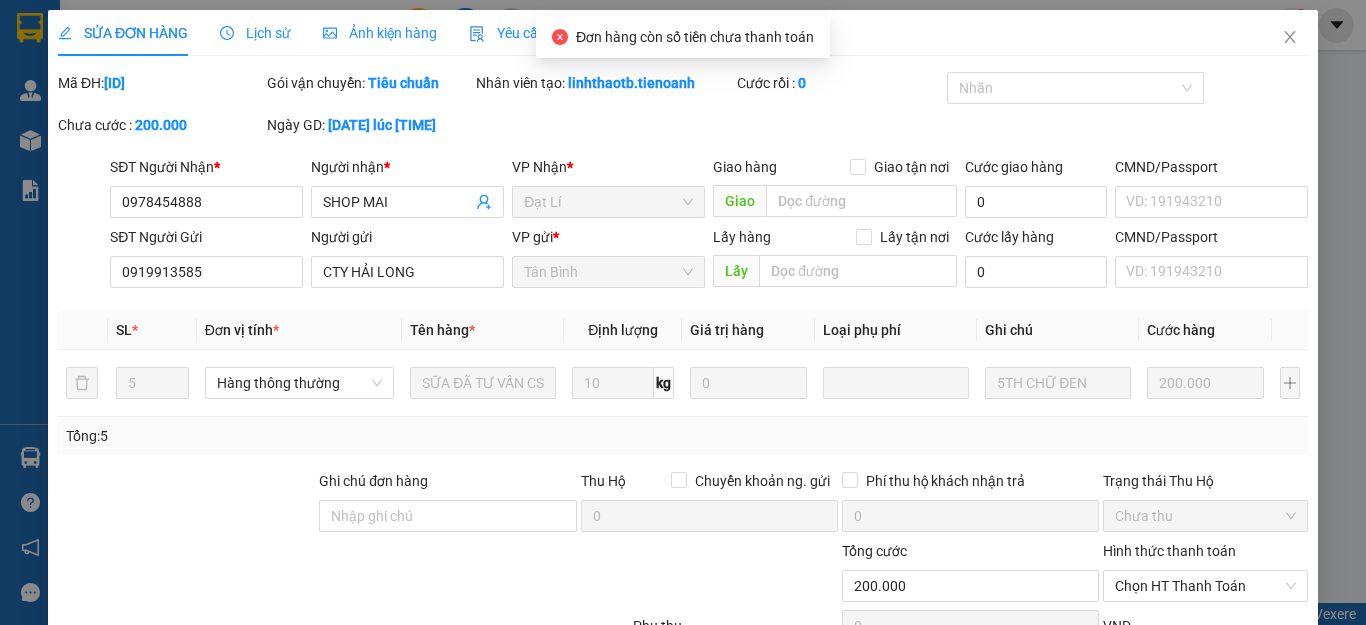 type on "0978454888" 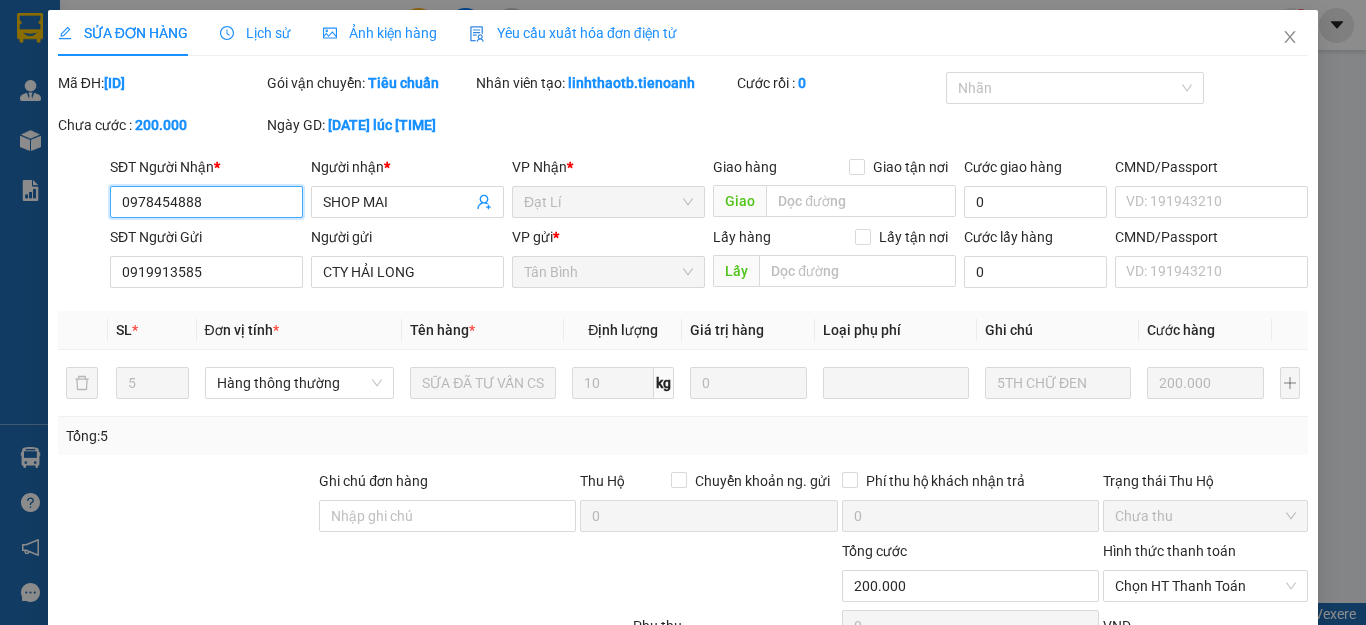 scroll, scrollTop: 253, scrollLeft: 0, axis: vertical 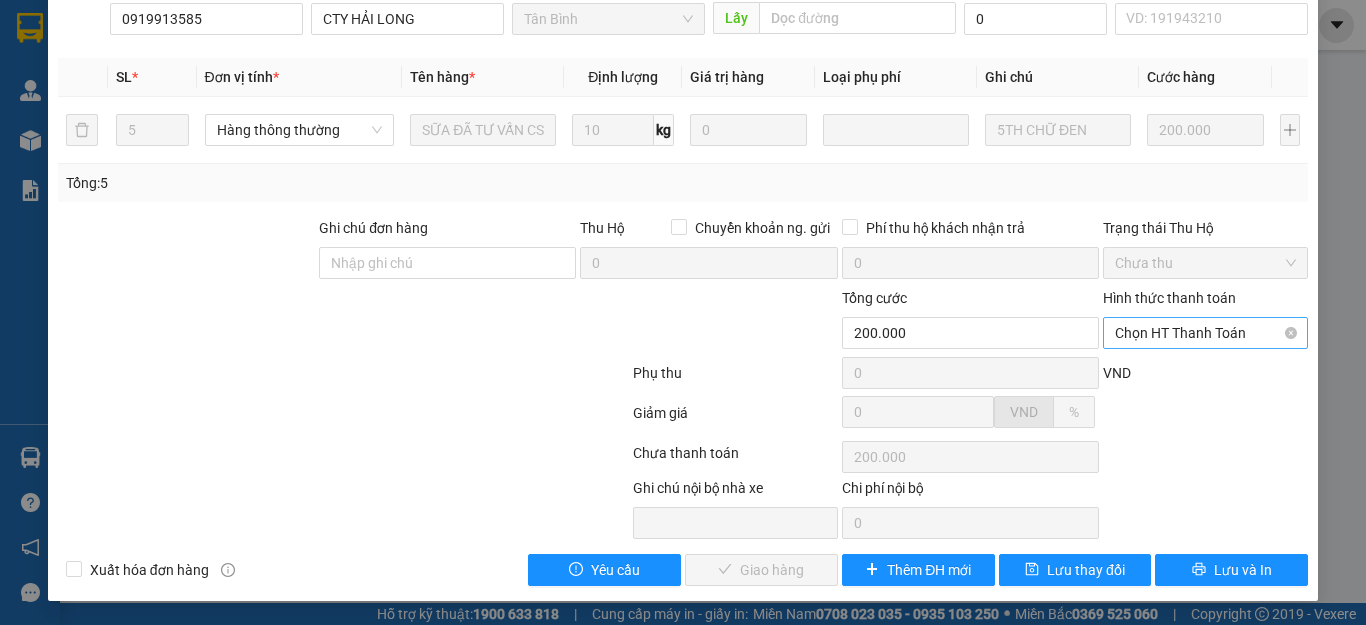 click on "Chọn HT Thanh Toán" at bounding box center (1205, 333) 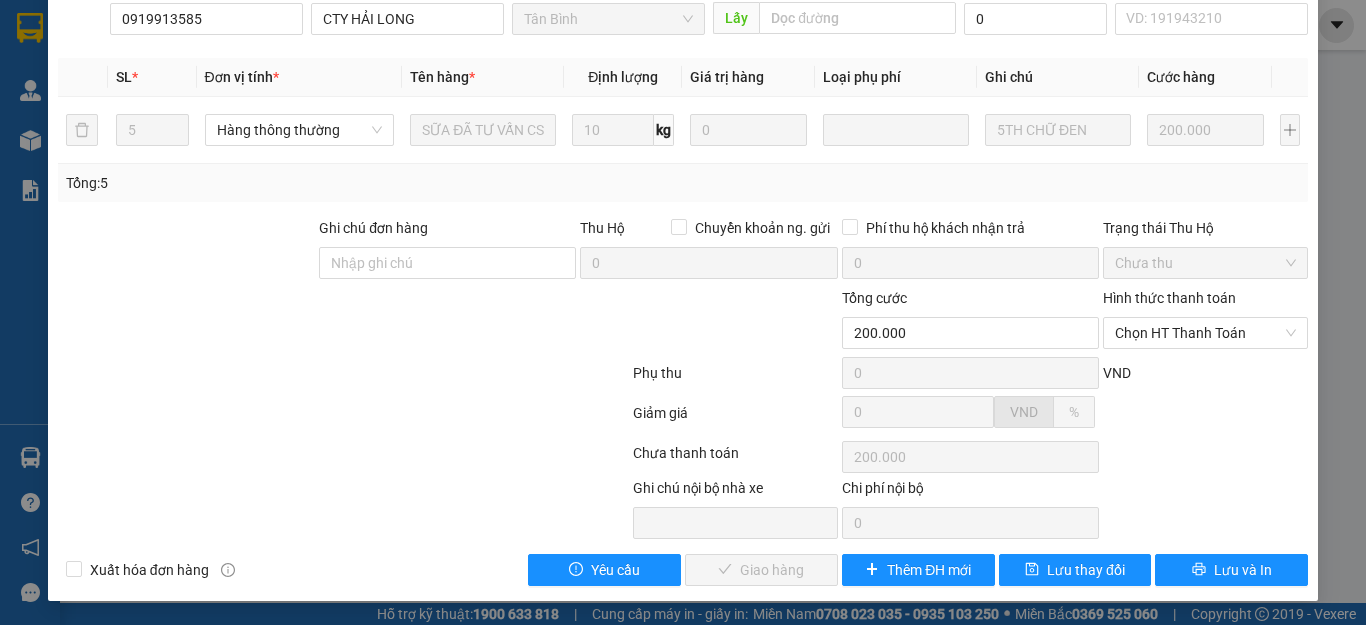click on "Total Paid Fee 0 Total UnPaid Fee 200.000 Cash Collection Total Fee Mã ĐH:  TB3107250049 Gói vận chuyển:   Tiêu chuẩn Nhân viên tạo:   linhthaotb.tienoanh Cước rồi :   0   Nhãn Chưa cước :   200.000 Ngày GD:   31-07-2025 lúc 13:10 SĐT Người Nhận  * 0978454888 Người nhận  * SHOP MAI VP Nhận  * Đạt Lí Giao hàng Giao tận nơi Giao Cước giao hàng 0 CMND/Passport VD: 191943210 SĐT Người Gửi 0919913585 Người gửi CTY HẢI LONG VP gửi  * Tân Bình Lấy hàng Lấy tận nơi Lấy Cước lấy hàng 0 CMND/Passport VD: 191943210 SL  * Đơn vị tính  * Tên hàng  * Định lượng Giá trị hàng Loại phụ phí Ghi chú Cước hàng                     5 Hàng thông thường SỮA ĐÃ TƯ VẤN CSVC 10 kg 0   5TH CHỮ ĐEN 200.000 Tổng:  5 Ghi chú đơn hàng Thu Hộ Chuyển khoản ng. gửi 0 Phí thu hộ khách nhận trả 0 Trạng thái Thu Hộ   Chưa thu Tổng cước 200.000 Hình thức thanh toán Phụ thu" at bounding box center [683, 202] 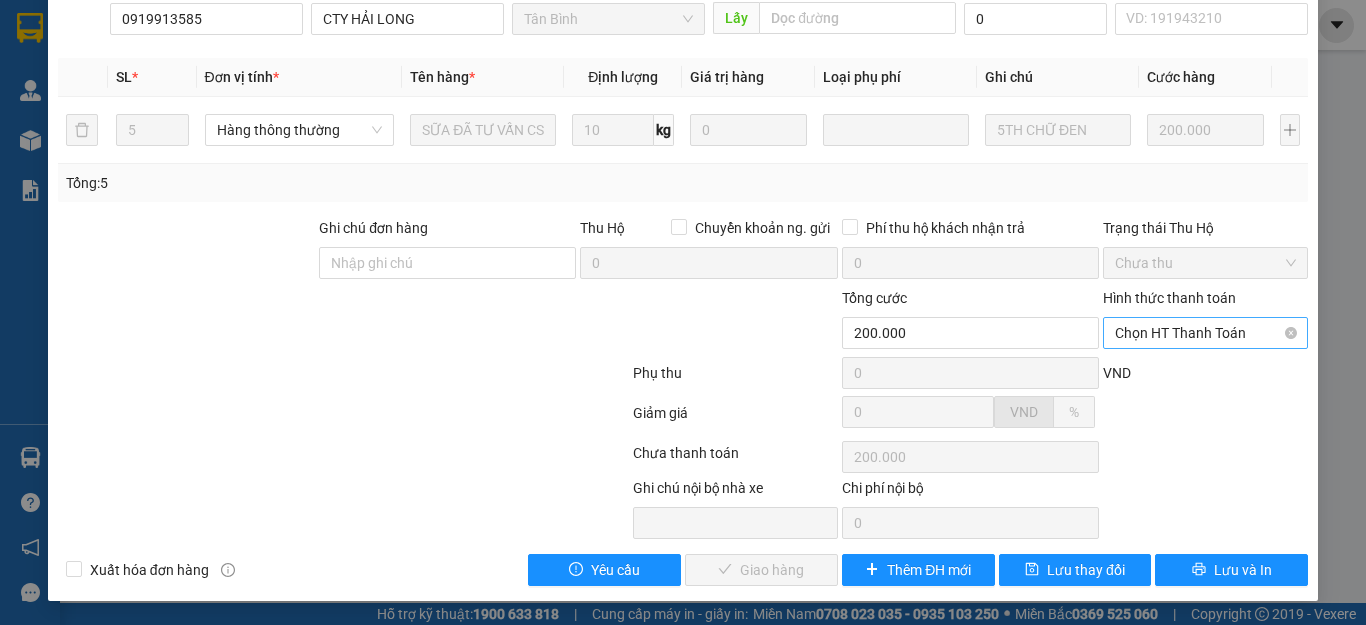 click on "Chọn HT Thanh Toán" at bounding box center [1205, 333] 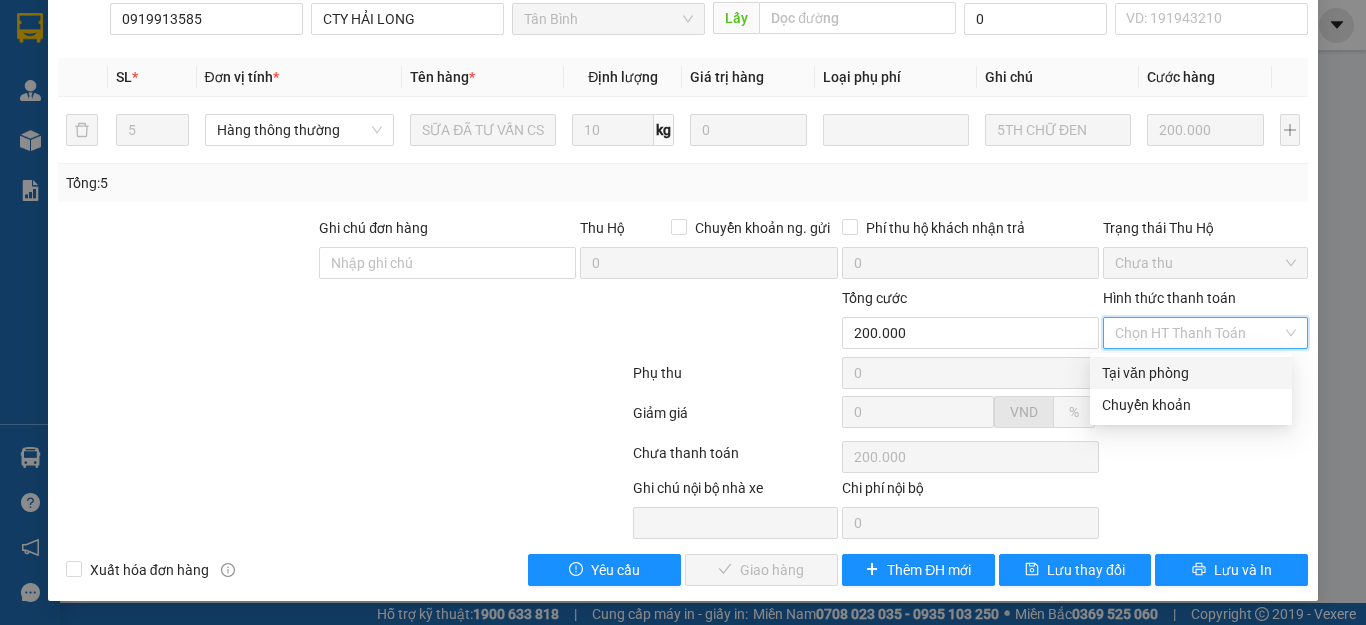 click on "Tại văn phòng" at bounding box center [1191, 373] 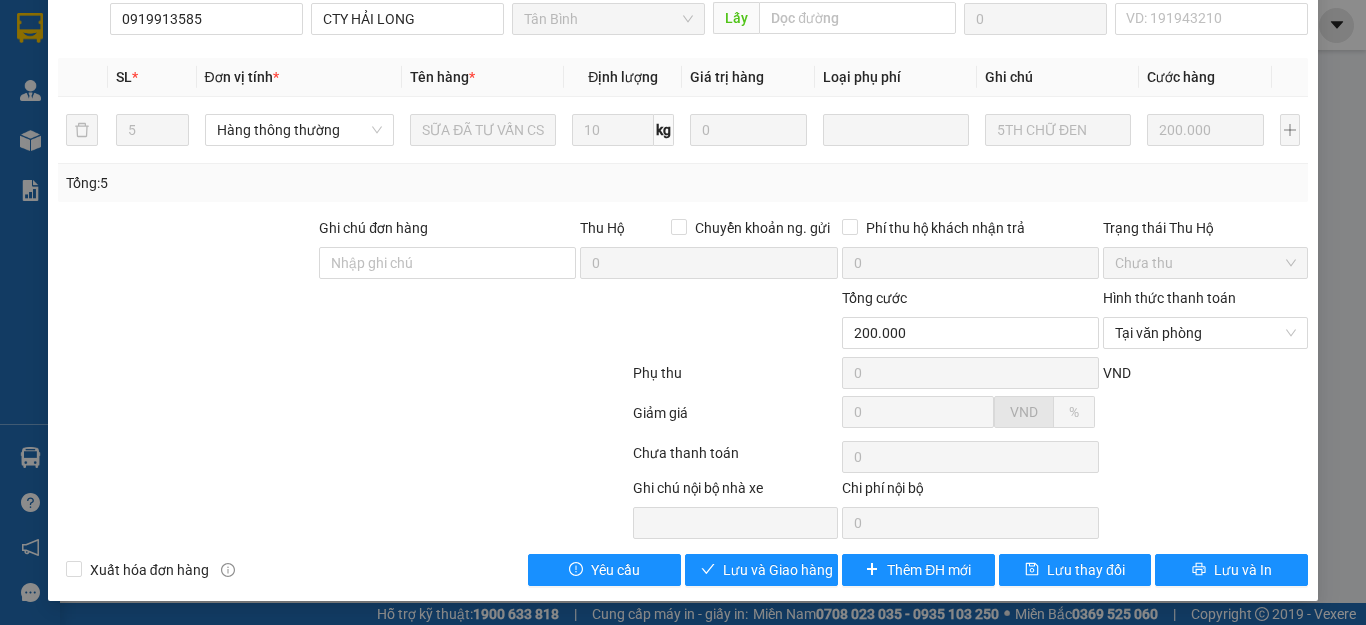 click at bounding box center (343, 457) 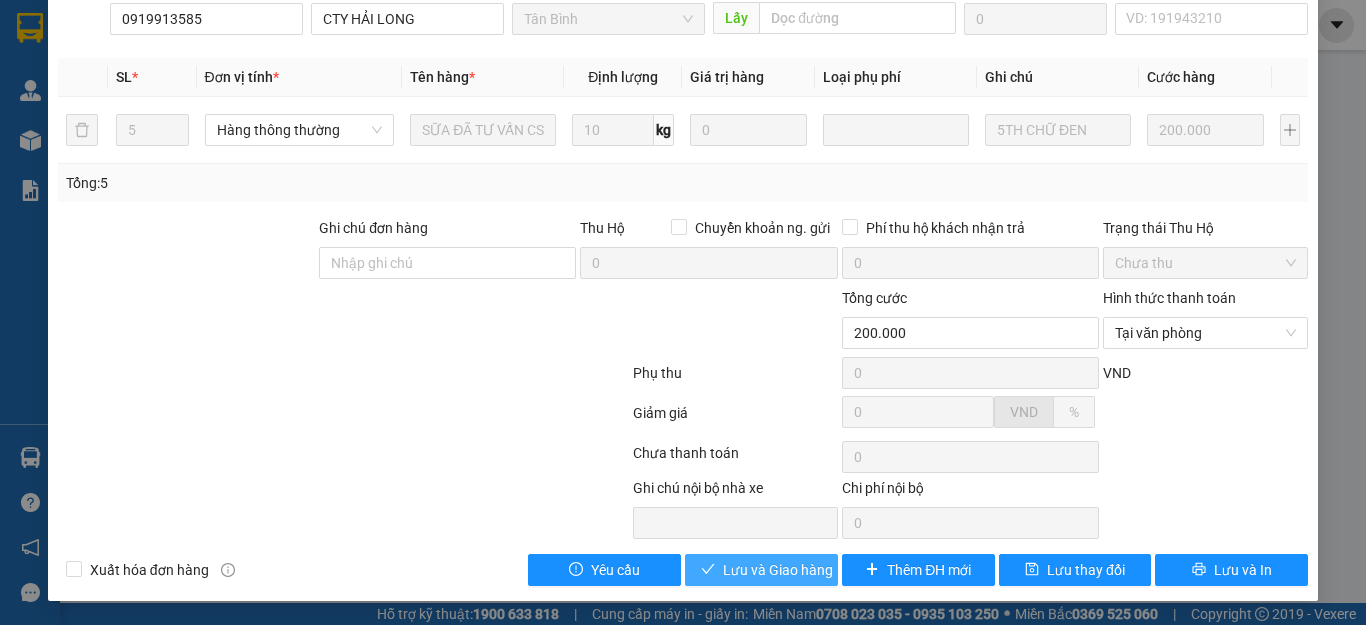 click on "Lưu và Giao hàng" at bounding box center [778, 570] 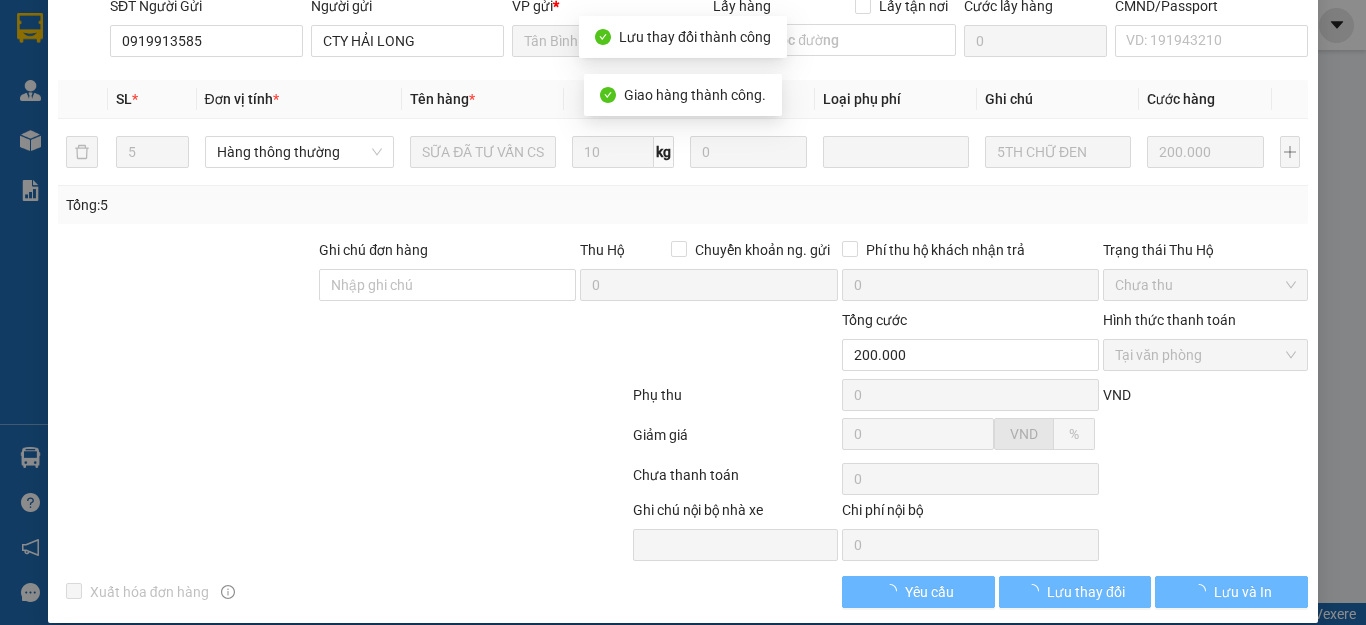 scroll, scrollTop: 275, scrollLeft: 0, axis: vertical 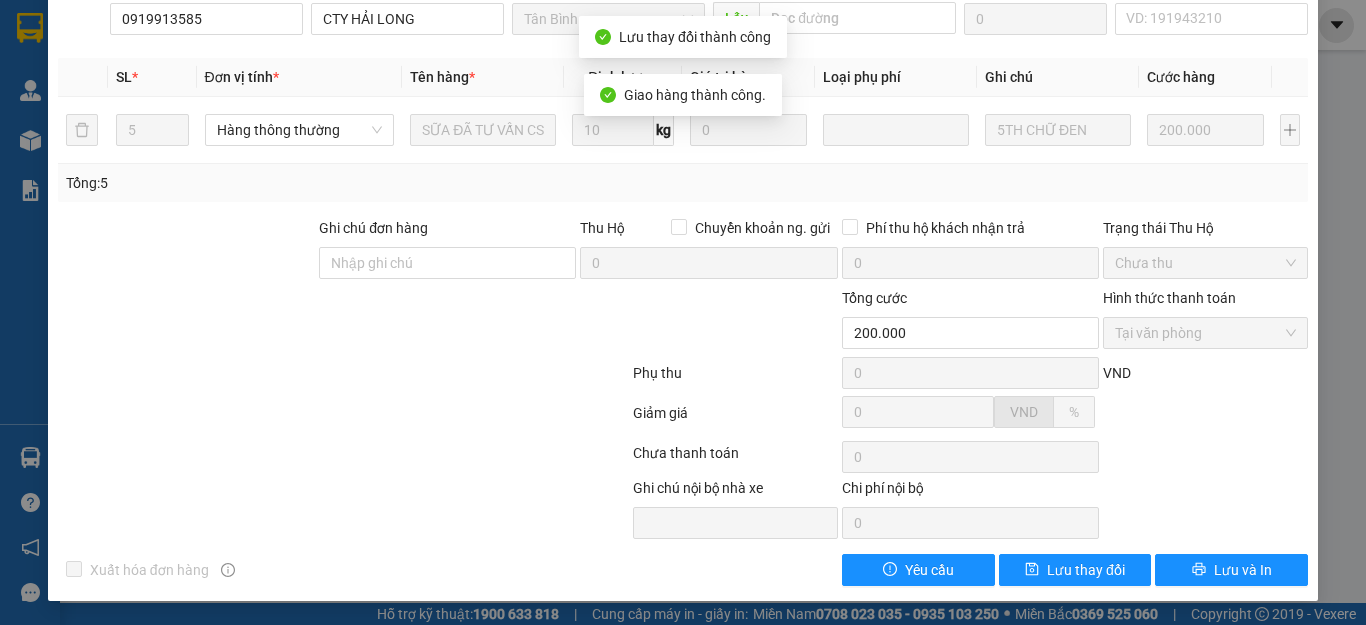 click at bounding box center [239, 508] 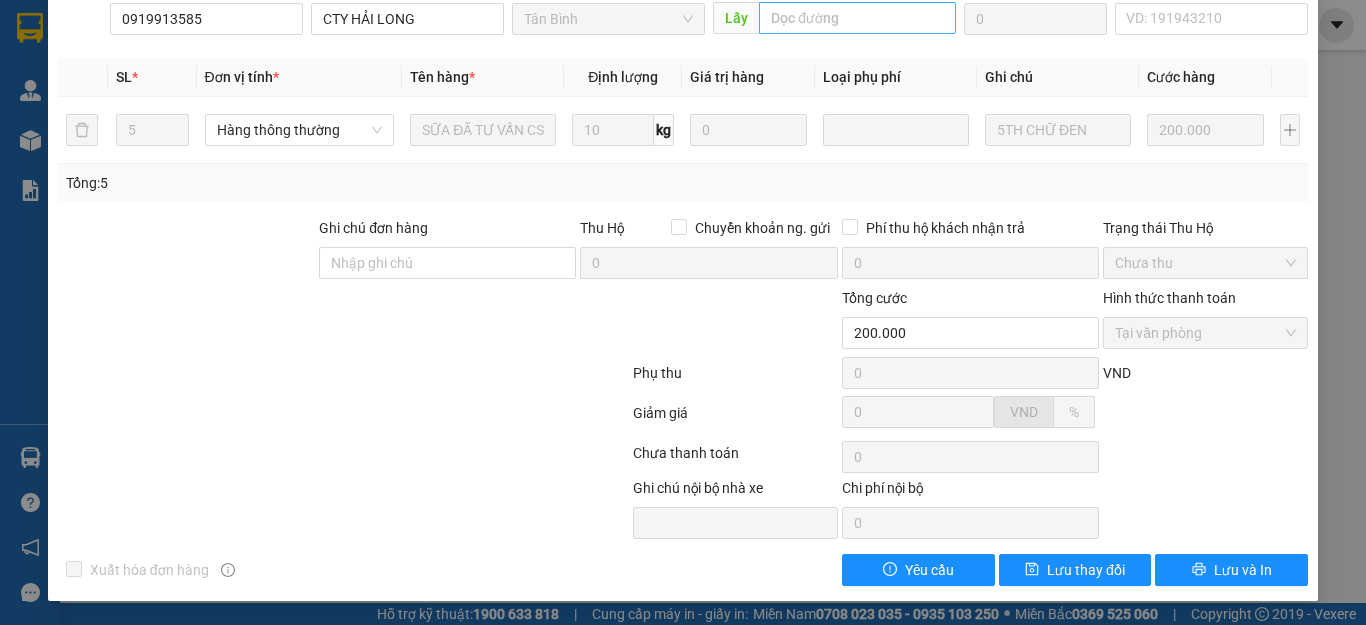 scroll, scrollTop: 0, scrollLeft: 0, axis: both 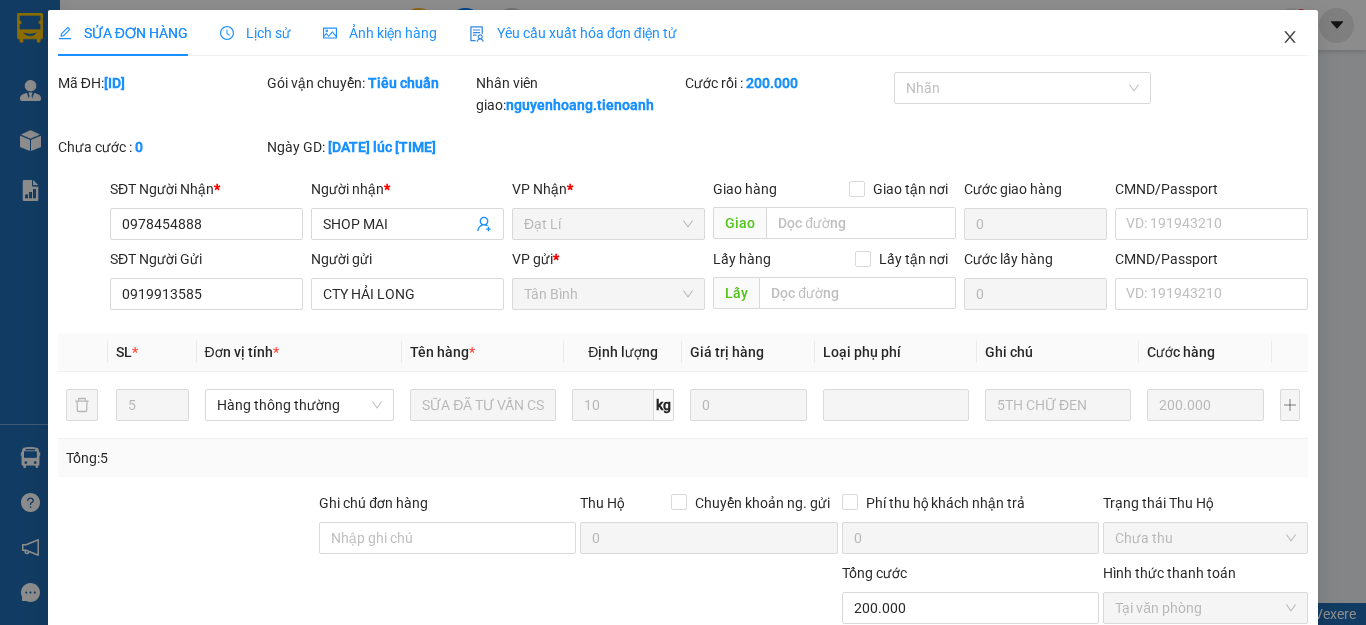 drag, startPoint x: 1268, startPoint y: 38, endPoint x: 198, endPoint y: 35, distance: 1070.0042 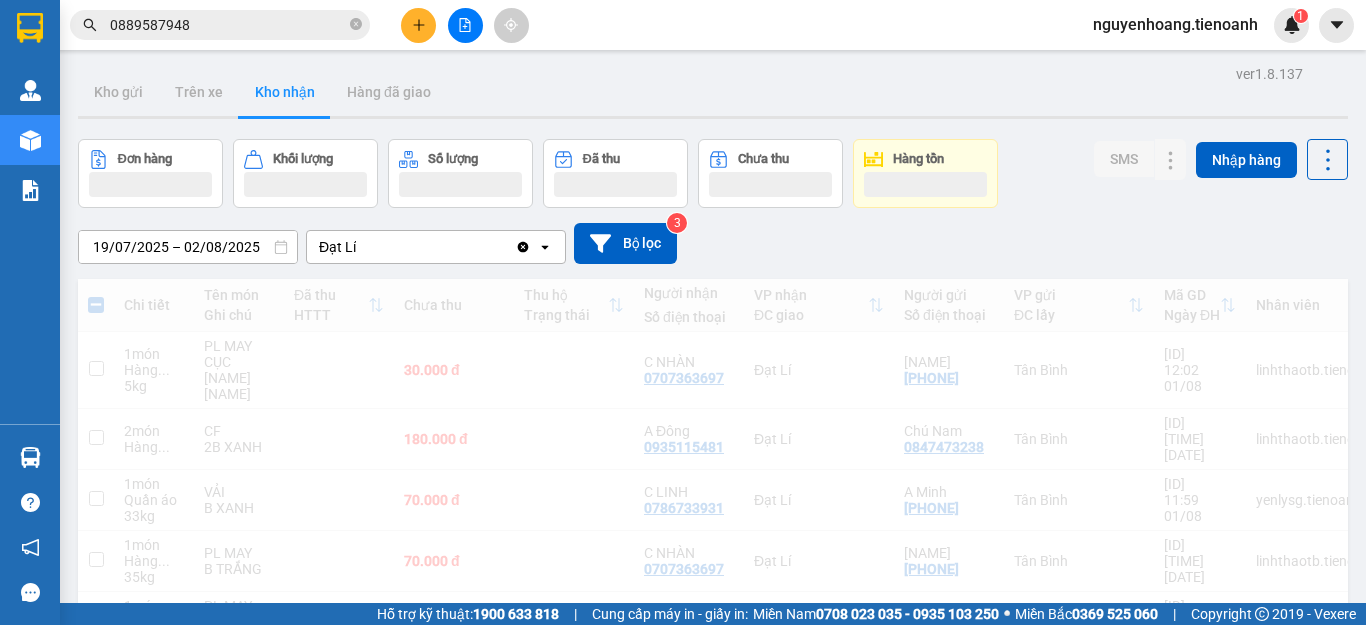 click on "0889587948" at bounding box center [228, 25] 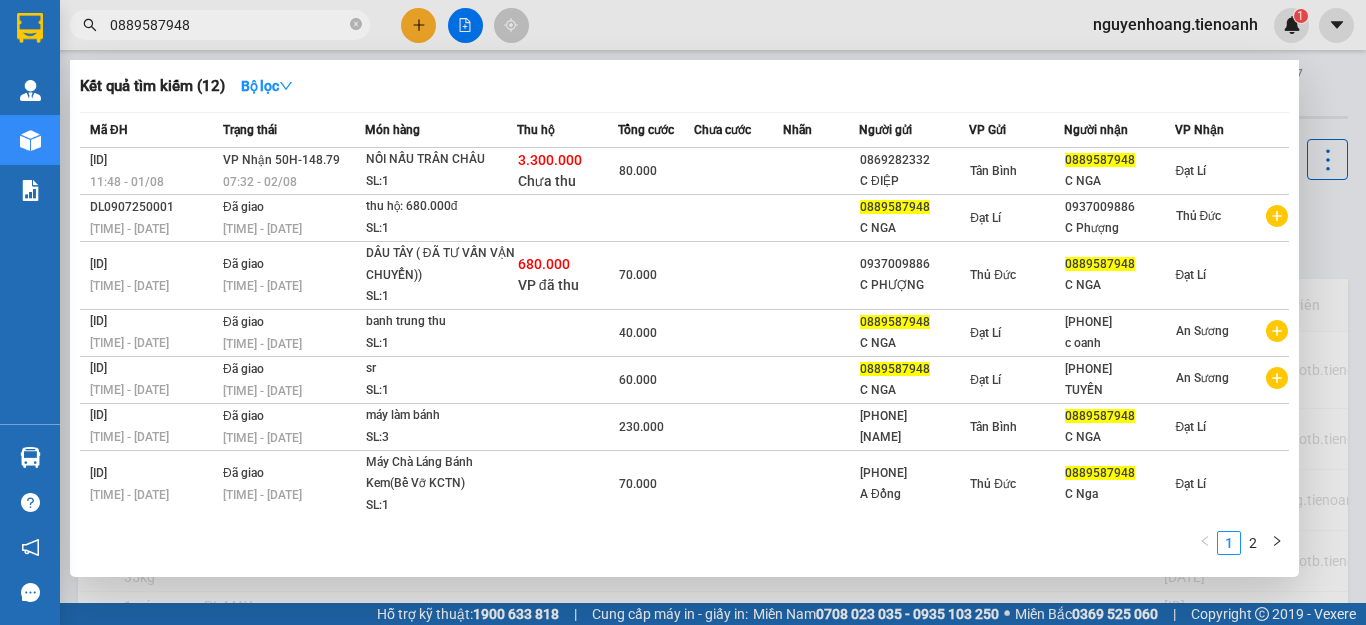 click on "0889587948" at bounding box center [228, 25] 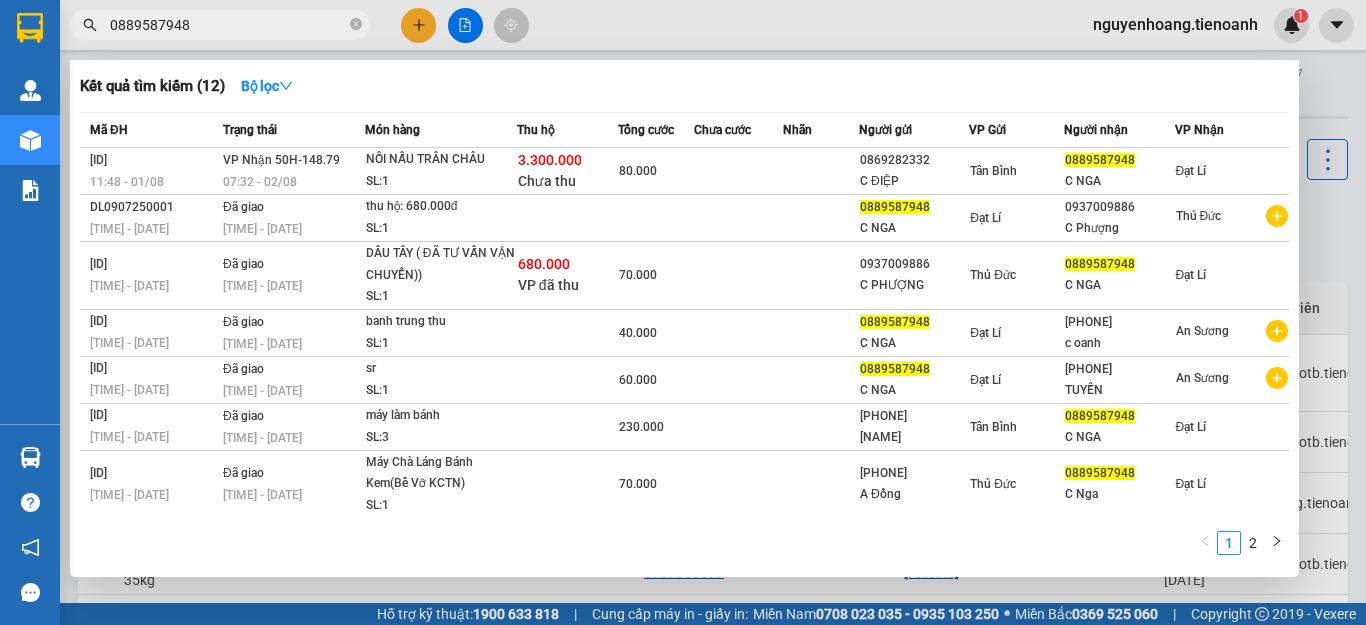click on "0889587948" at bounding box center [228, 25] 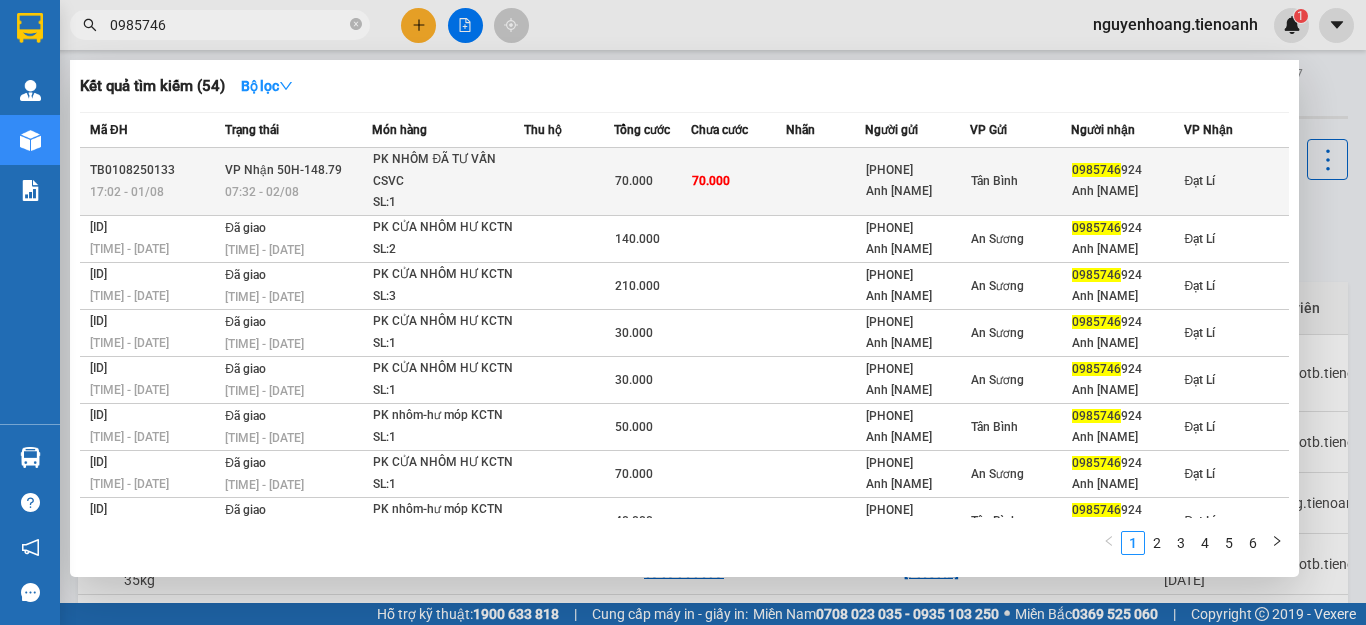 type on "0985746" 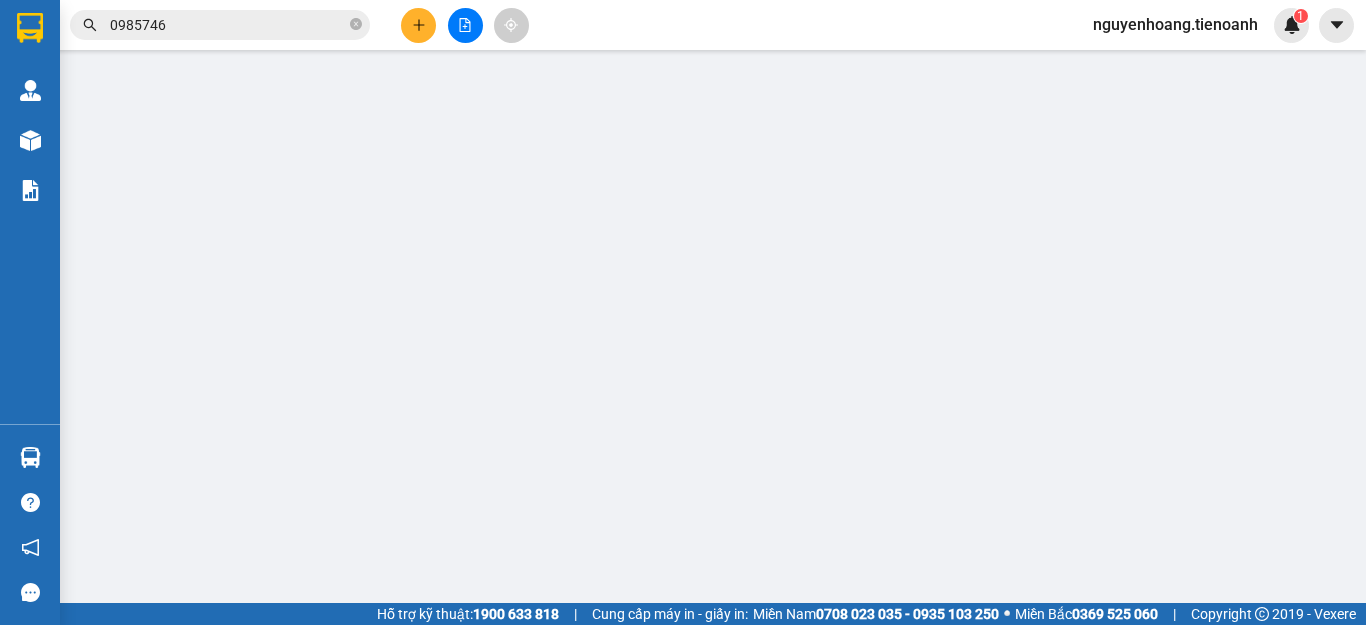 type on "[PHONE]" 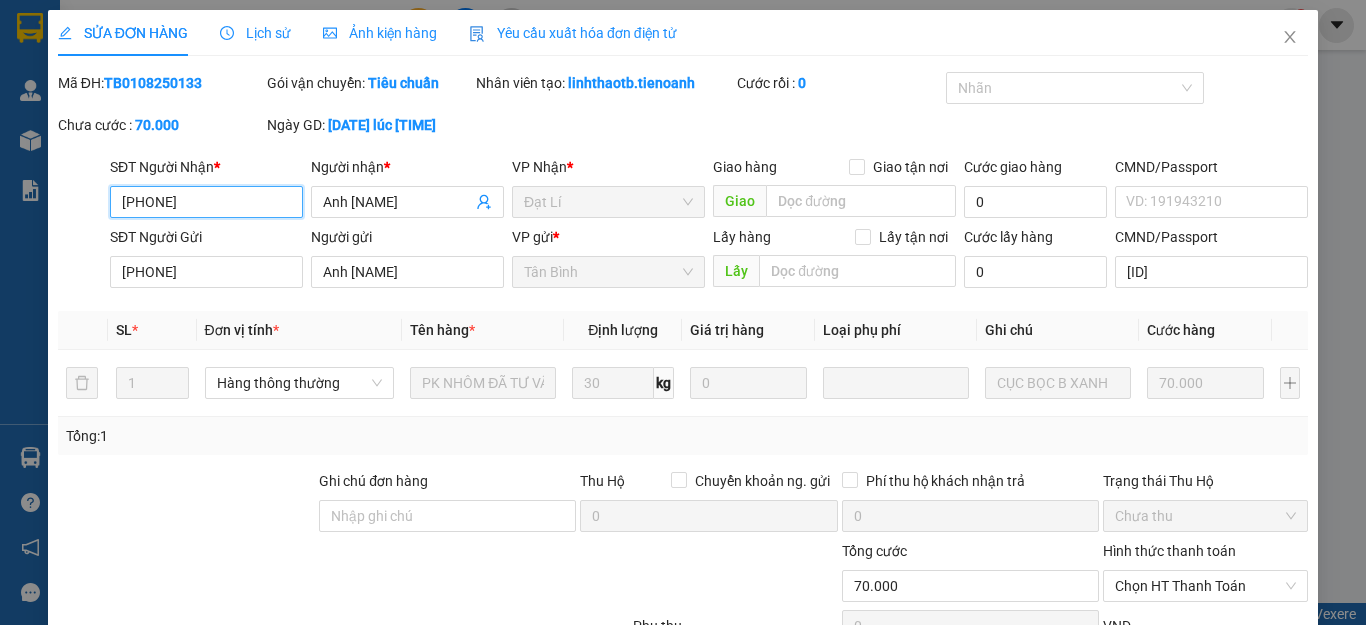 scroll, scrollTop: 253, scrollLeft: 0, axis: vertical 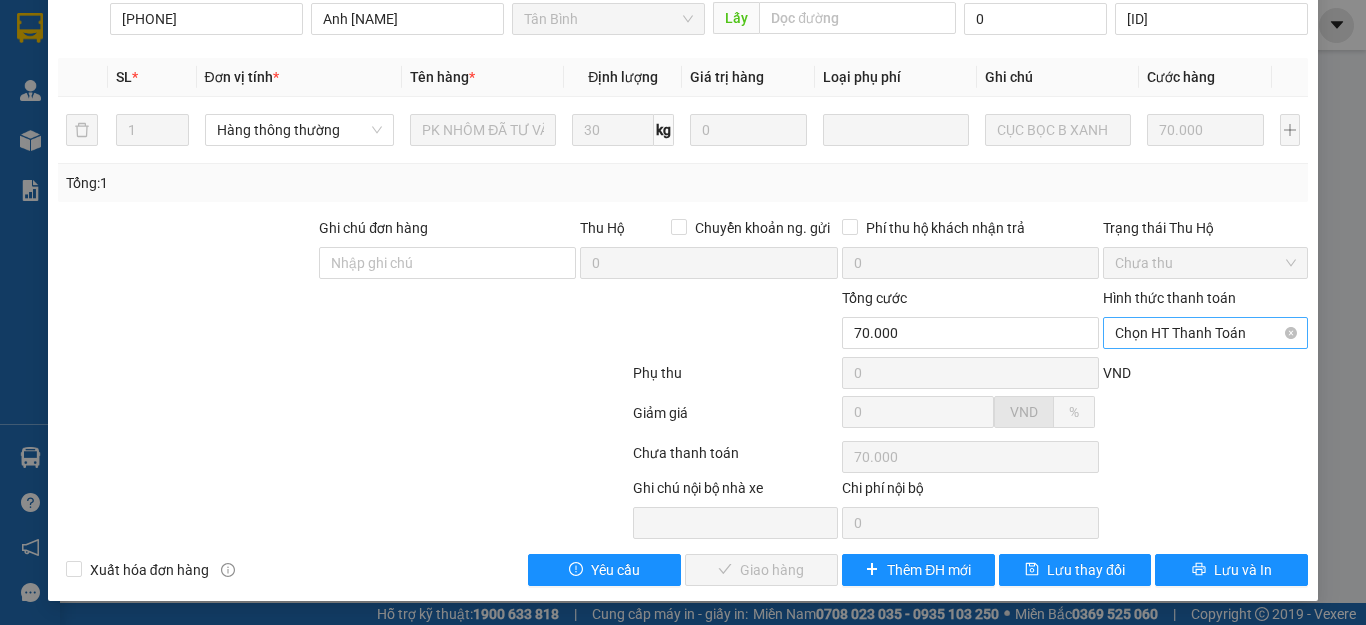 click on "Chọn HT Thanh Toán" at bounding box center (1205, 333) 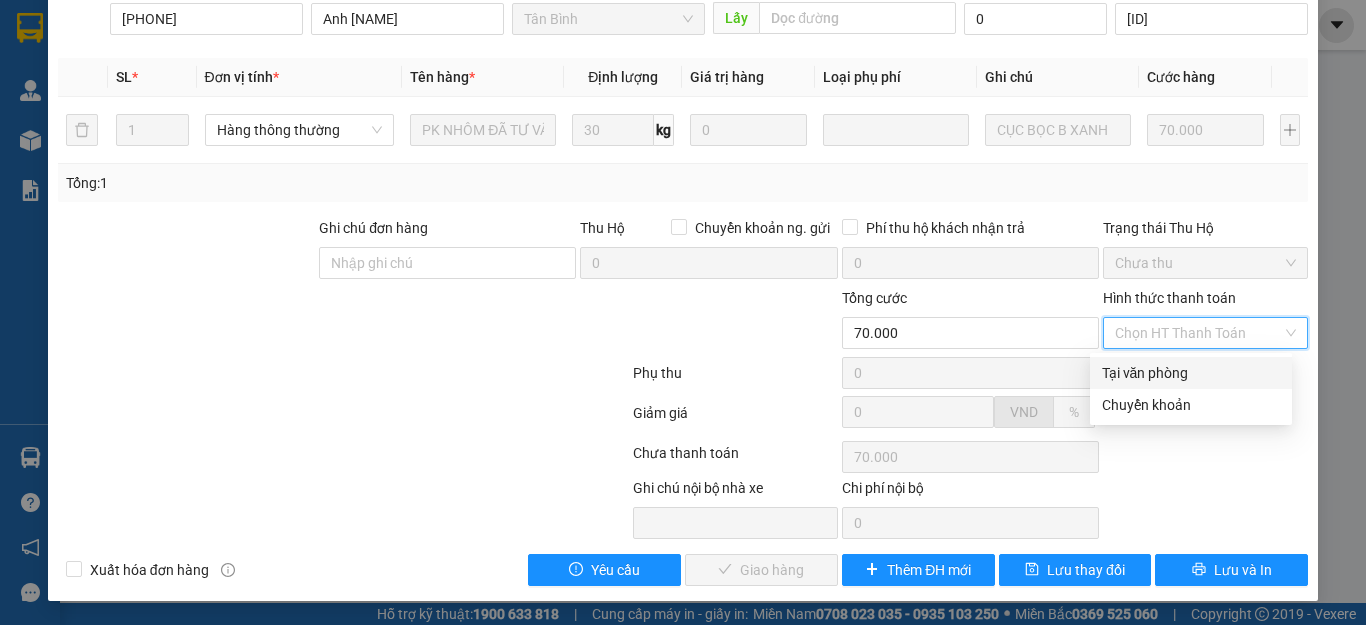 click on "Tại văn phòng" at bounding box center [1191, 373] 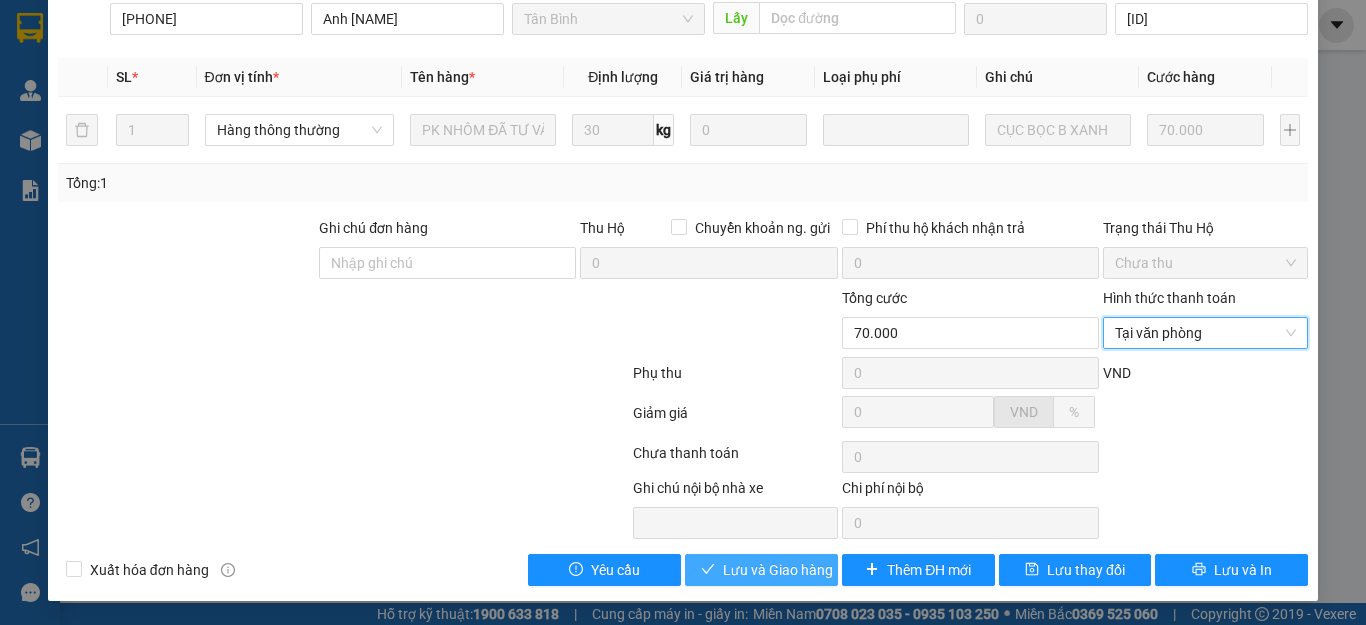 click on "Lưu và Giao hàng" at bounding box center [778, 570] 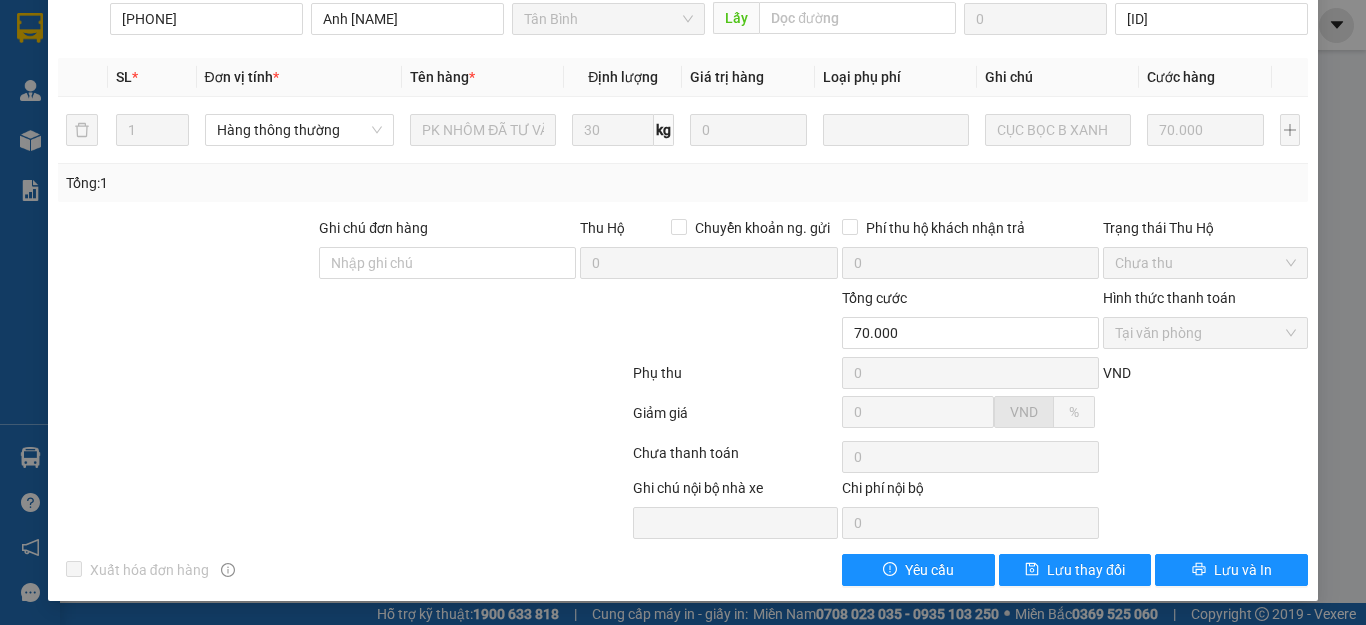 scroll, scrollTop: 0, scrollLeft: 0, axis: both 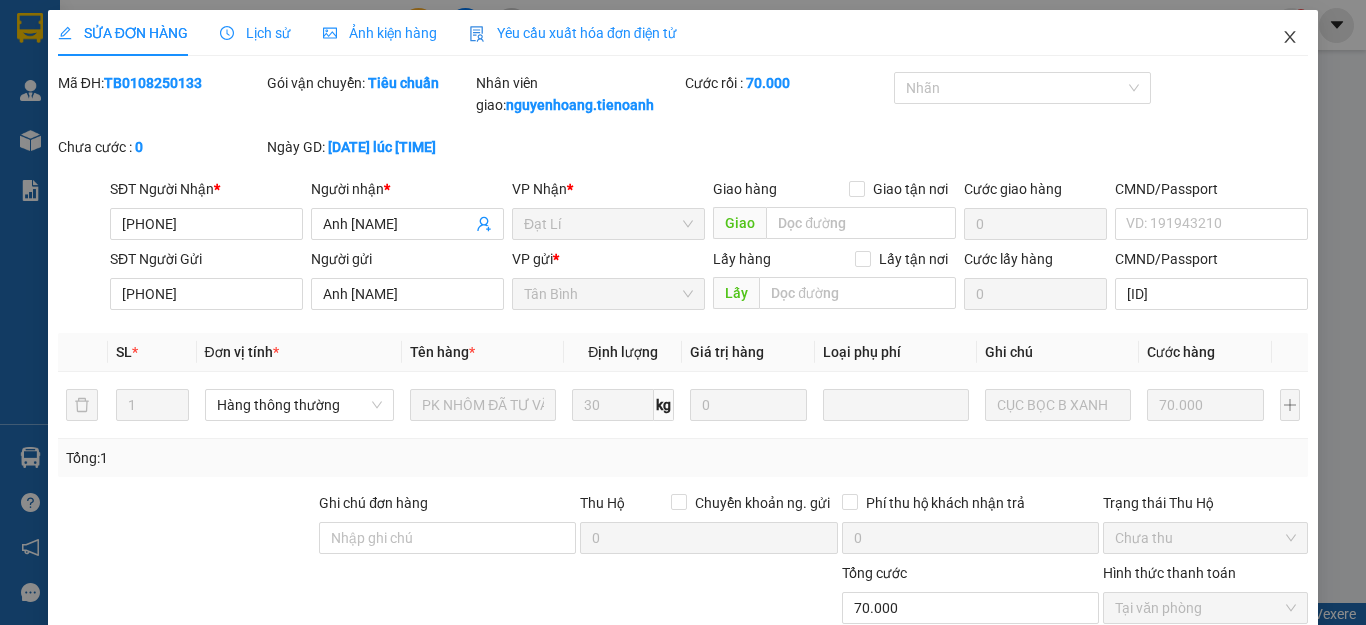 click at bounding box center (1290, 38) 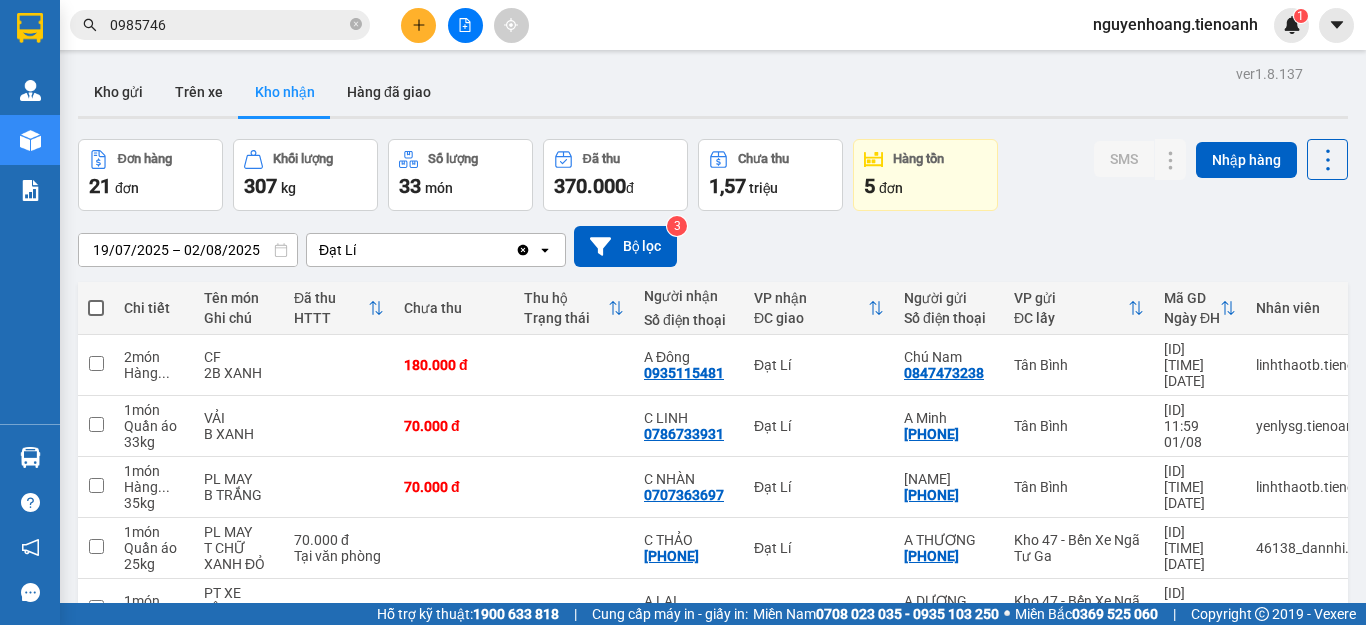click on "0985746" at bounding box center (228, 25) 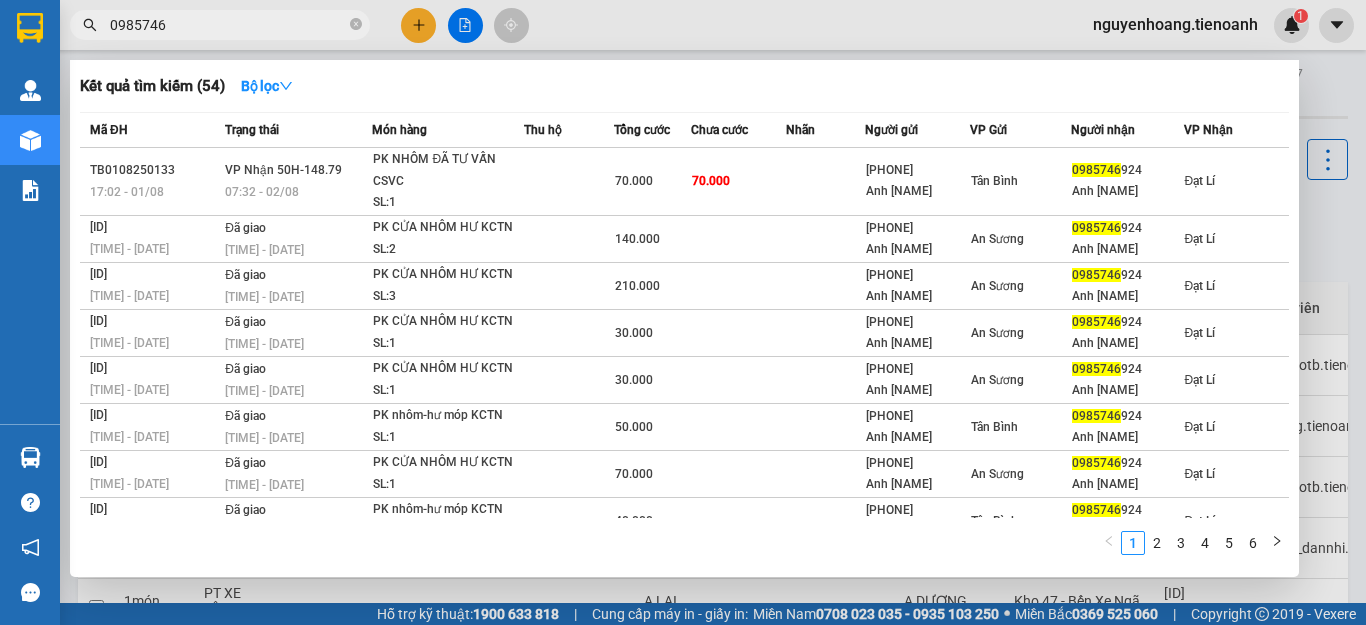 click on "0985746" at bounding box center (228, 25) 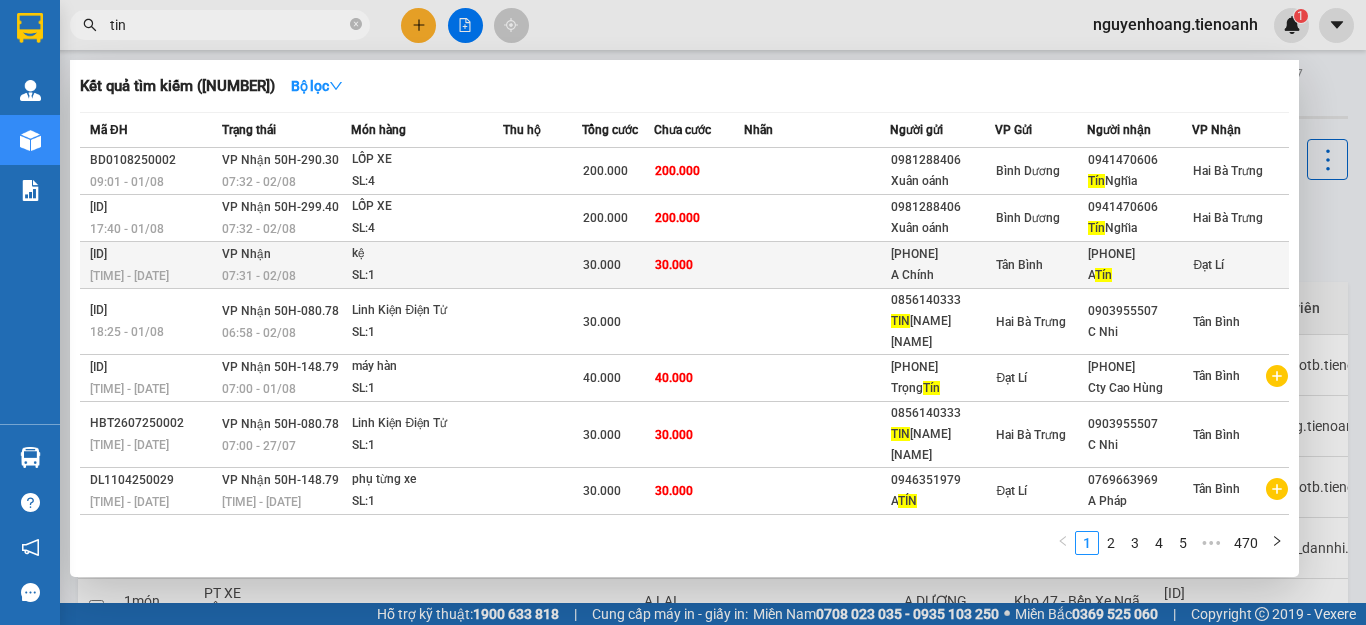 type on "tin" 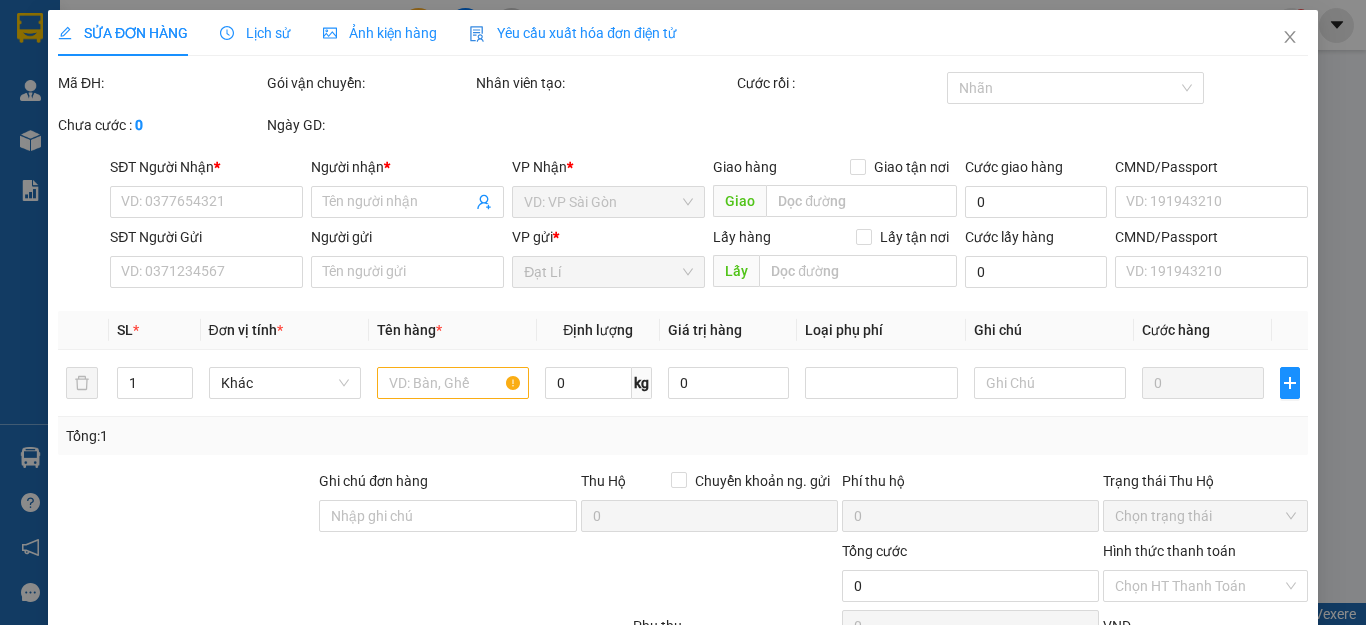type on "[PHONE]" 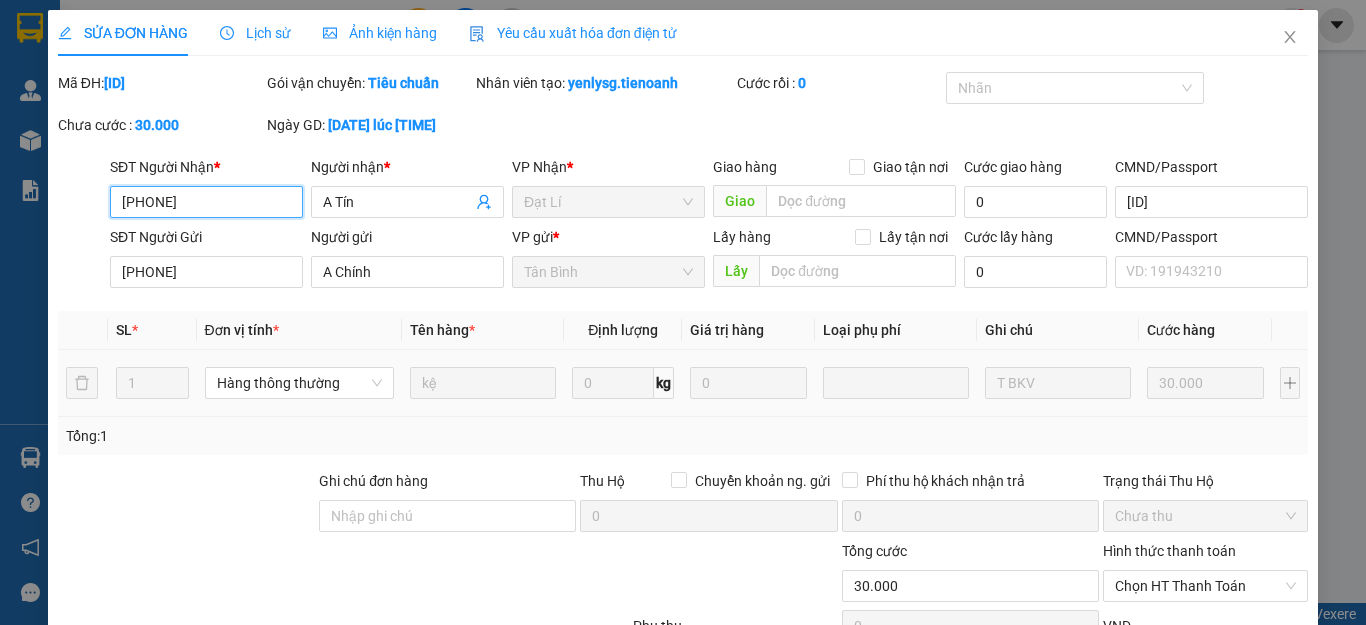 scroll, scrollTop: 200, scrollLeft: 0, axis: vertical 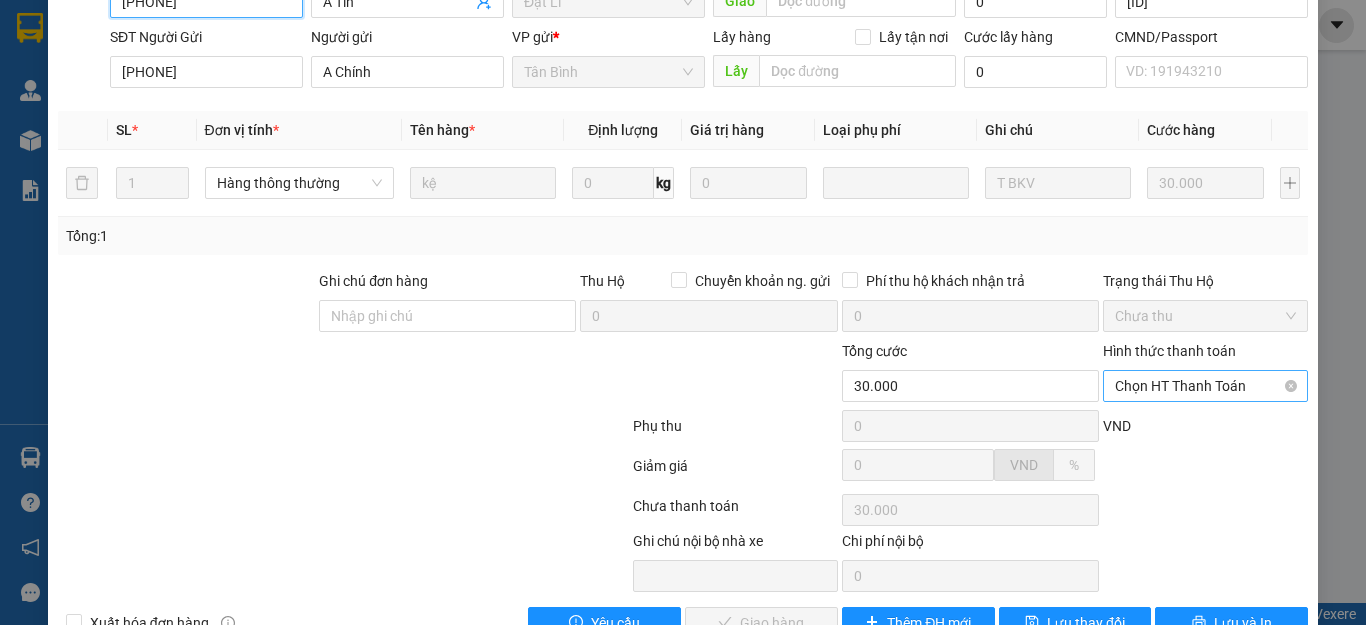 click on "Chọn HT Thanh Toán" at bounding box center [1205, 386] 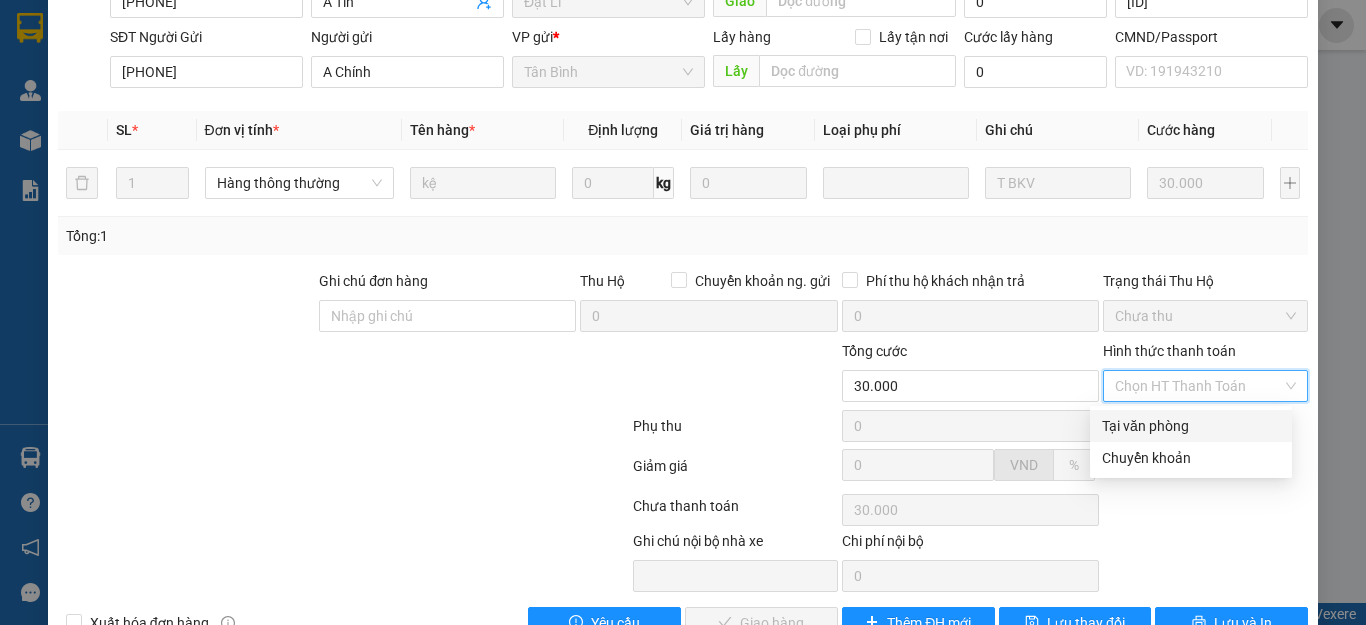 click on "Tại văn phòng" at bounding box center (1191, 426) 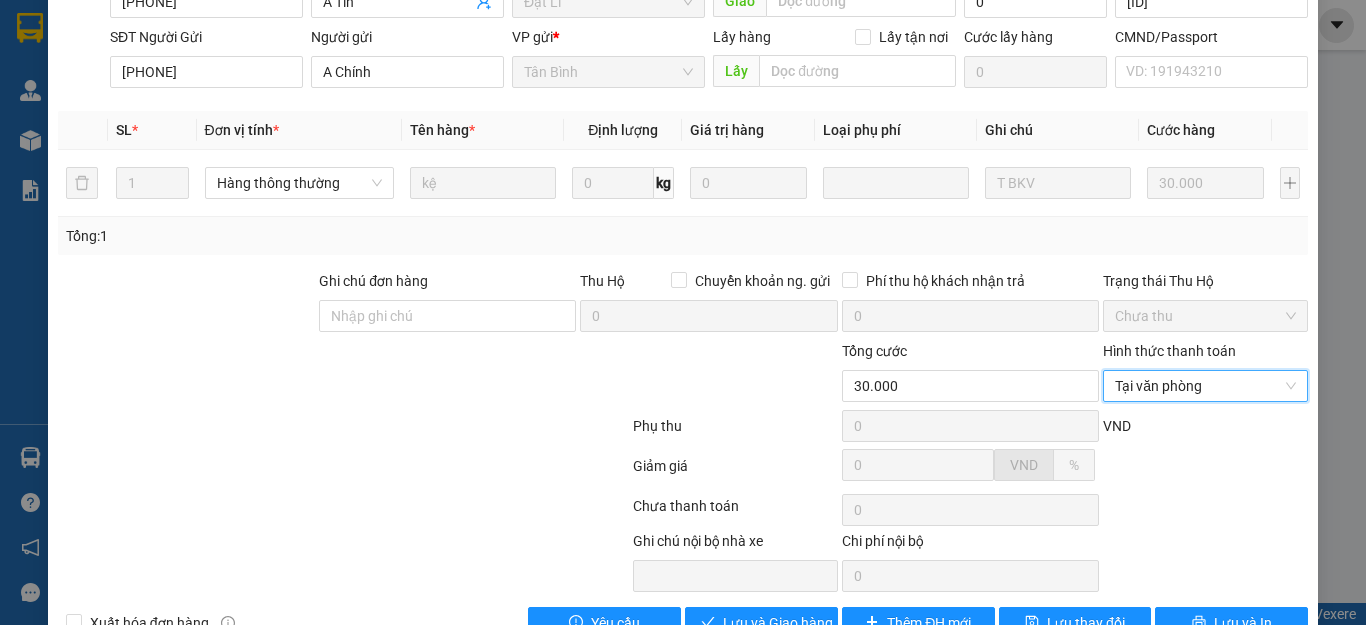 click at bounding box center [343, 430] 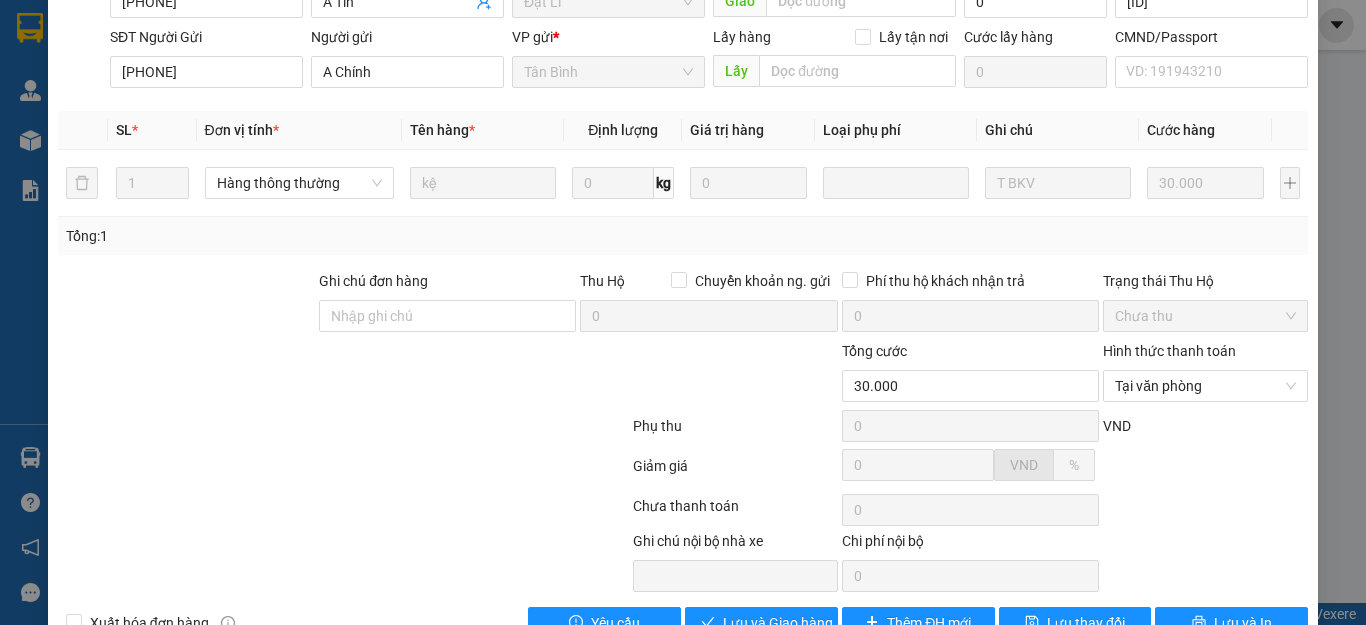 scroll, scrollTop: 253, scrollLeft: 0, axis: vertical 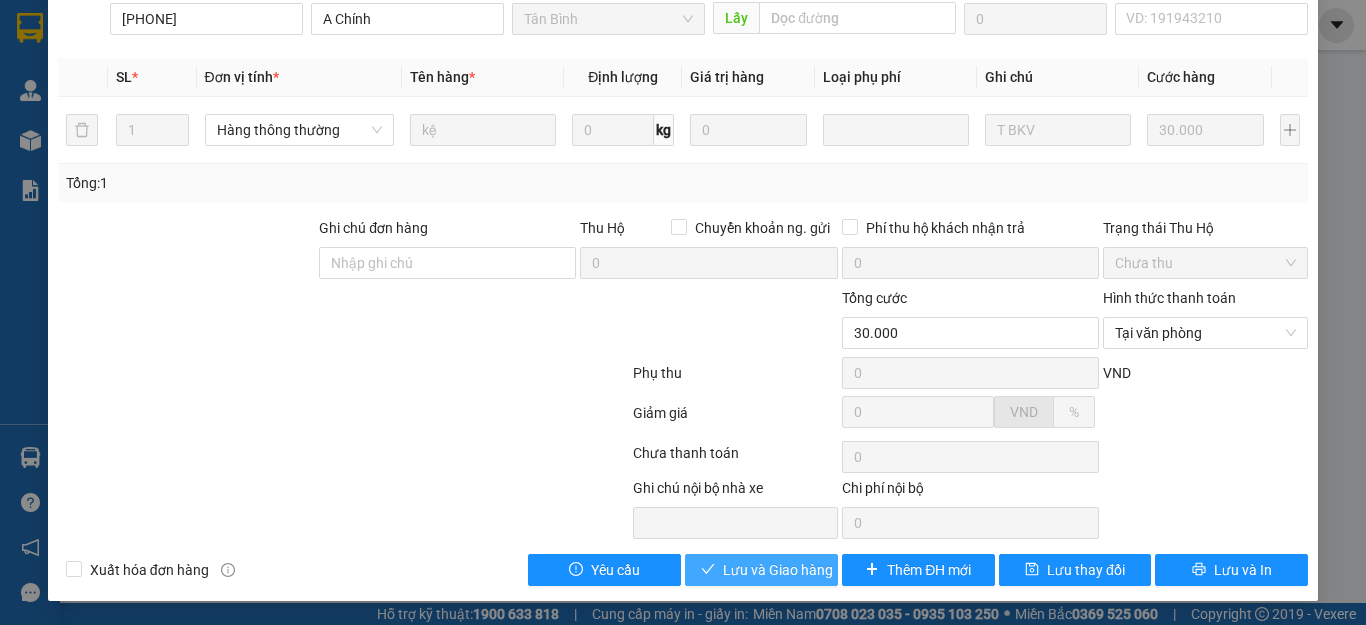 click on "Lưu và Giao hàng" at bounding box center [778, 570] 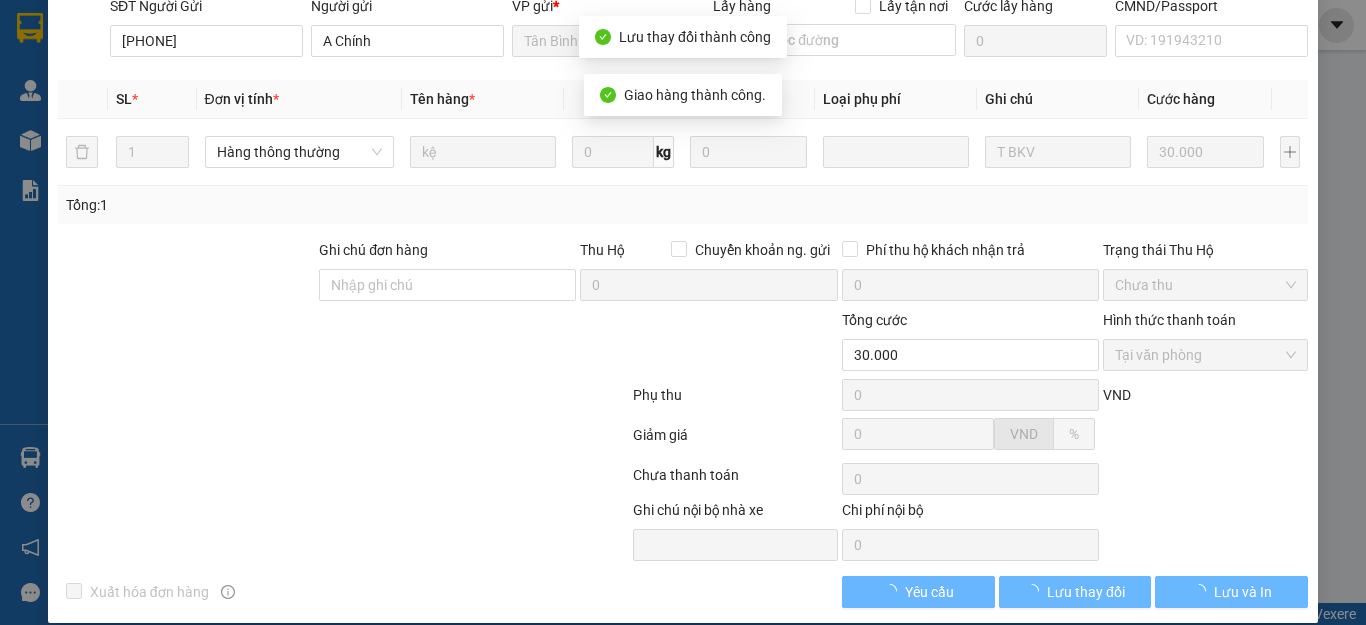 scroll, scrollTop: 22, scrollLeft: 0, axis: vertical 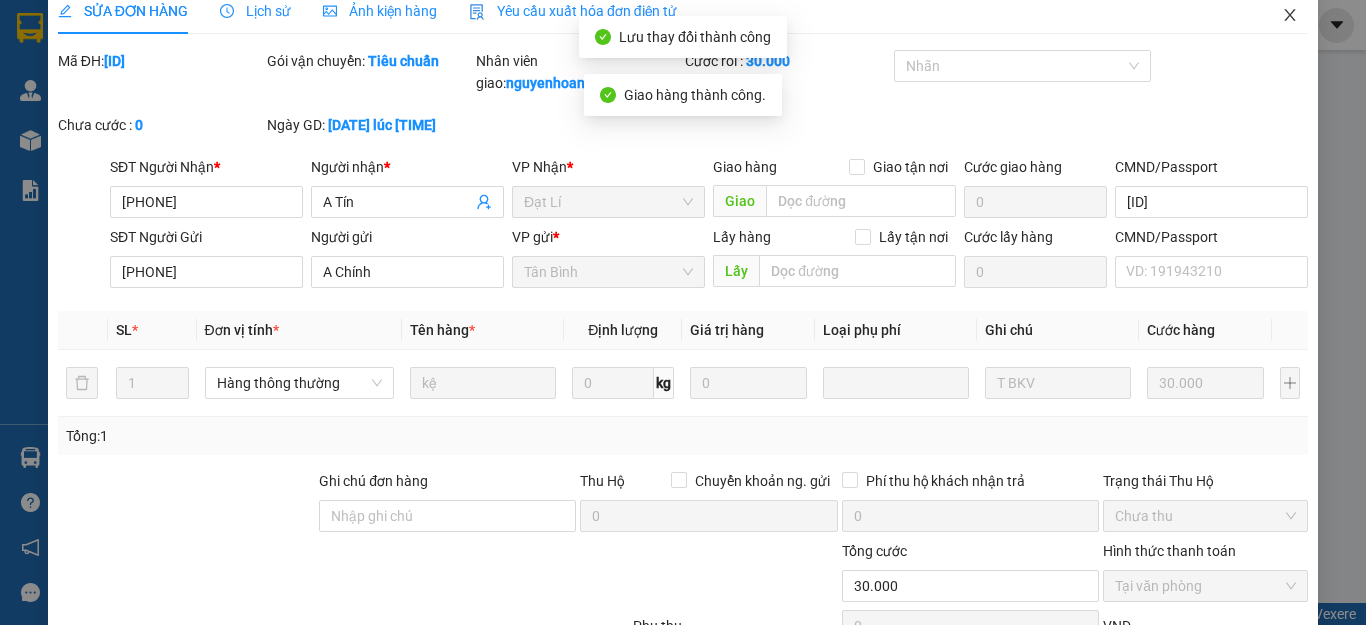 click 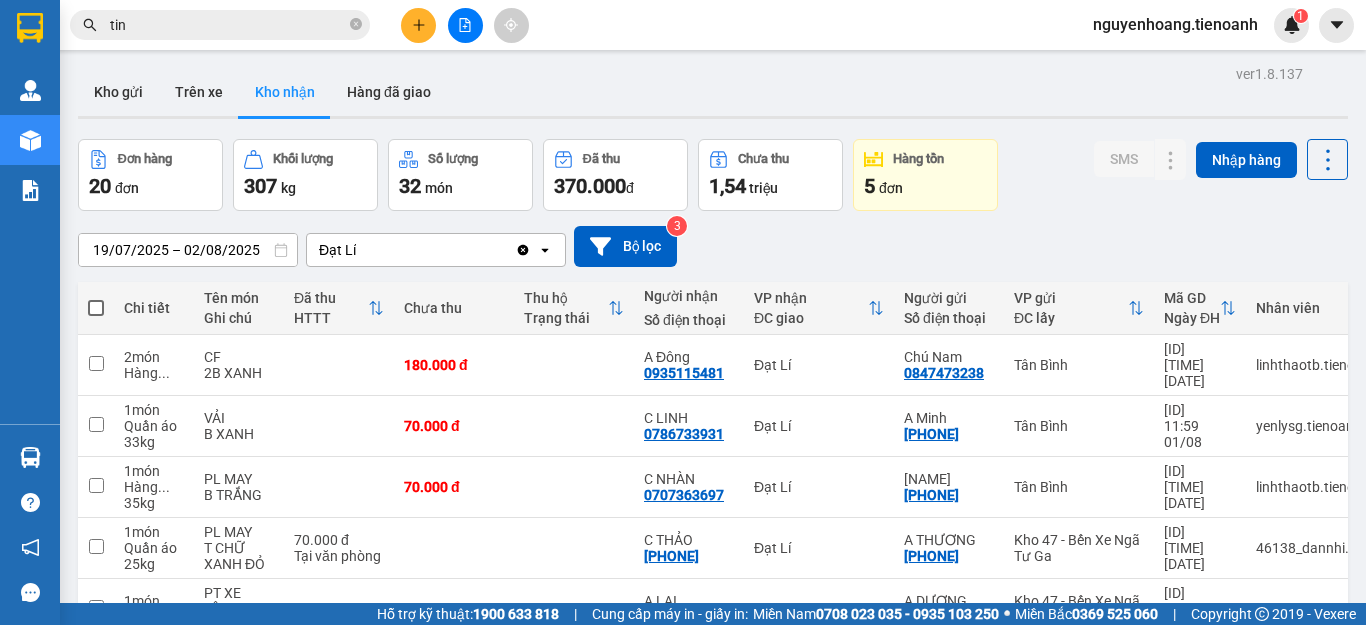 click on "ver  1.8.137 Kho gửi Trên xe Kho nhận Hàng đã giao Đơn hàng 20 đơn Khối lượng 307 kg Số lượng 32 món Đã thu 370.000  đ Chưa thu 1,54   triệu Hàng tồn 5 đơn SMS Nhập hàng 19/07/2025 – 02/08/2025 Press the down arrow key to interact with the calendar and select a date. Press the escape button to close the calendar. Selected date range is from 19/07/2025 to 02/08/2025. Đạt Lí Clear value open Bộ lọc 3 Chi tiết Tên món Ghi chú Đã thu HTTT Chưa thu Thu hộ Trạng thái Người nhận Số điện thoại VP nhận ĐC giao Người gửi Số điện thoại VP gửi ĐC lấy Mã GD Ngày ĐH Nhân viên SMS Nhãn 2  món Hàng ... CF 2B XANH 180.000 đ A Đông 0935115481 Đạt Lí Chú Nam 0847473238 Tân Bình TB0108250049 12:01 01/08 linhthaotb.tienoanh 1 Nhãn 1  món Quần áo 33  kg VẢI  B XANH 70.000 đ C LINH 0786733931 Đạt Lí A Minh 0961970771 Tân Bình TB0108250048 11:59 01/08 yenlysg.tienoanh 1 Nhãn 1  món Hàng ... 35  kg PL MAY 1" at bounding box center (683, 301) 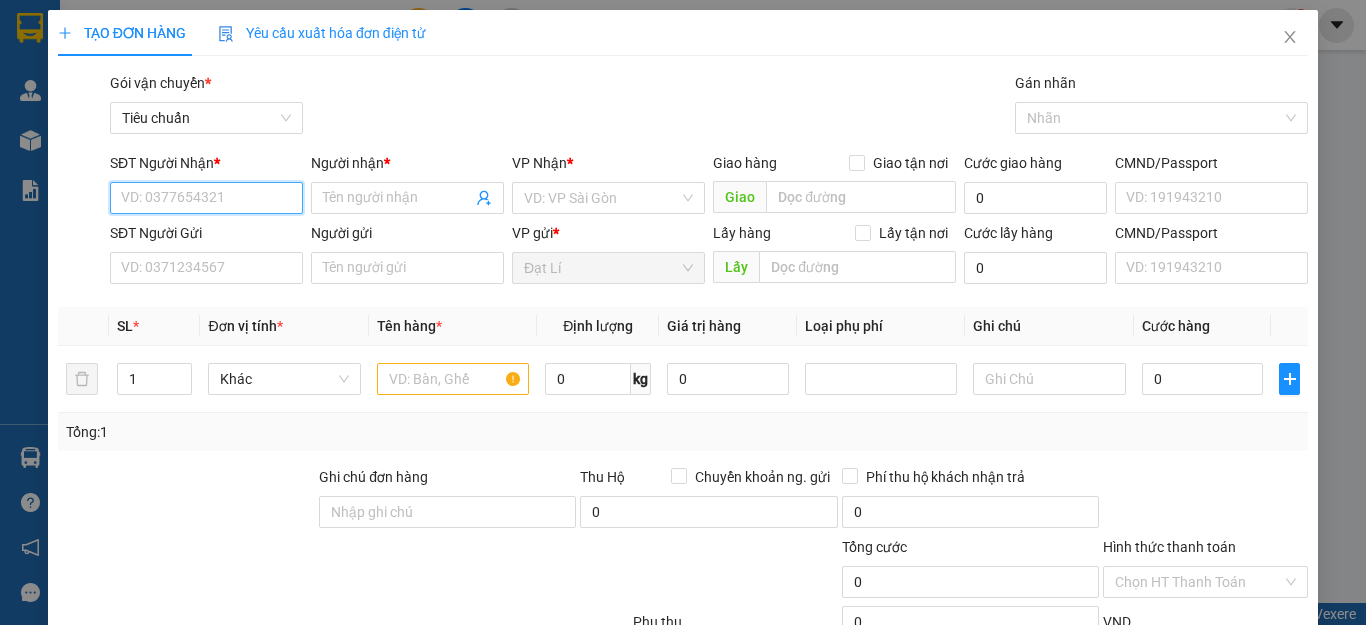 click on "SĐT Người Nhận  *" at bounding box center (206, 198) 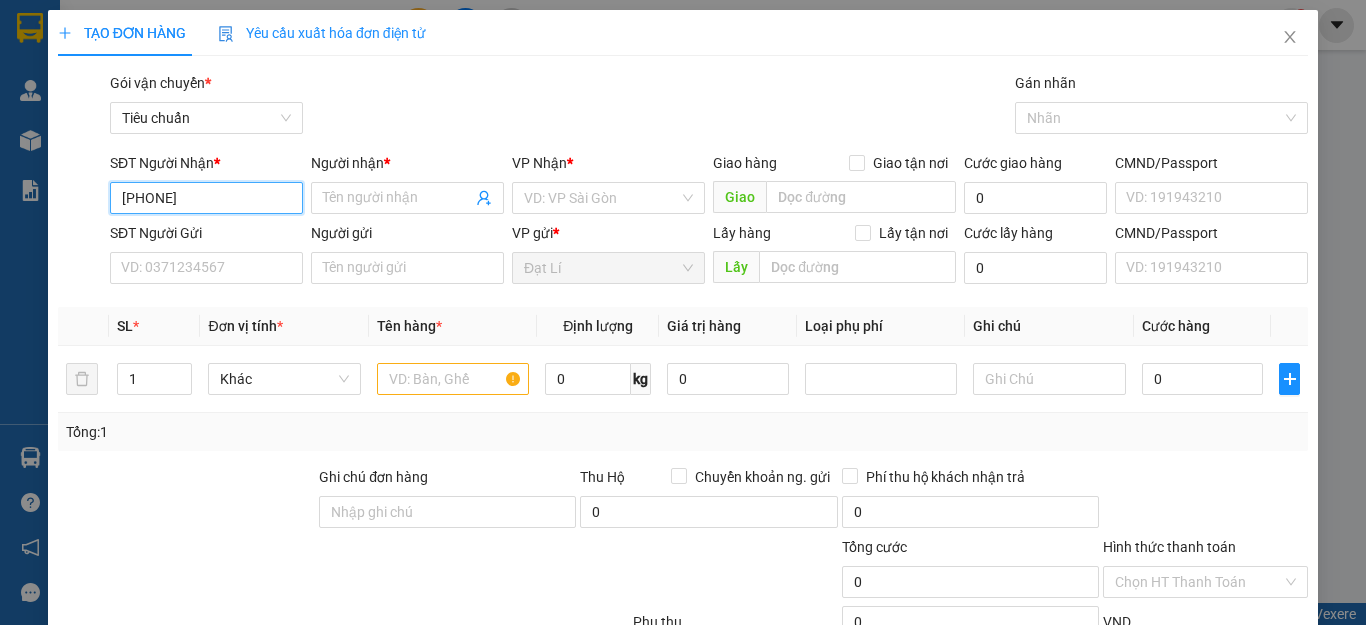 click on "0908799261" at bounding box center [206, 198] 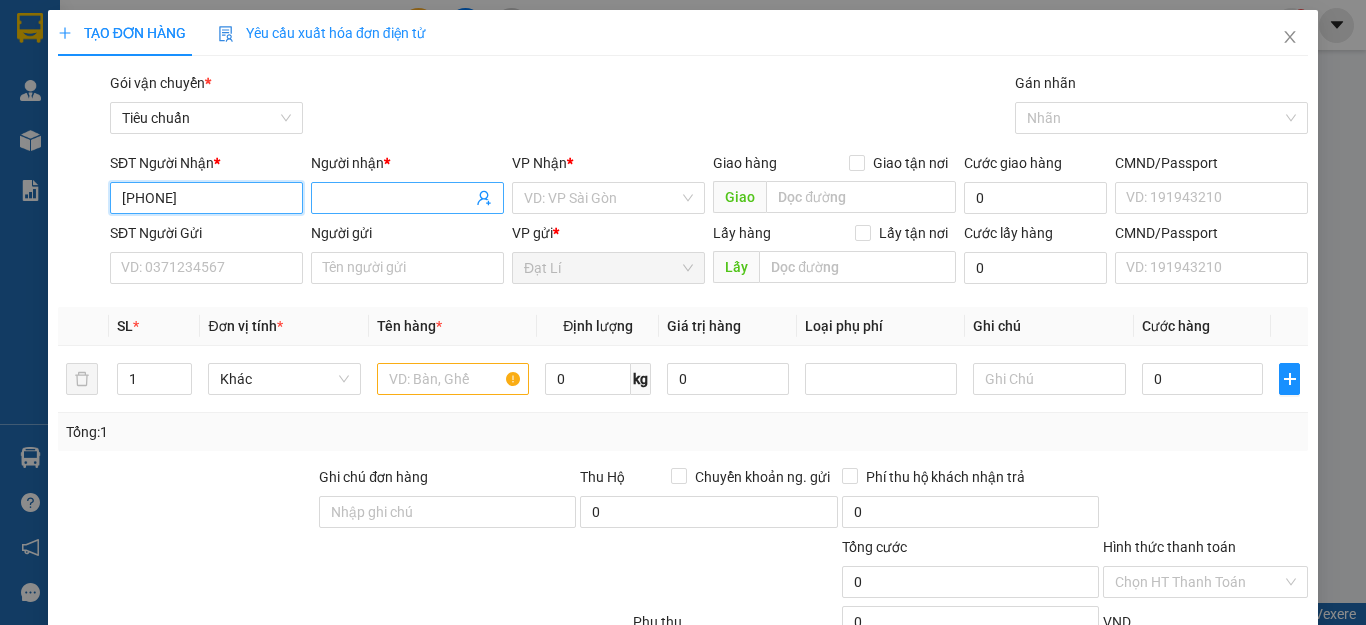 type on "0908799261" 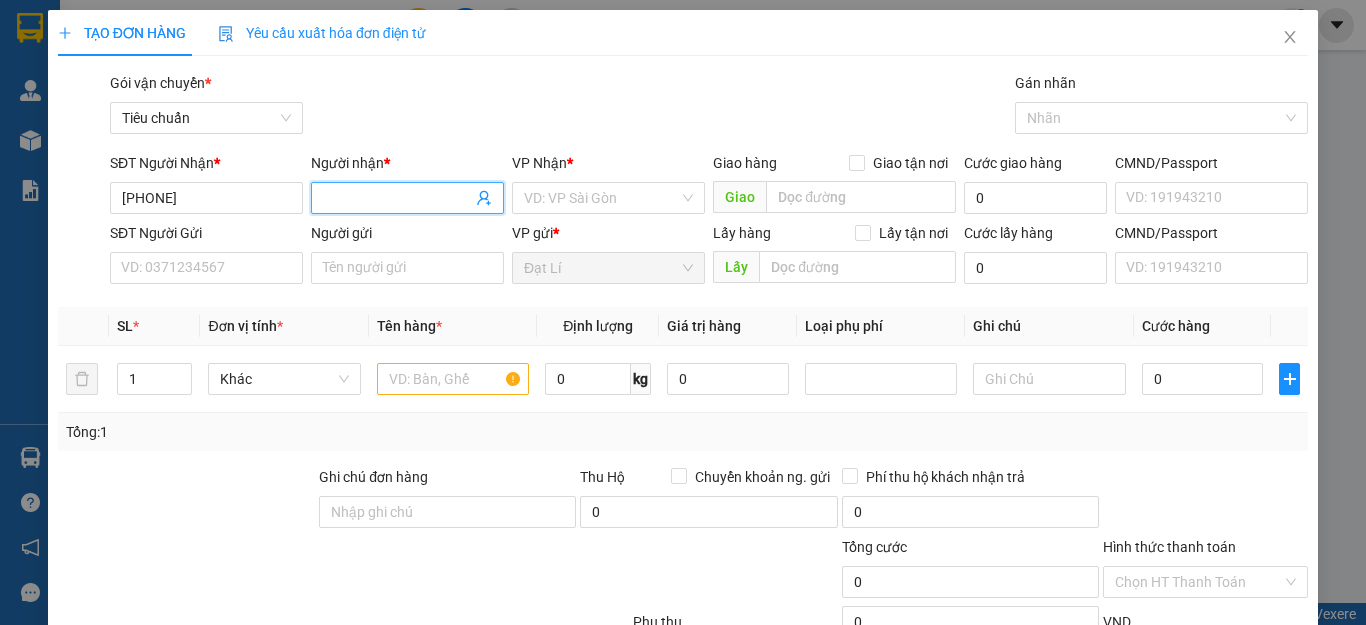 click on "Người nhận  *" at bounding box center (397, 198) 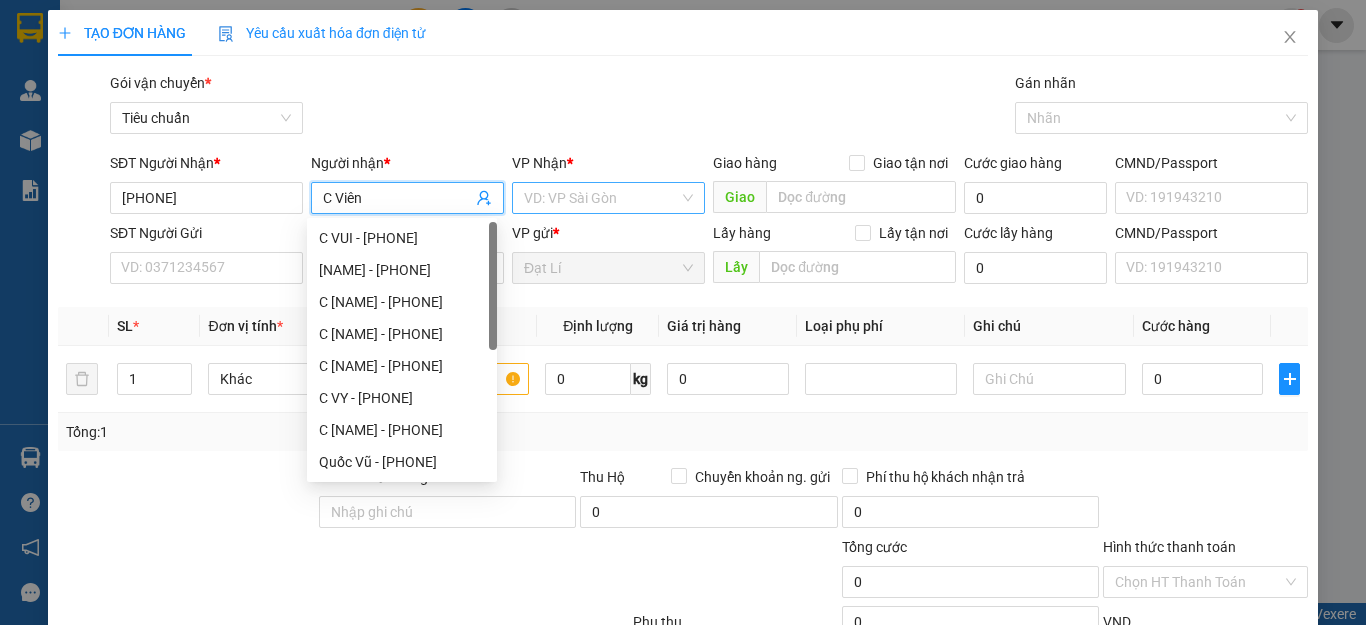 type on "C Viên" 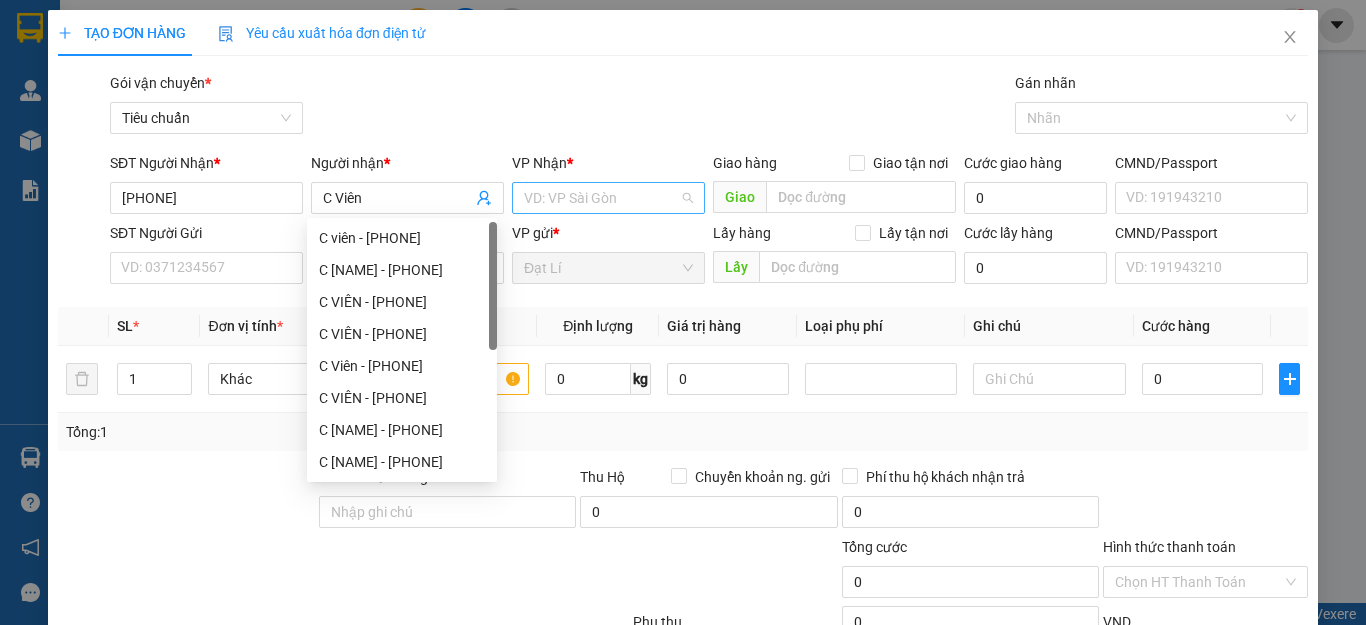 click at bounding box center (601, 198) 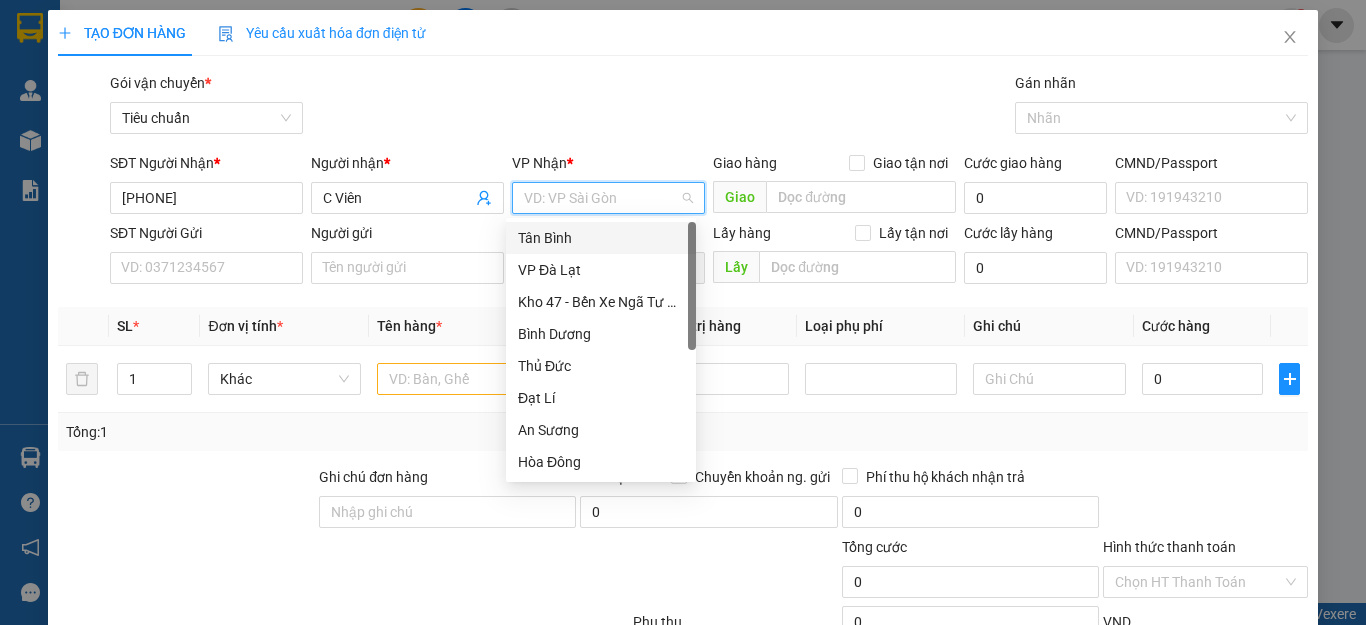 click on "Tân Bình" at bounding box center (601, 238) 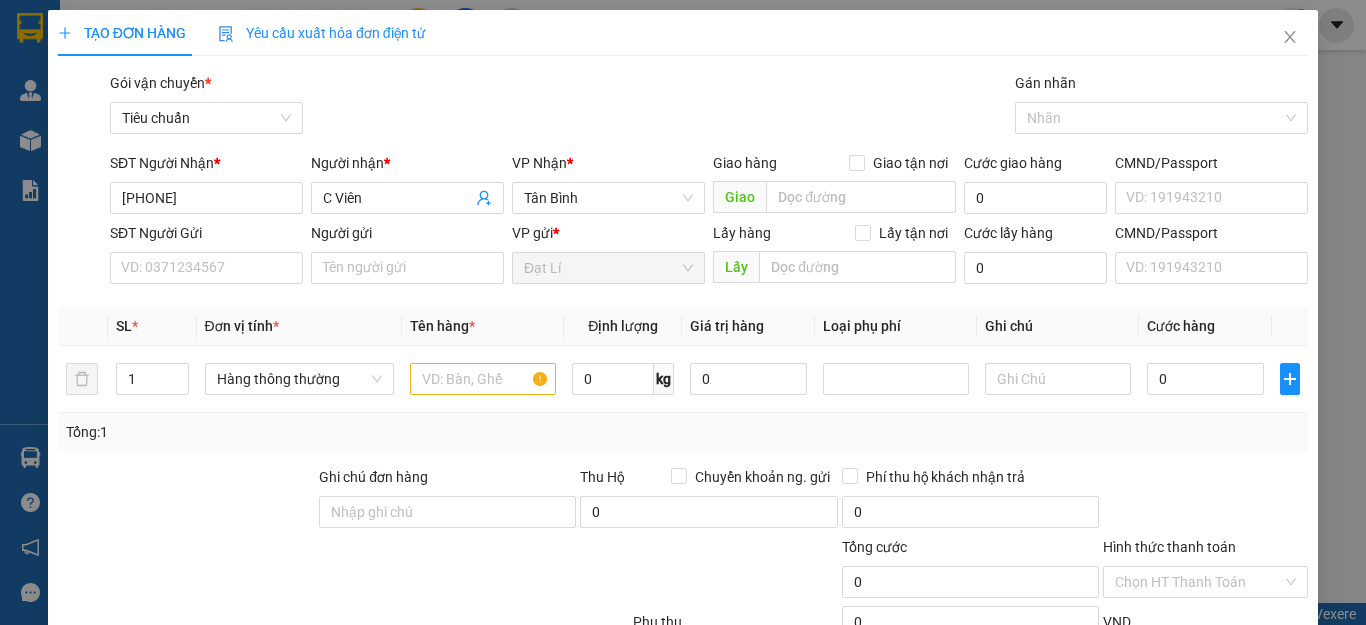 click on "Gói vận chuyển  * Tiêu chuẩn Gán nhãn   Nhãn" at bounding box center [709, 107] 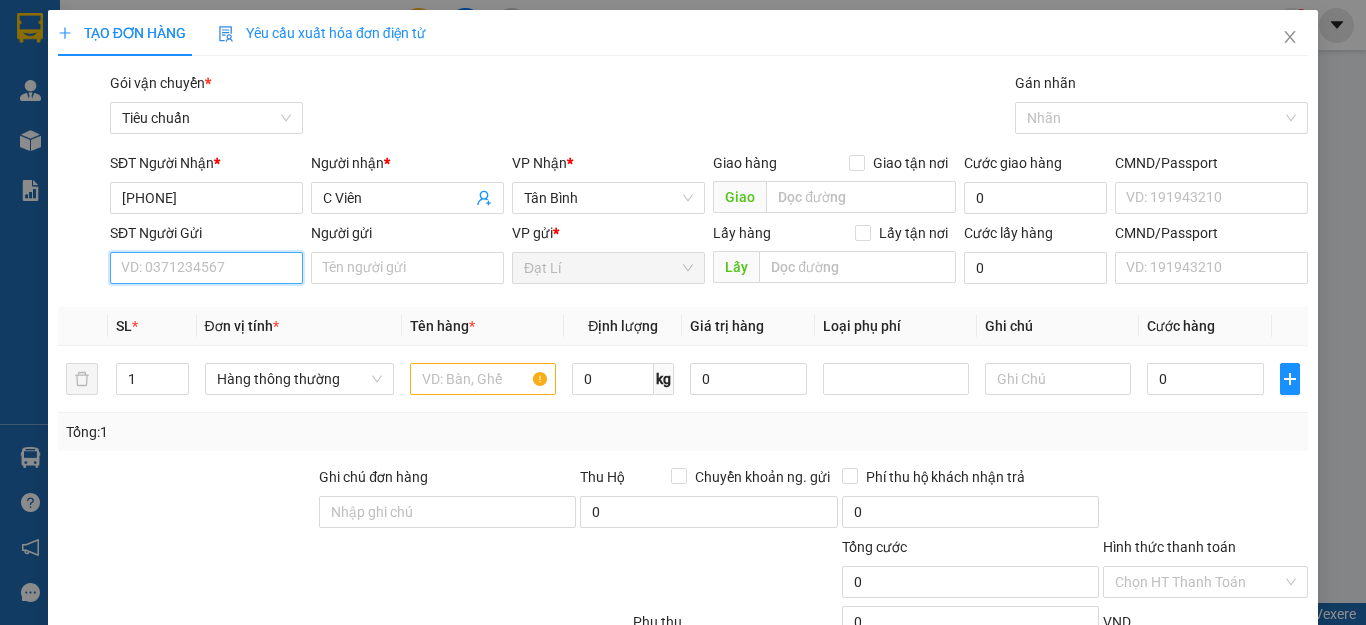 drag, startPoint x: 156, startPoint y: 256, endPoint x: 175, endPoint y: 270, distance: 23.600847 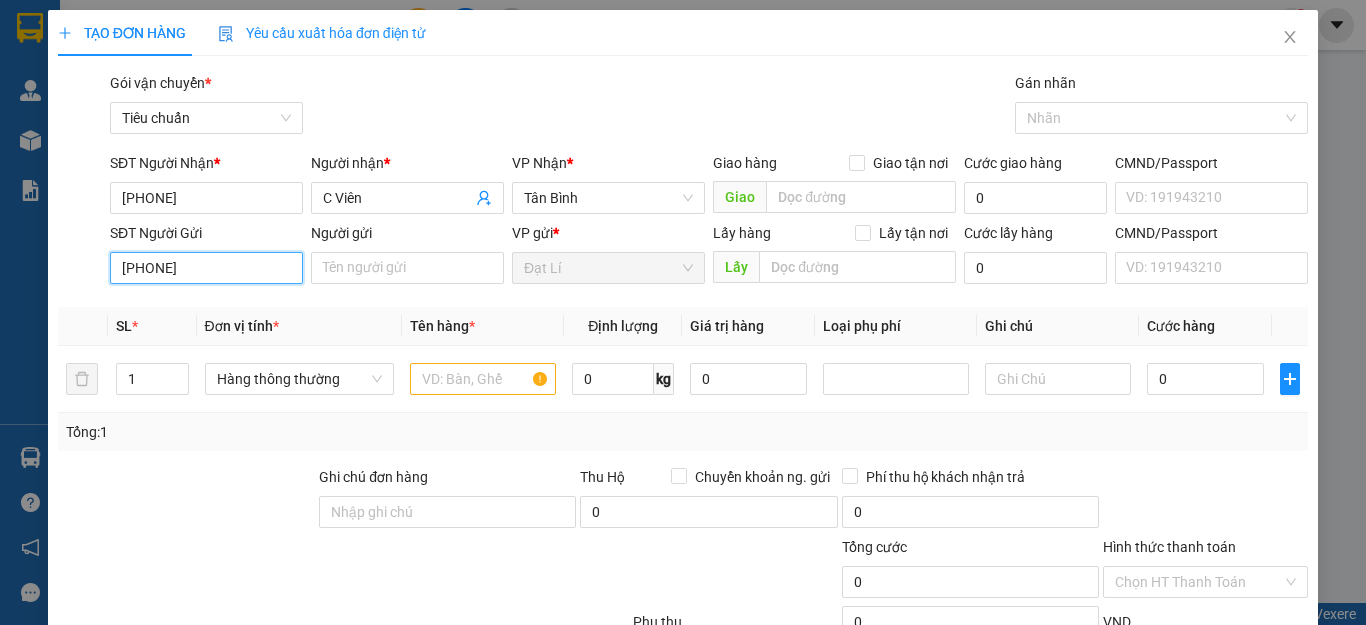click on "0907939412" at bounding box center [206, 268] 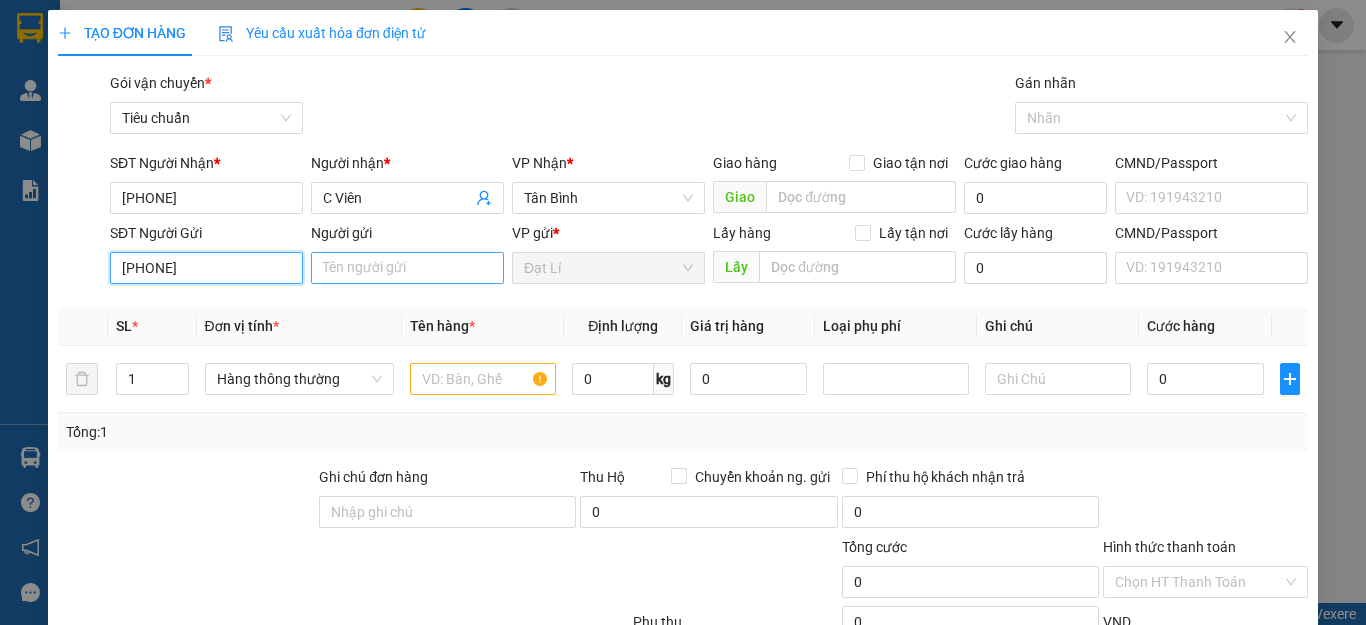 type on "0907939412" 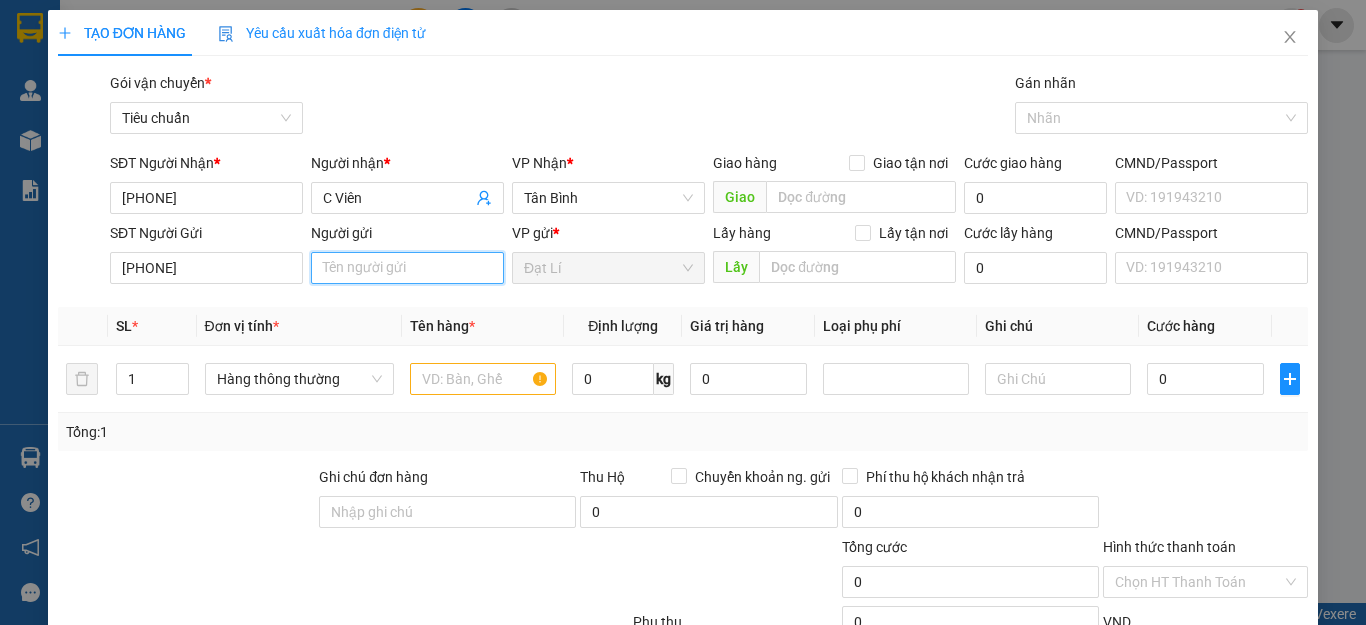 click on "Người gửi" at bounding box center (407, 268) 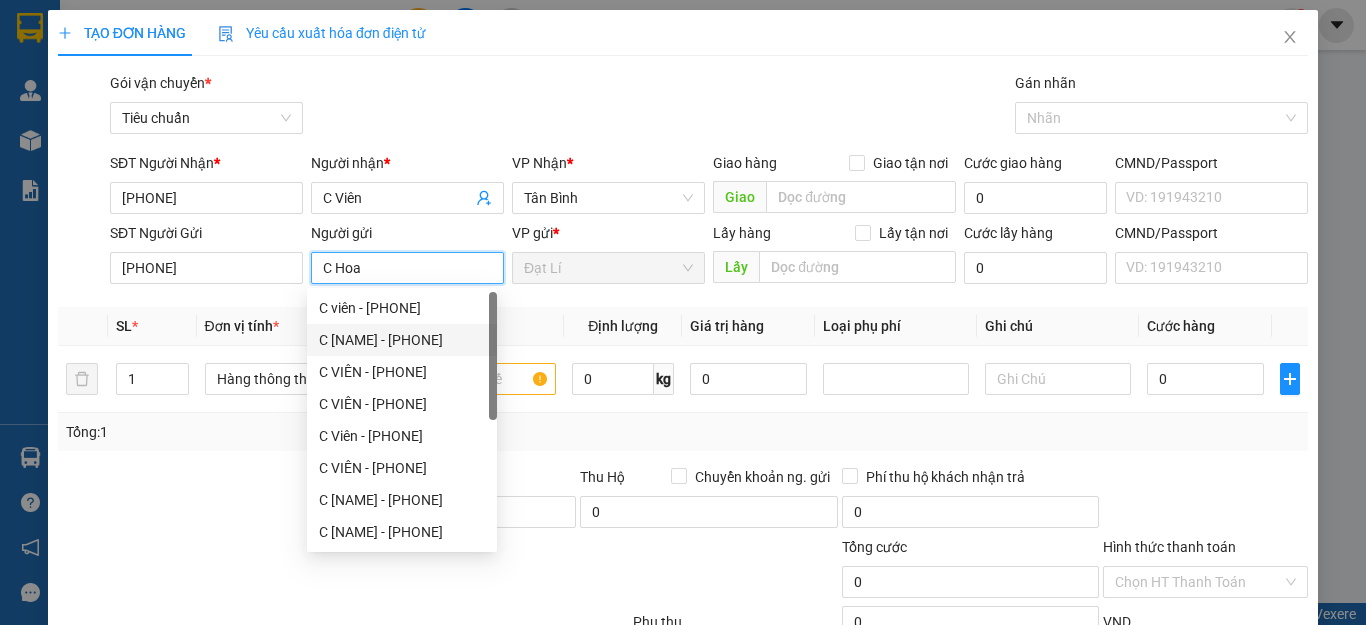 type on "C Hoa" 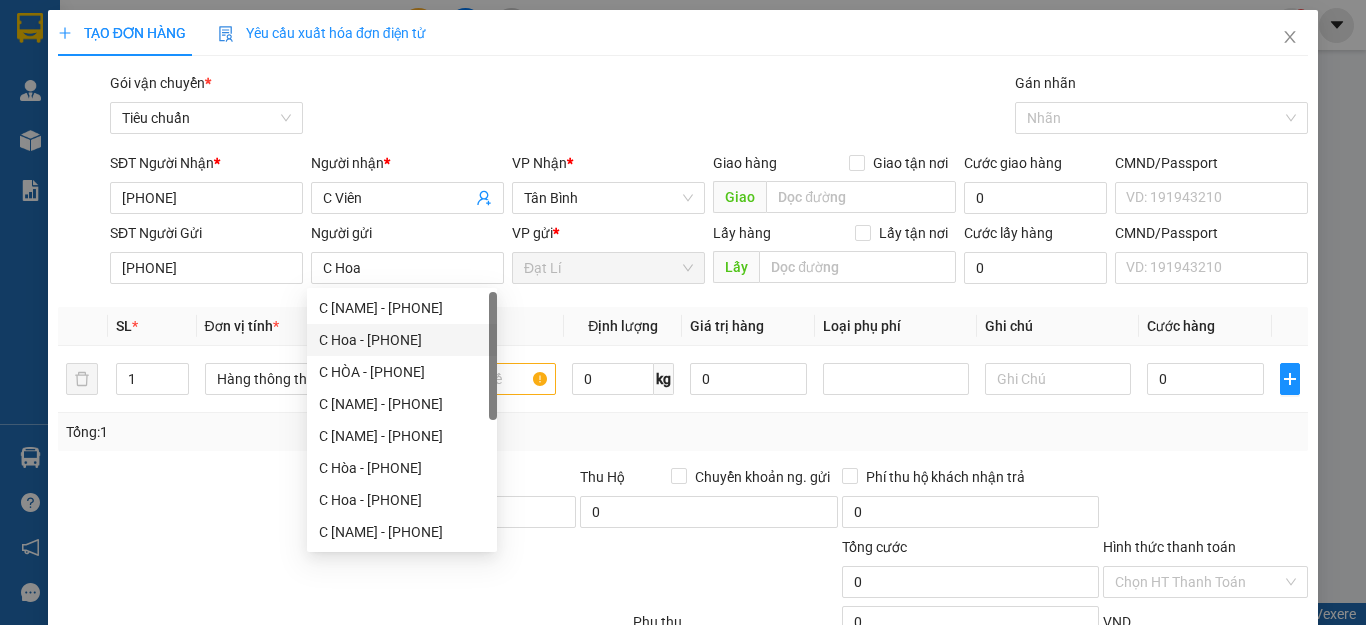click at bounding box center (186, 501) 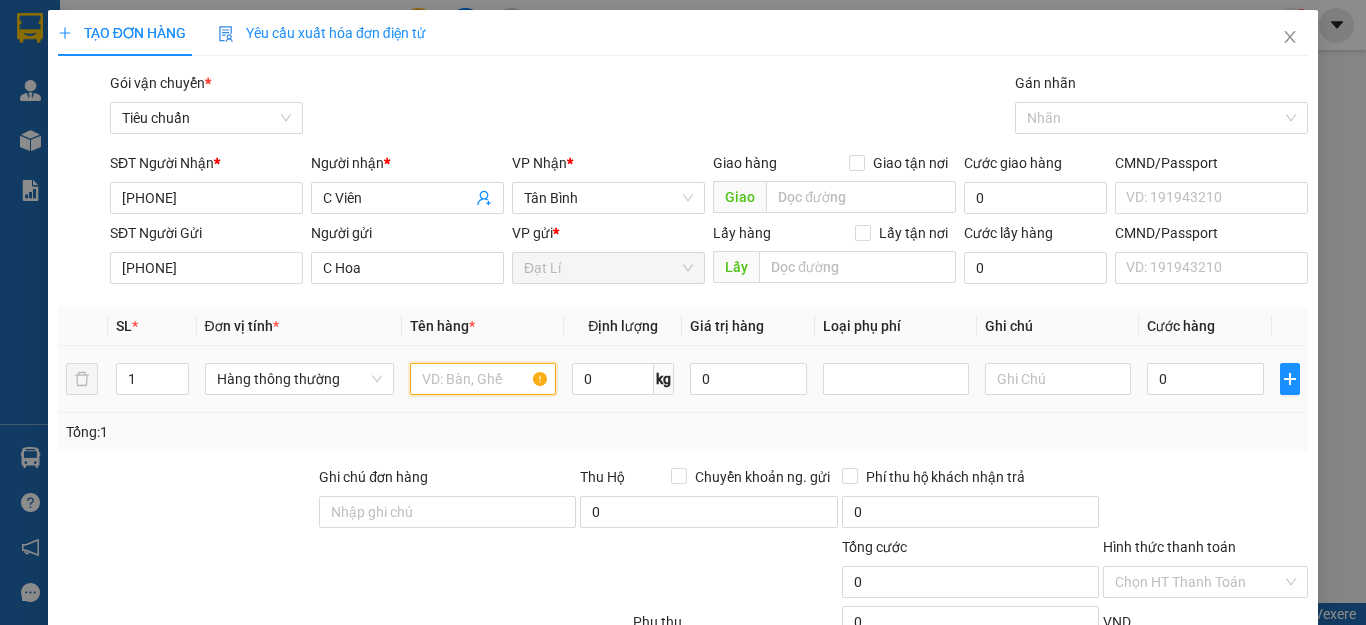 click at bounding box center [483, 379] 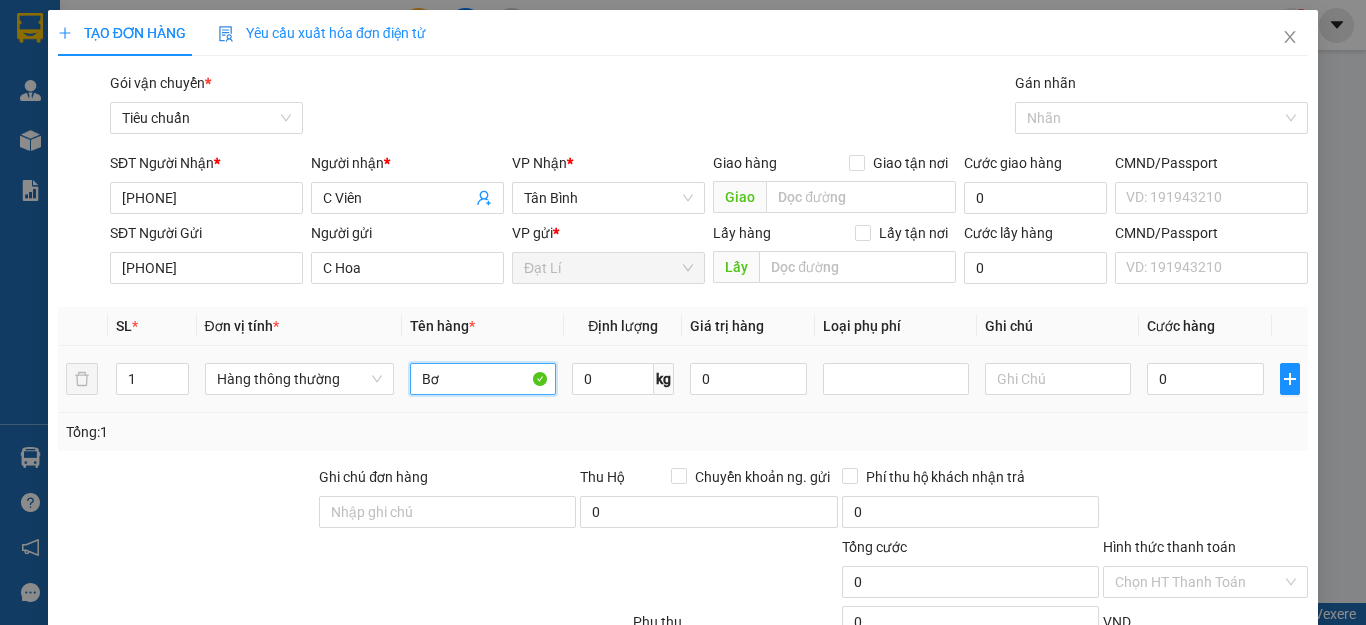 type on "Bơ" 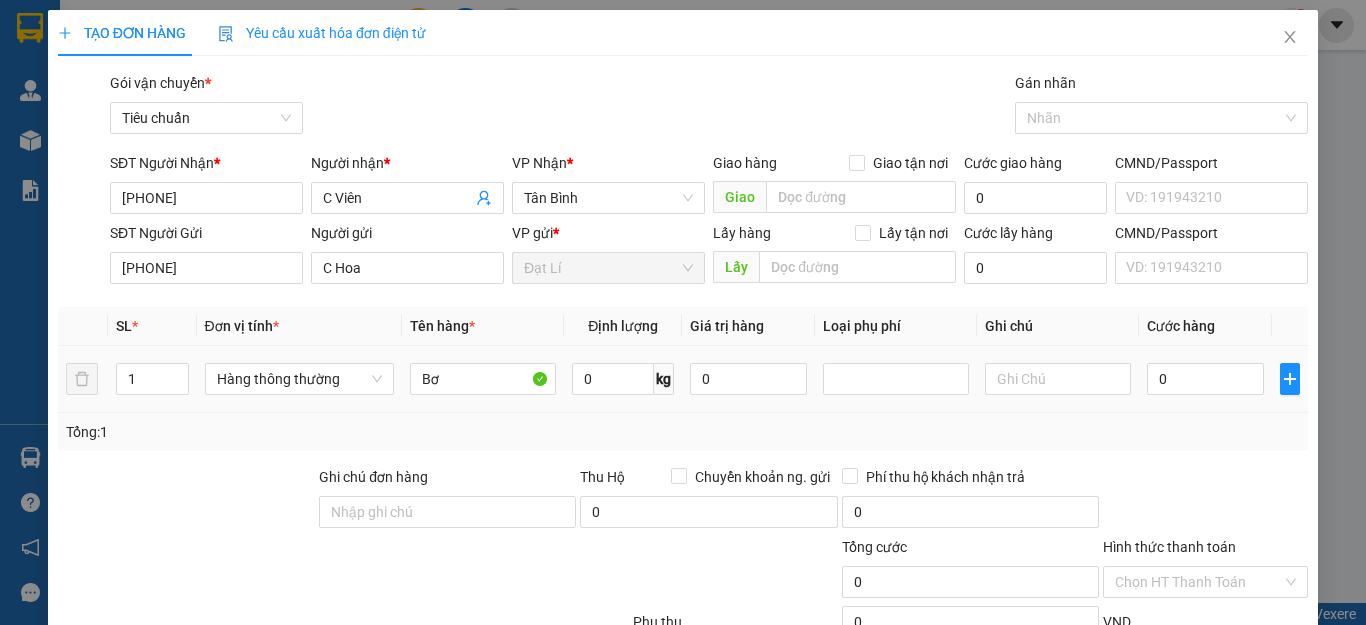 click on "0 kg" at bounding box center [623, 379] 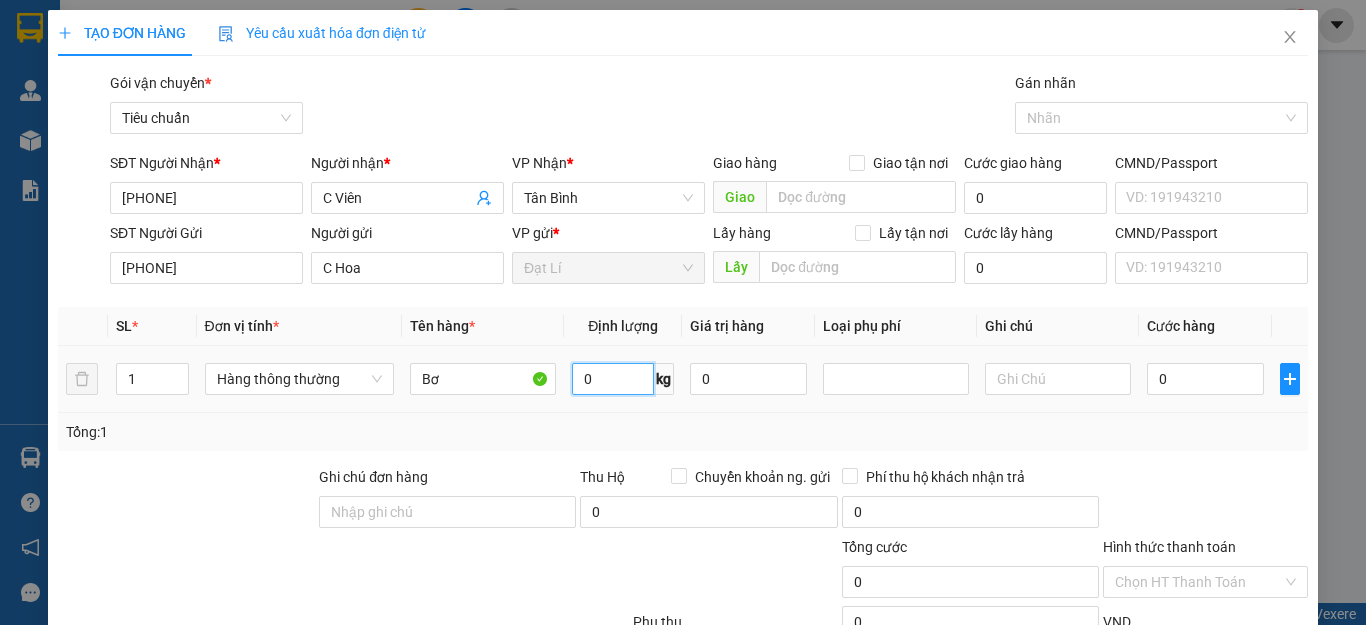 click on "0" at bounding box center (613, 379) 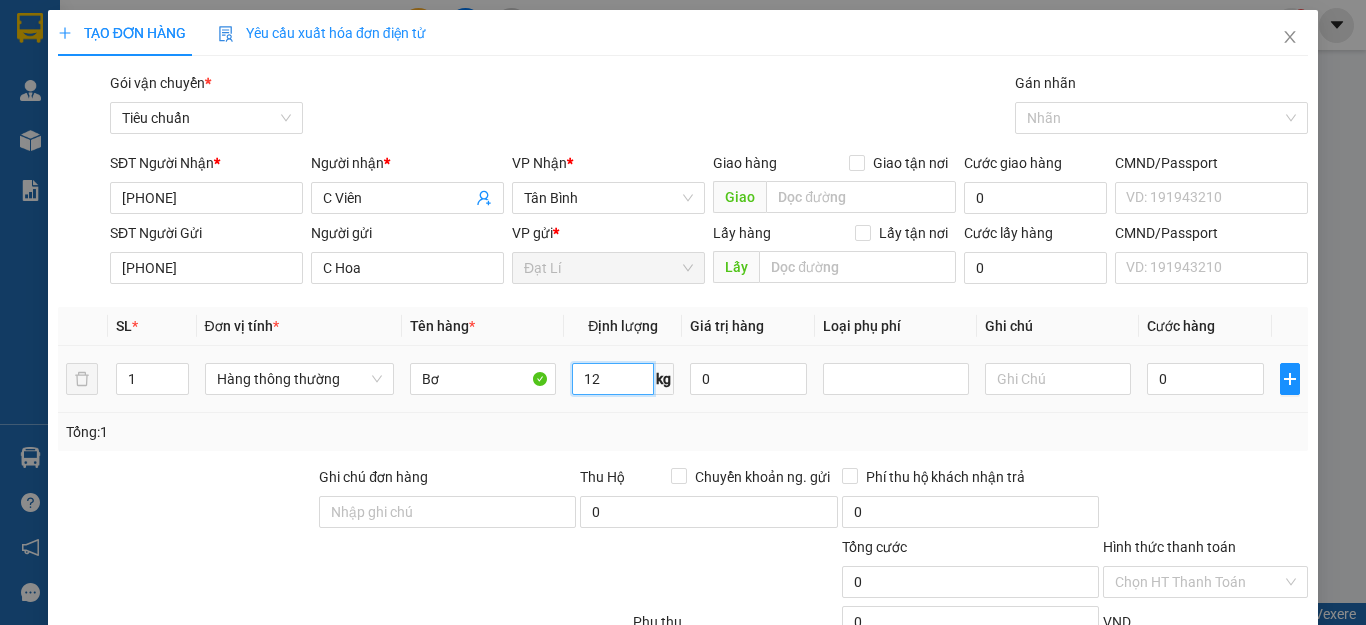 type on "12" 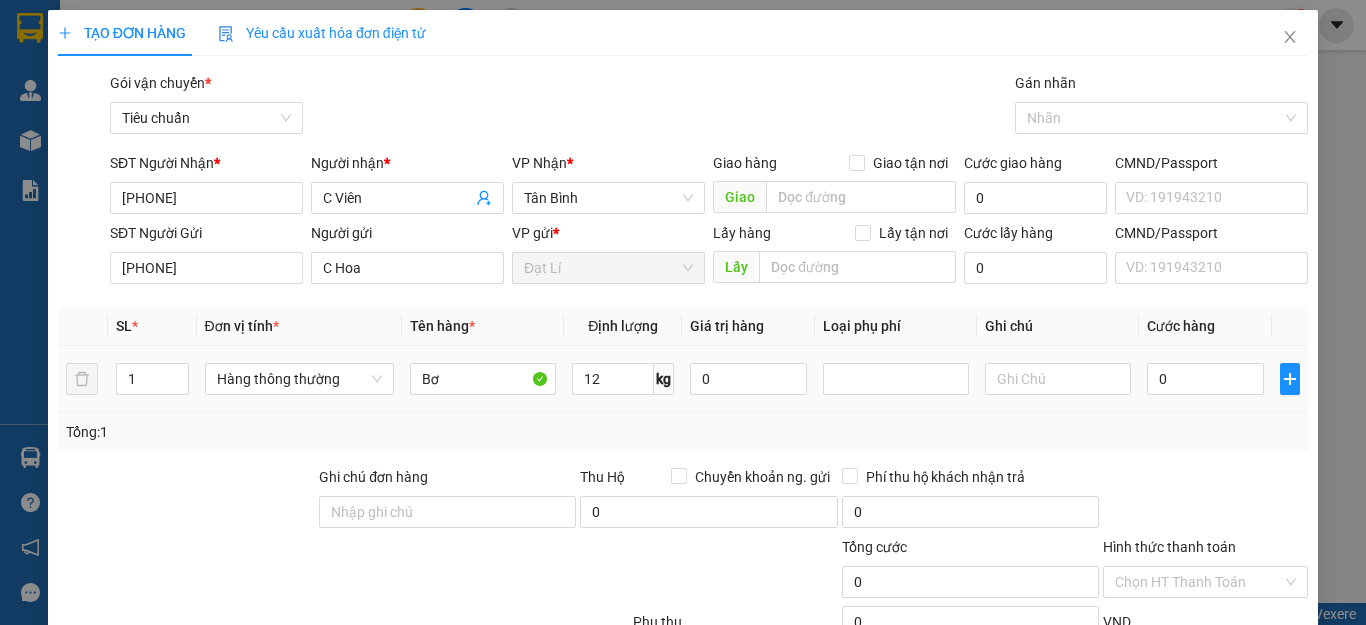 click on "Tổng:  1" at bounding box center (683, 432) 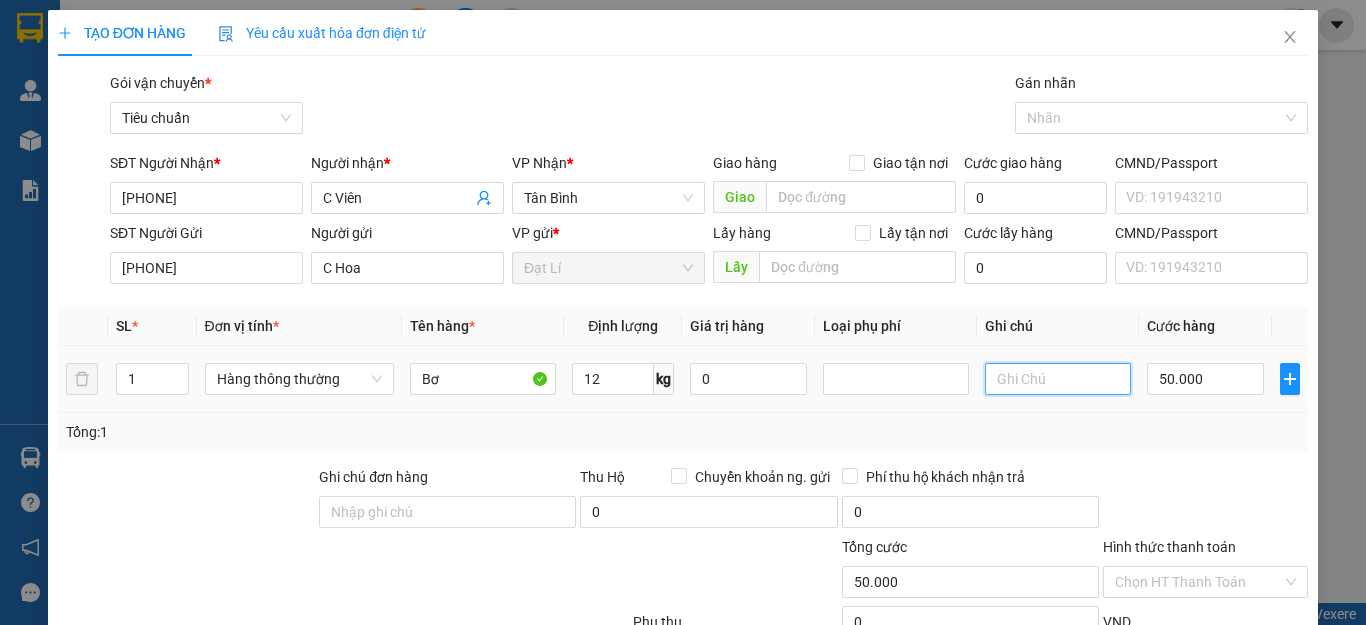 type on "50.000" 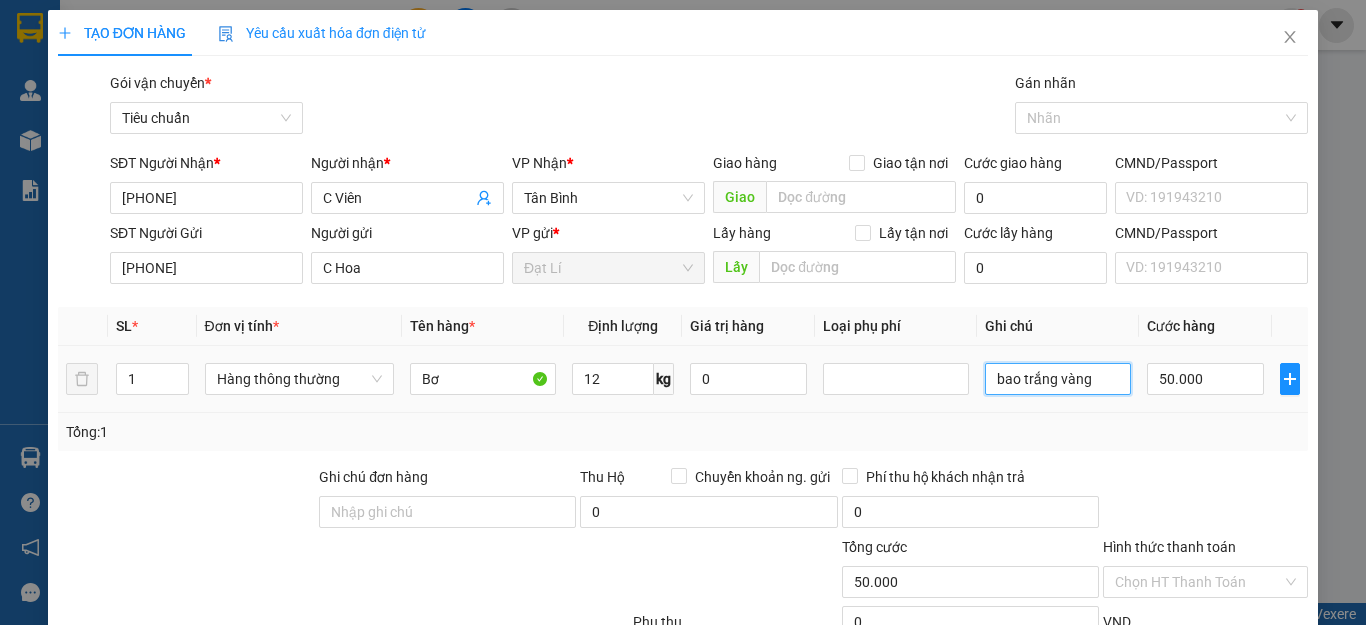 type on "bao trắng vàng" 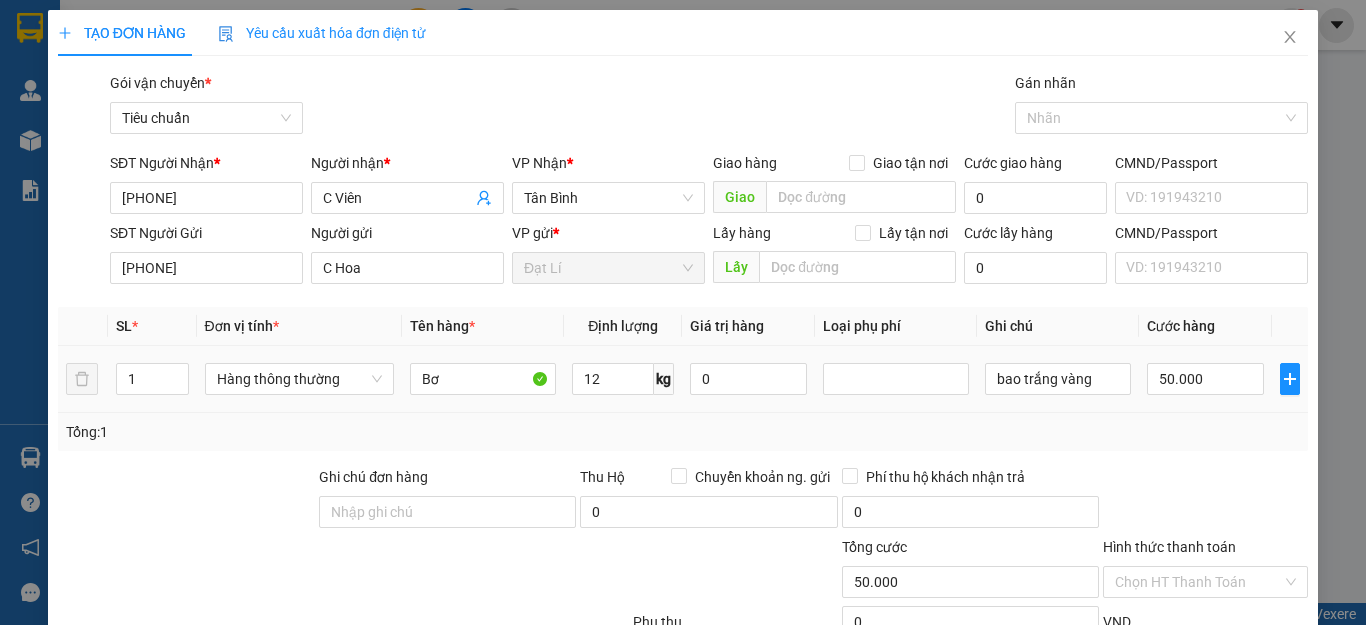 click on "50.000" at bounding box center [1205, 379] 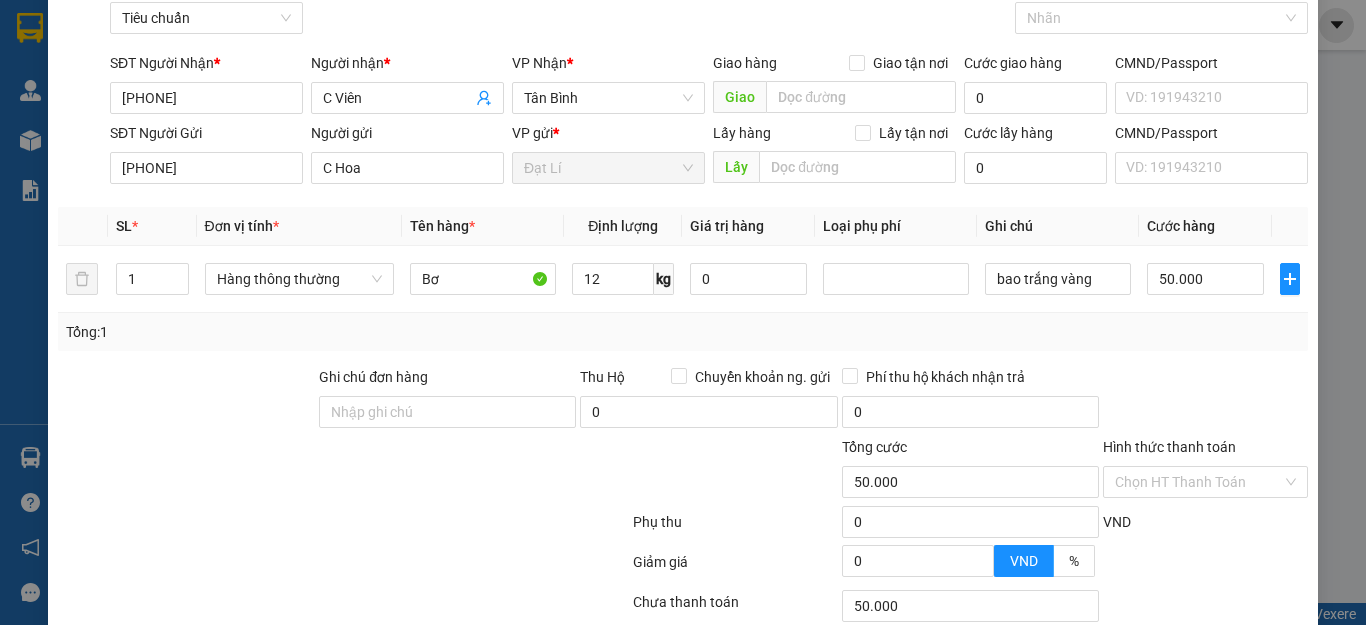scroll, scrollTop: 249, scrollLeft: 0, axis: vertical 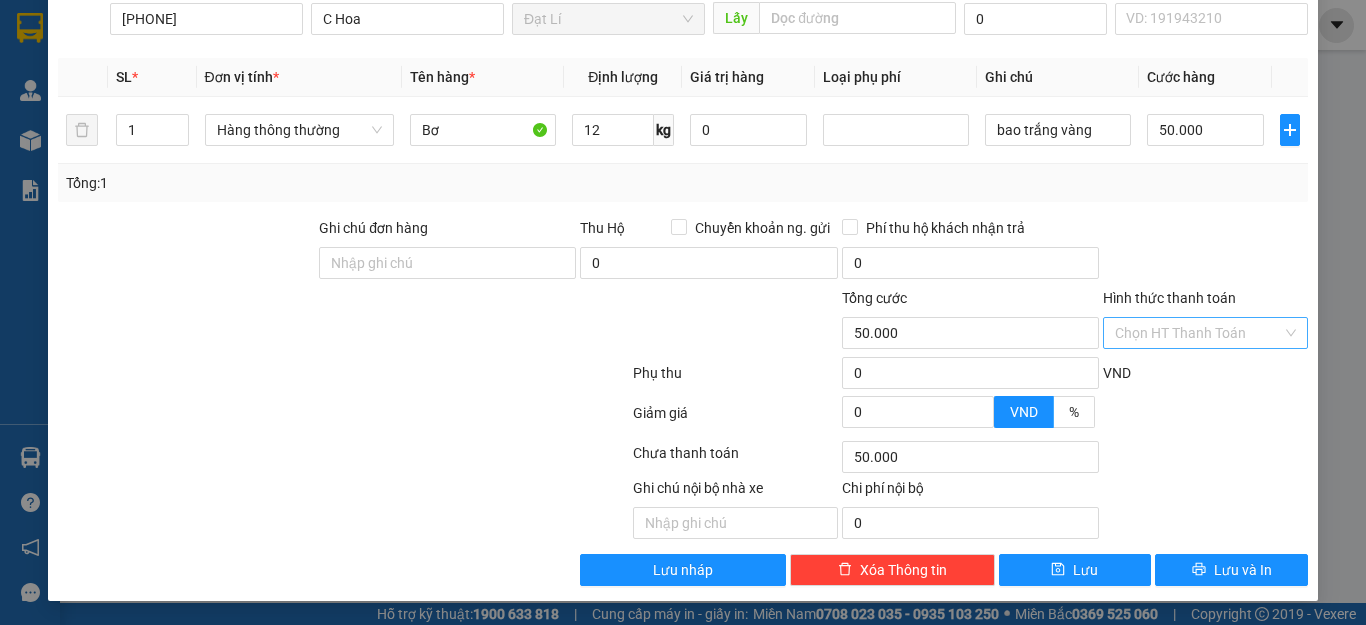click on "Hình thức thanh toán" at bounding box center (1198, 333) 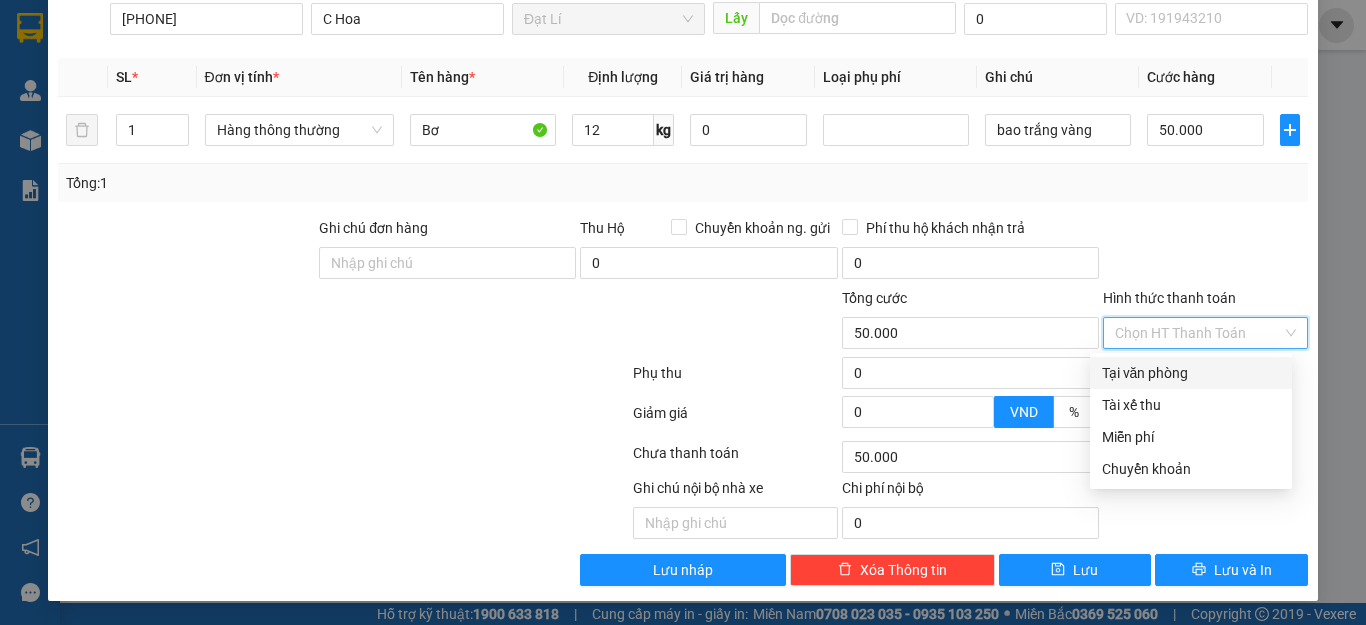 click on "Tại văn phòng" at bounding box center [1191, 373] 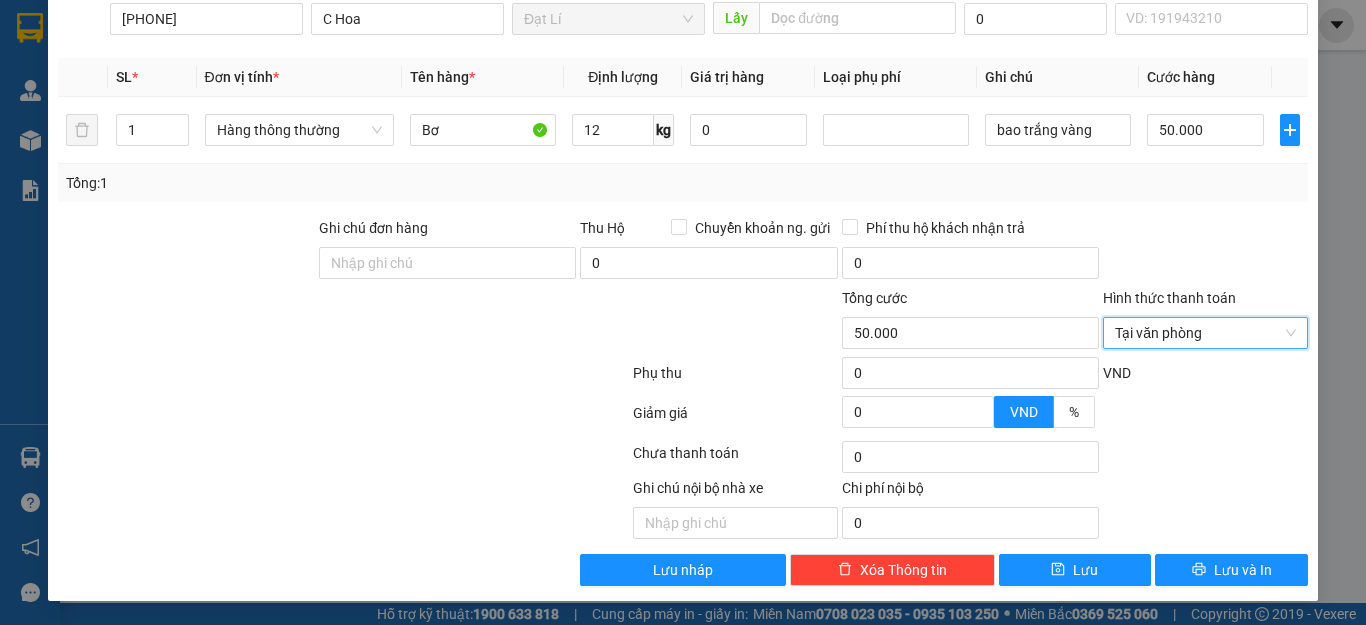 click at bounding box center (1205, 252) 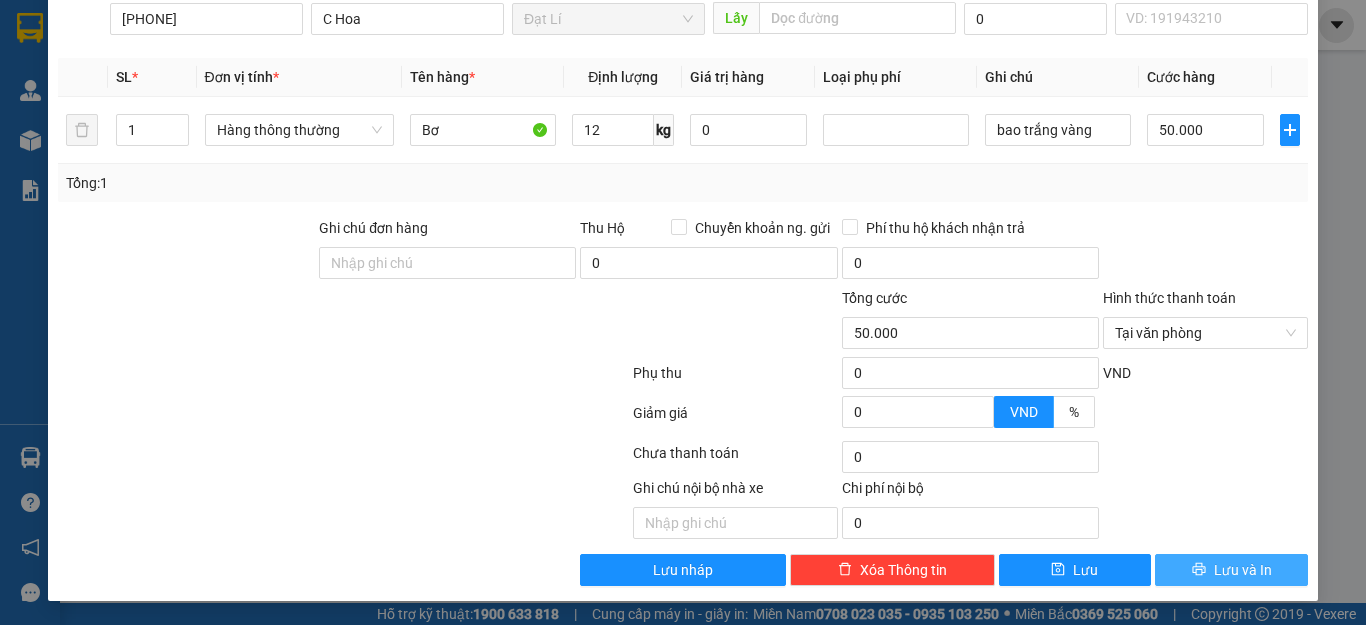click on "Lưu và In" at bounding box center [1243, 570] 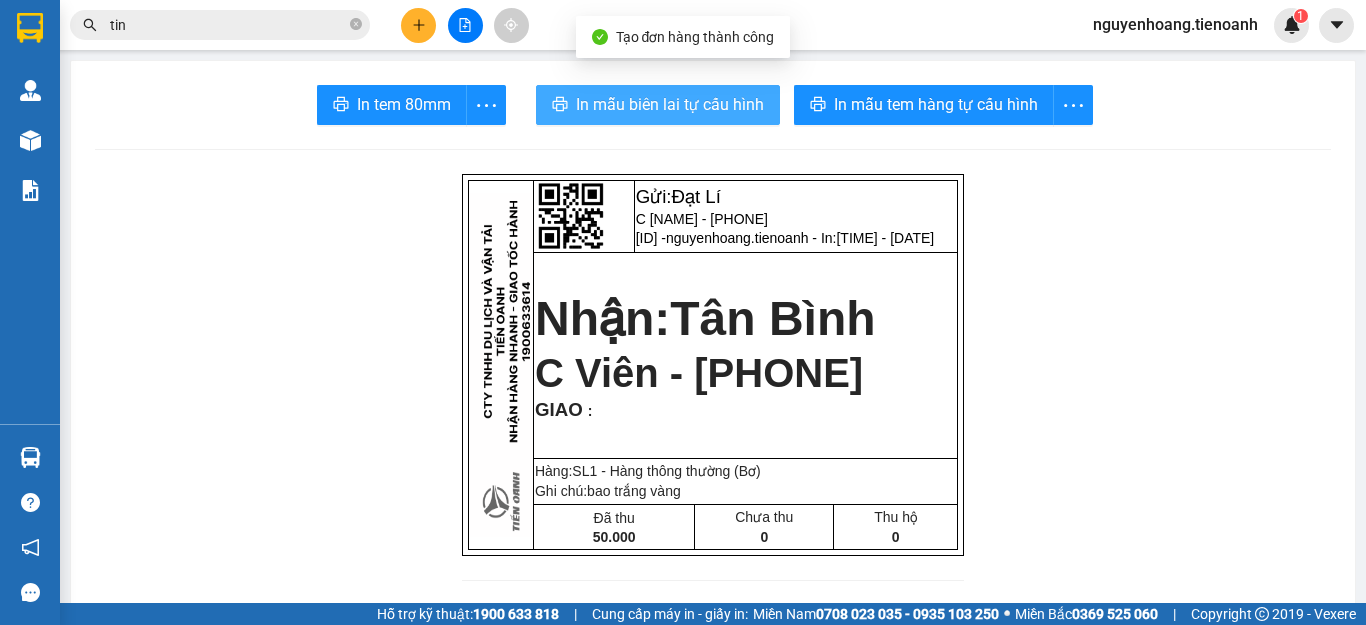 click on "In mẫu biên lai tự cấu hình" at bounding box center (670, 104) 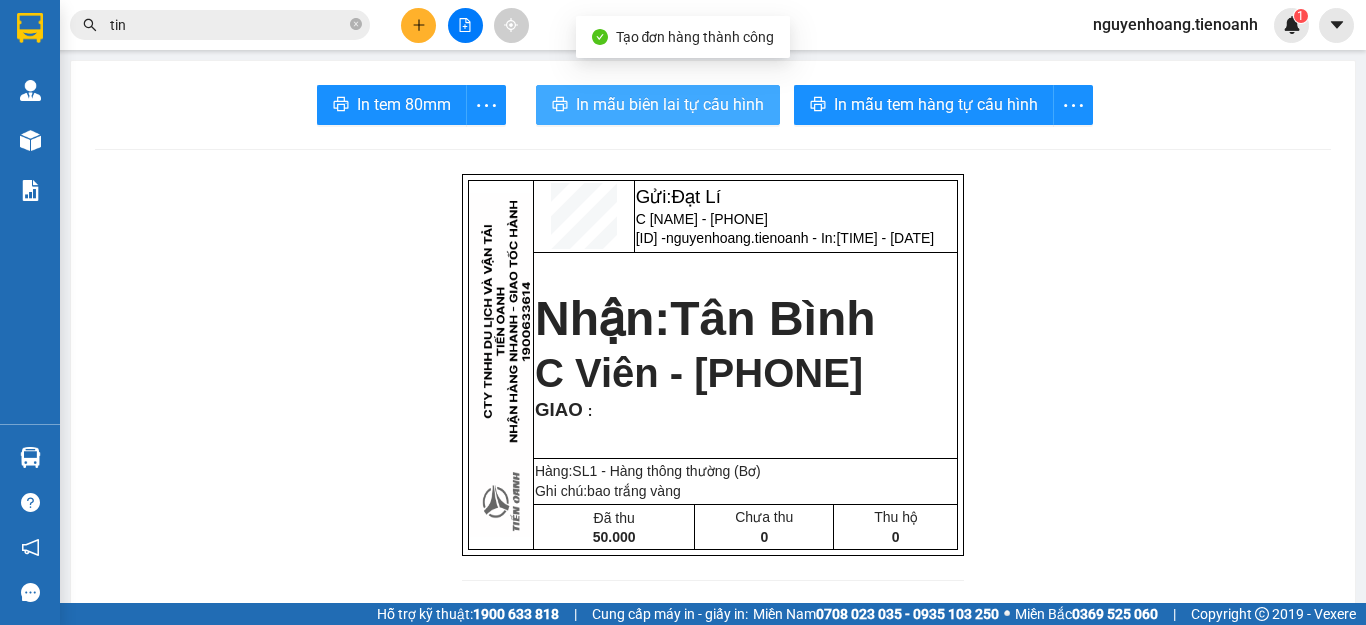 scroll, scrollTop: 0, scrollLeft: 0, axis: both 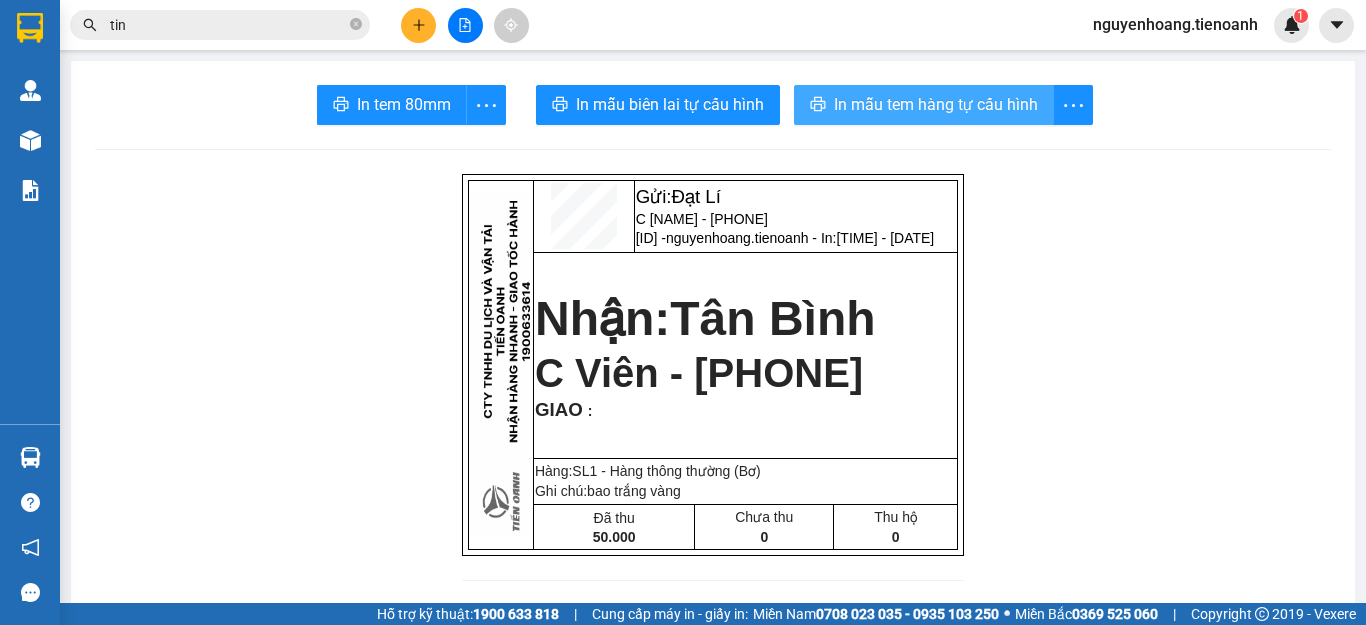 click on "In mẫu tem hàng tự cấu hình" at bounding box center (936, 104) 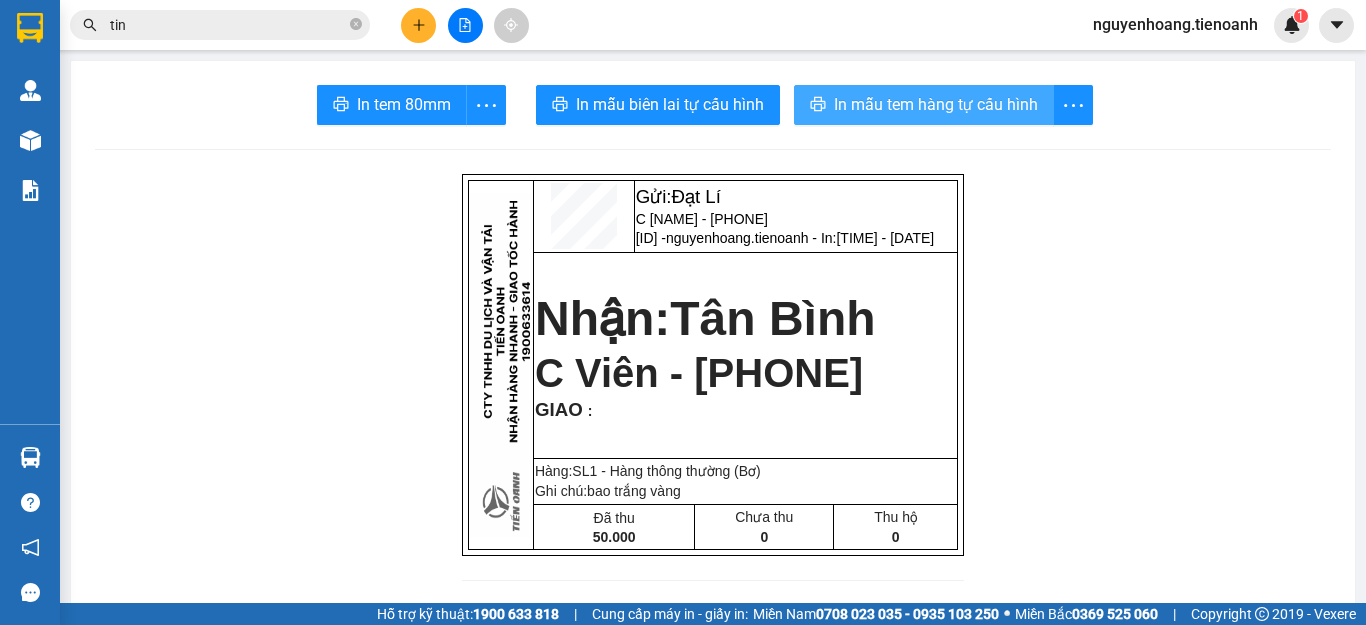 scroll, scrollTop: 0, scrollLeft: 0, axis: both 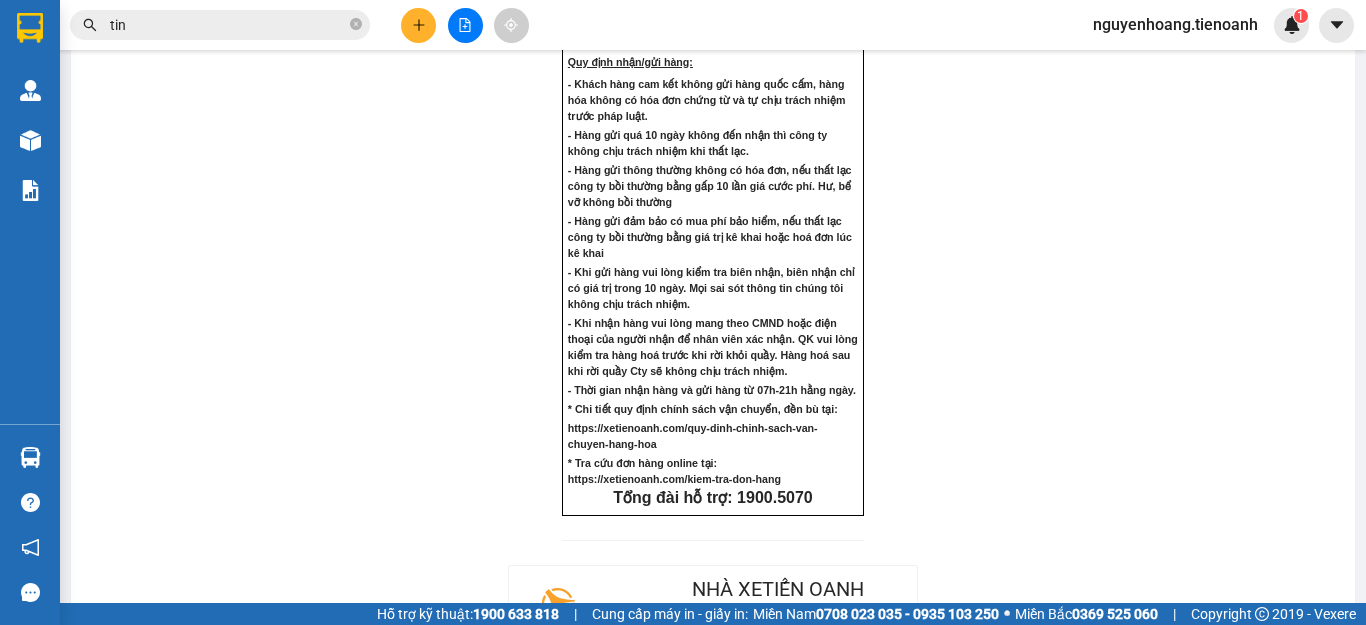 click 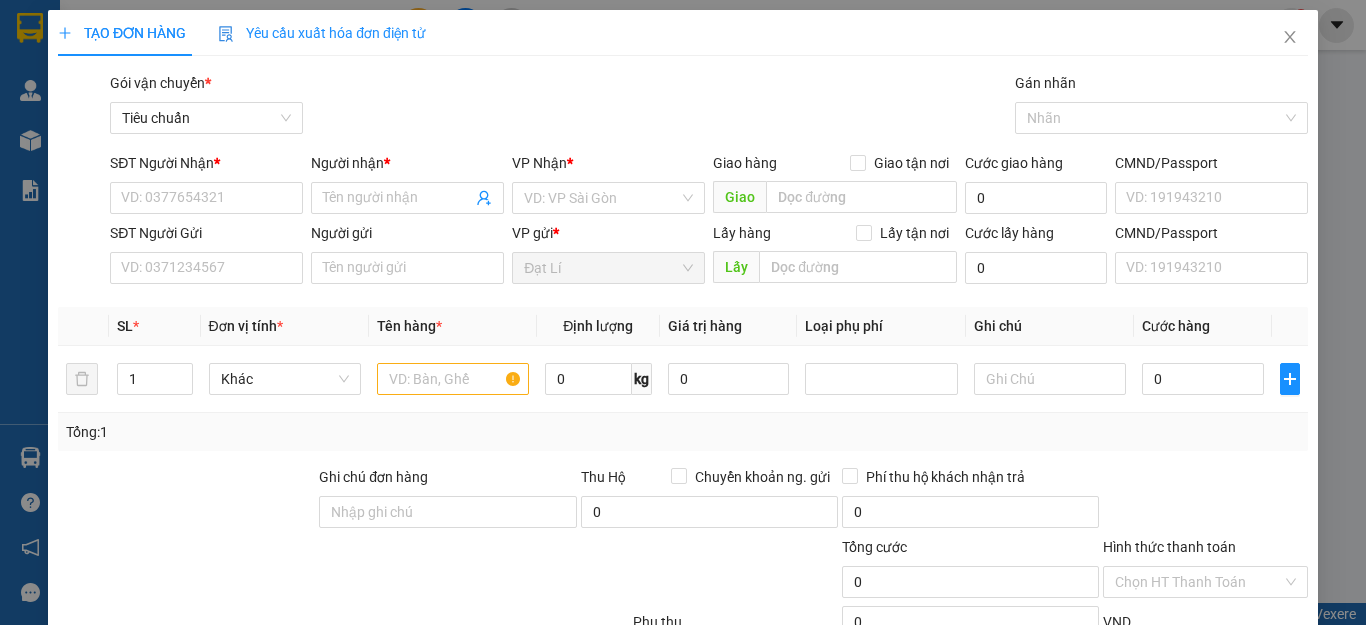 scroll, scrollTop: 0, scrollLeft: 0, axis: both 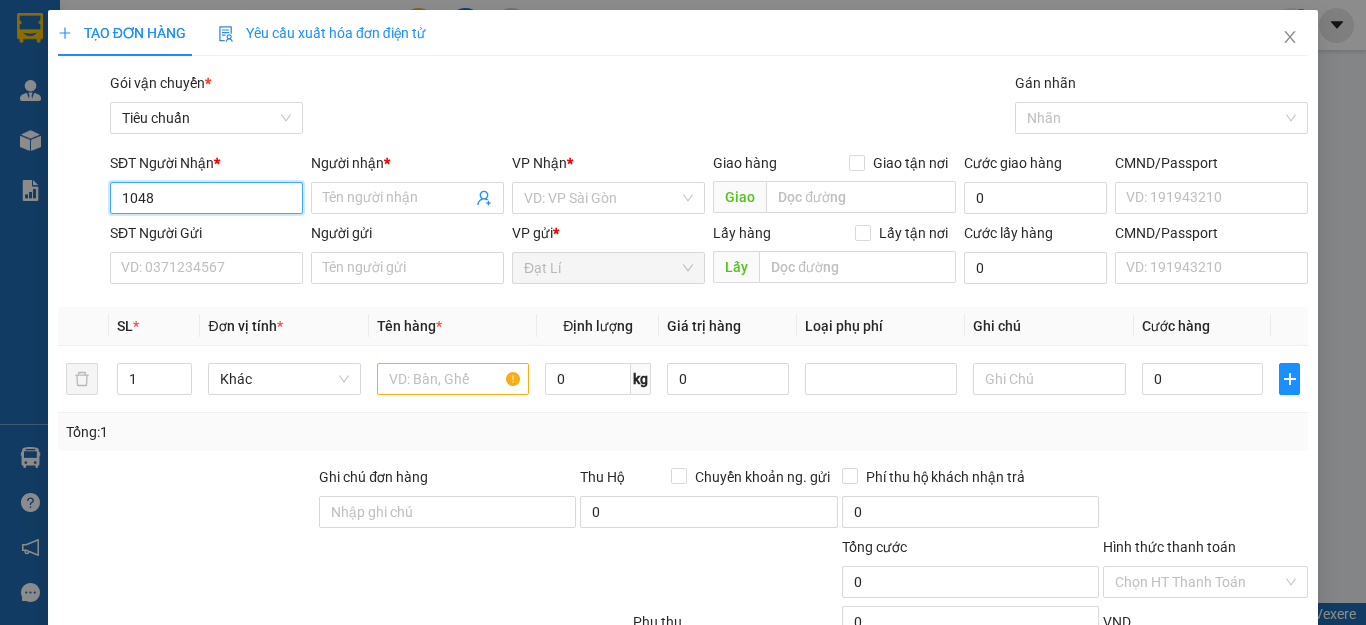 click on "1048" at bounding box center (206, 198) 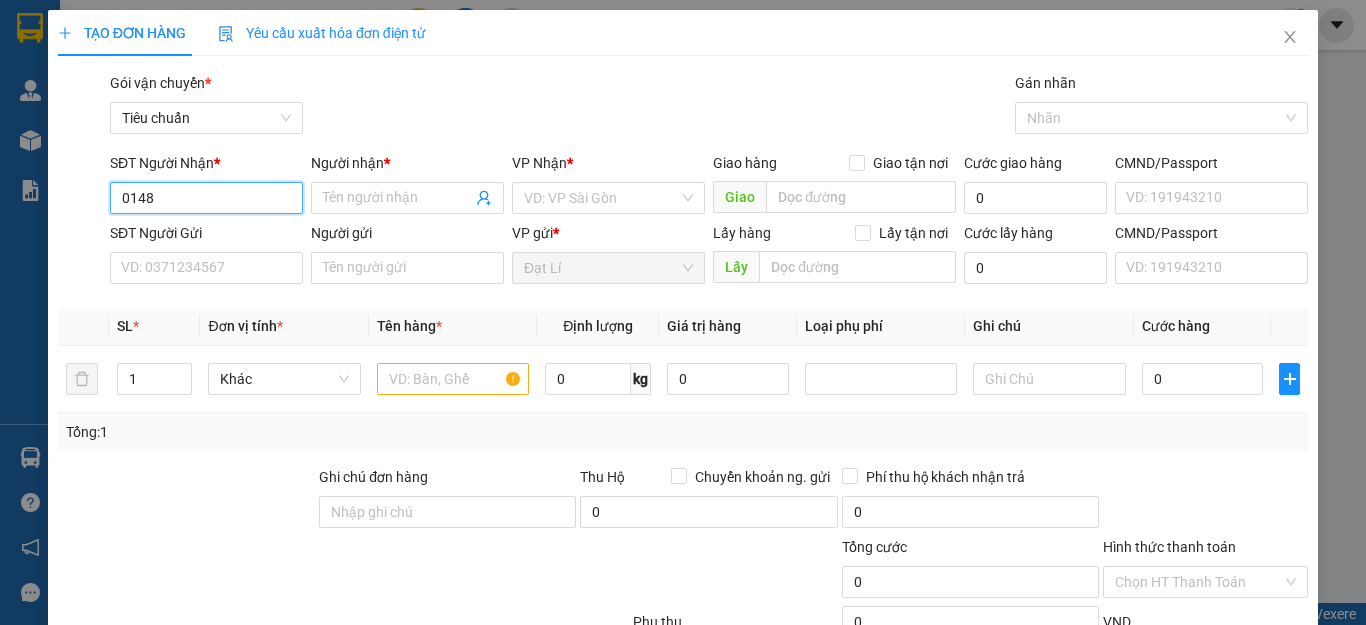 click on "0148" at bounding box center [206, 198] 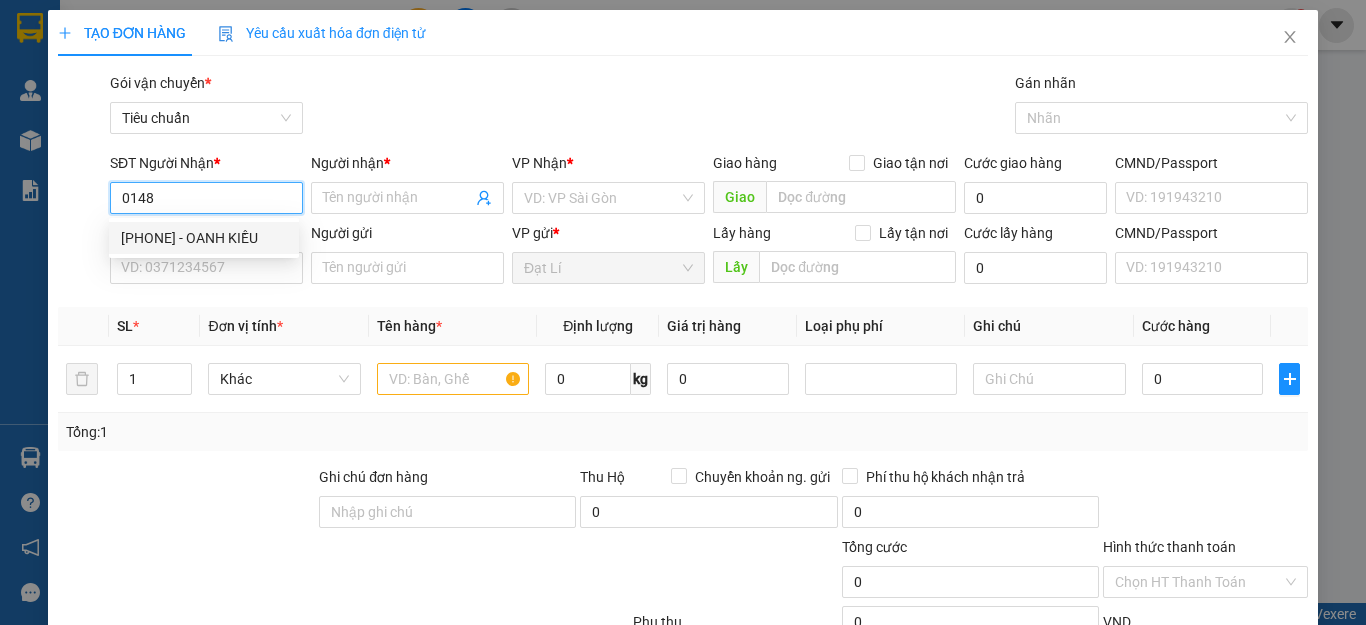click on "0934960148 - OANH KIỀU" at bounding box center [204, 238] 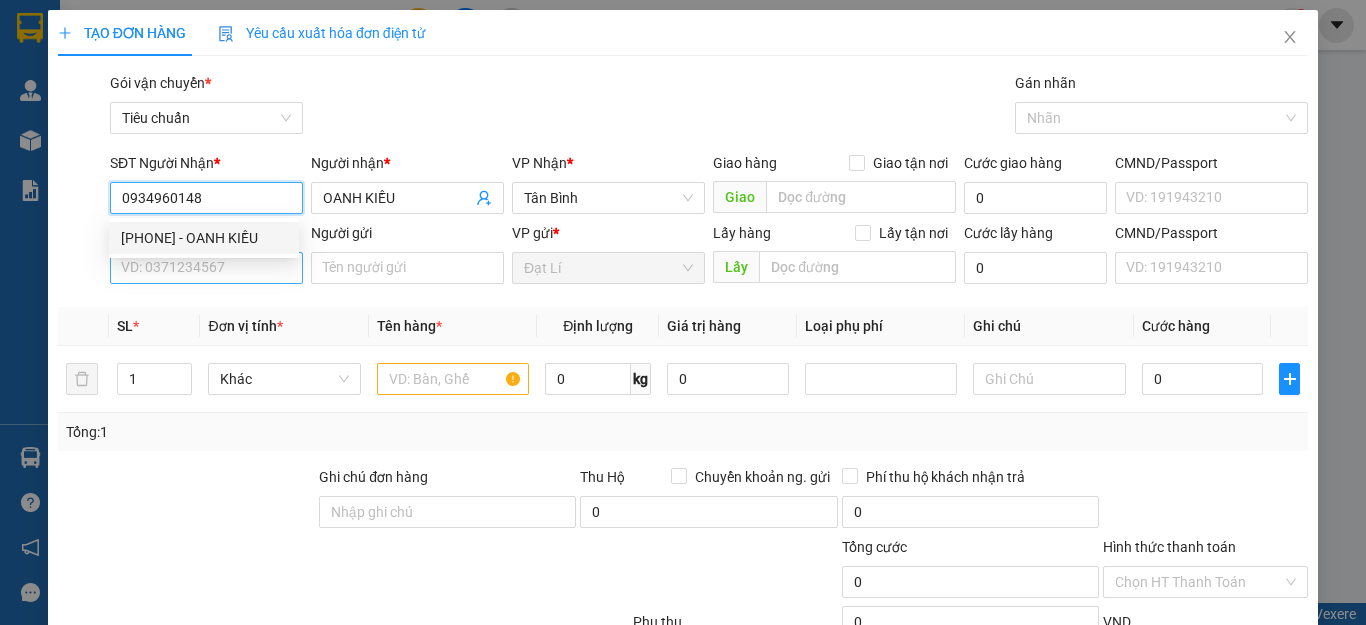 type on "180.000" 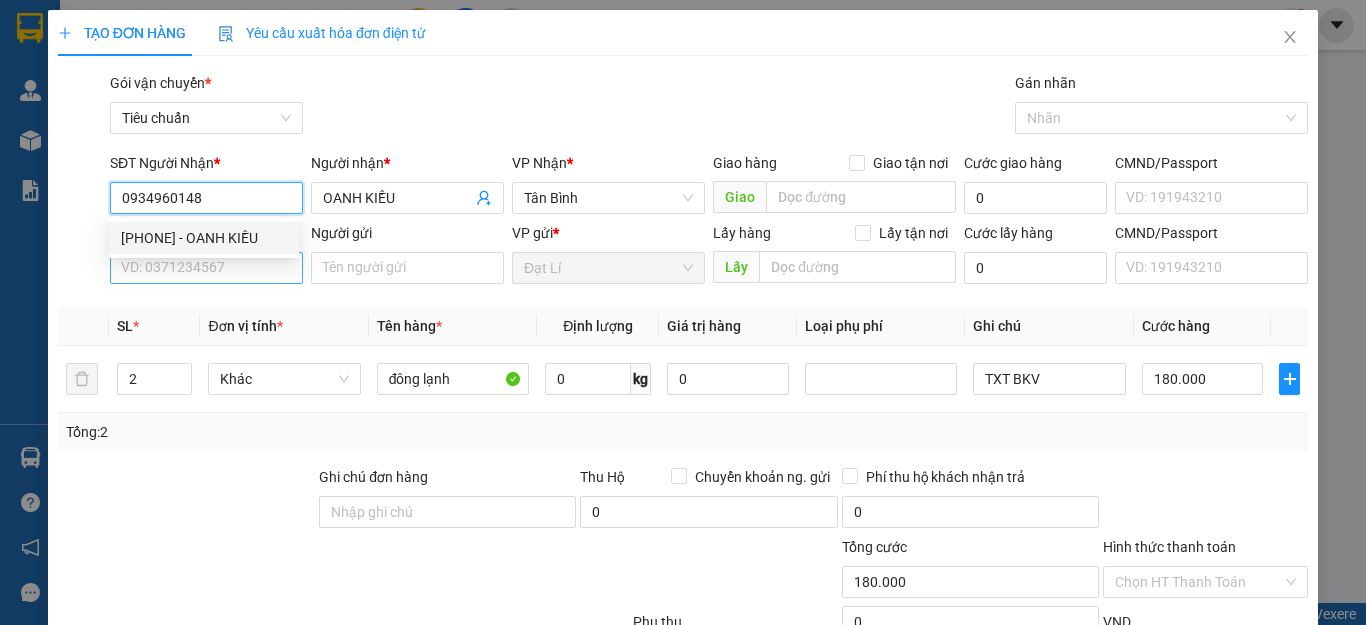 type on "0934960148" 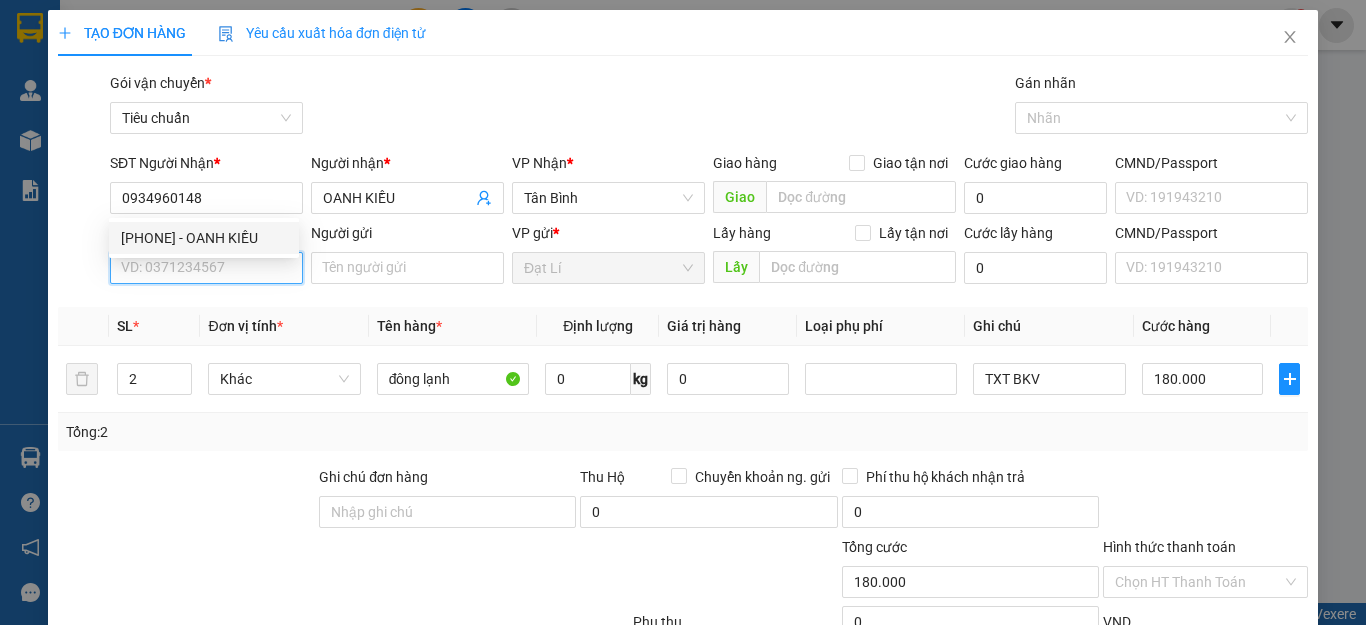 click on "SĐT Người Gửi" at bounding box center (206, 268) 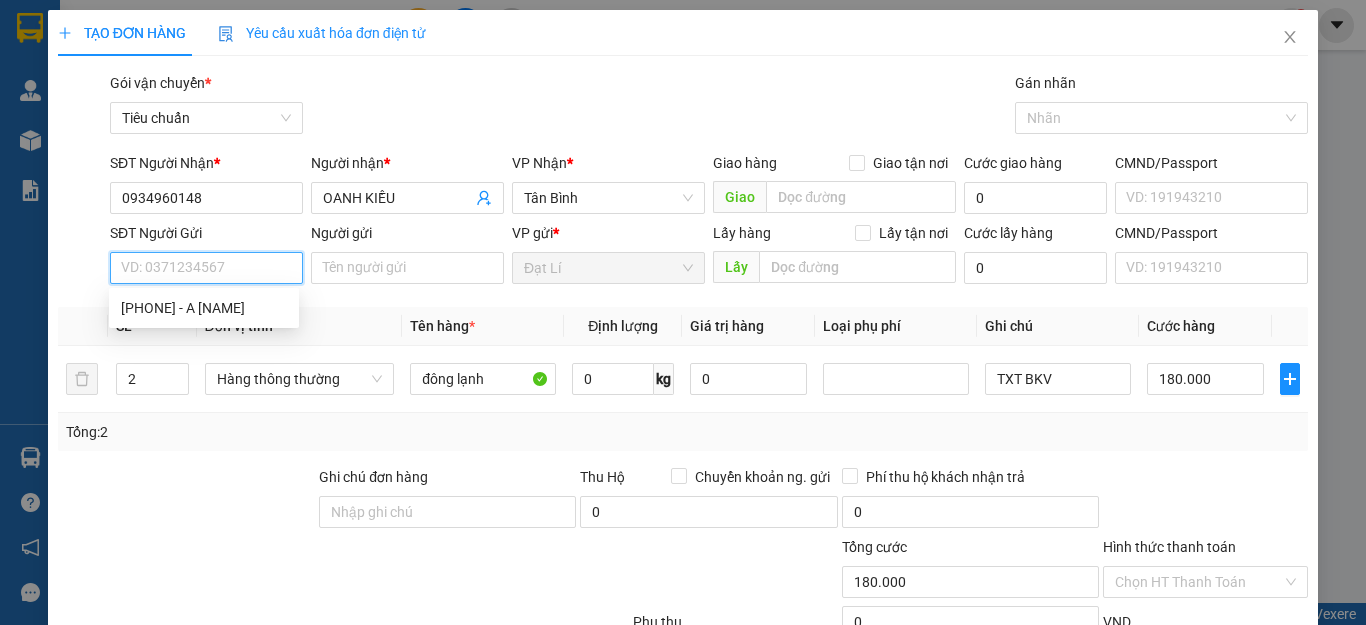 click on "0933375695 - A Vấn" at bounding box center (204, 308) 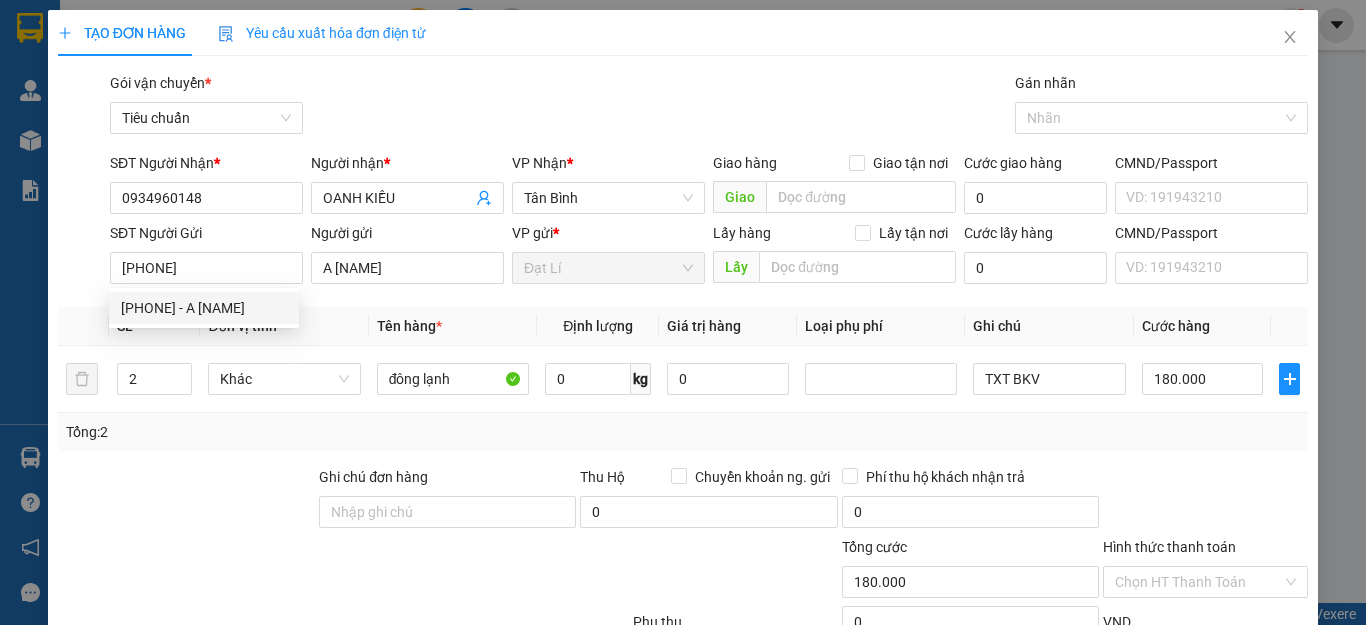 drag, startPoint x: 176, startPoint y: 502, endPoint x: 421, endPoint y: 438, distance: 253.22125 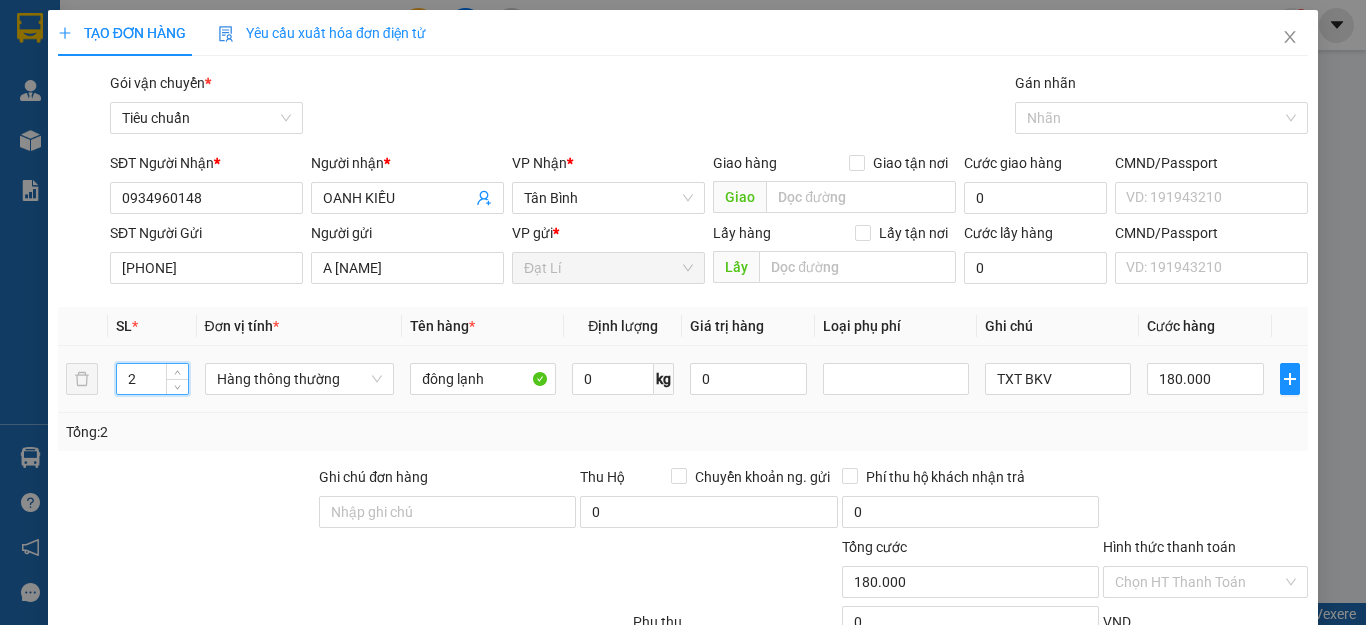drag, startPoint x: 150, startPoint y: 374, endPoint x: 58, endPoint y: 402, distance: 96.16652 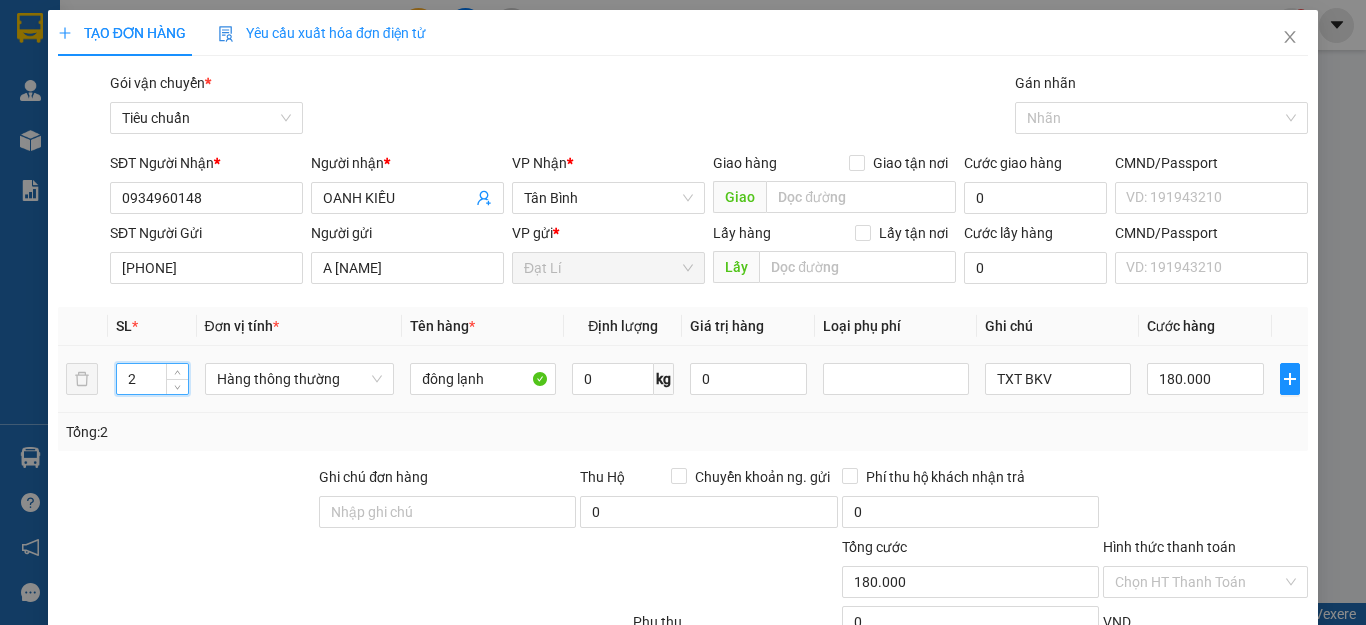 click on "2 Hàng thông thường đông lạnh 0 kg 0   TXT BKV 180.000" at bounding box center (683, 379) 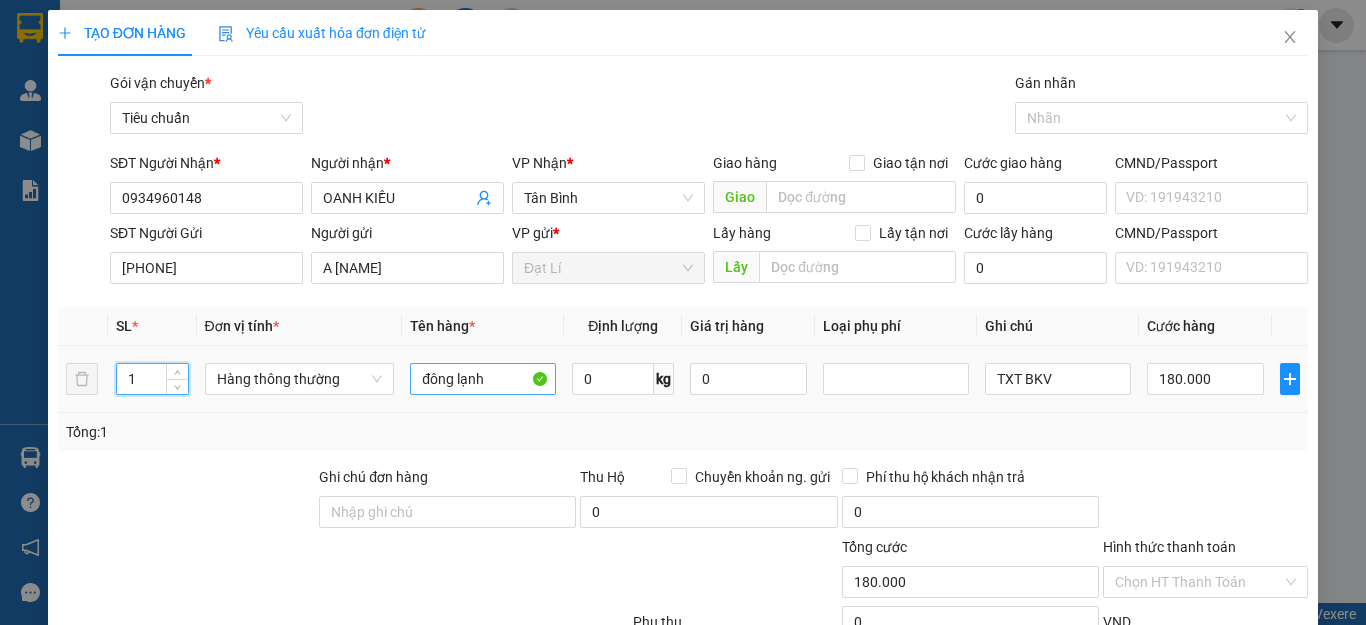 type on "1" 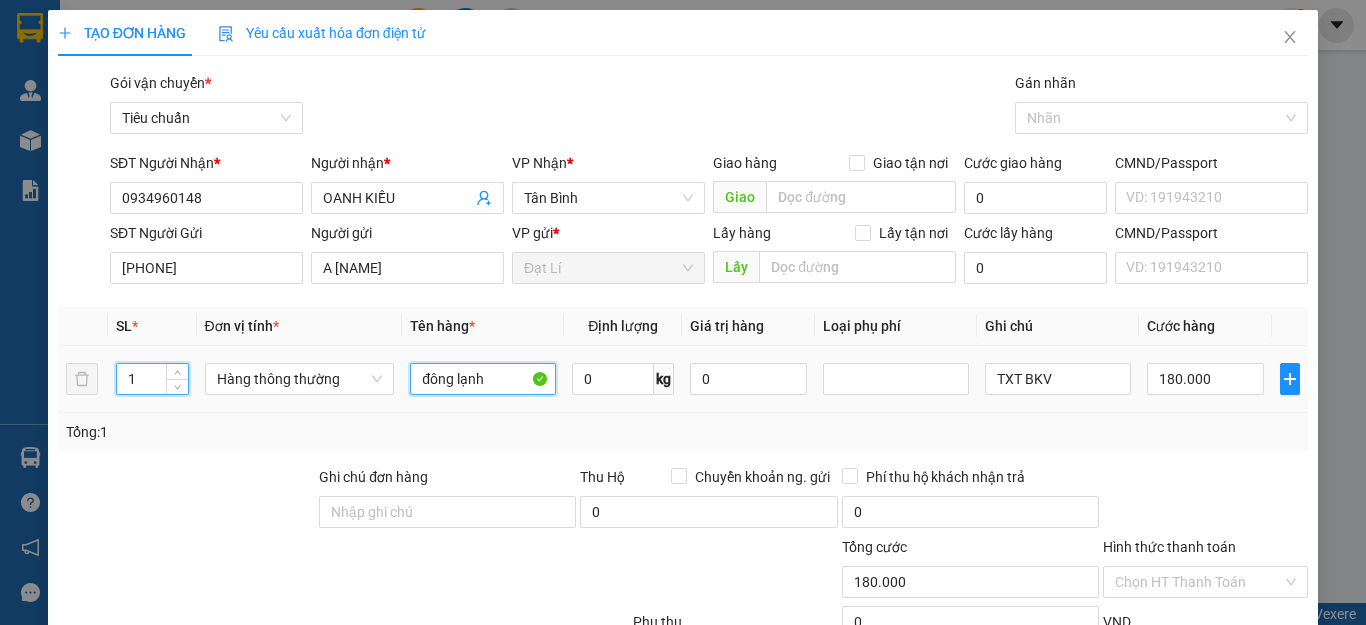 click on "đông lạnh" at bounding box center (483, 379) 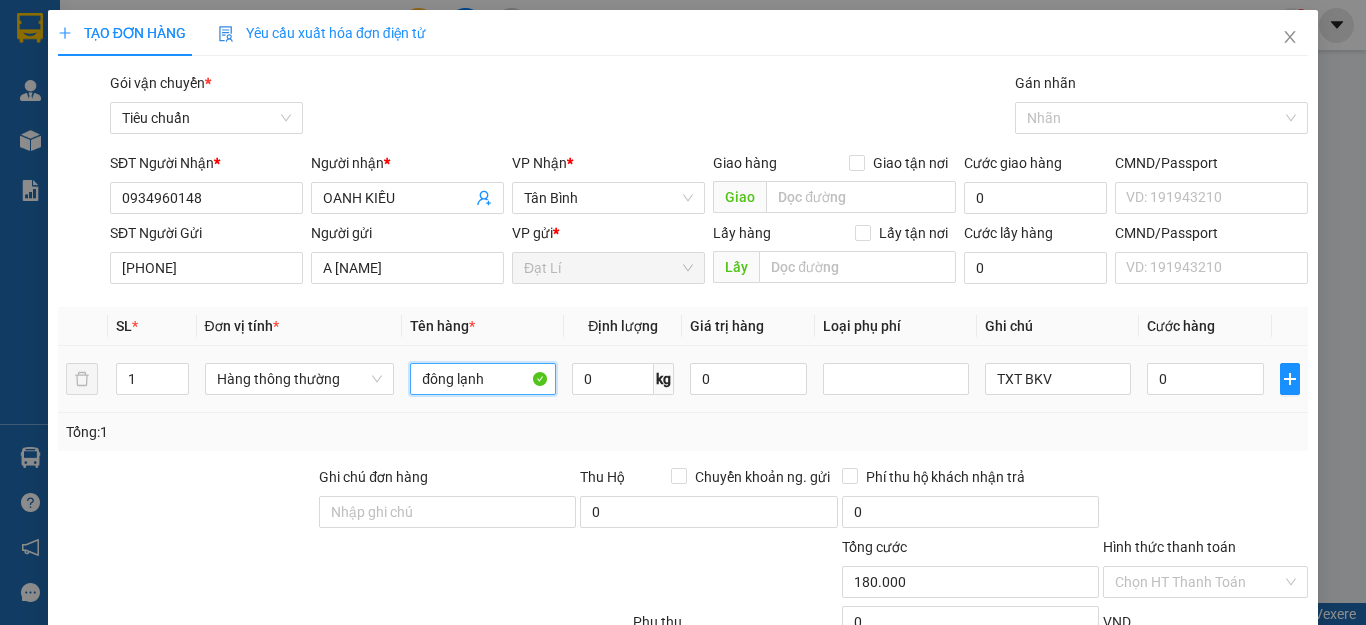 type on "0" 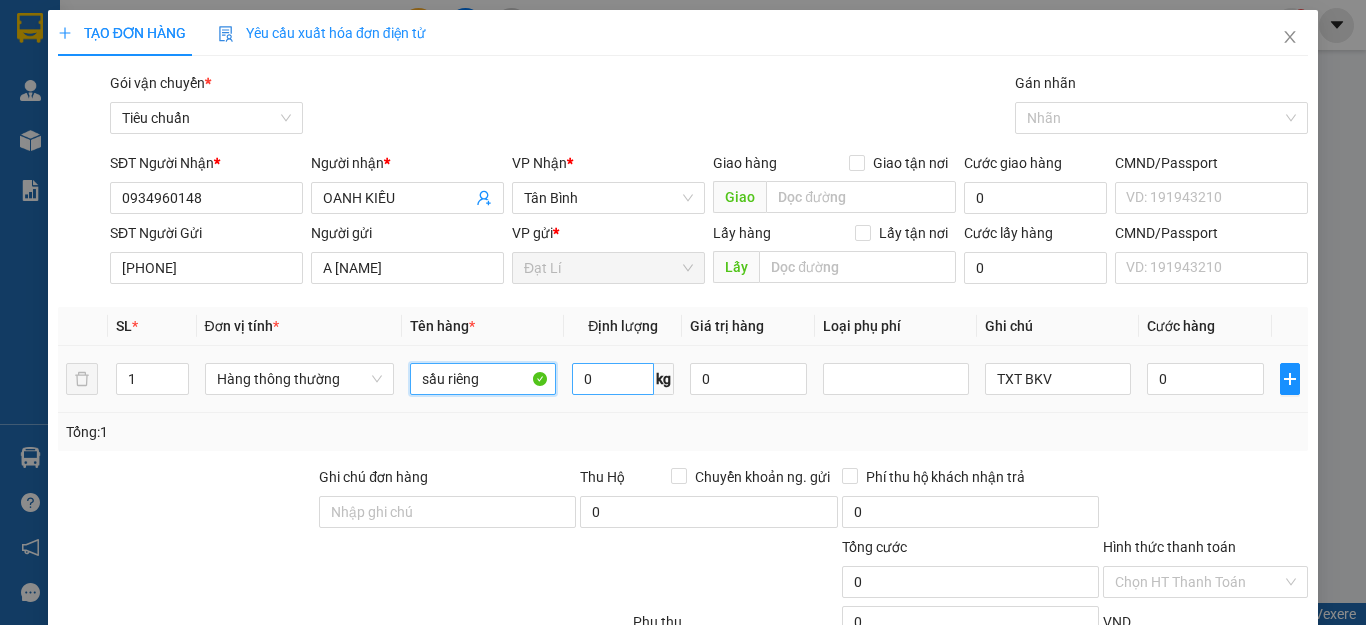 type on "sầu riêng" 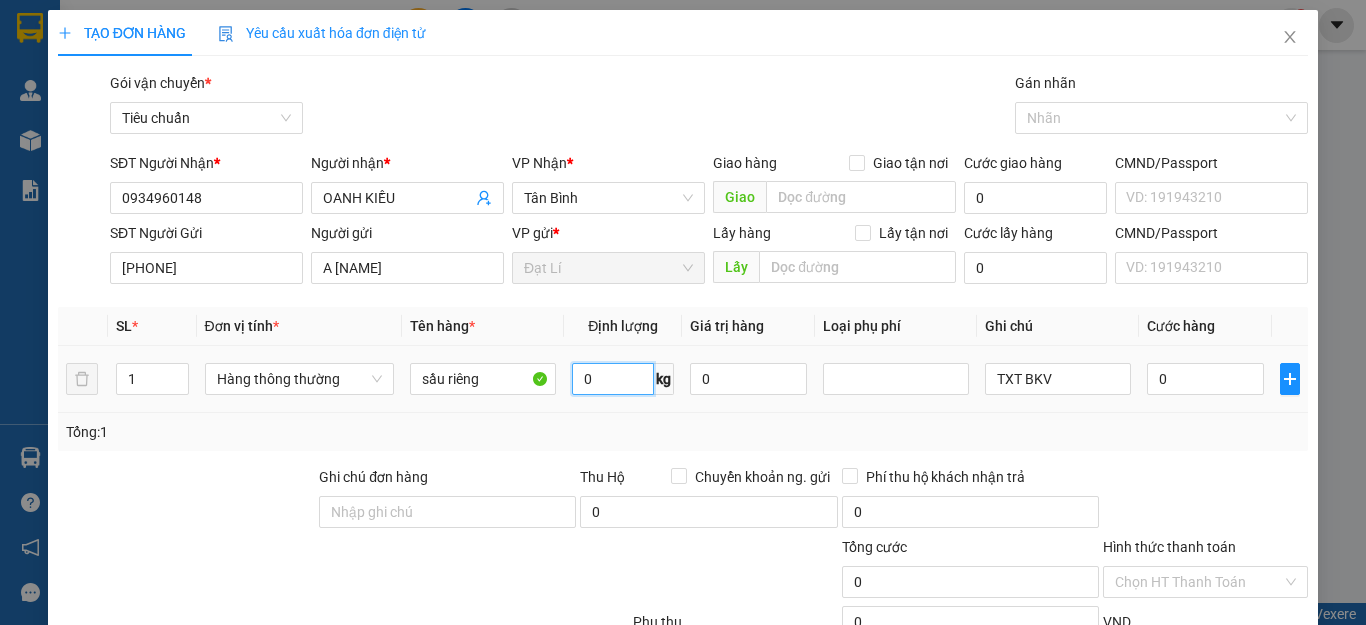click on "0" at bounding box center [613, 379] 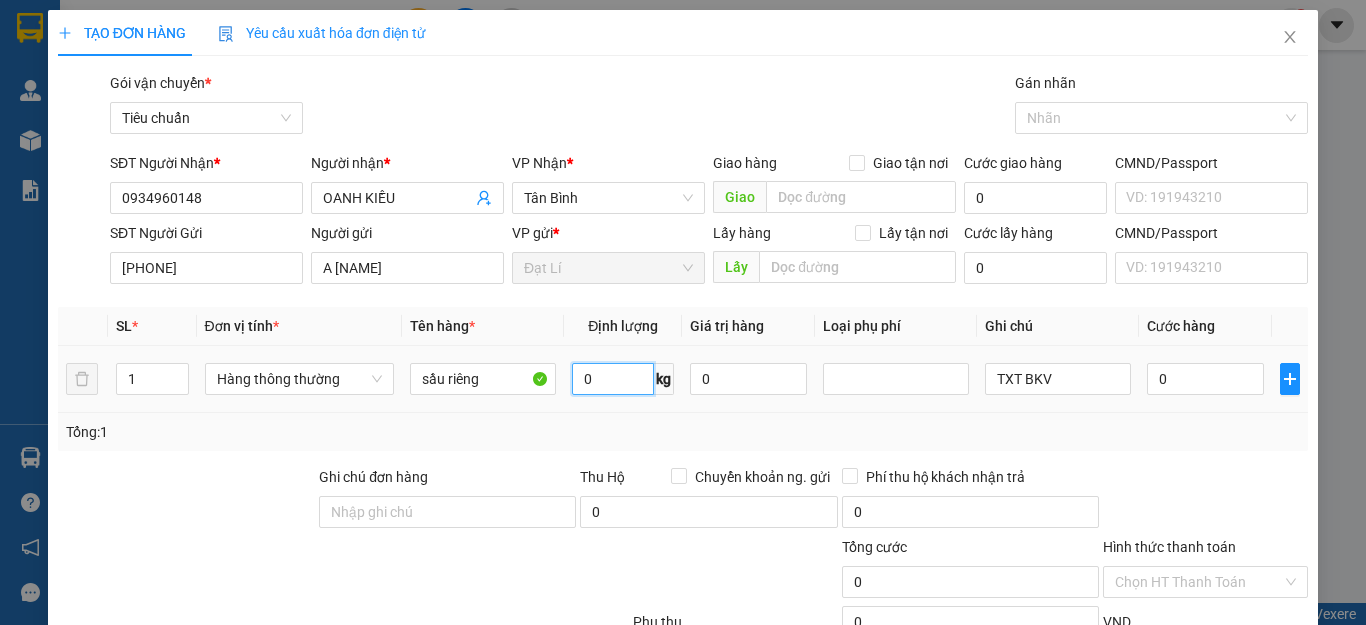 type on "2" 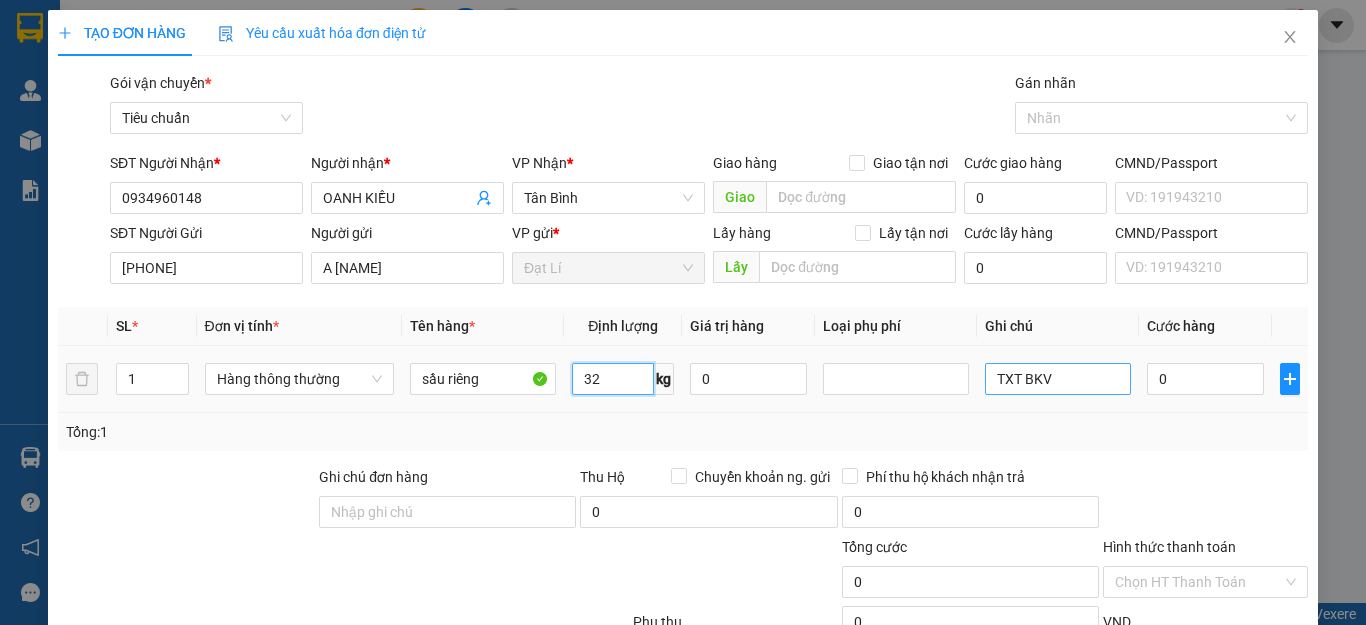 type on "32" 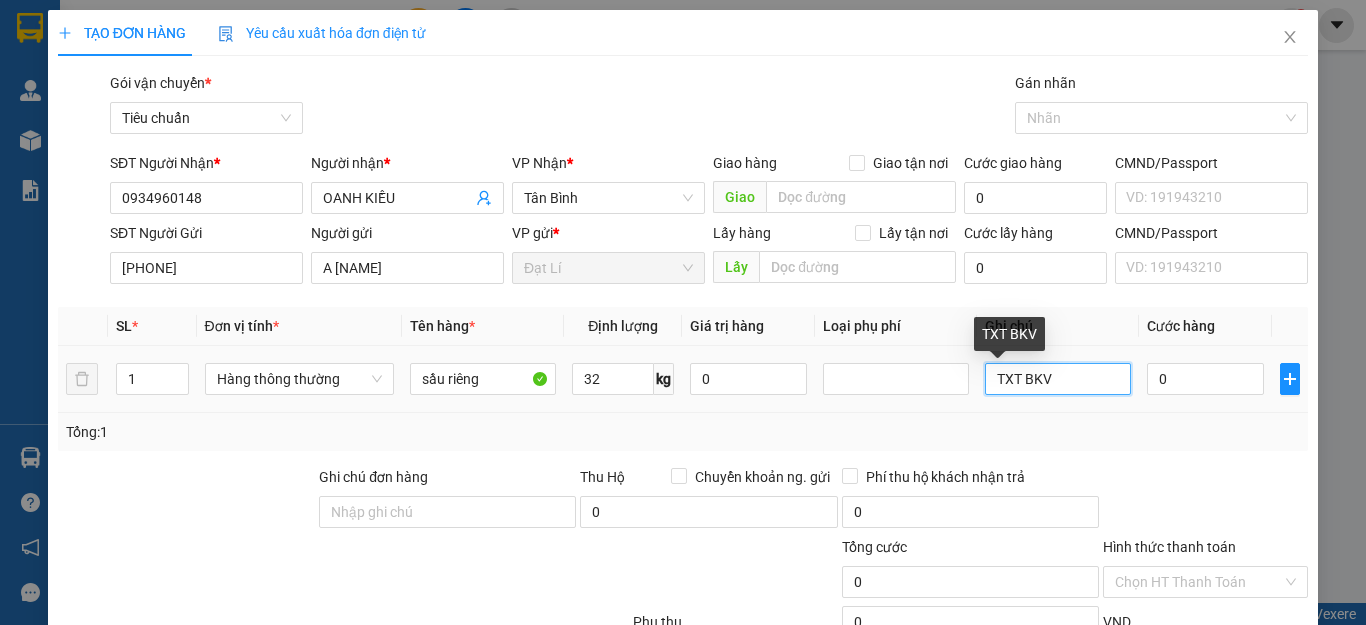 click on "TXT BKV" at bounding box center (1058, 379) 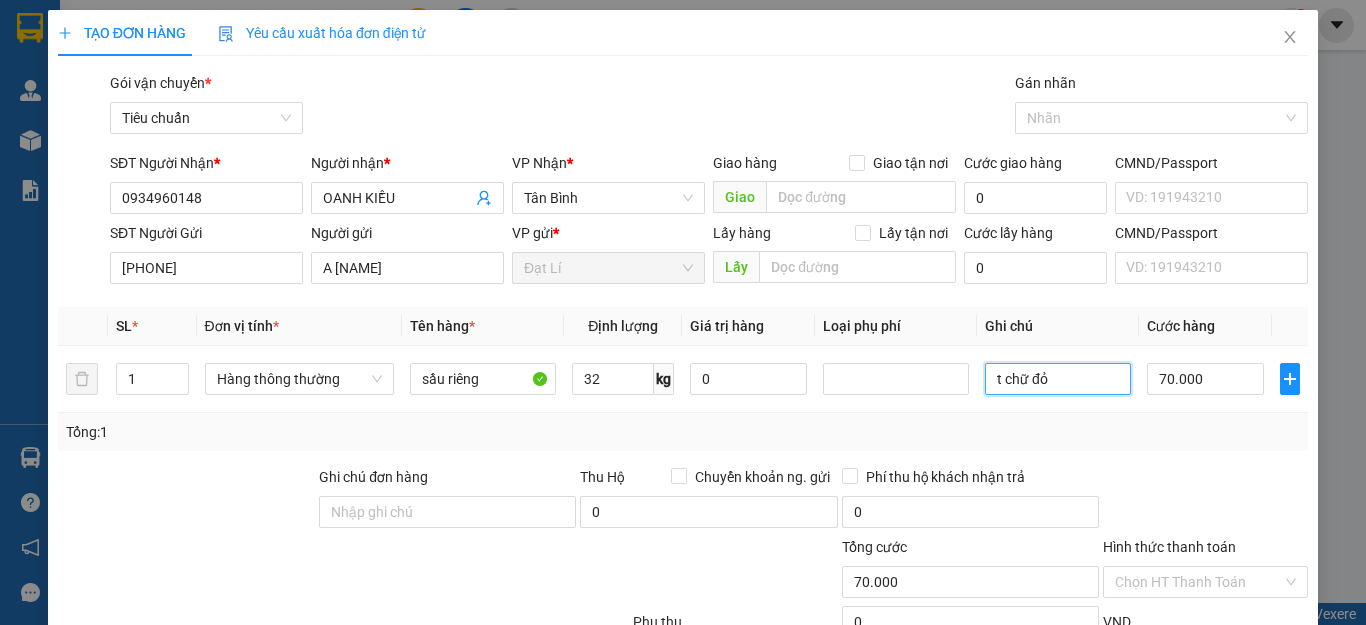 type on "t chữ đỏ" 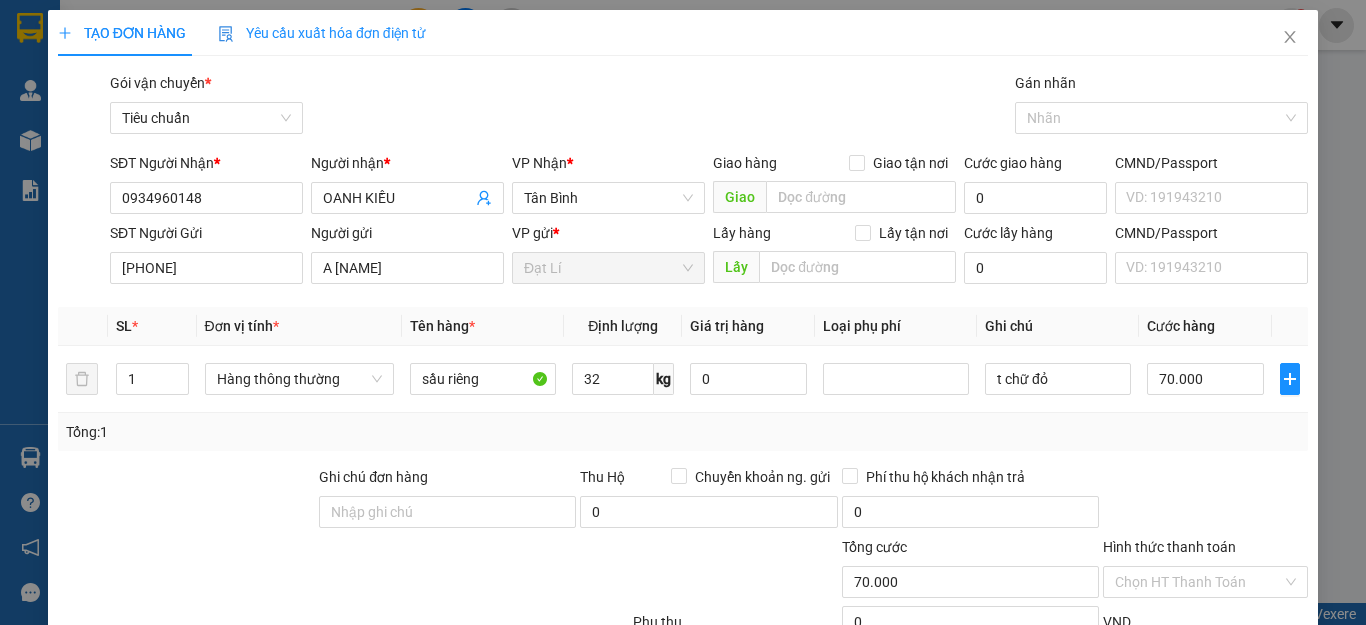 click on "Transit Pickup Surcharge Ids Transit Deliver Surcharge Ids Transit Deliver Surcharge Transit Deliver Surcharge Gói vận chuyển  * Tiêu chuẩn Gán nhãn   Nhãn SĐT Người Nhận  * 0934960148 Người nhận  * OANH KIỀU VP Nhận  * Tân Bình Giao hàng Giao tận nơi Giao Cước giao hàng 0 CMND/Passport VD: 191943210 SĐT Người Gửi 0933375695 Người gửi A Vấn VP gửi  * Đạt Lí Lấy hàng Lấy tận nơi Lấy Cước lấy hàng 0 CMND/Passport VD: 191943210 SL  * Đơn vị tính  * Tên hàng  * Định lượng Giá trị hàng Loại phụ phí Ghi chú Cước hàng                     1 Hàng thông thường sầu riêng 32 kg 0   t chữ đỏ 70.000 Tổng:  1 Ghi chú đơn hàng Thu Hộ Chuyển khoản ng. gửi 0 Phí thu hộ khách nhận trả 0 Tổng cước 70.000 Hình thức thanh toán Chọn HT Thanh Toán Phụ thu 0 VND Giảm giá 0 VND % Discount 0 Số tiền thu trước 0 Chưa thanh toán 70.000 Chọn HT Thanh Toán 0 Lưu" at bounding box center (683, 453) 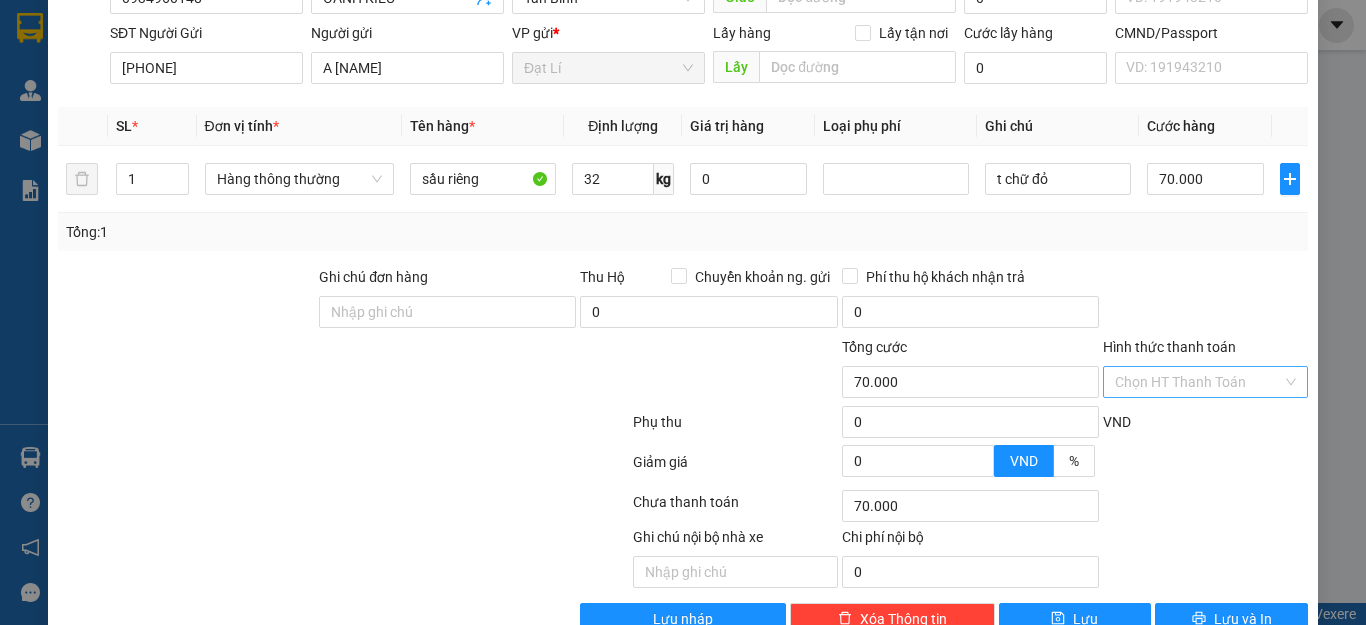 click on "Hình thức thanh toán" at bounding box center [1198, 382] 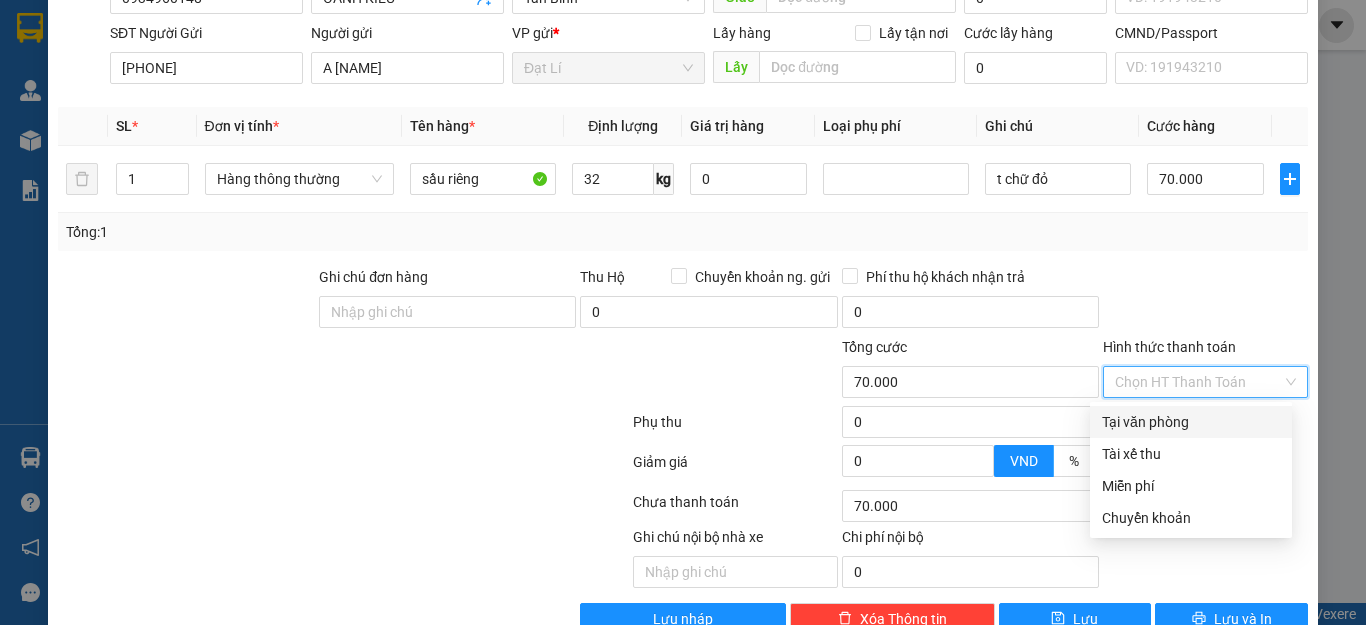 click on "Tại văn phòng" at bounding box center [1191, 422] 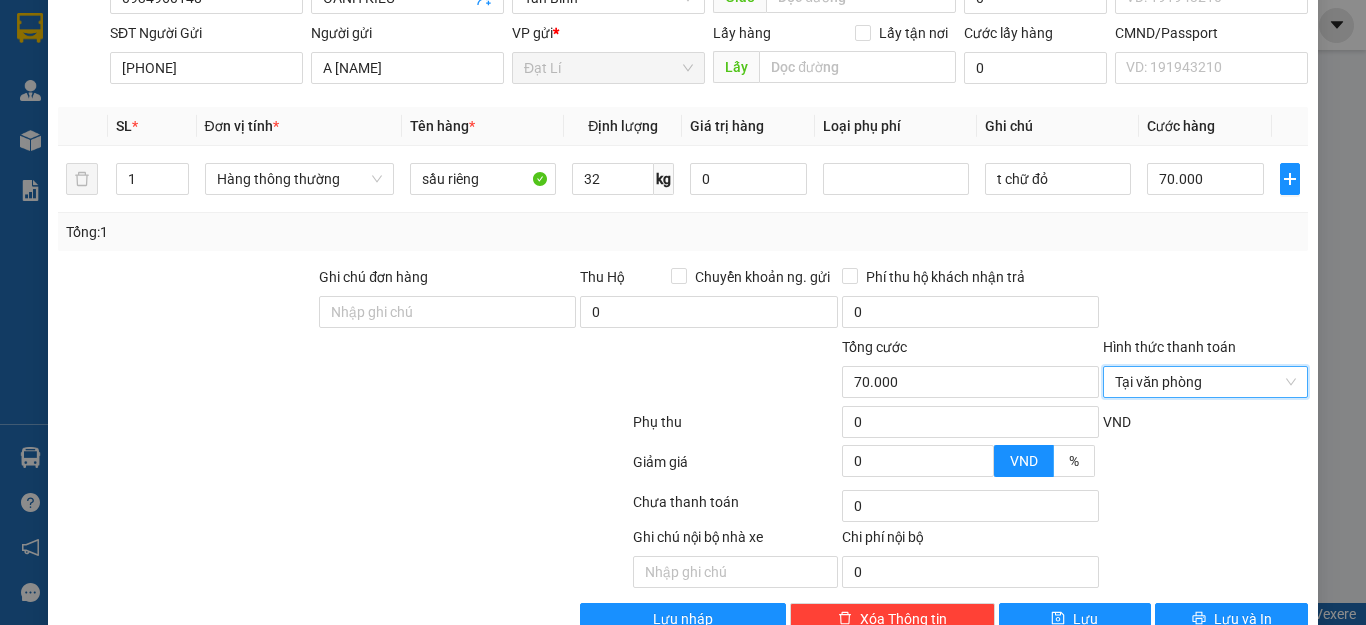 scroll, scrollTop: 249, scrollLeft: 0, axis: vertical 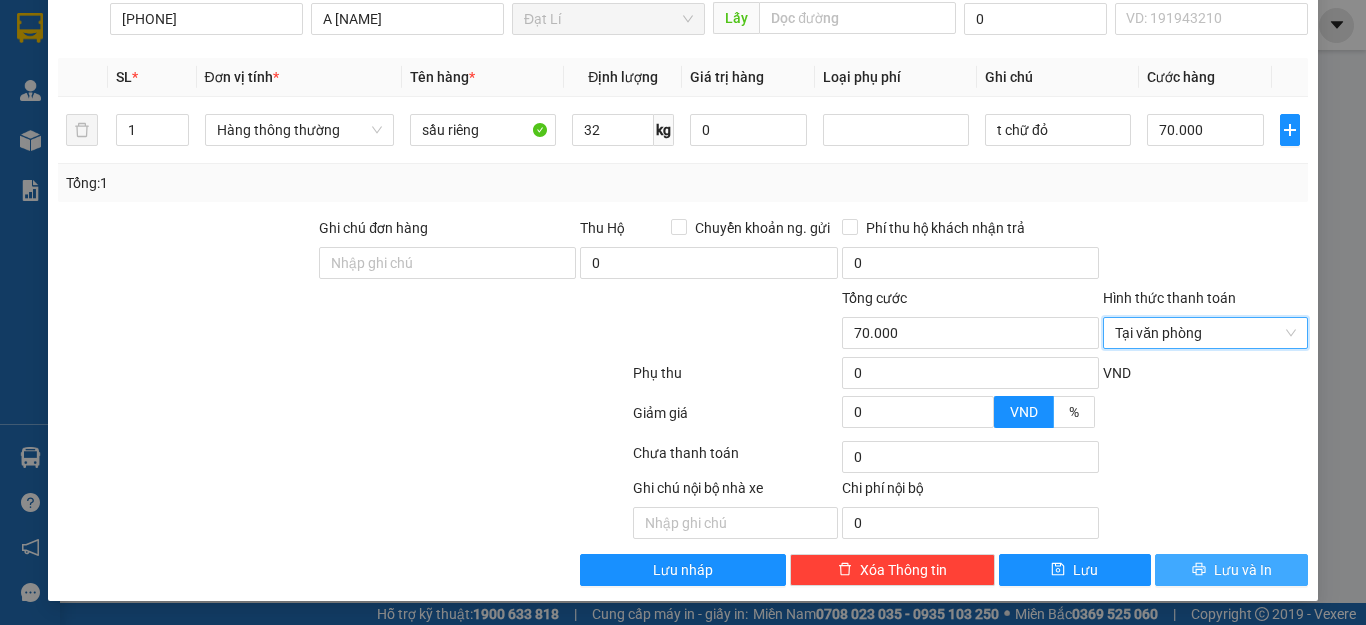 click on "Lưu và In" at bounding box center (1231, 570) 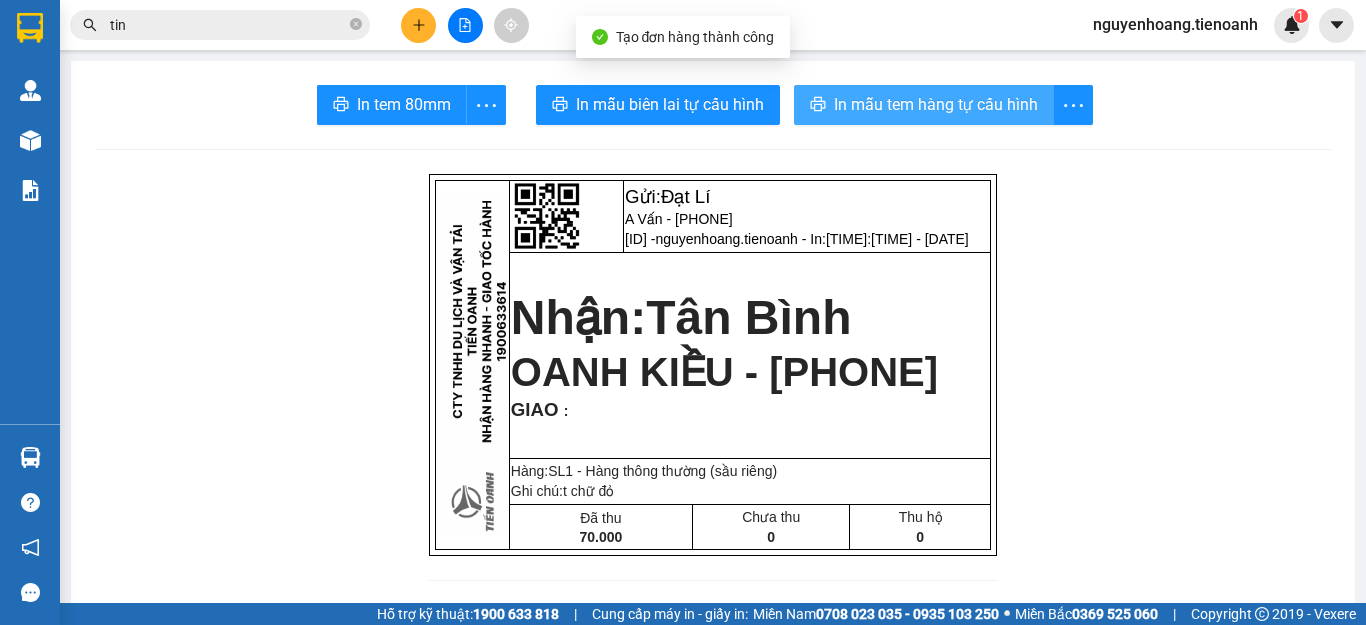 click on "In mẫu tem hàng tự cấu hình" at bounding box center (936, 104) 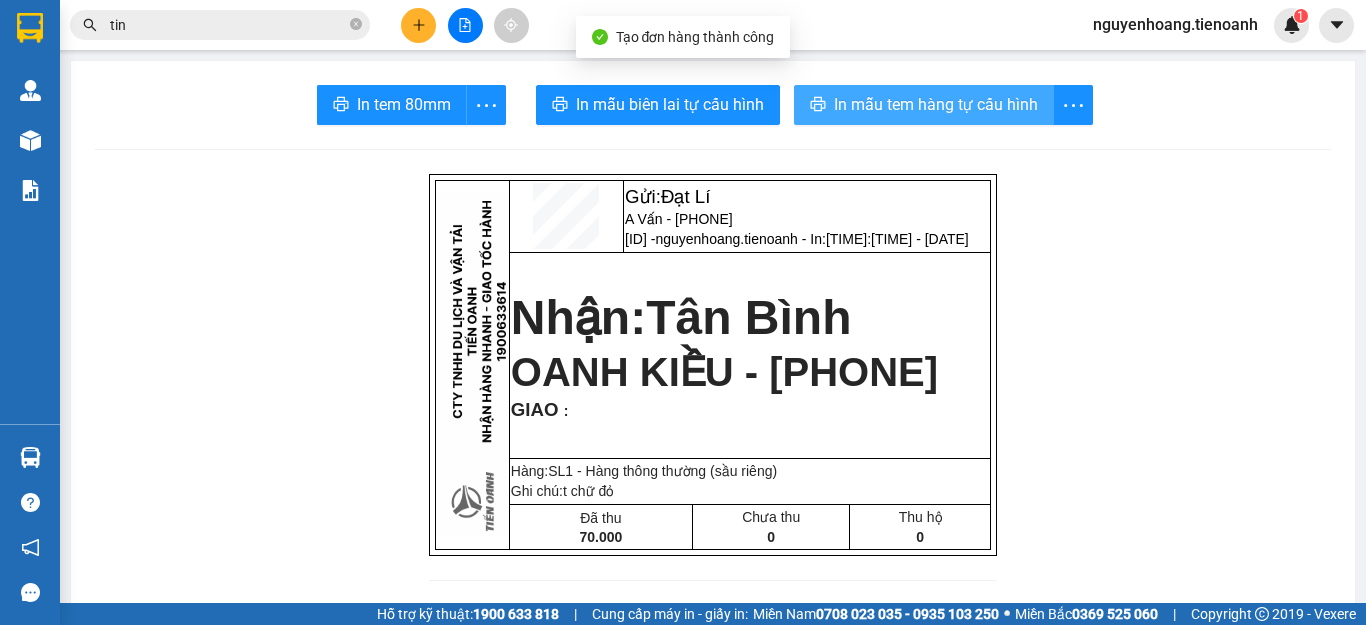 scroll, scrollTop: 0, scrollLeft: 0, axis: both 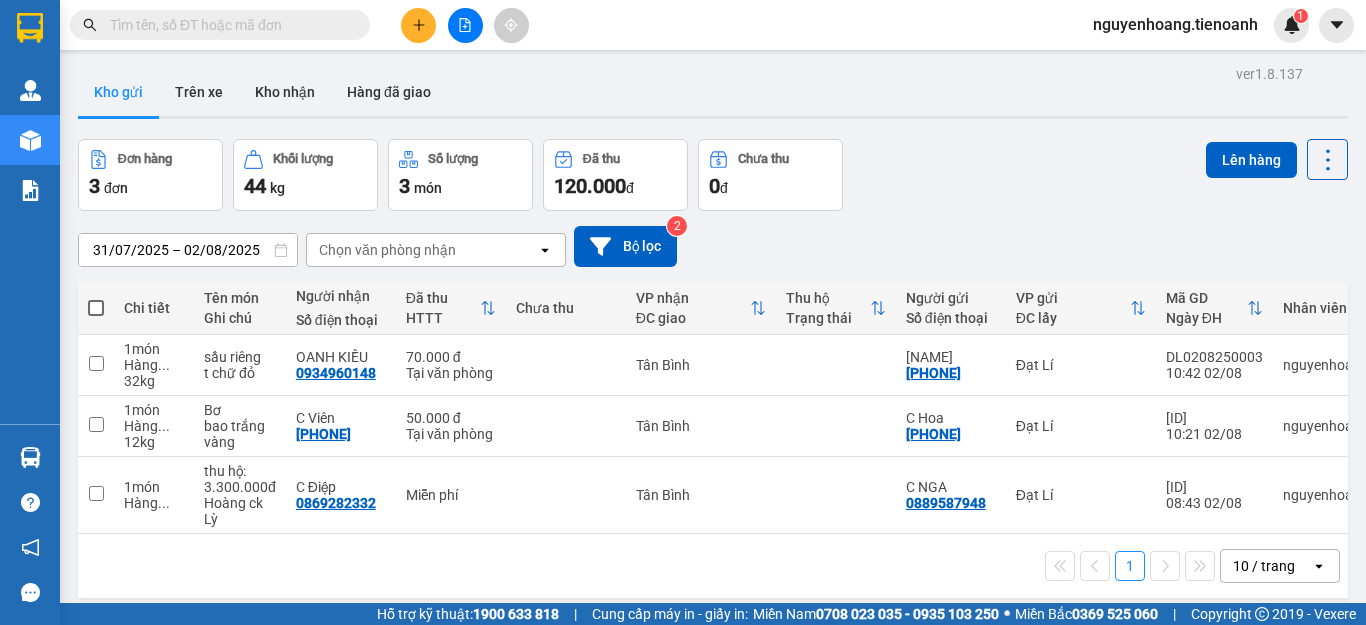 click on "Kho gửi Trên xe Kho nhận Hàng đã giao" at bounding box center [713, 94] 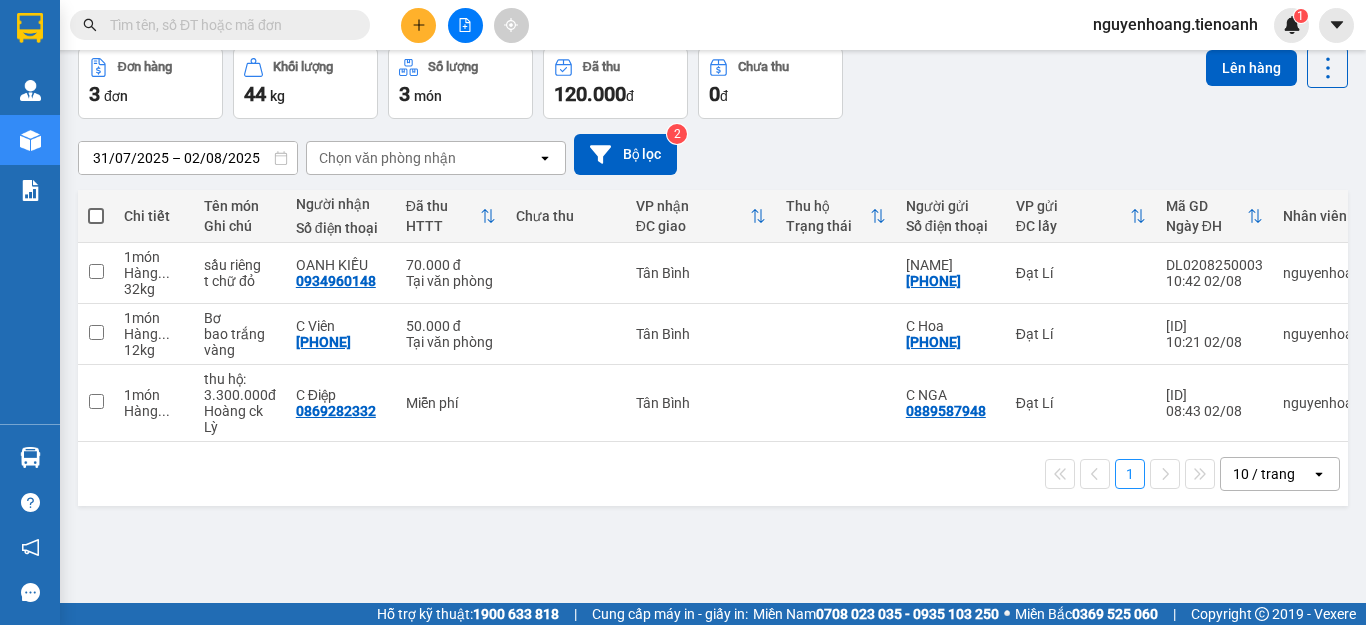 scroll, scrollTop: 0, scrollLeft: 0, axis: both 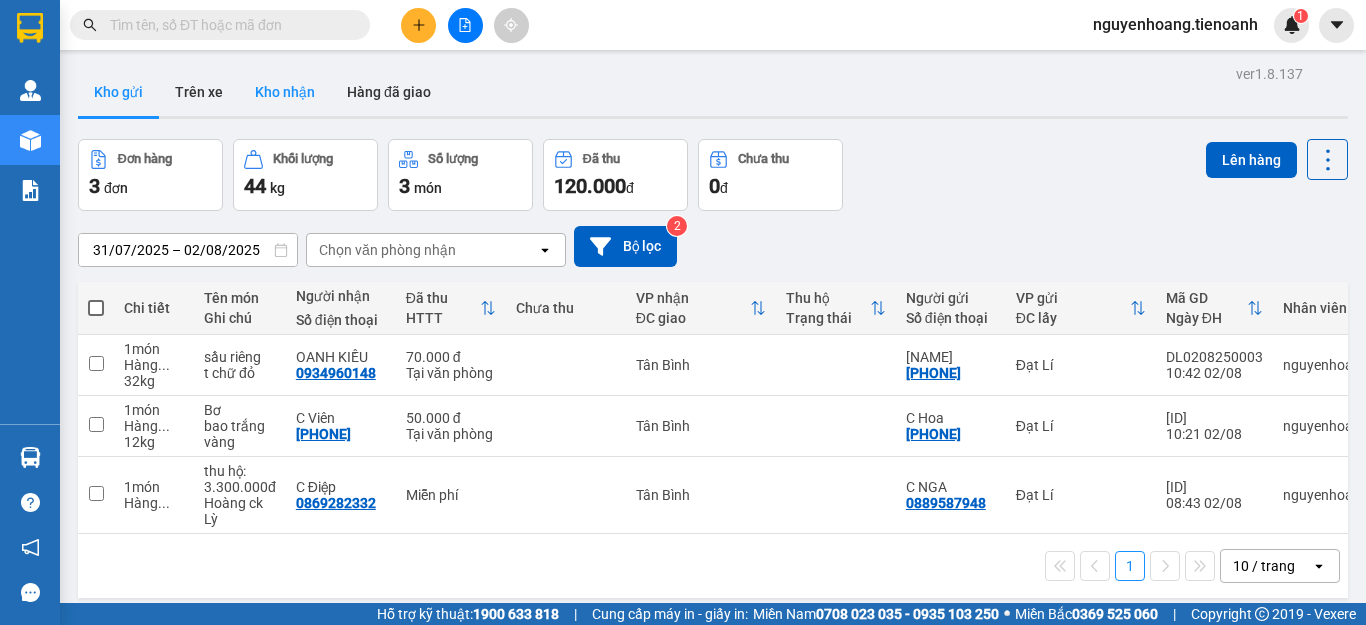 click on "Kho nhận" at bounding box center [285, 92] 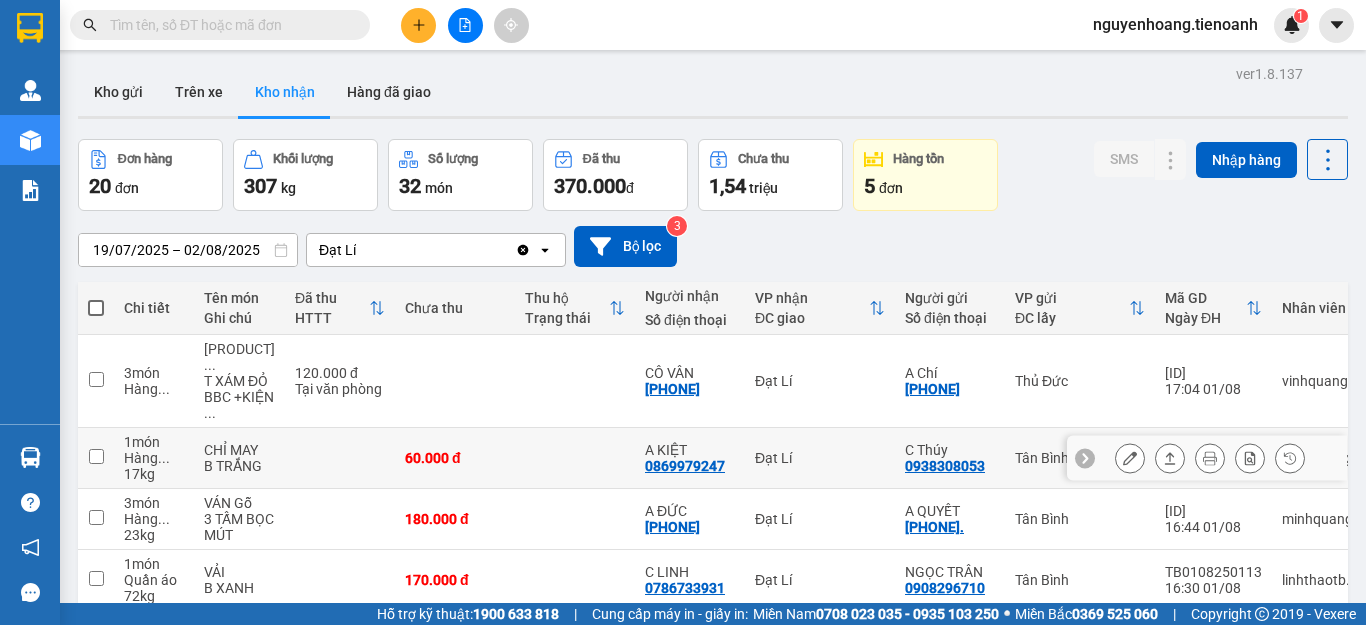 scroll, scrollTop: 200, scrollLeft: 0, axis: vertical 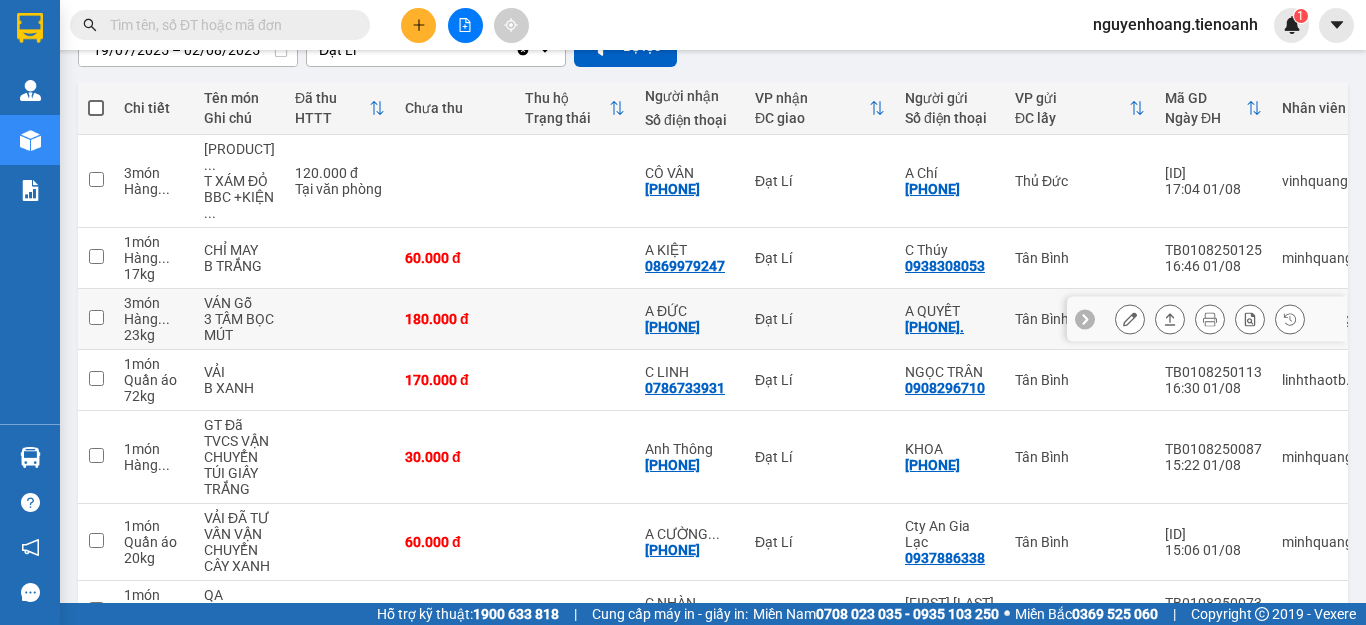 click at bounding box center (575, 319) 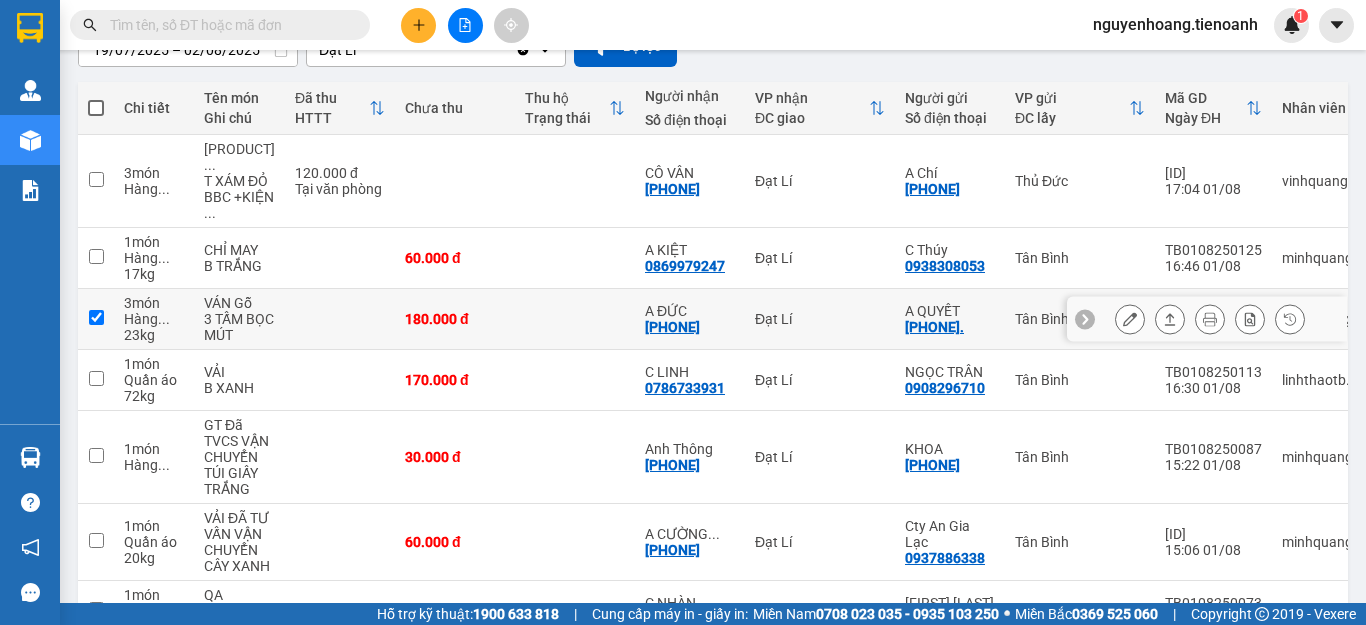 checkbox on "true" 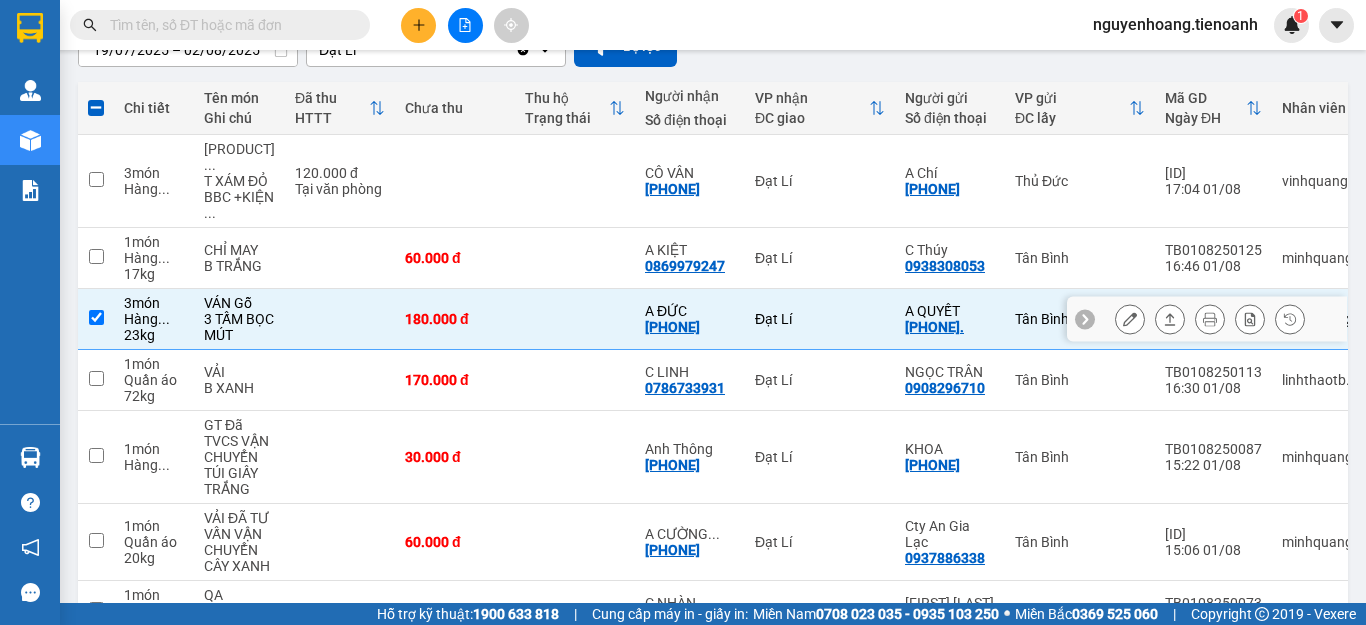 click 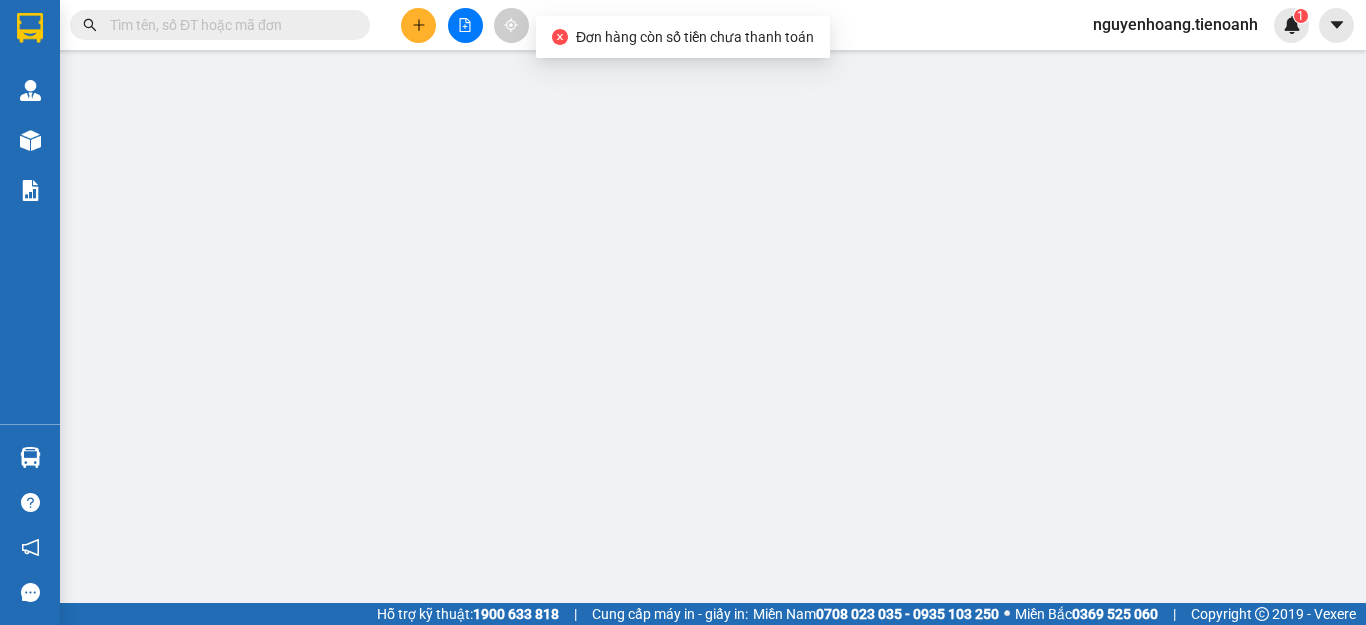 scroll, scrollTop: 0, scrollLeft: 0, axis: both 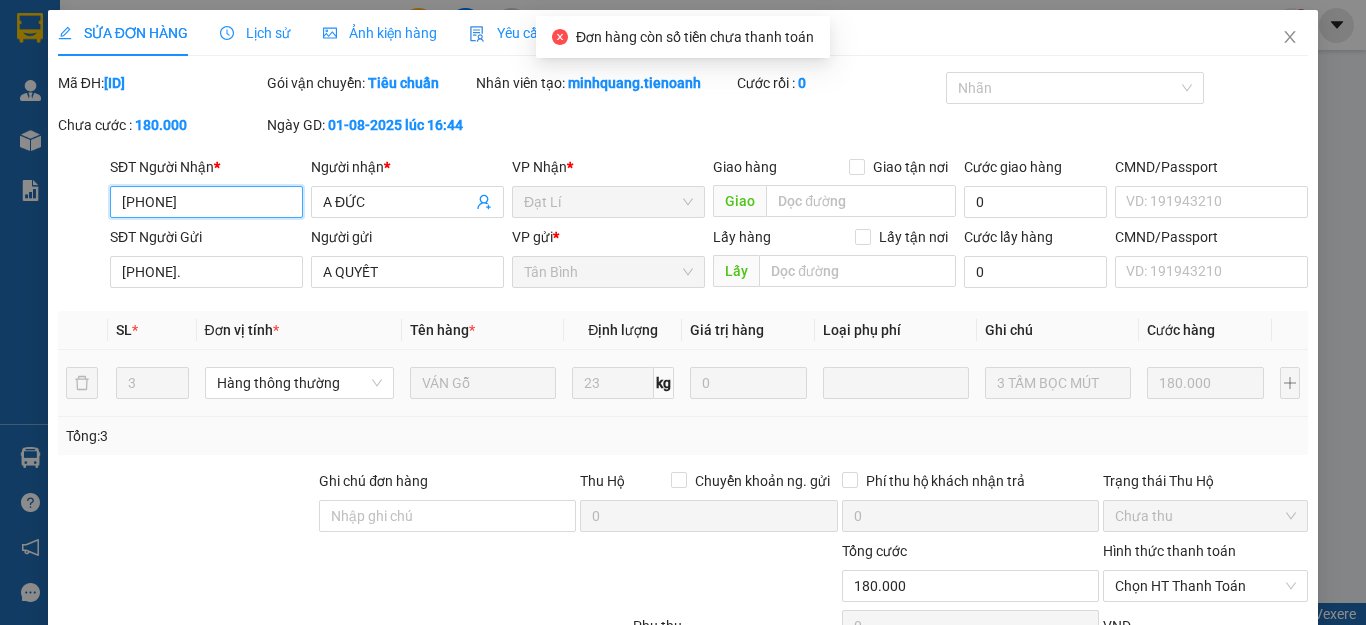 type on "[PHONE]" 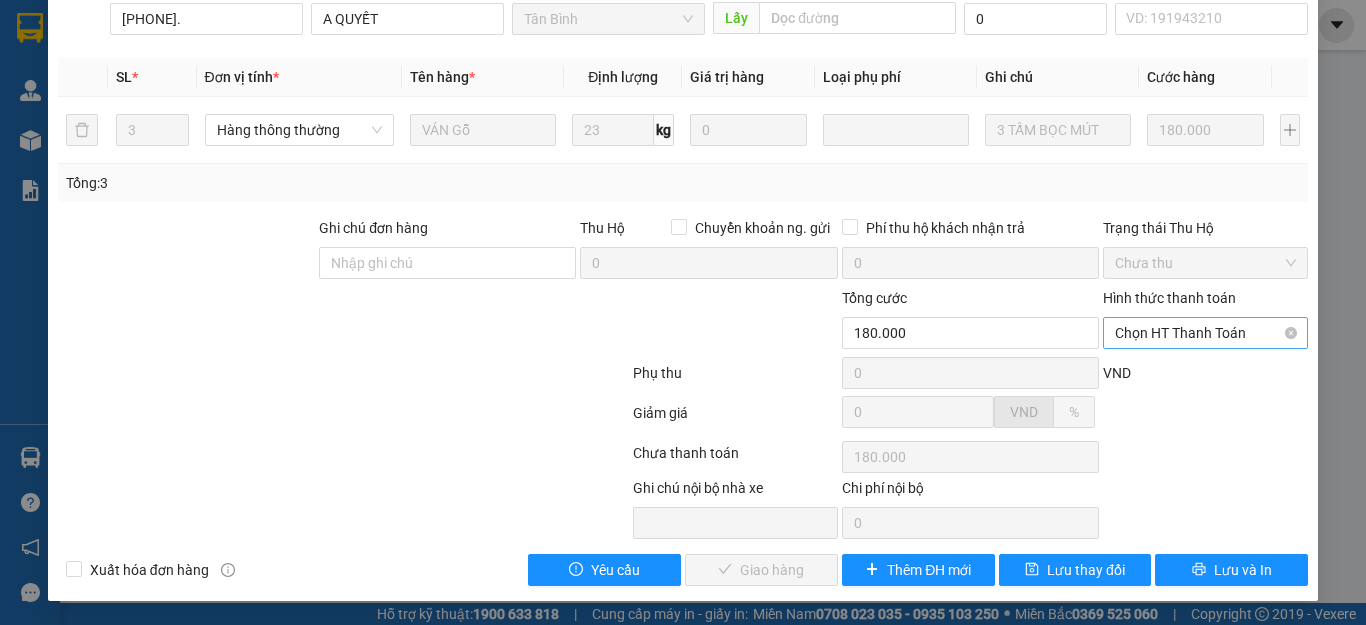 click on "Chọn HT Thanh Toán" at bounding box center [1205, 333] 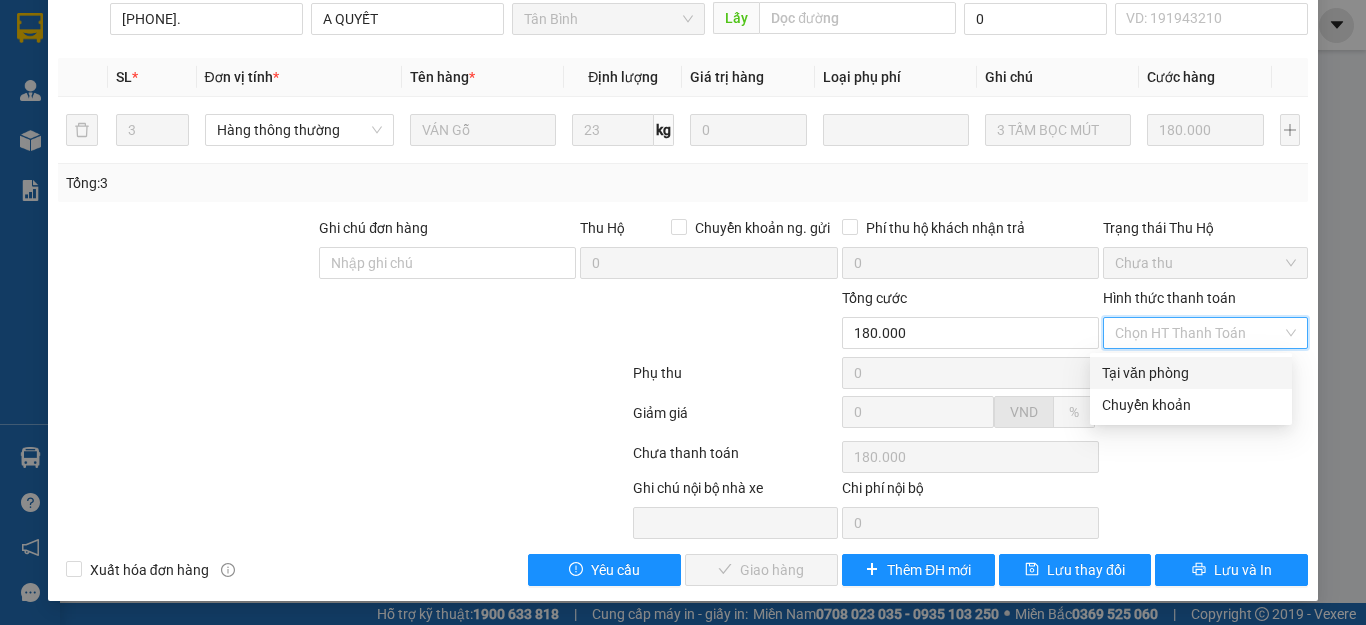 click on "Tại văn phòng" at bounding box center (1191, 373) 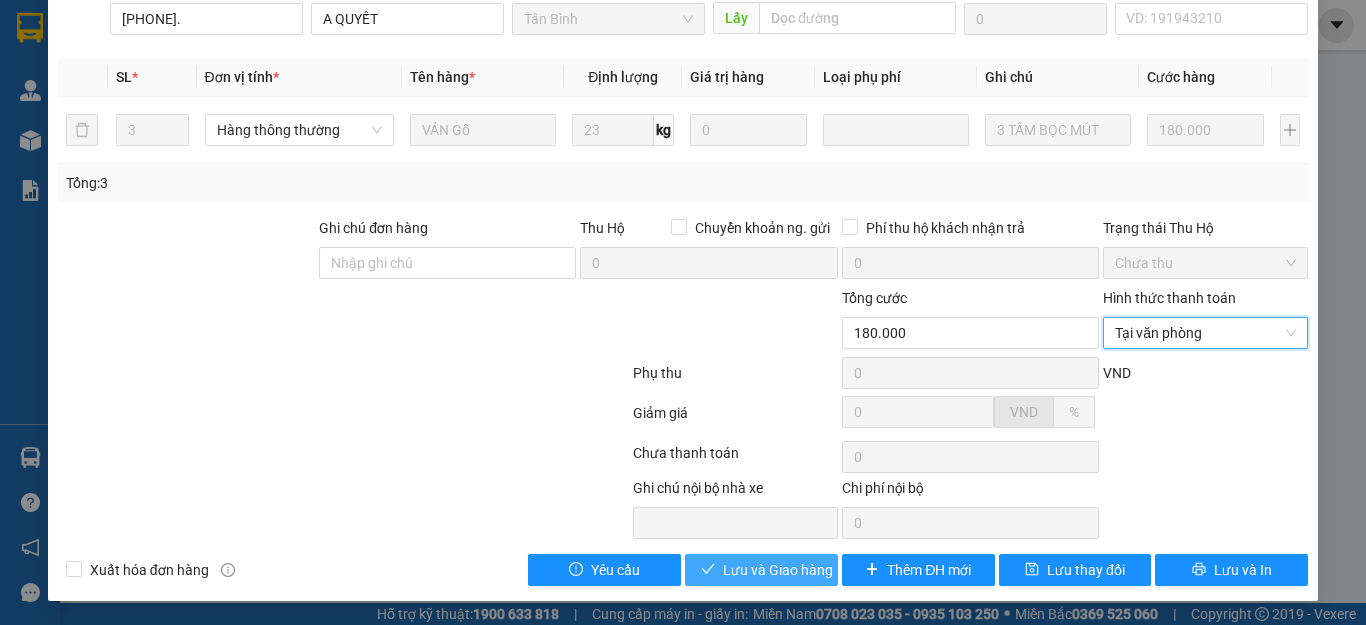 click on "Lưu và Giao hàng" at bounding box center [778, 570] 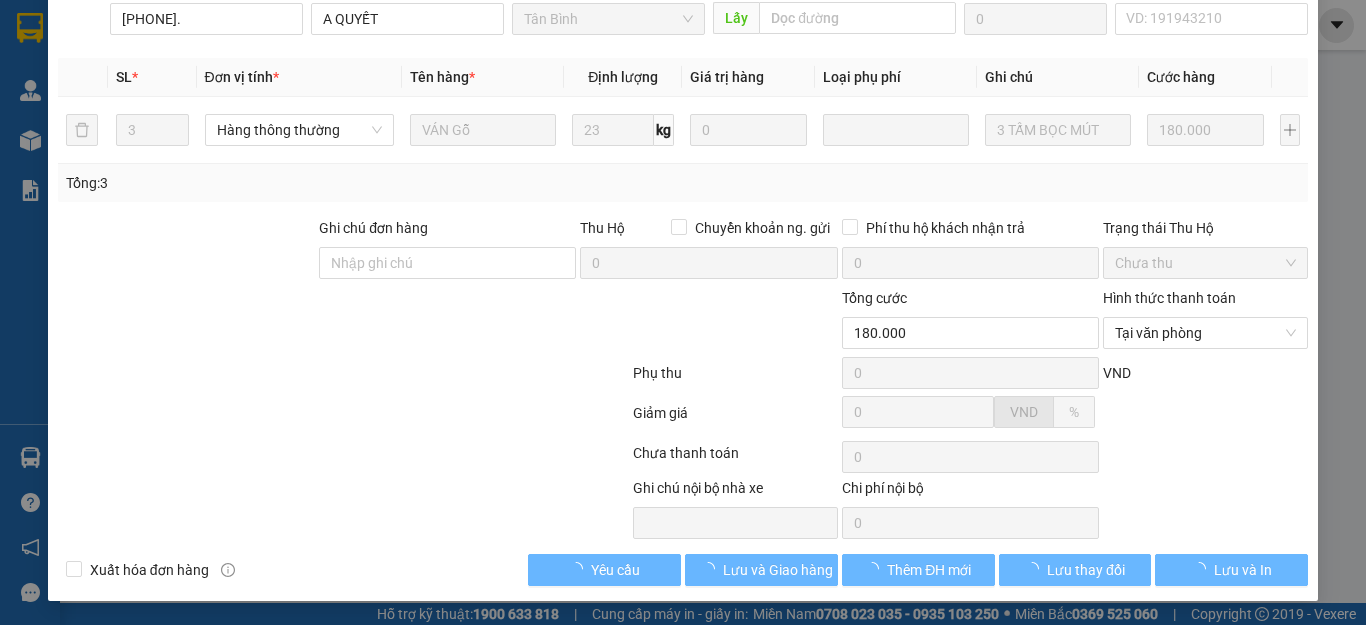 click at bounding box center (343, 377) 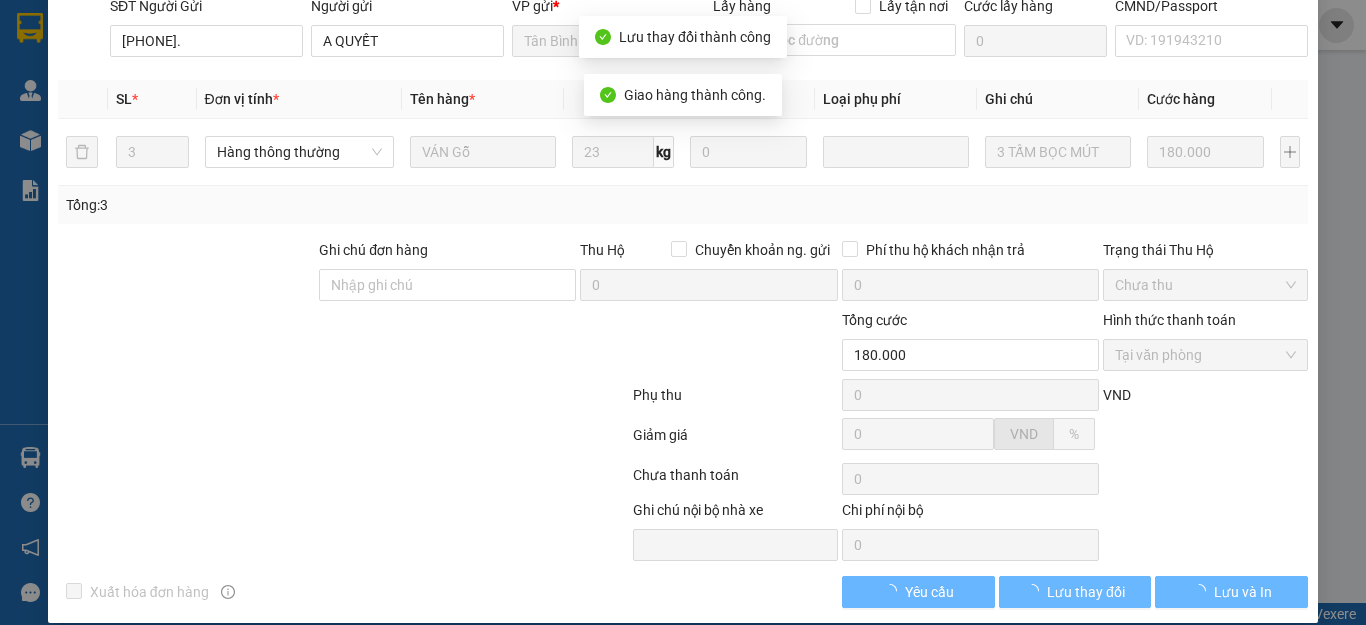 scroll, scrollTop: 0, scrollLeft: 0, axis: both 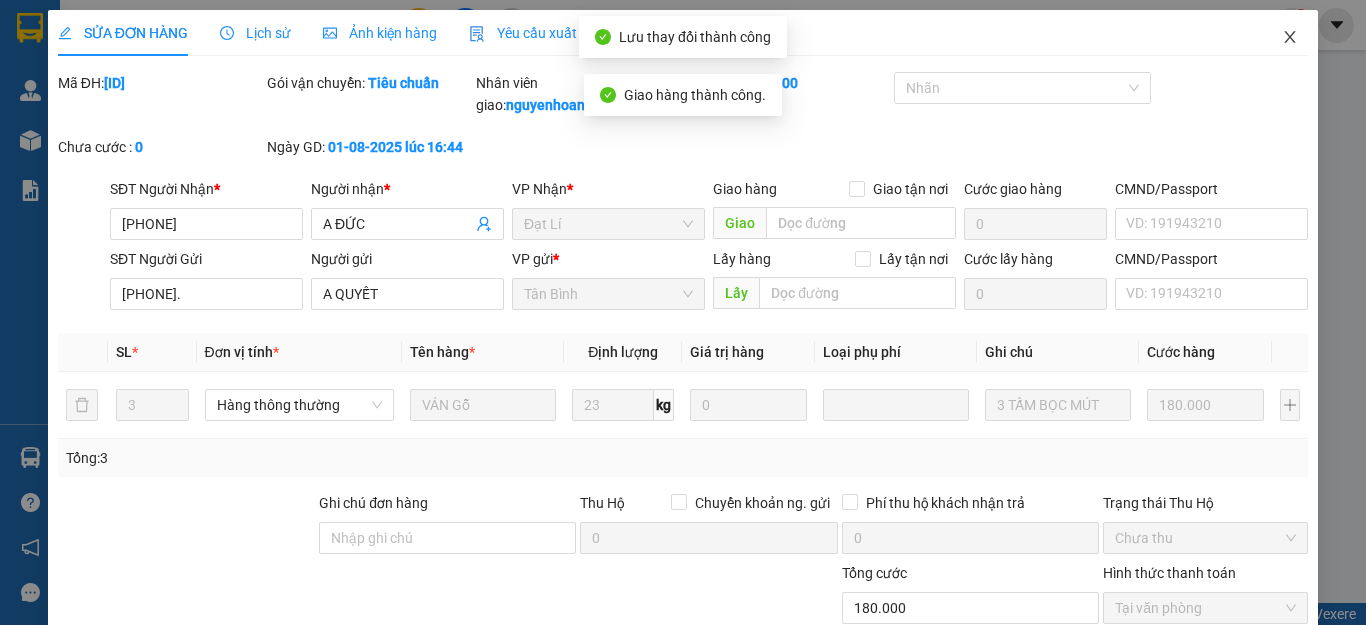 click 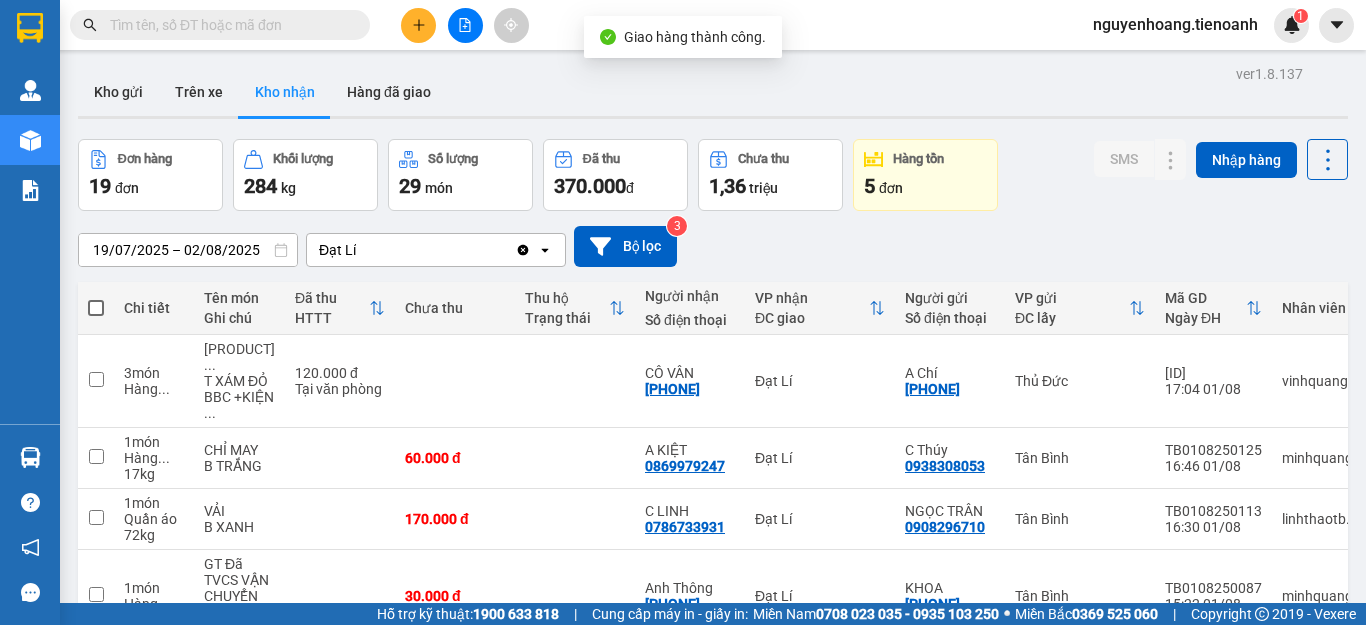 drag, startPoint x: 1085, startPoint y: 82, endPoint x: 1056, endPoint y: 55, distance: 39.623226 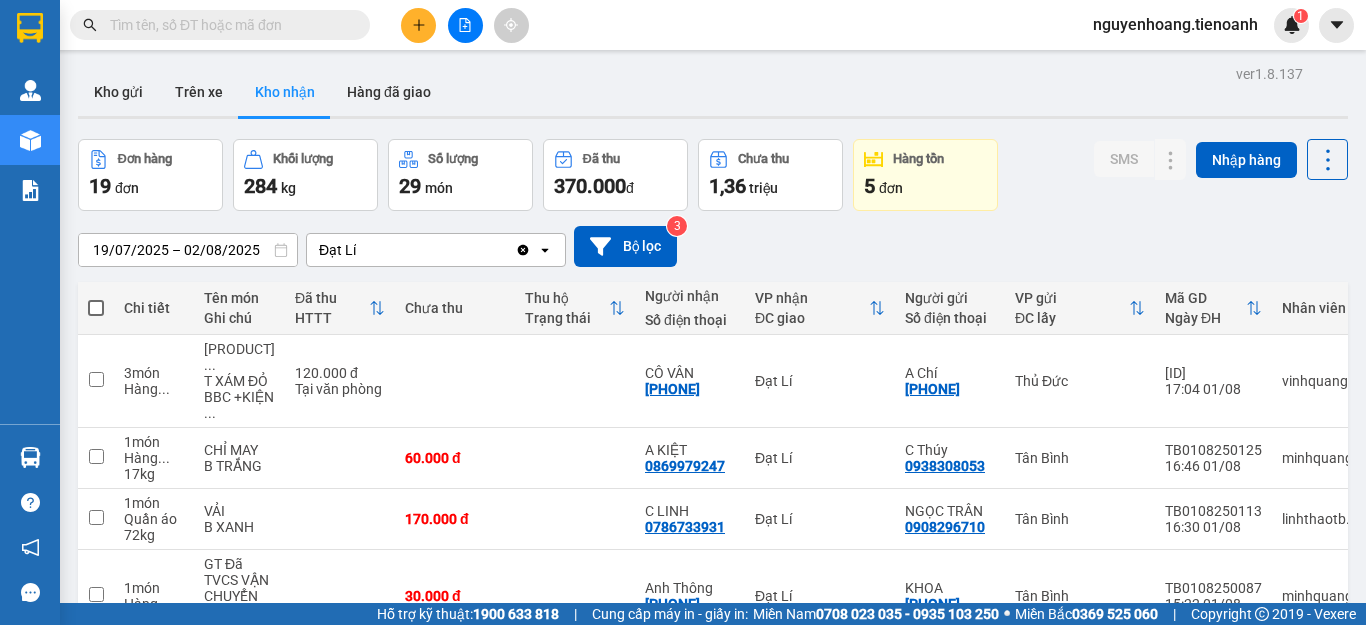 click on "[DATE] – [DATE] Press the down arrow key to interact with the calendar and select a date. Press the escape button to close the calendar. Selected date range is from [DATE] to [DATE]. Đạt Lí Clear value open Bộ lọc 3" at bounding box center [713, 246] 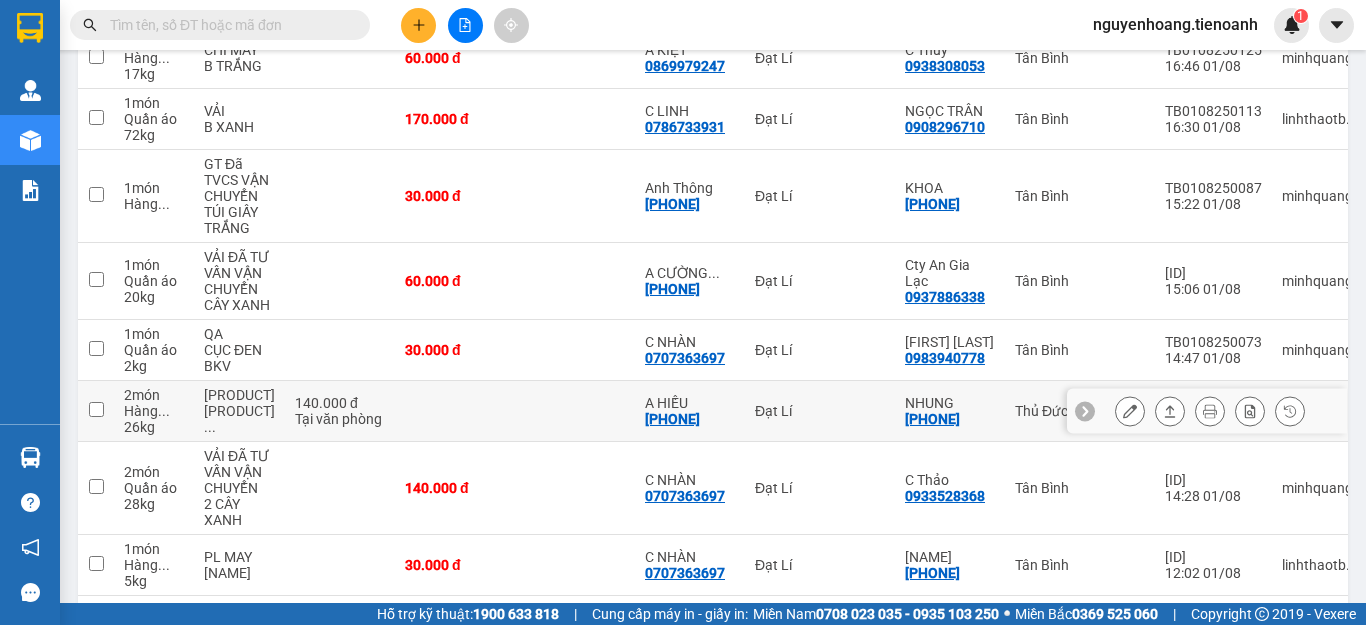 scroll, scrollTop: 500, scrollLeft: 0, axis: vertical 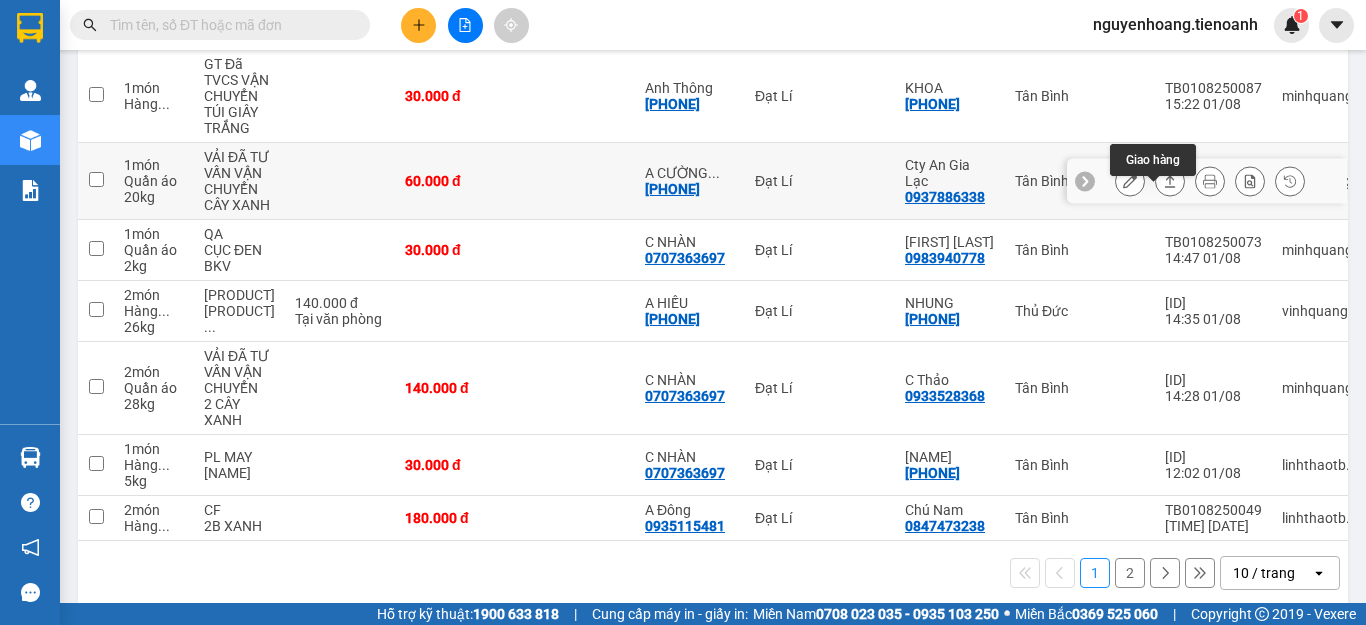 click 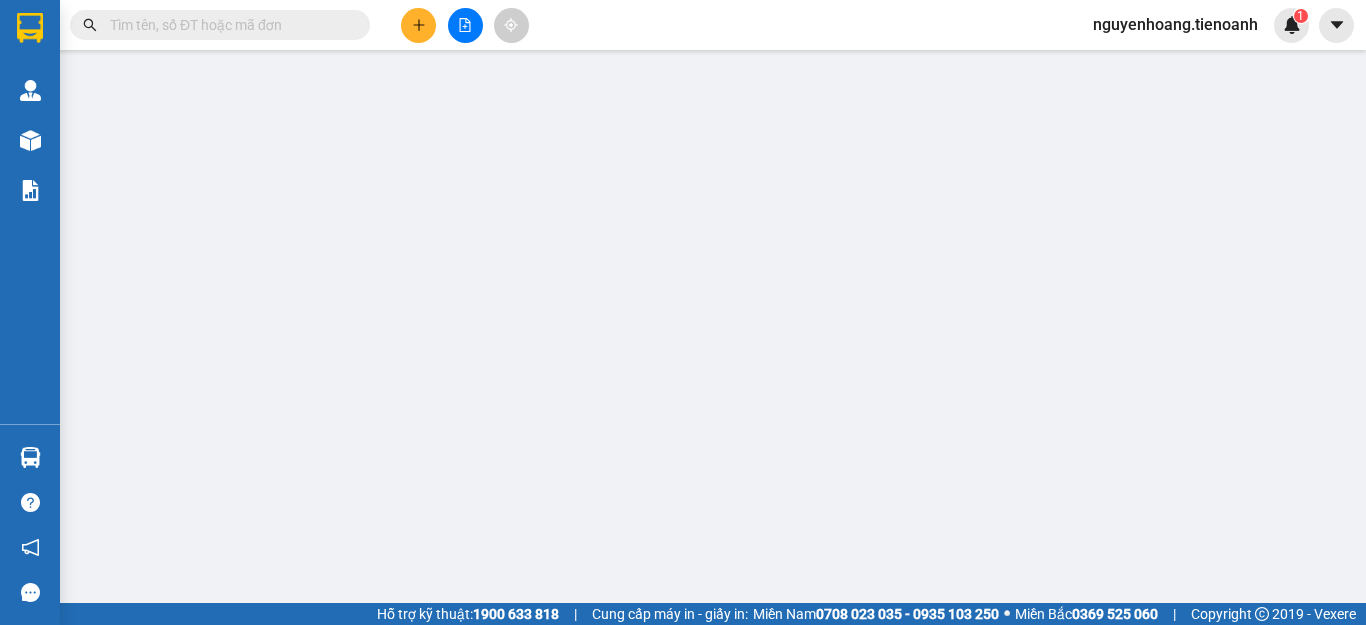 scroll, scrollTop: 0, scrollLeft: 0, axis: both 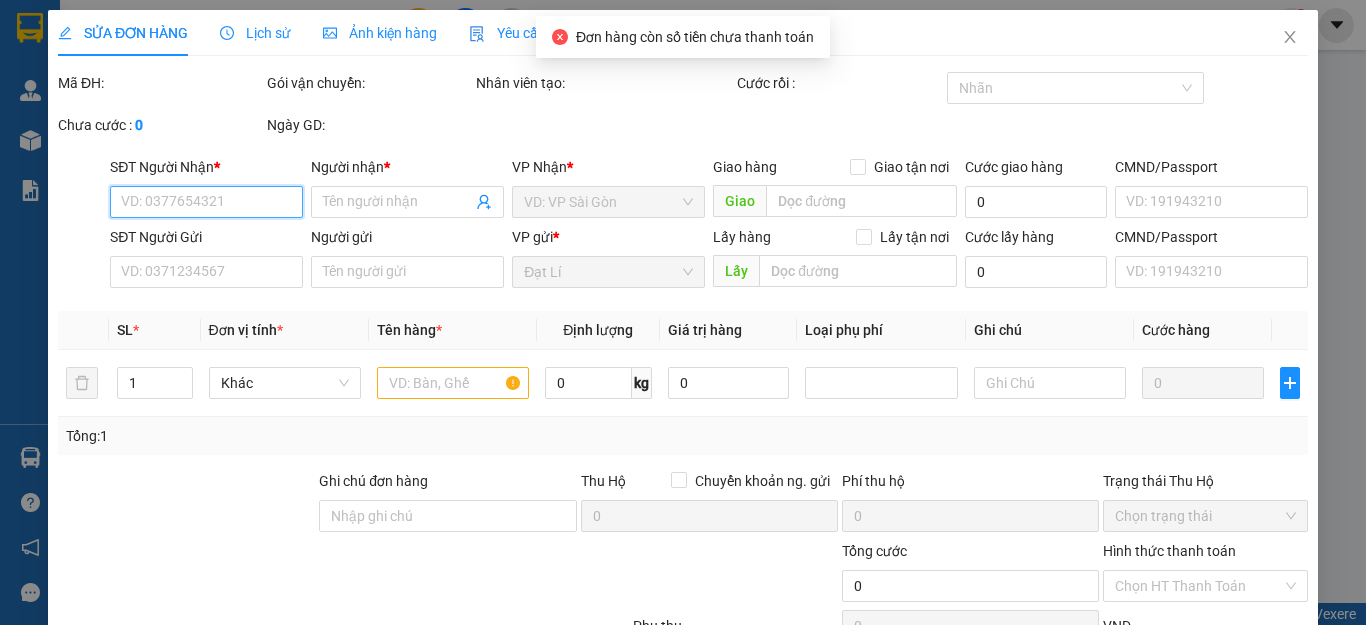 type on "[PHONE]" 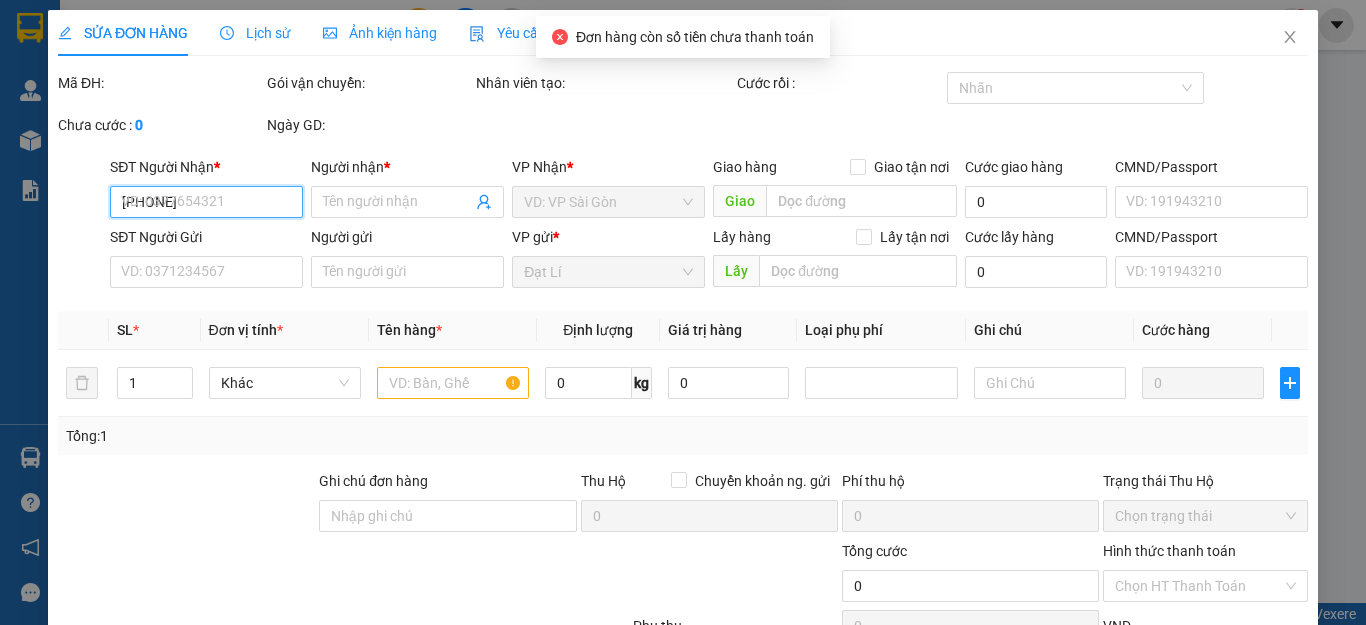 type on "A CƯỜNG HUYỀN" 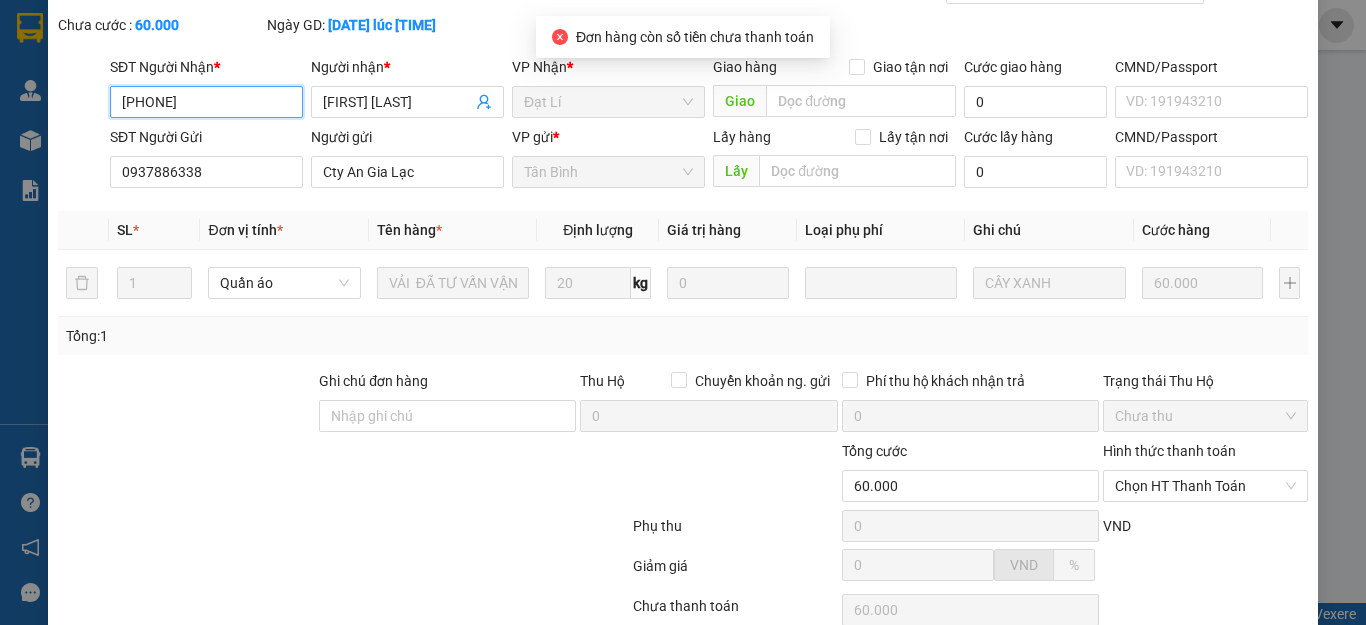 scroll, scrollTop: 200, scrollLeft: 0, axis: vertical 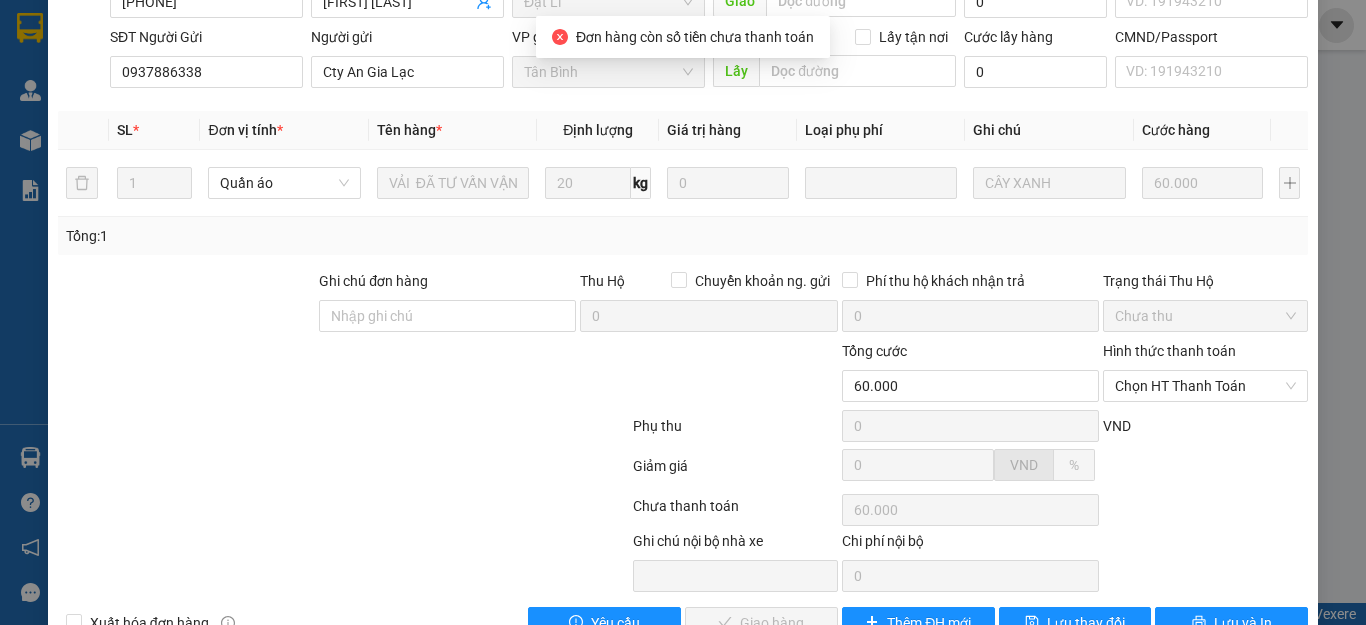 click on "Hình thức thanh toán Chọn HT Thanh Toán" at bounding box center [1205, 375] 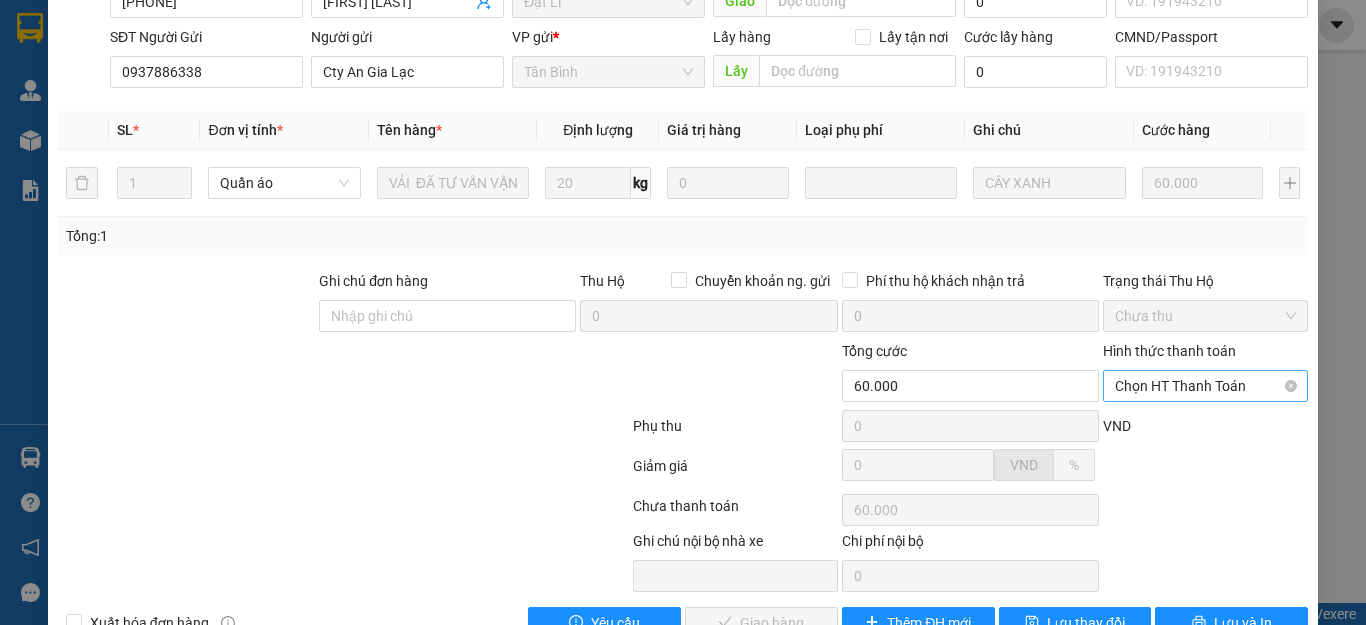click on "Chọn HT Thanh Toán" at bounding box center (1205, 386) 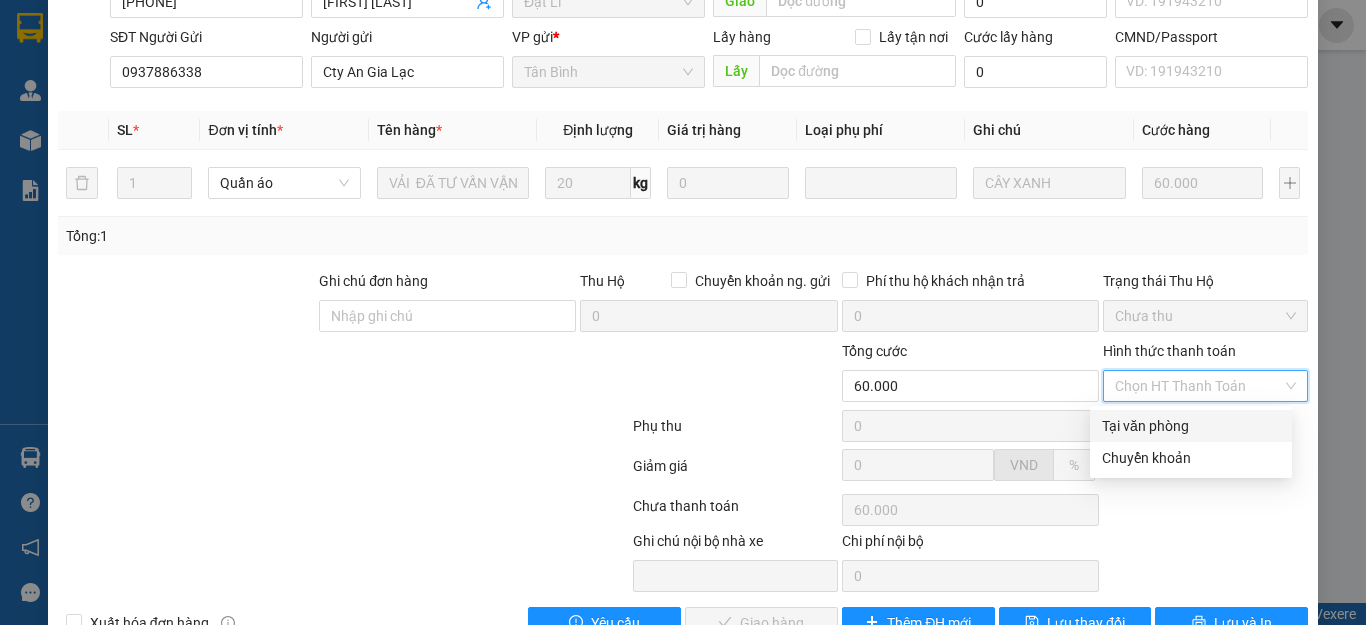 click on "Tại văn phòng" at bounding box center (1191, 426) 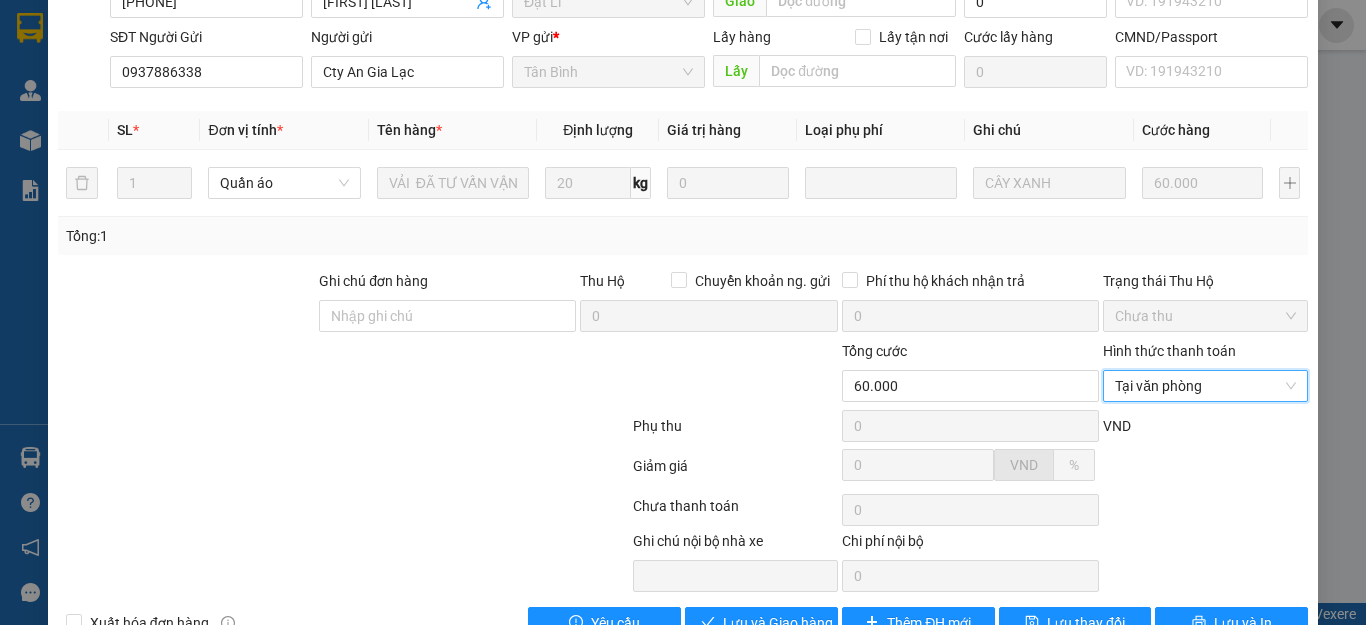 scroll, scrollTop: 253, scrollLeft: 0, axis: vertical 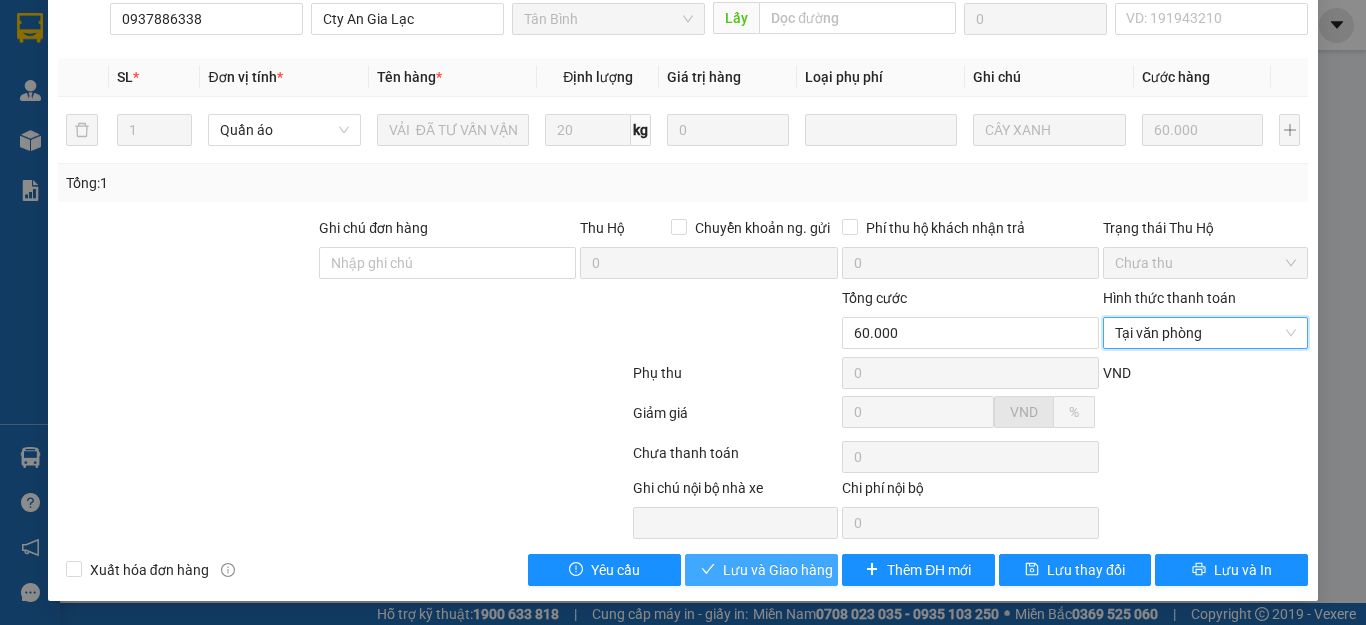 click on "Lưu và Giao hàng" at bounding box center [778, 570] 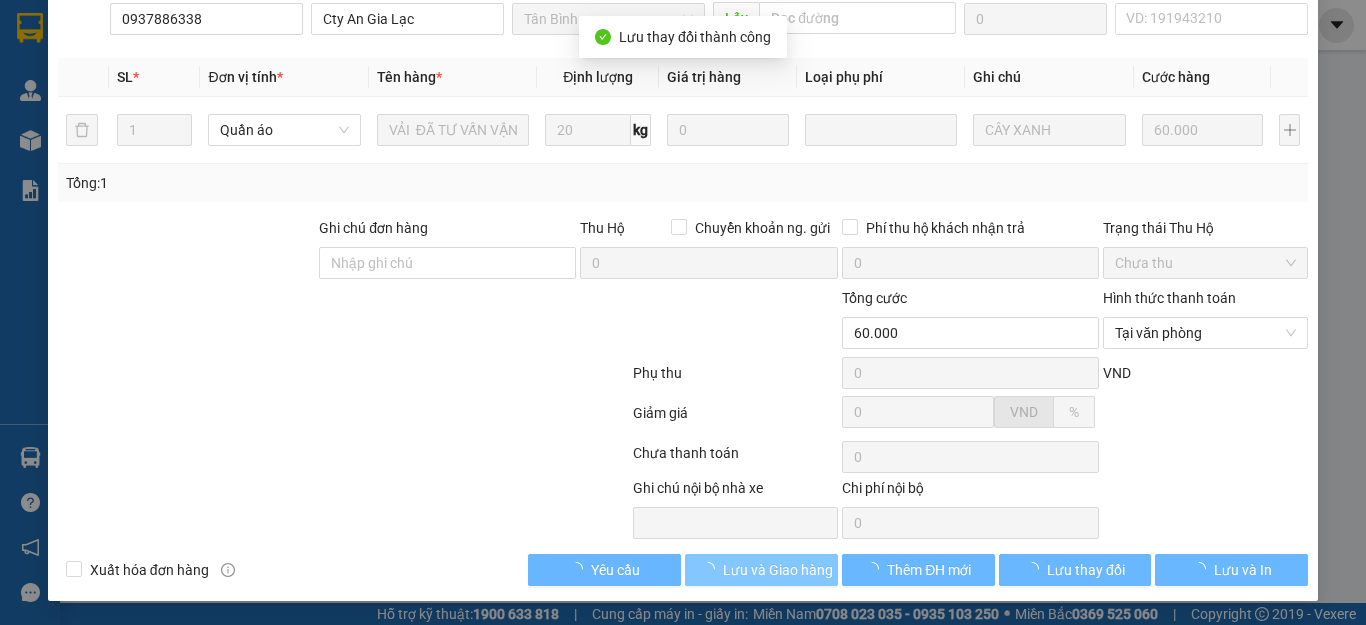 scroll, scrollTop: 0, scrollLeft: 0, axis: both 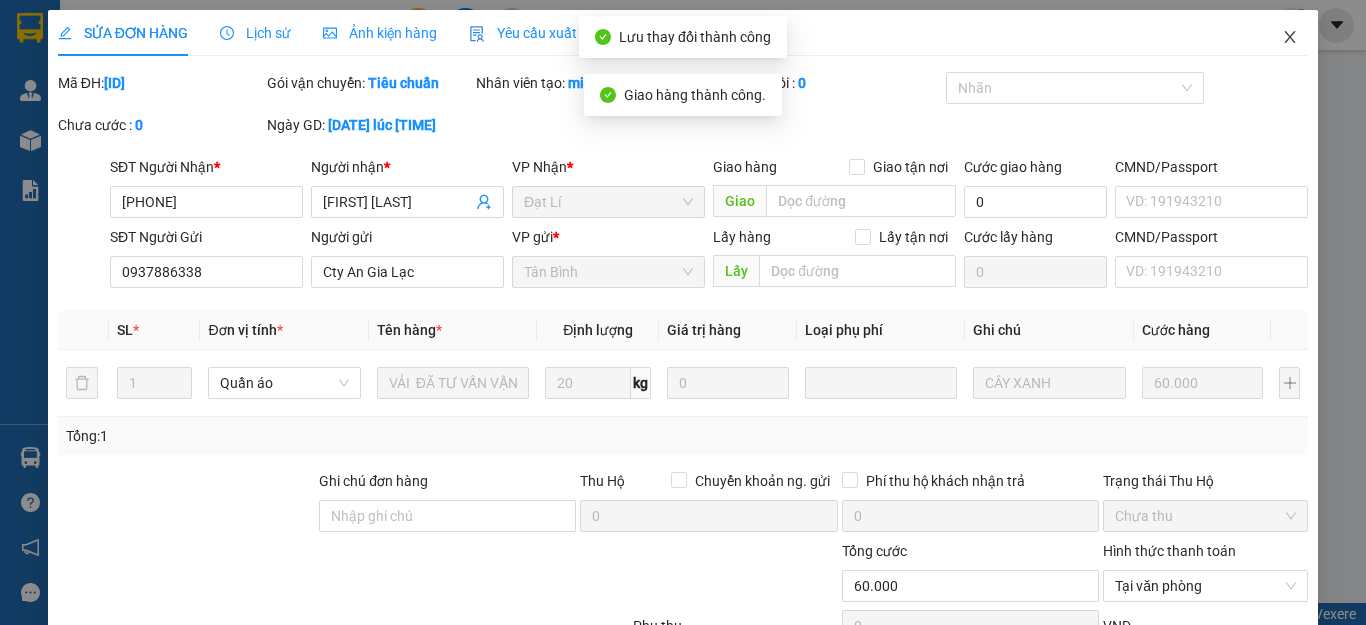click 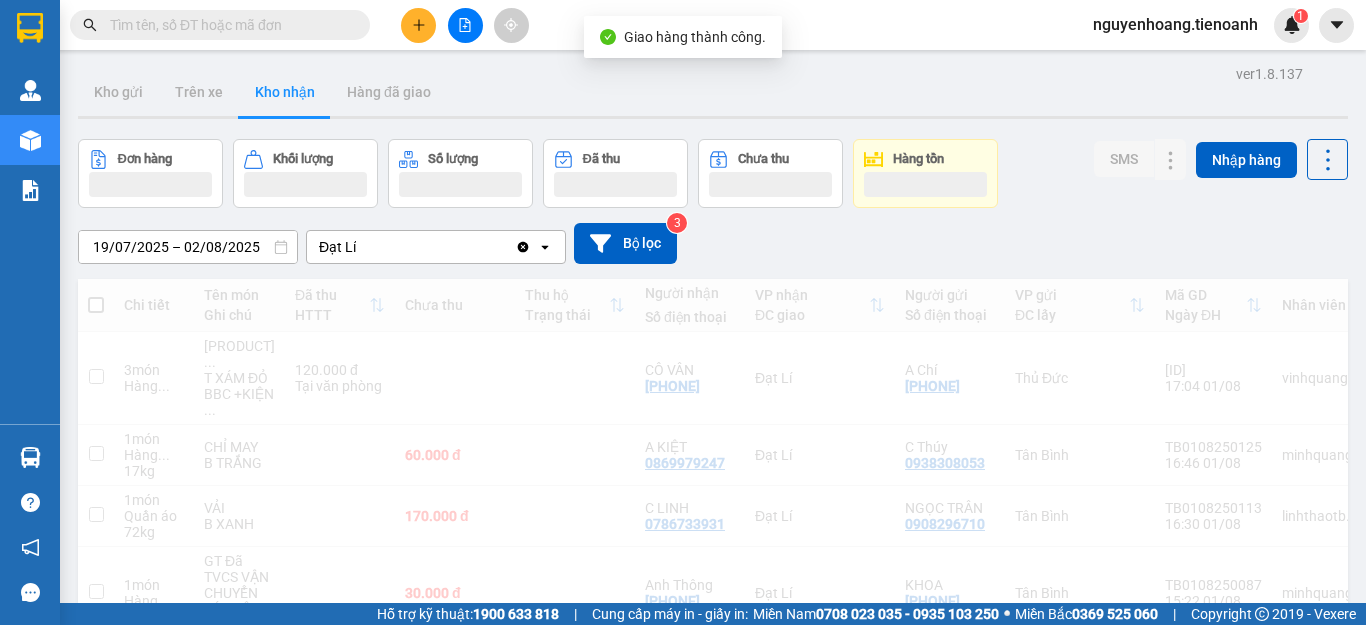 click on "Kho gửi Trên xe Kho nhận Hàng đã giao" at bounding box center [713, 94] 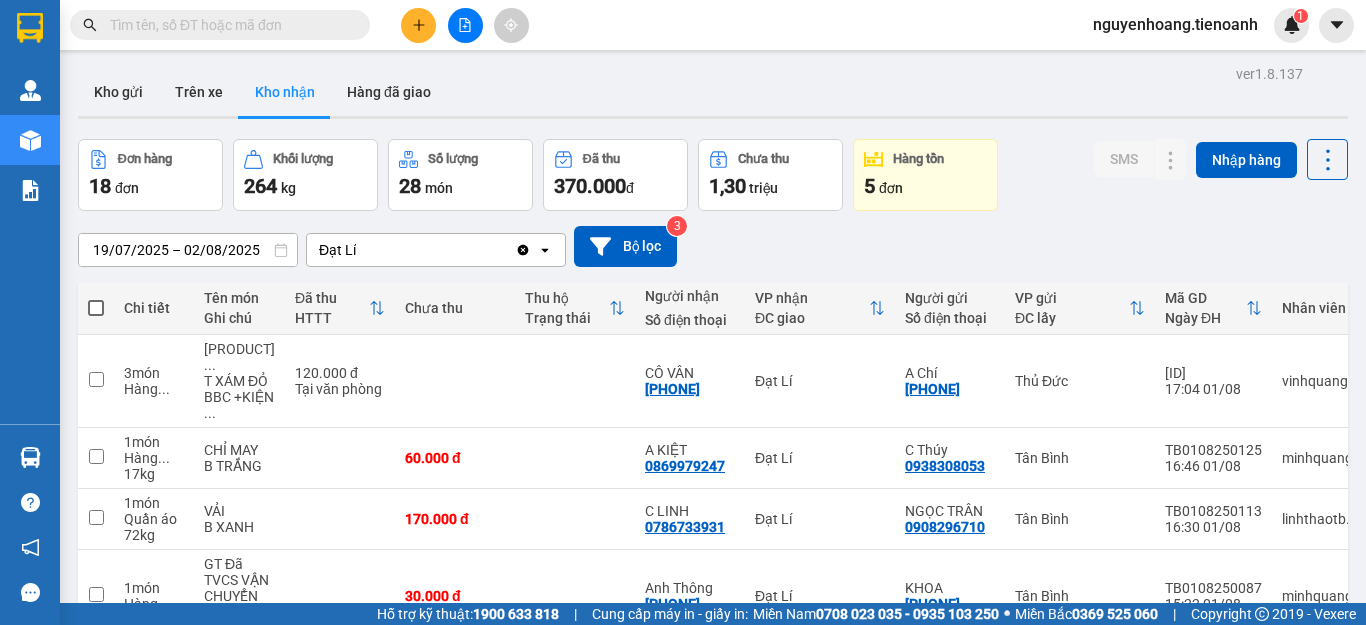 click at bounding box center [228, 25] 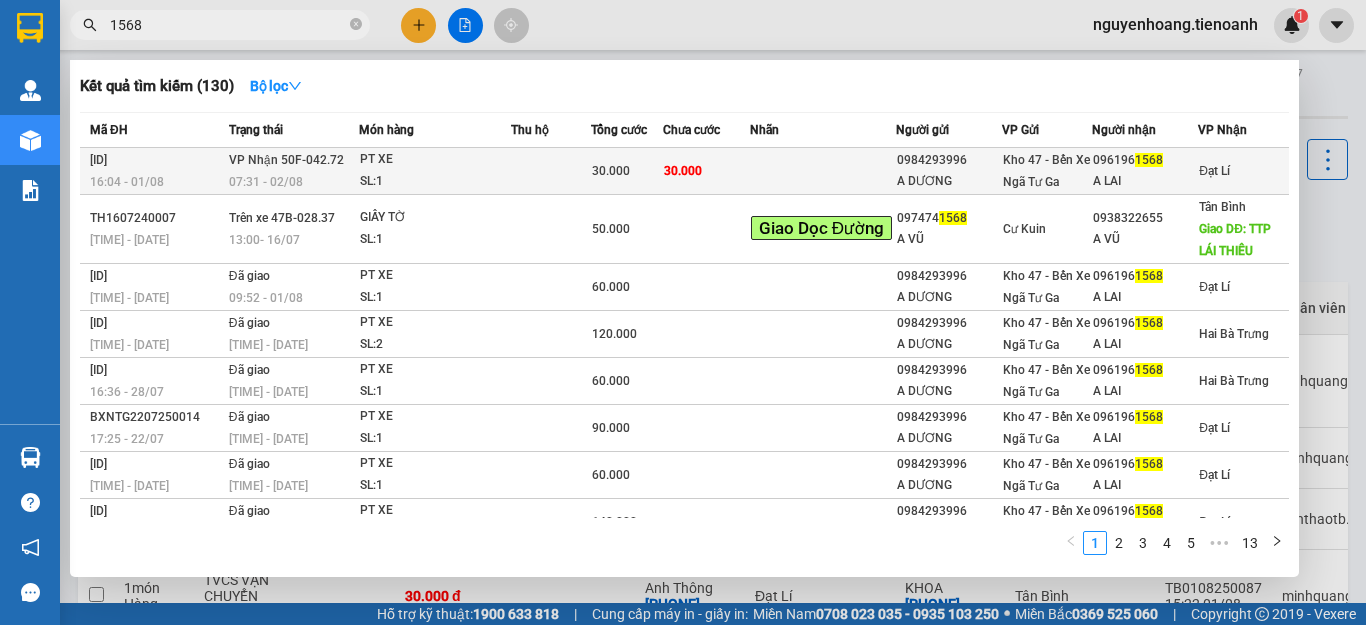 type on "1568" 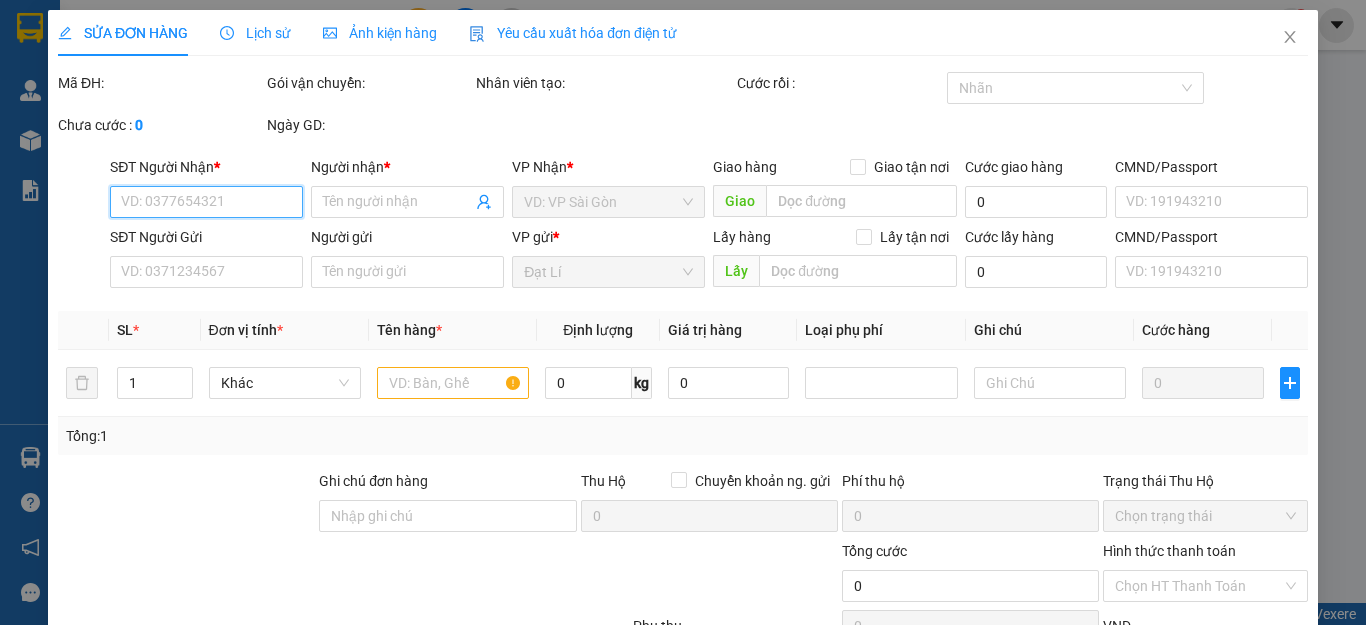 type on "0961961568" 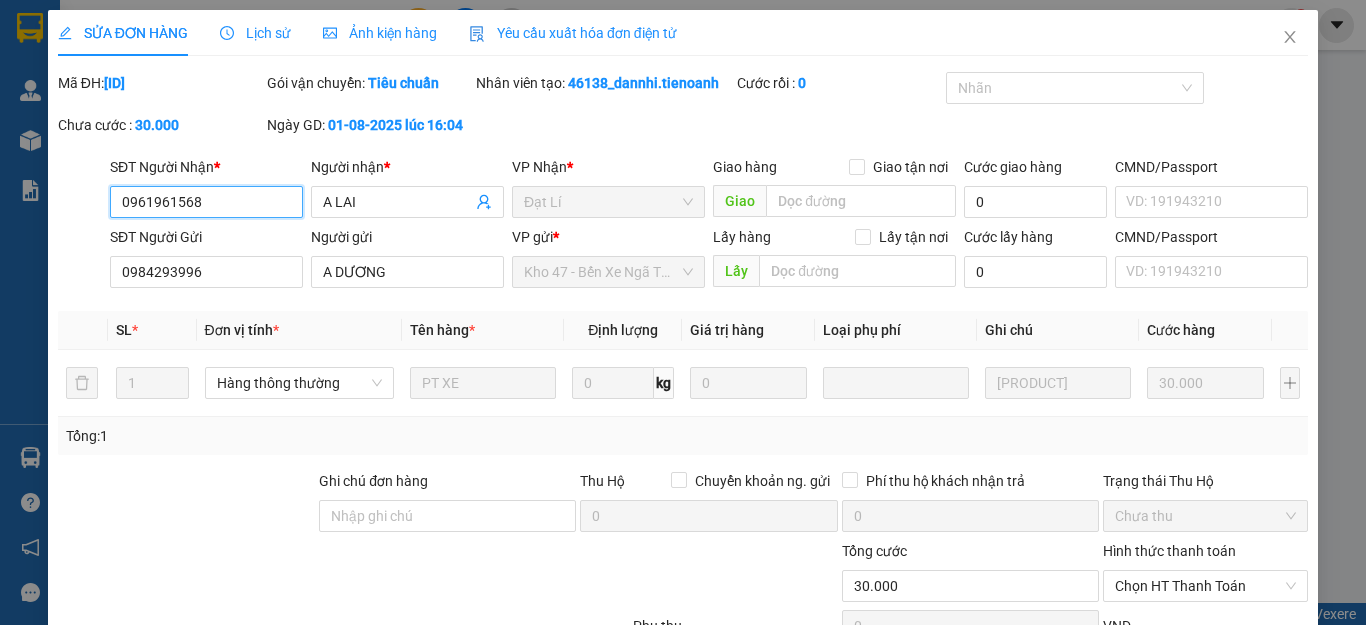 scroll, scrollTop: 253, scrollLeft: 0, axis: vertical 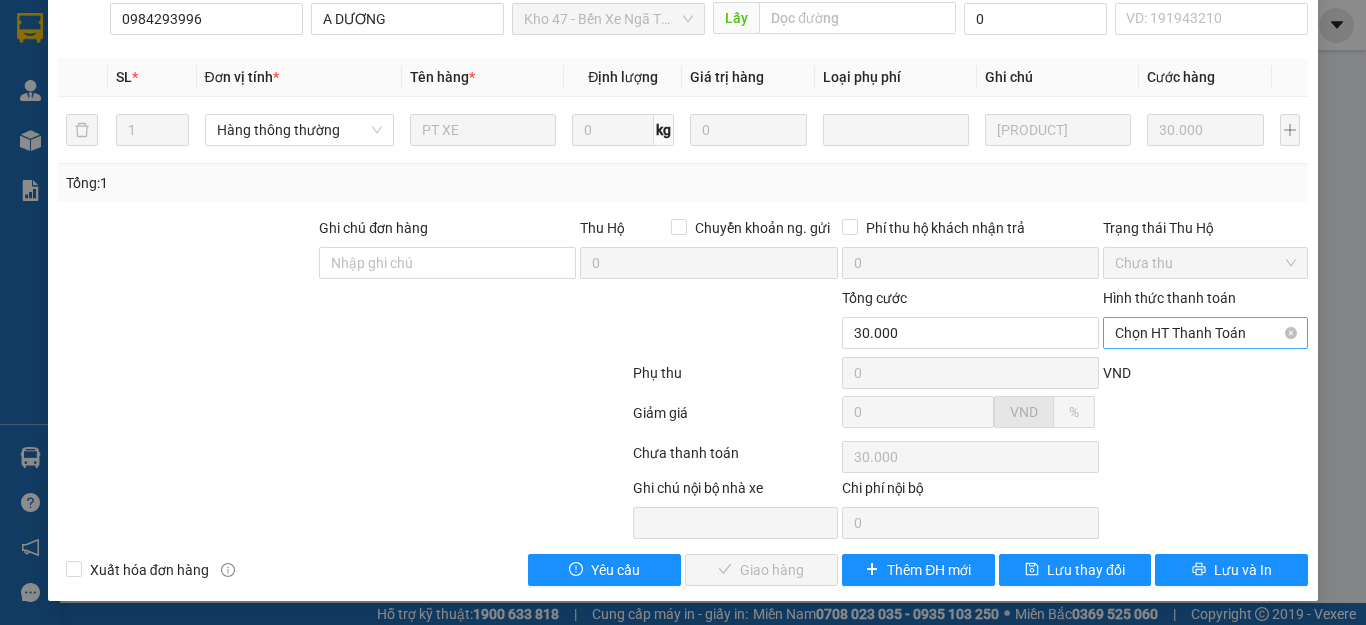 click on "Chọn HT Thanh Toán" at bounding box center [1205, 333] 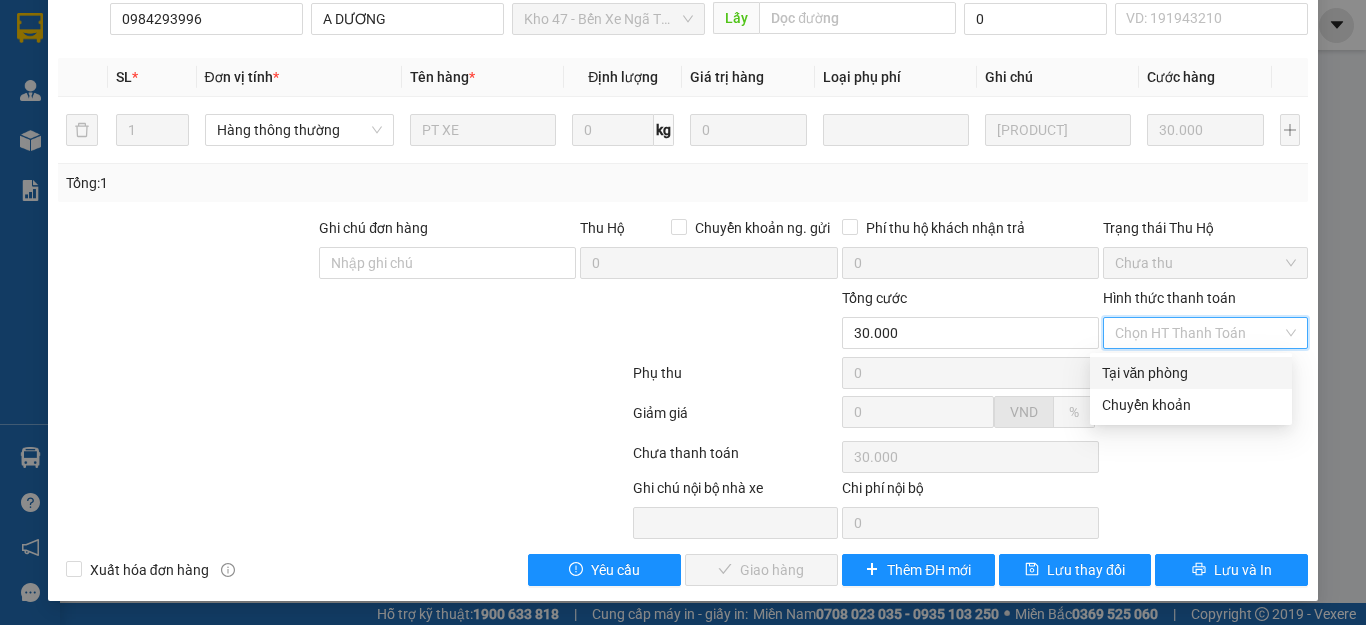 drag, startPoint x: 1160, startPoint y: 367, endPoint x: 1104, endPoint y: 410, distance: 70.60453 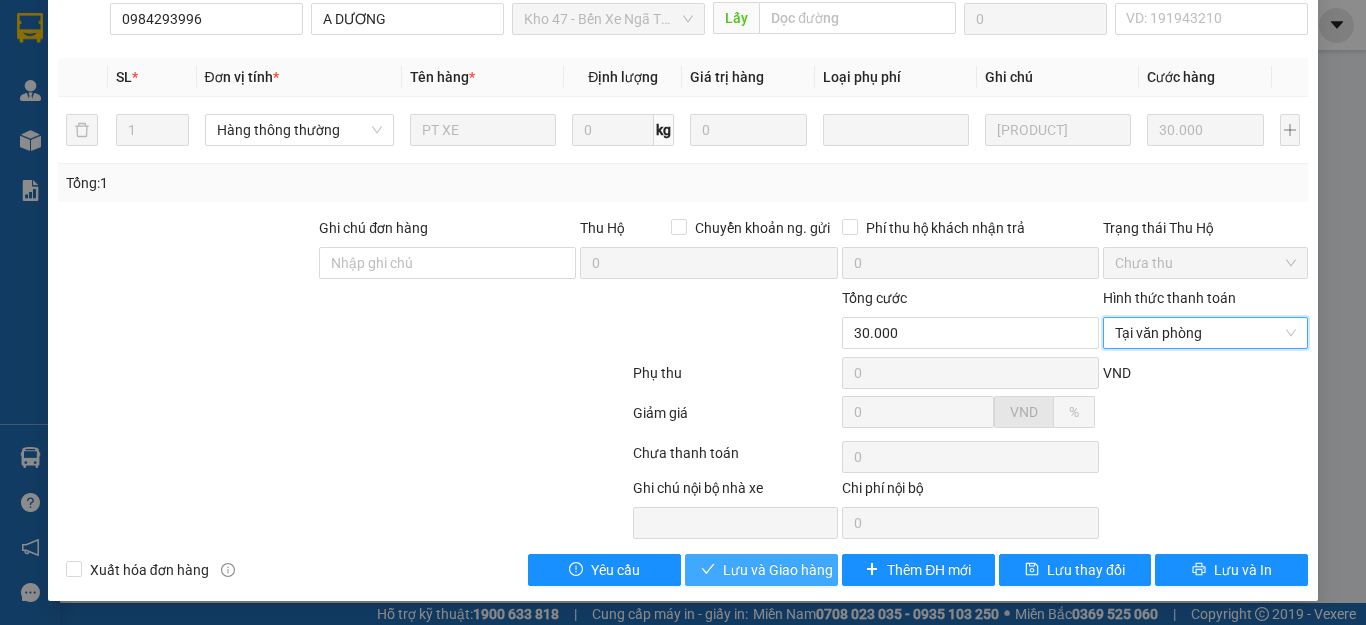 click on "Lưu và Giao hàng" at bounding box center [778, 570] 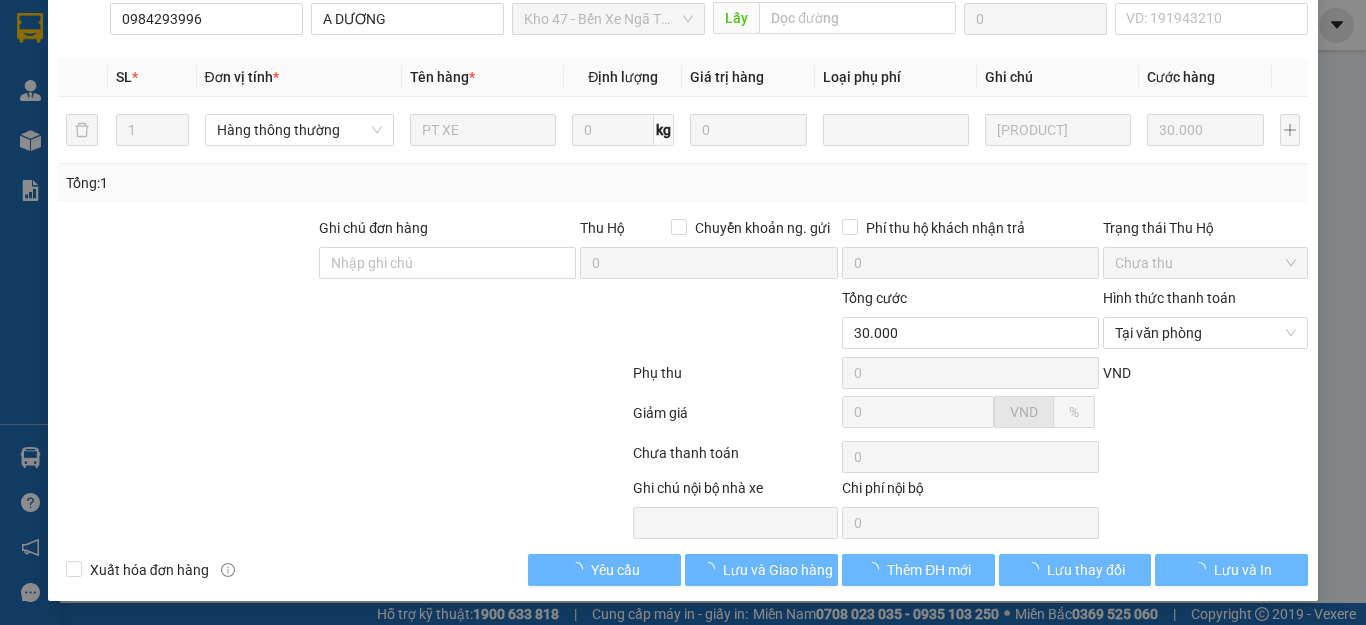 click at bounding box center (343, 377) 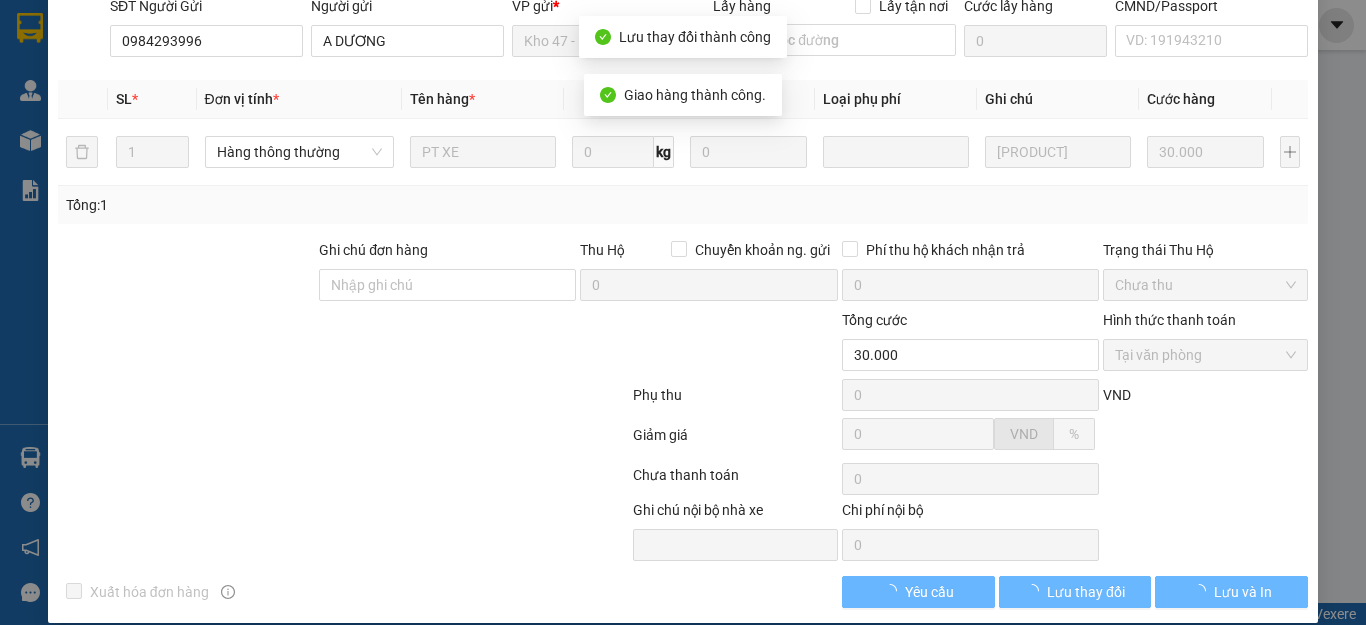 scroll, scrollTop: 275, scrollLeft: 0, axis: vertical 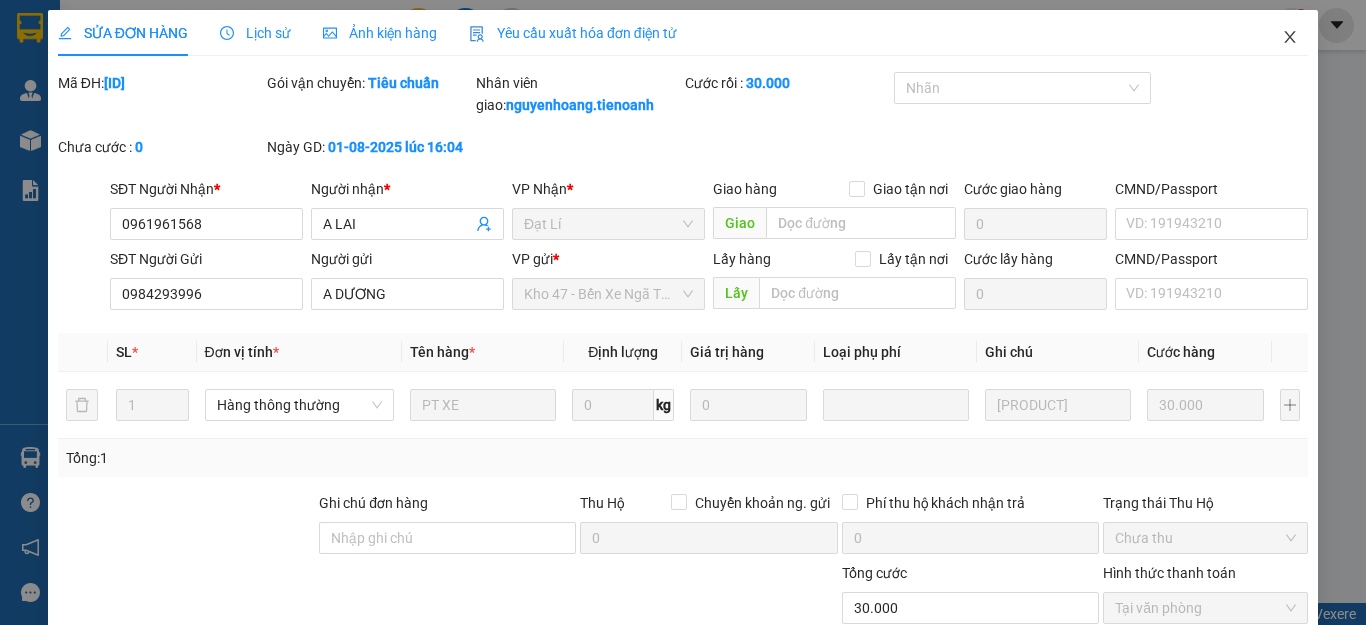 click 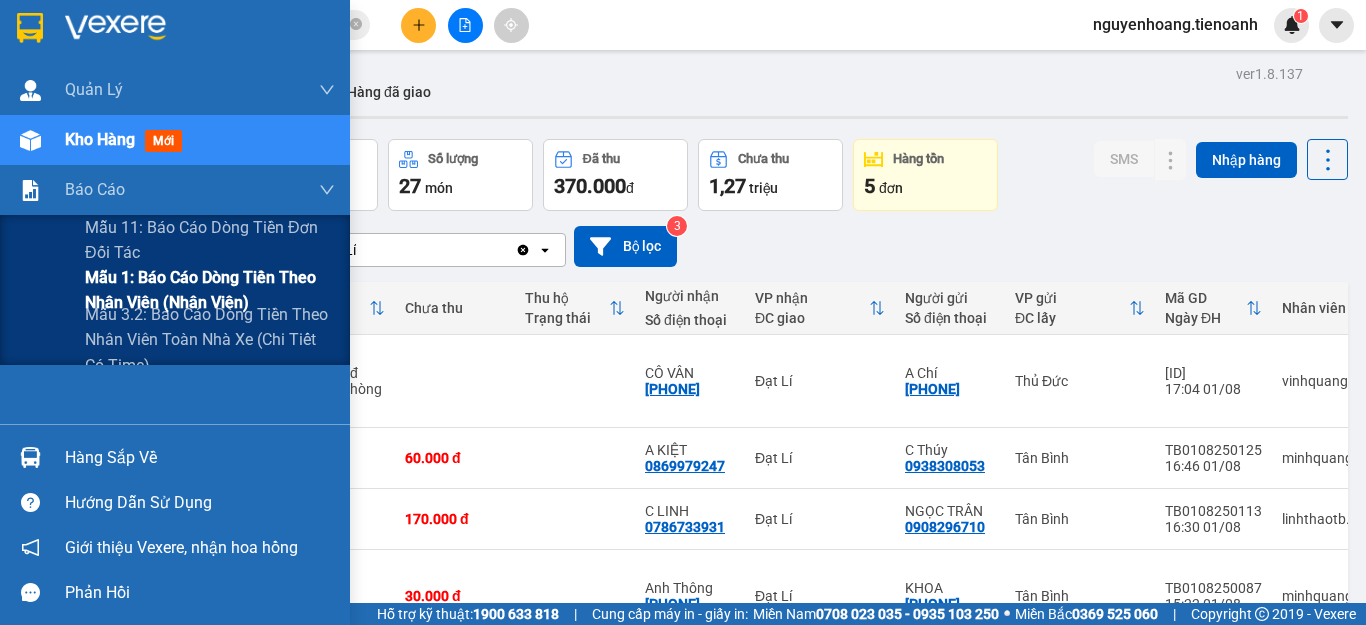 click on "Mẫu 1: Báo cáo dòng tiền theo nhân viên (Nhân Viên)" at bounding box center [210, 290] 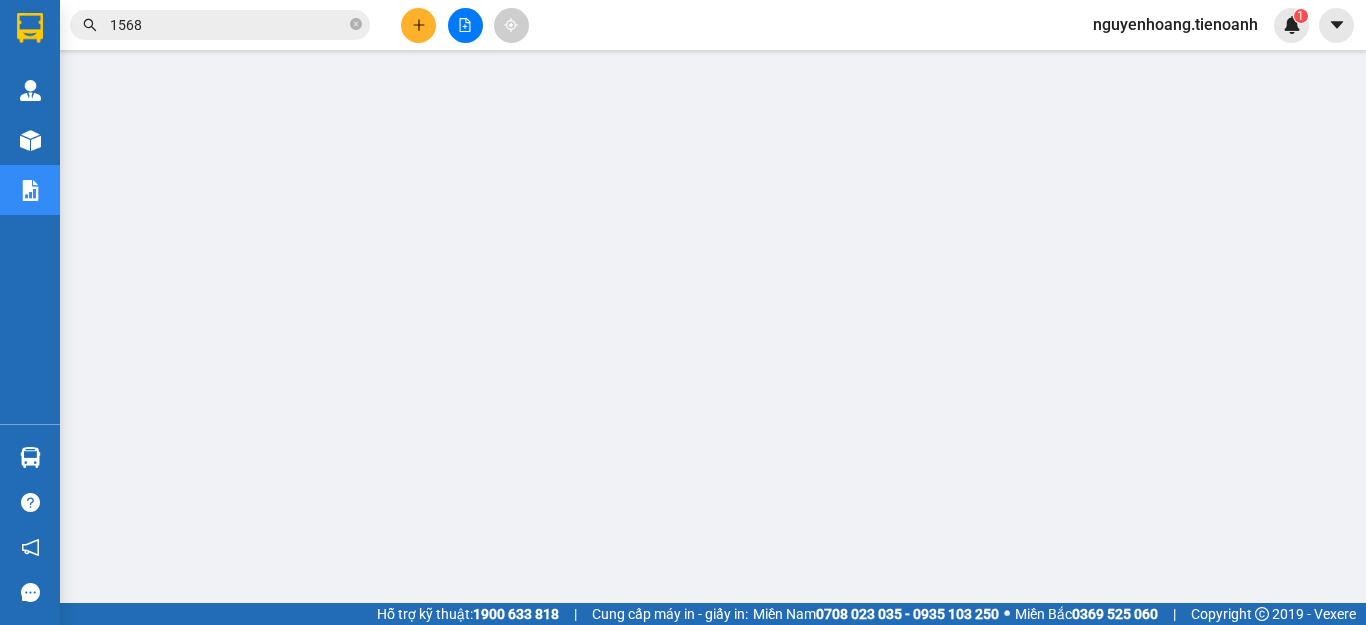 click at bounding box center [418, 25] 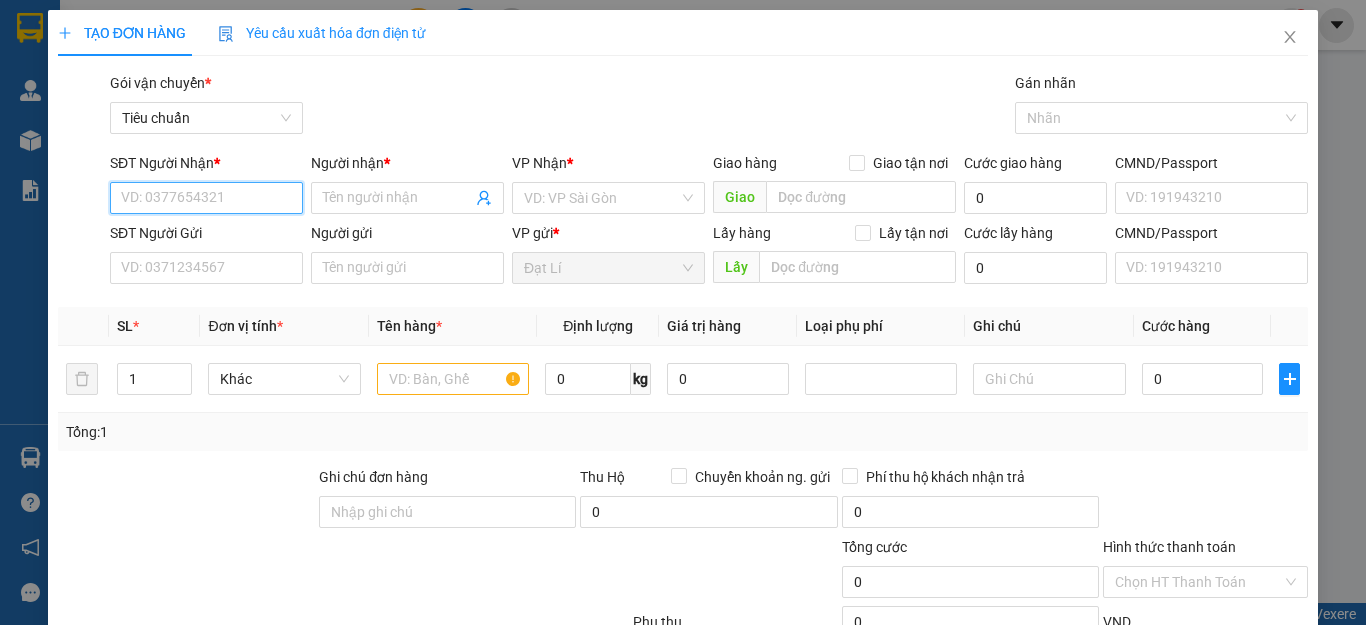 drag, startPoint x: 215, startPoint y: 199, endPoint x: 228, endPoint y: 204, distance: 13.928389 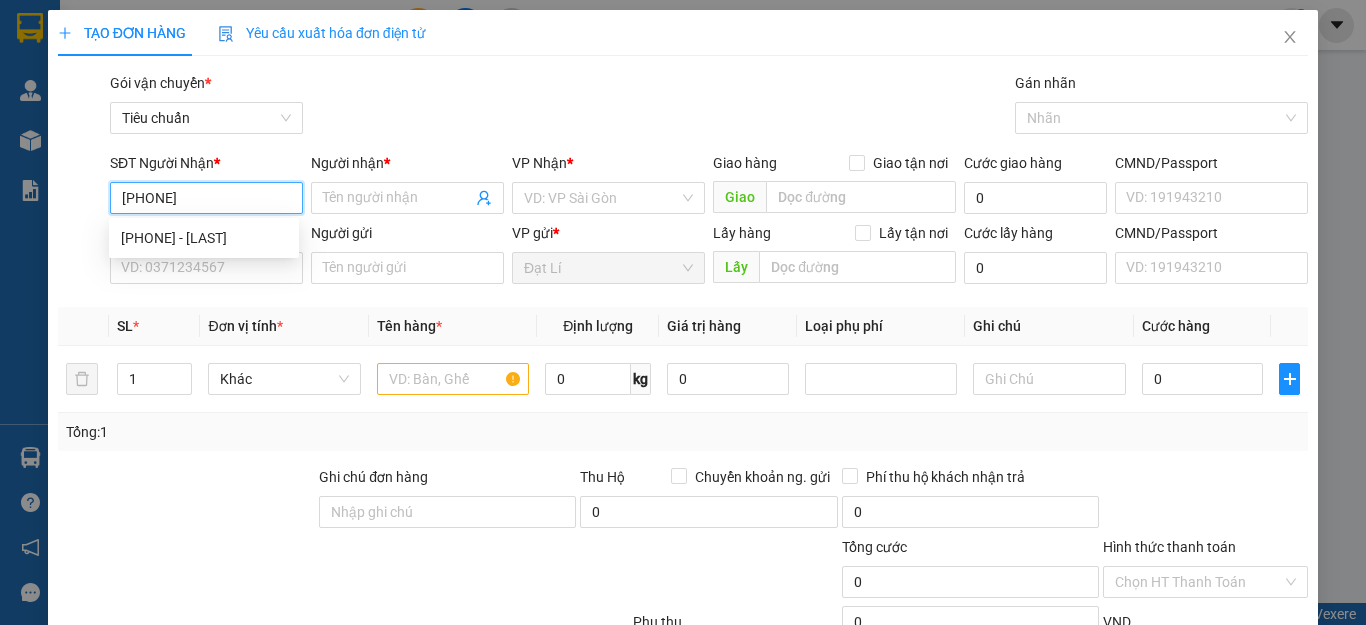 type on "0937372581" 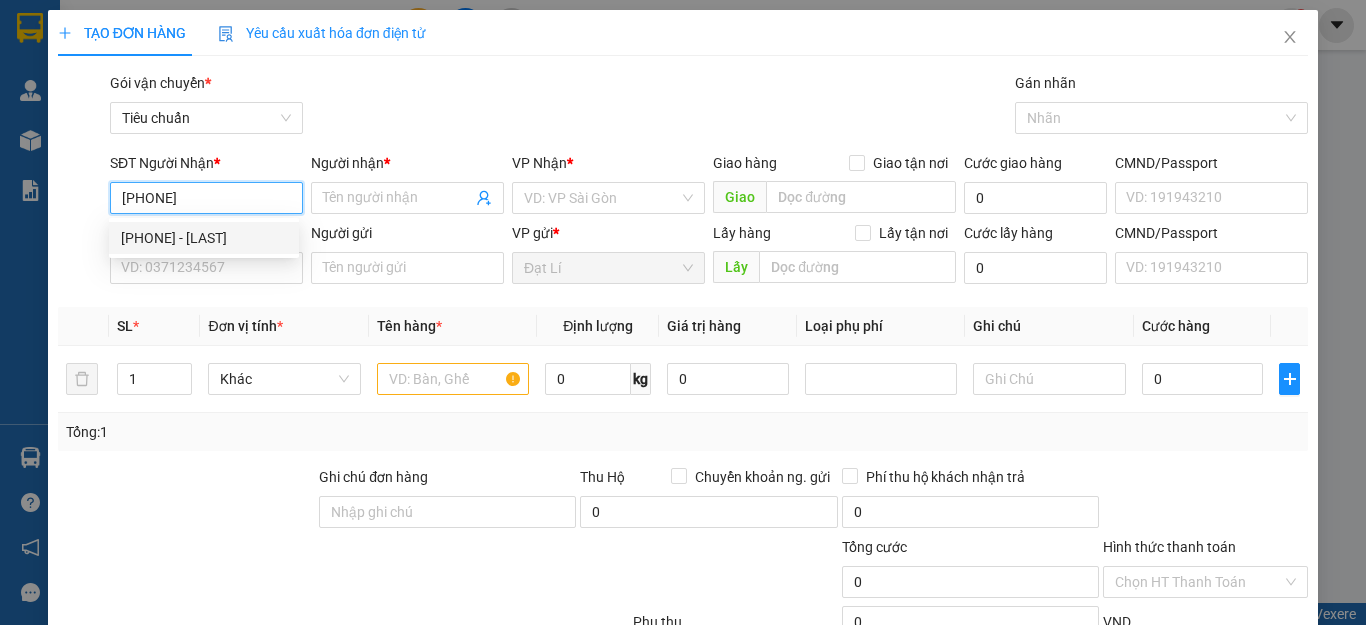 click on "0937372581 - C.OANH" at bounding box center (204, 238) 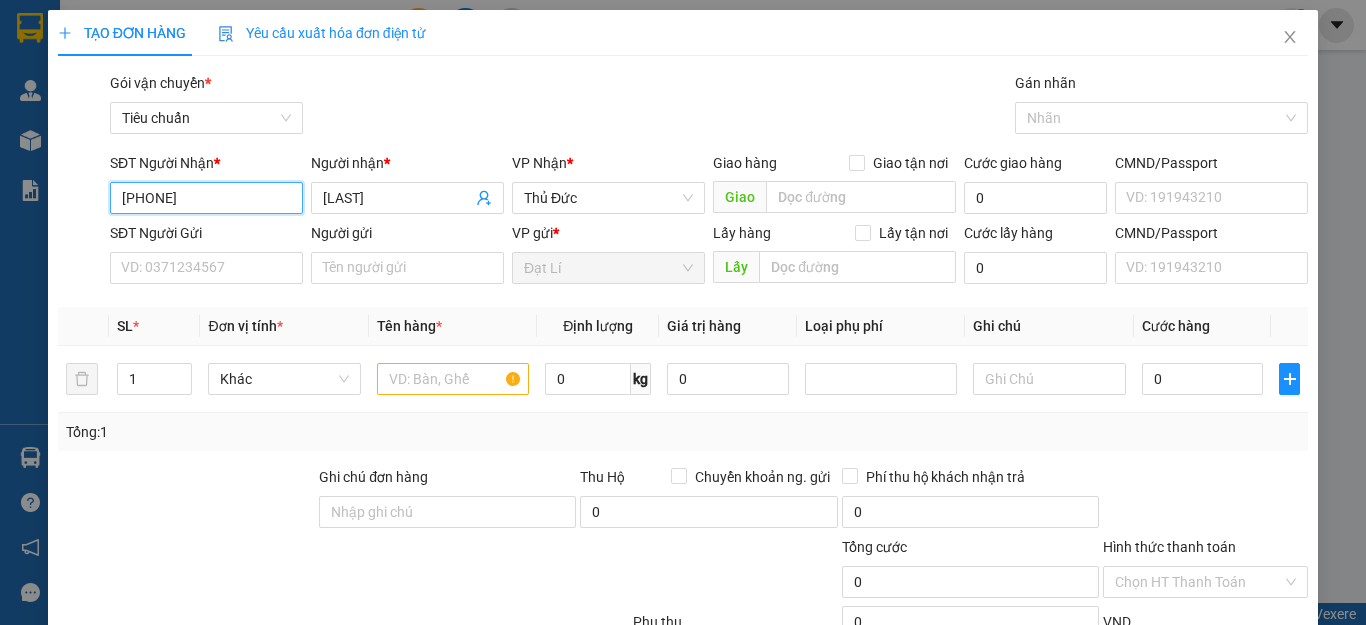 type on "30.000" 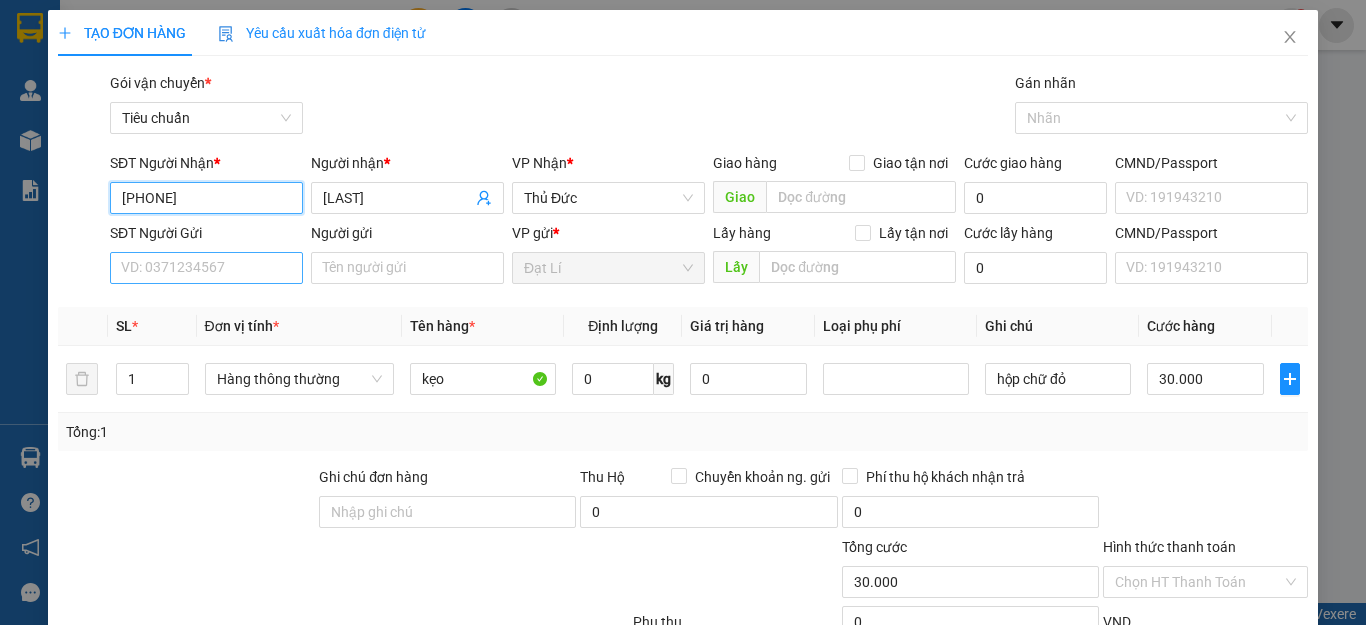 type on "0937372581" 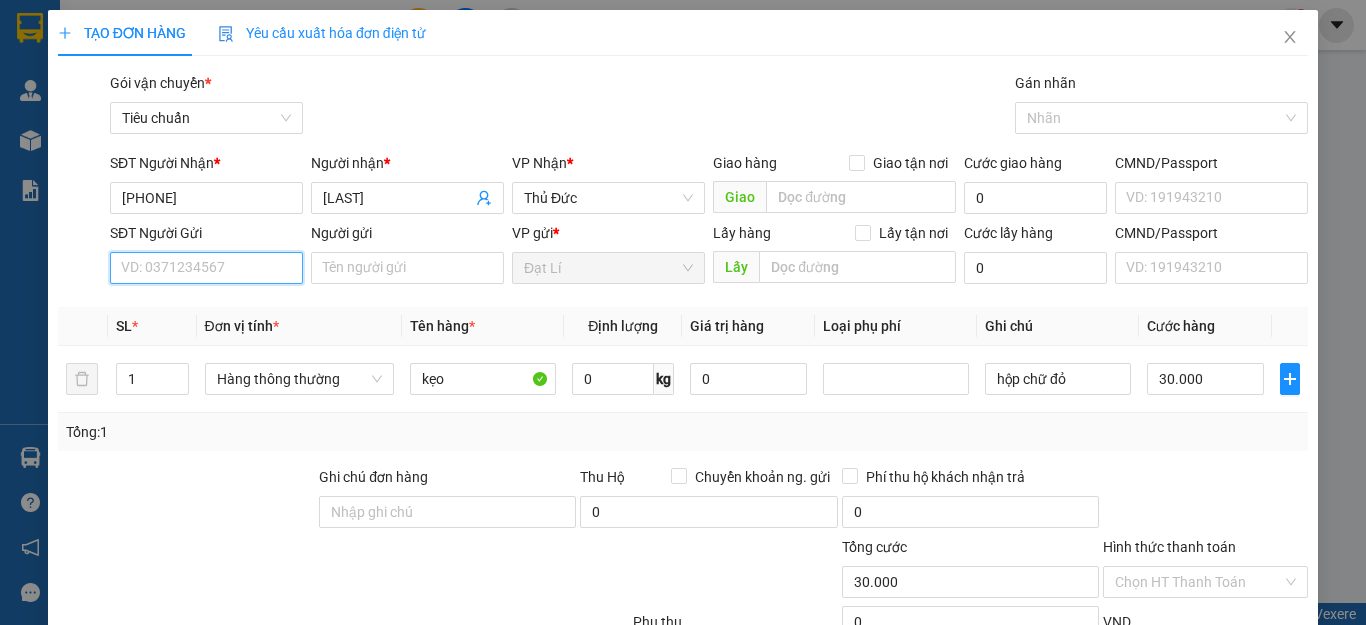 click on "SĐT Người Gửi" at bounding box center (206, 268) 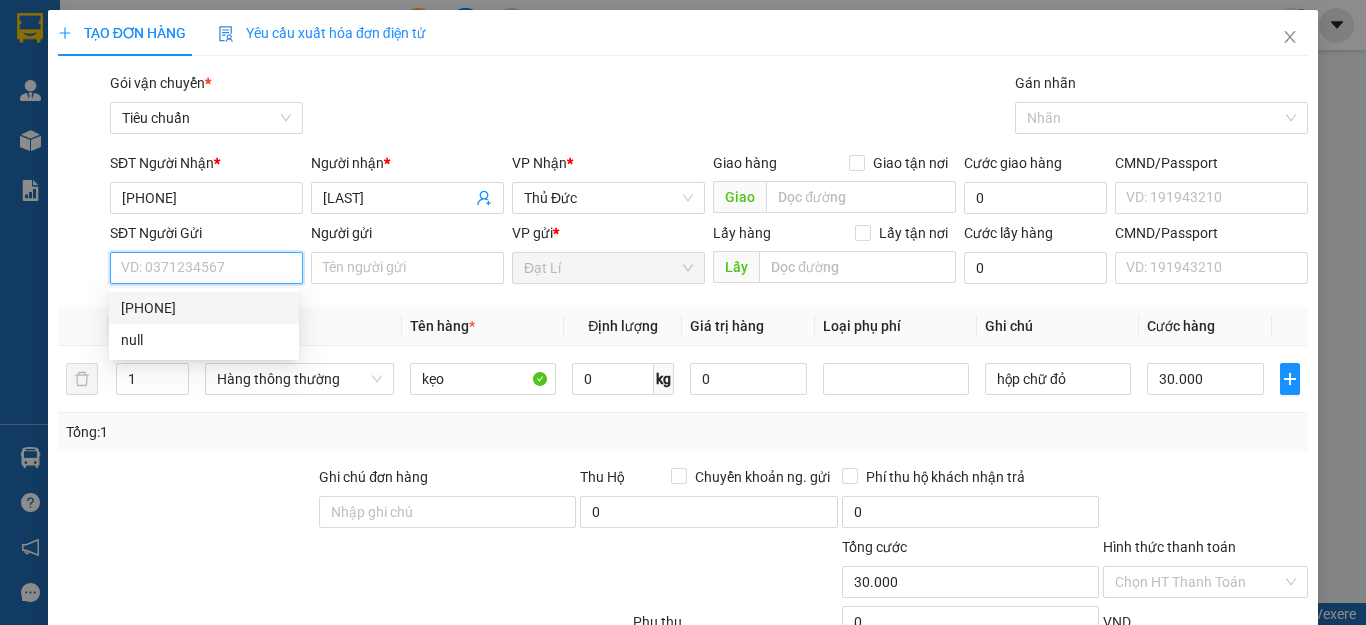 click on "0935751132" at bounding box center (204, 308) 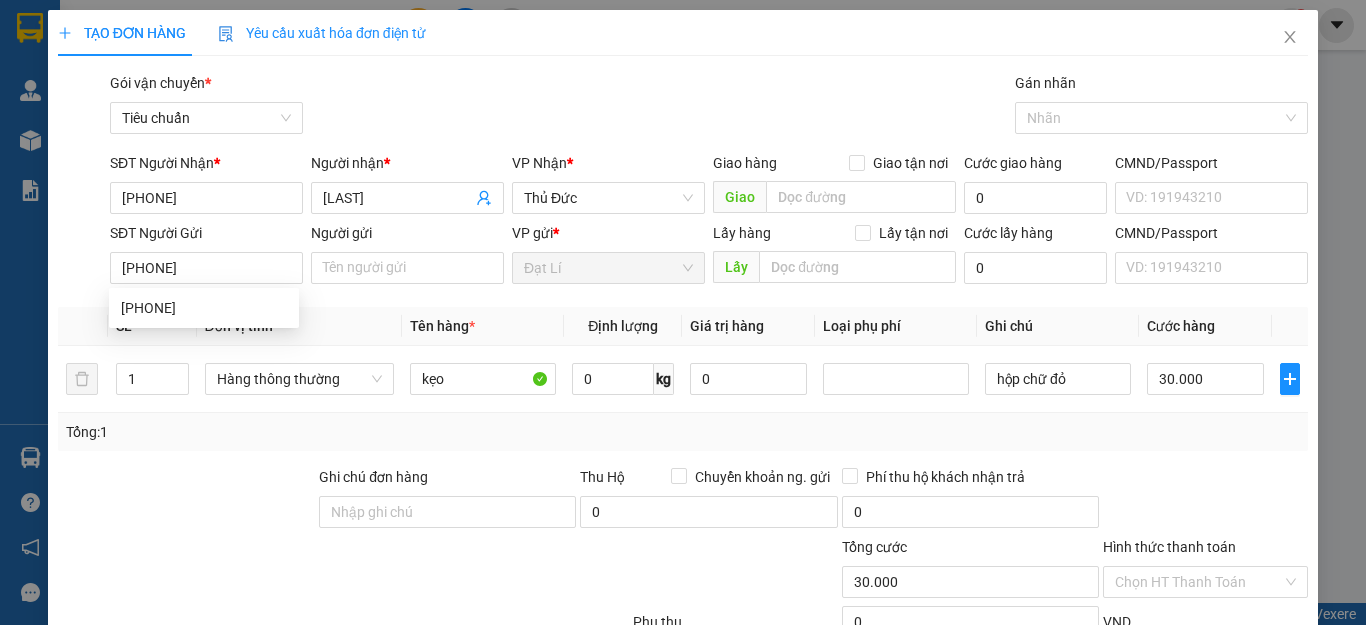 click on "Transit Pickup Surcharge Ids Transit Deliver Surcharge Ids Transit Deliver Surcharge Transit Deliver Surcharge Gói vận chuyển  * Tiêu chuẩn Gán nhãn   Nhãn SĐT Người Nhận  * 0937372581 Người nhận  * C.OANH VP Nhận  * Thủ Đức Giao hàng Giao tận nơi Giao Cước giao hàng 0 CMND/Passport VD: 191943210 SĐT Người Gửi 0935751132 Người gửi Tên người gửi VP gửi  * Đạt Lí Lấy hàng Lấy tận nơi Lấy Cước lấy hàng 0 CMND/Passport VD: 191943210 SL  * Đơn vị tính  * Tên hàng  * Định lượng Giá trị hàng Loại phụ phí Ghi chú Cước hàng                     1 Hàng thông thường kẹo 0 kg 0   hộp chữ đỏ 30.000 Tổng:  1 Ghi chú đơn hàng Thu Hộ Chuyển khoản ng. gửi 0 Phí thu hộ khách nhận trả 0 Tổng cước 30.000 Hình thức thanh toán Chọn HT Thanh Toán Phụ thu 0 VND Giảm giá 0 VND % Discount 0 Số tiền thu trước 0 Chưa thanh toán 30.000 Chọn HT Thanh Toán 0" at bounding box center (683, 453) 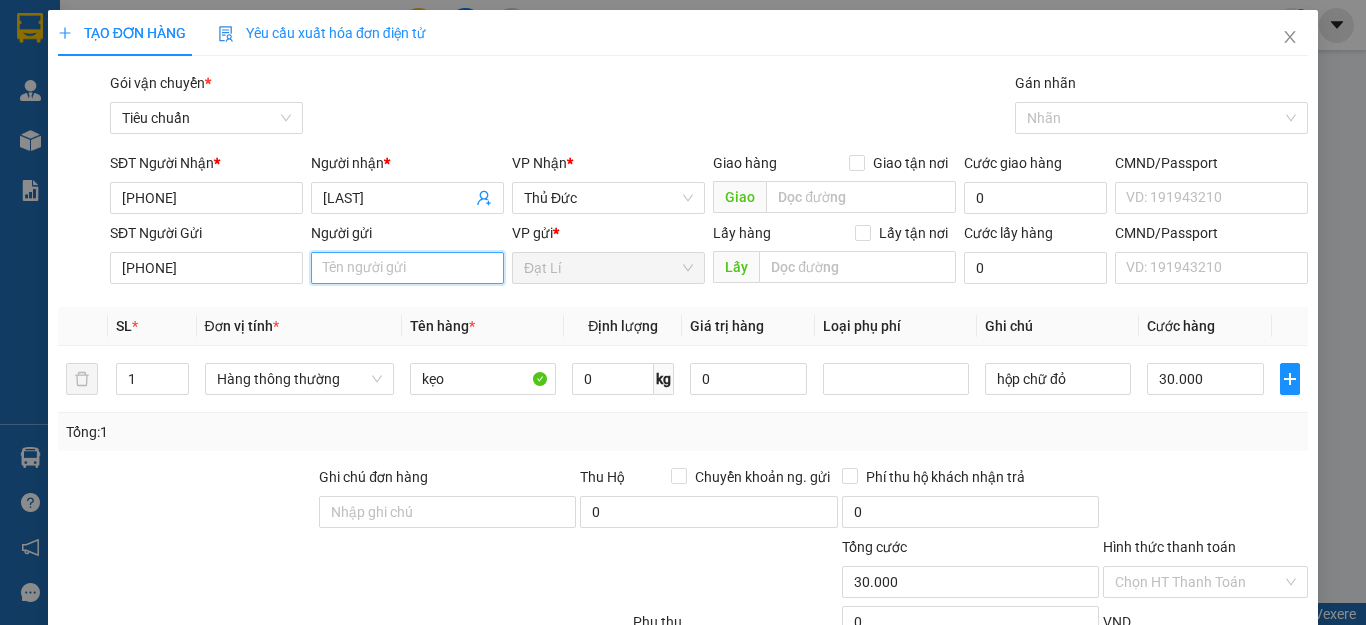 click on "Người gửi" at bounding box center [407, 268] 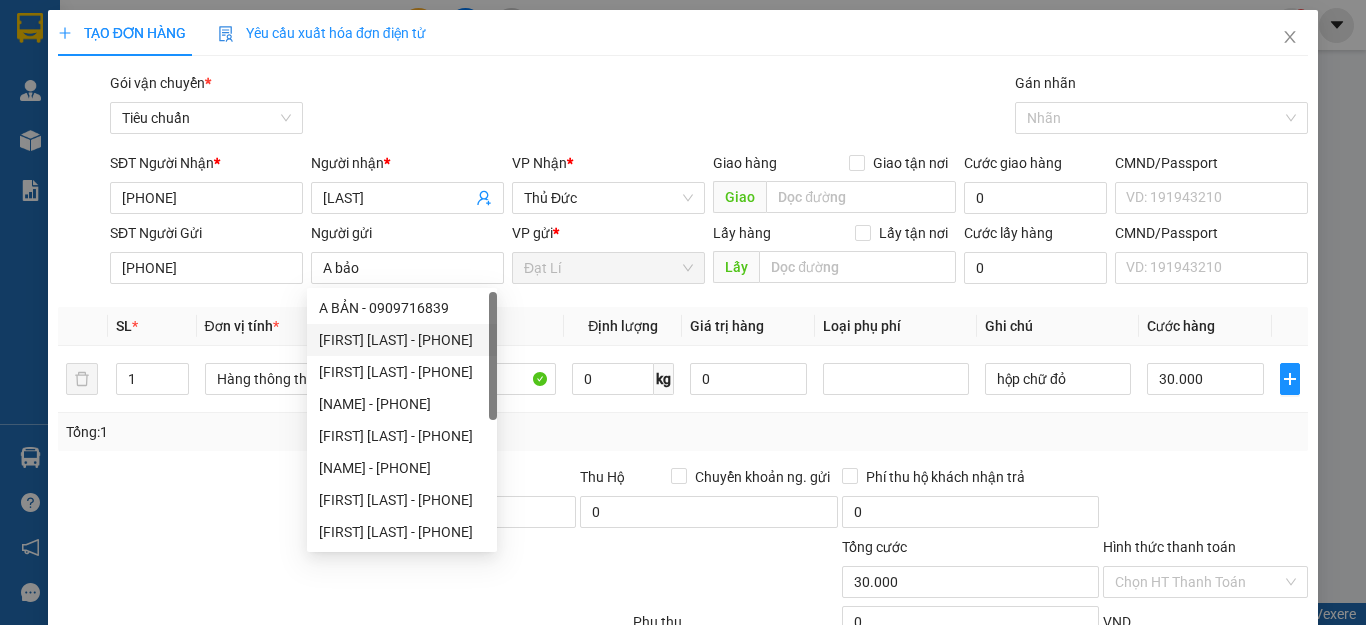 click at bounding box center (239, 571) 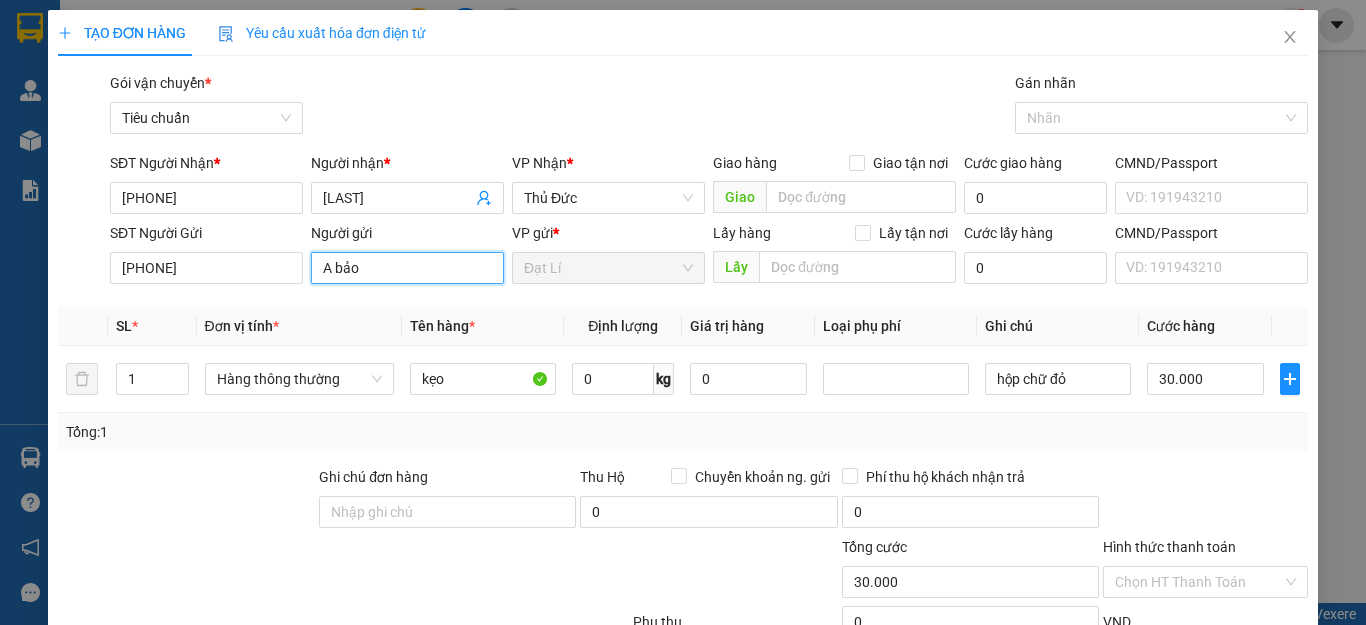 click on "A bảo" at bounding box center [407, 268] 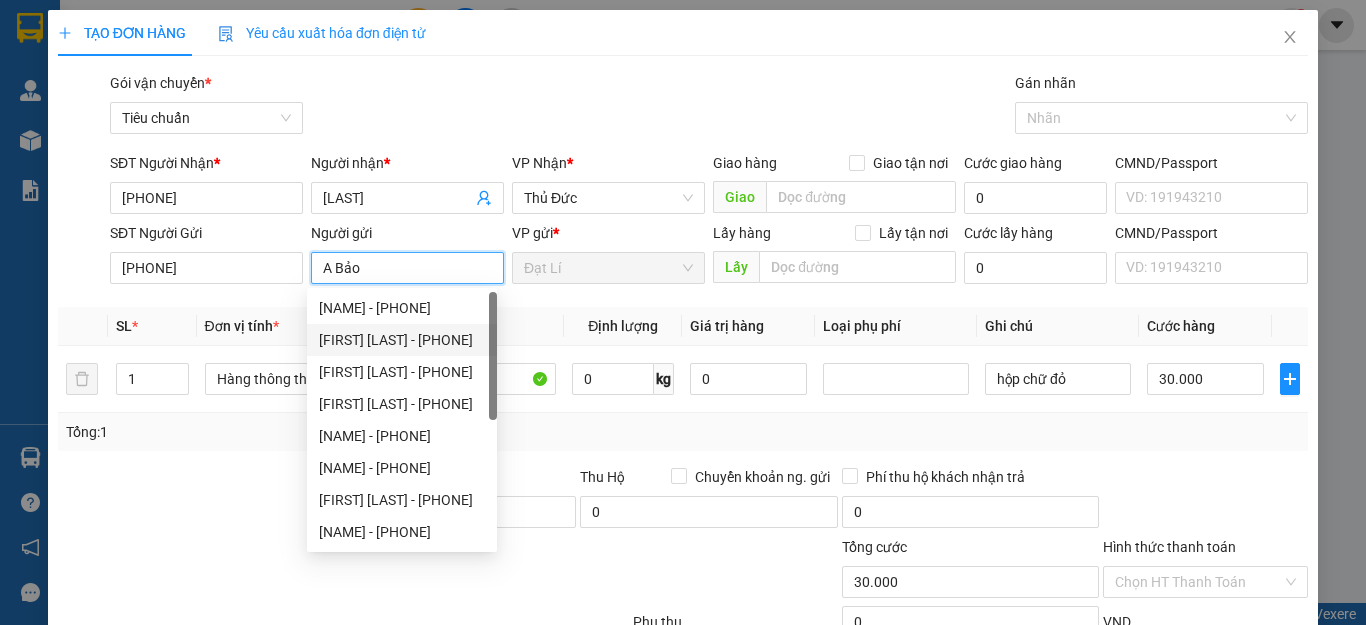 type on "A Bảo" 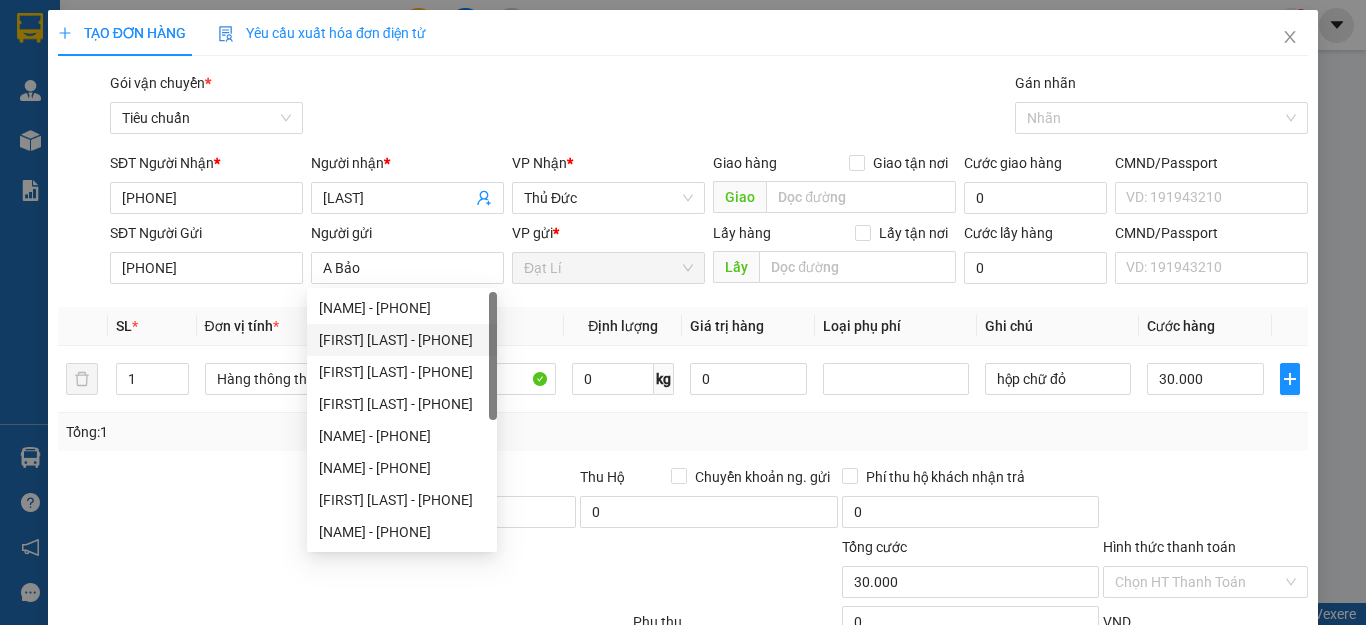 click at bounding box center (186, 501) 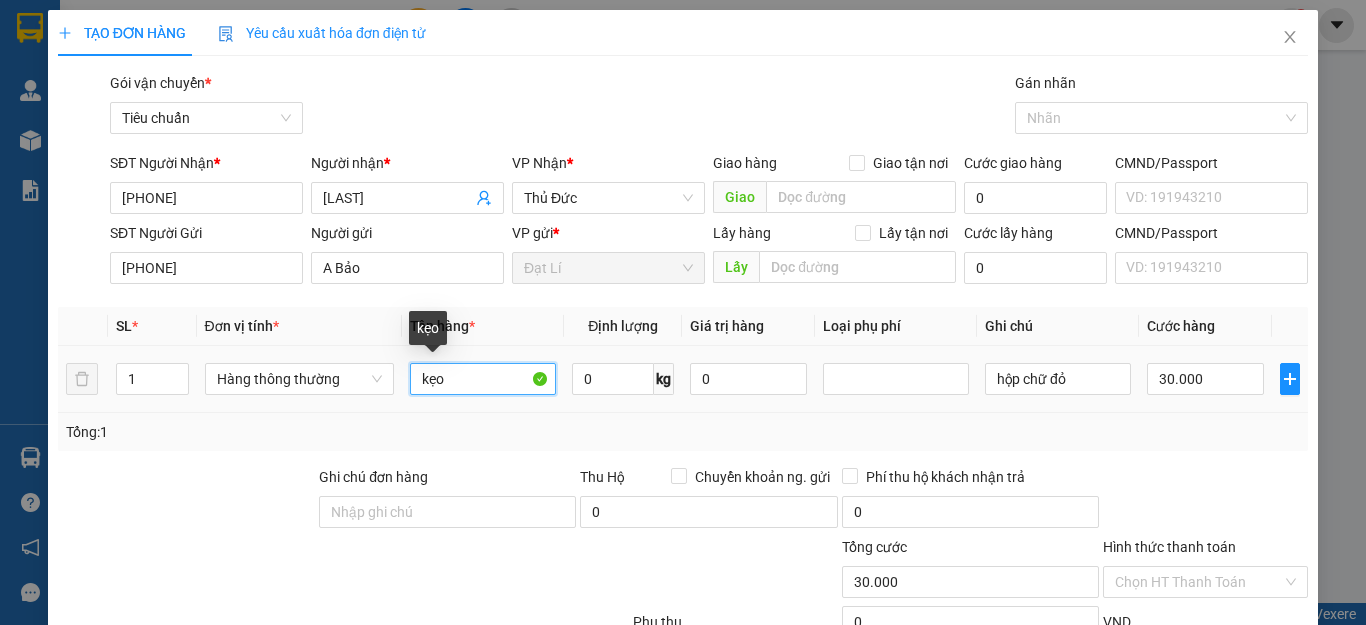 click on "kẹo" at bounding box center (483, 379) 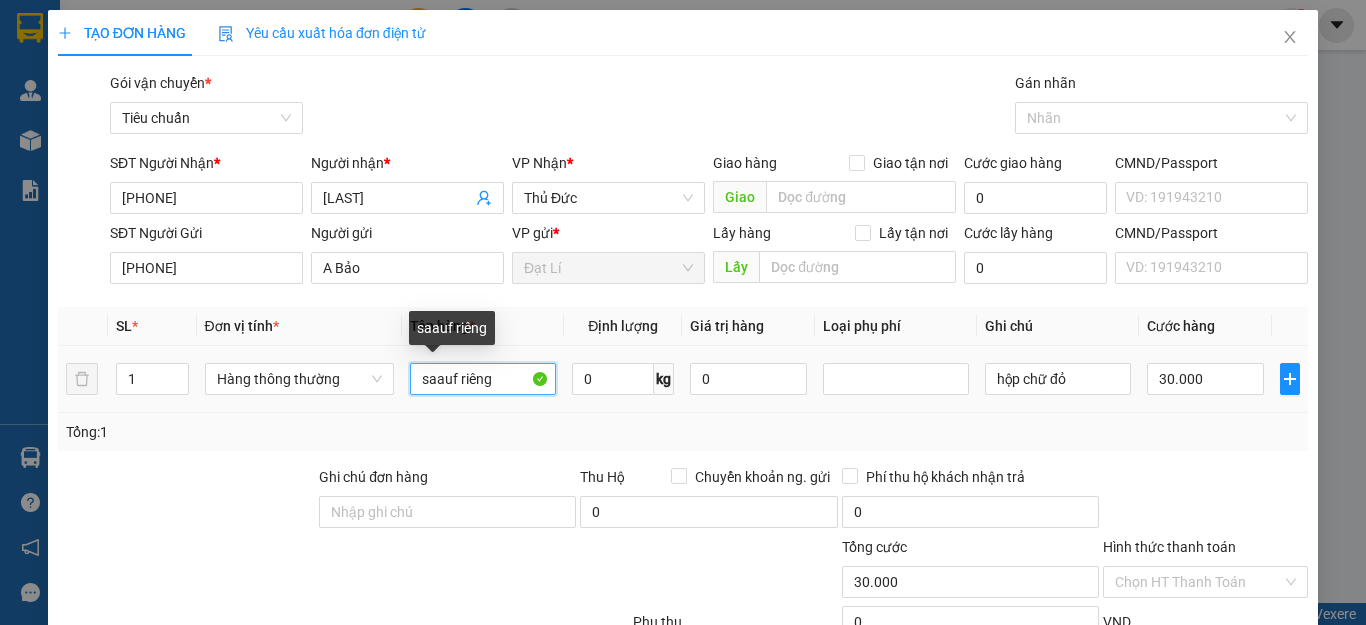 click on "saauf riêng" at bounding box center [483, 379] 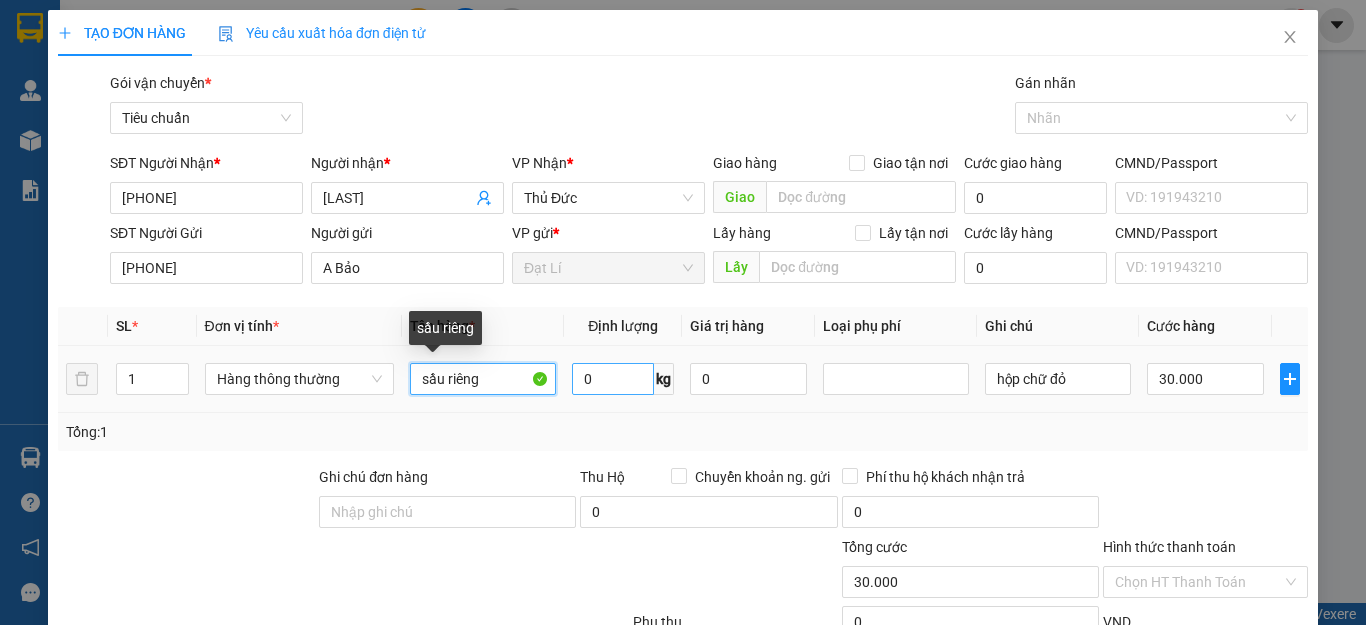 type on "sầu riêng" 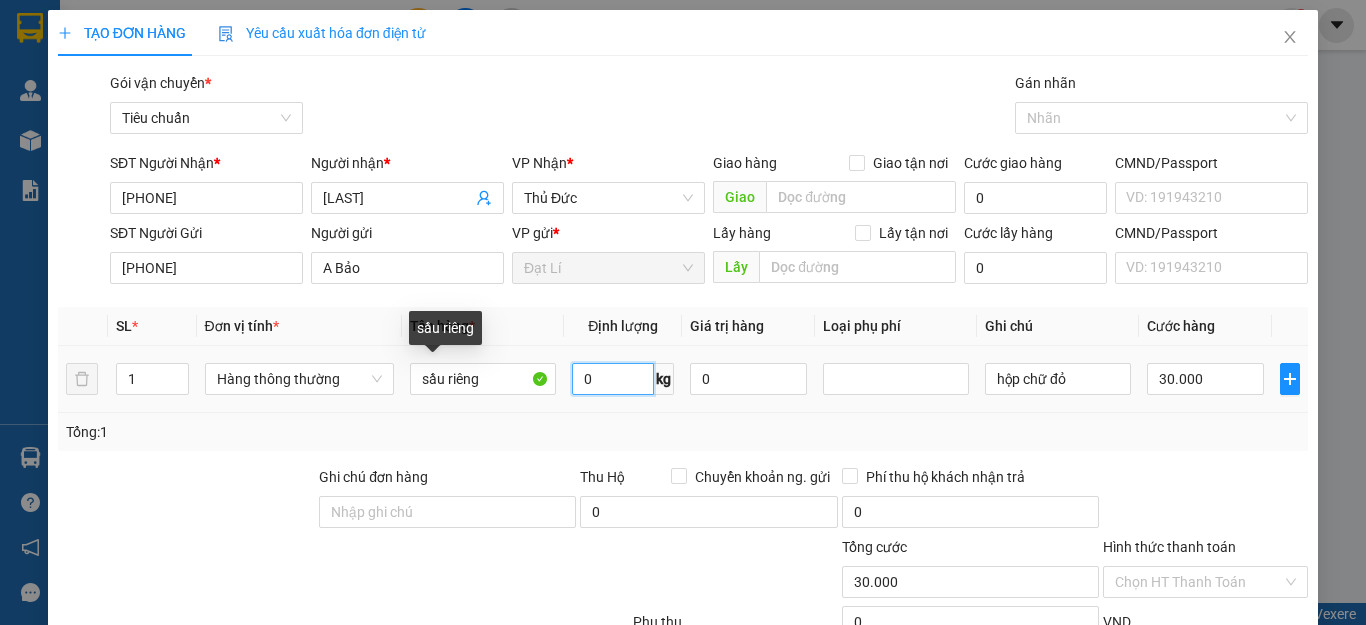 click on "0" at bounding box center [613, 379] 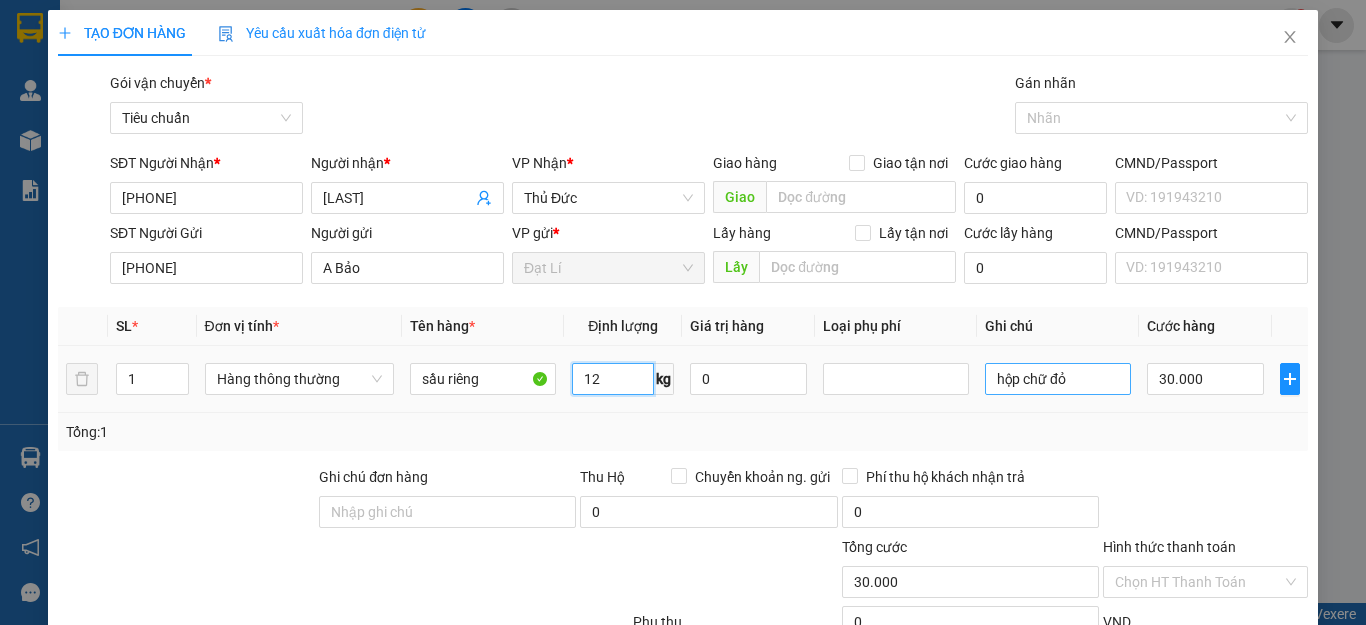 type on "12" 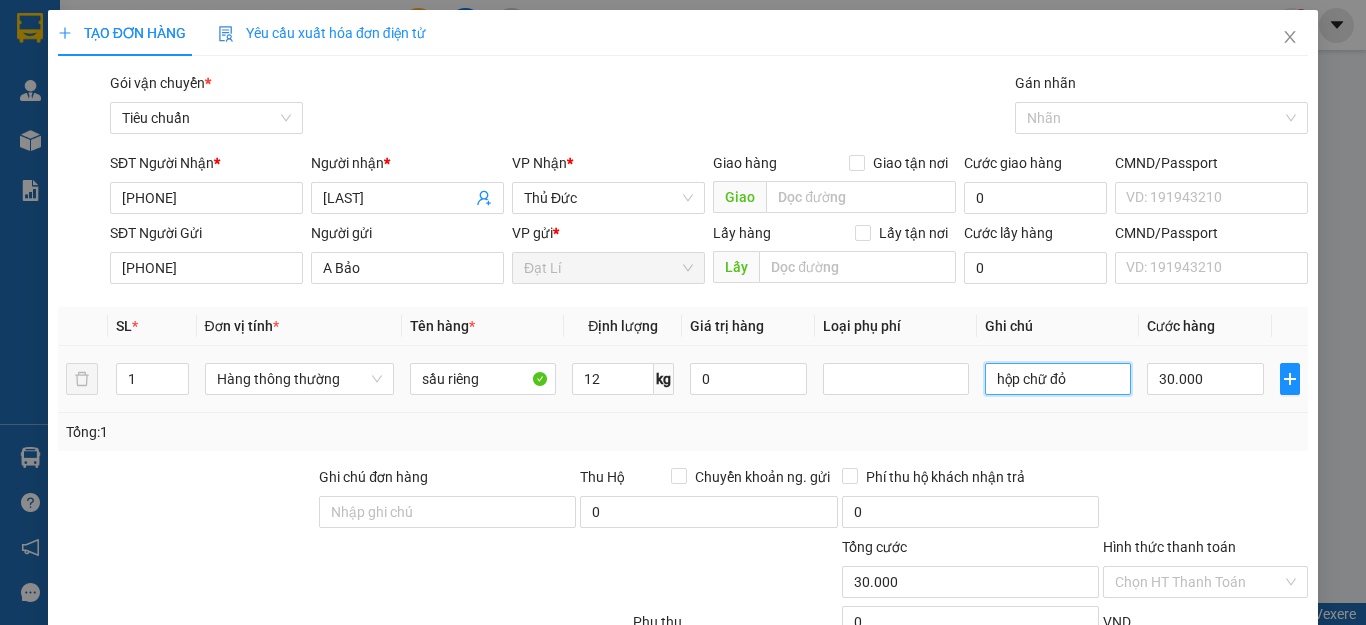 click on "hộp chữ đỏ" at bounding box center [1058, 379] 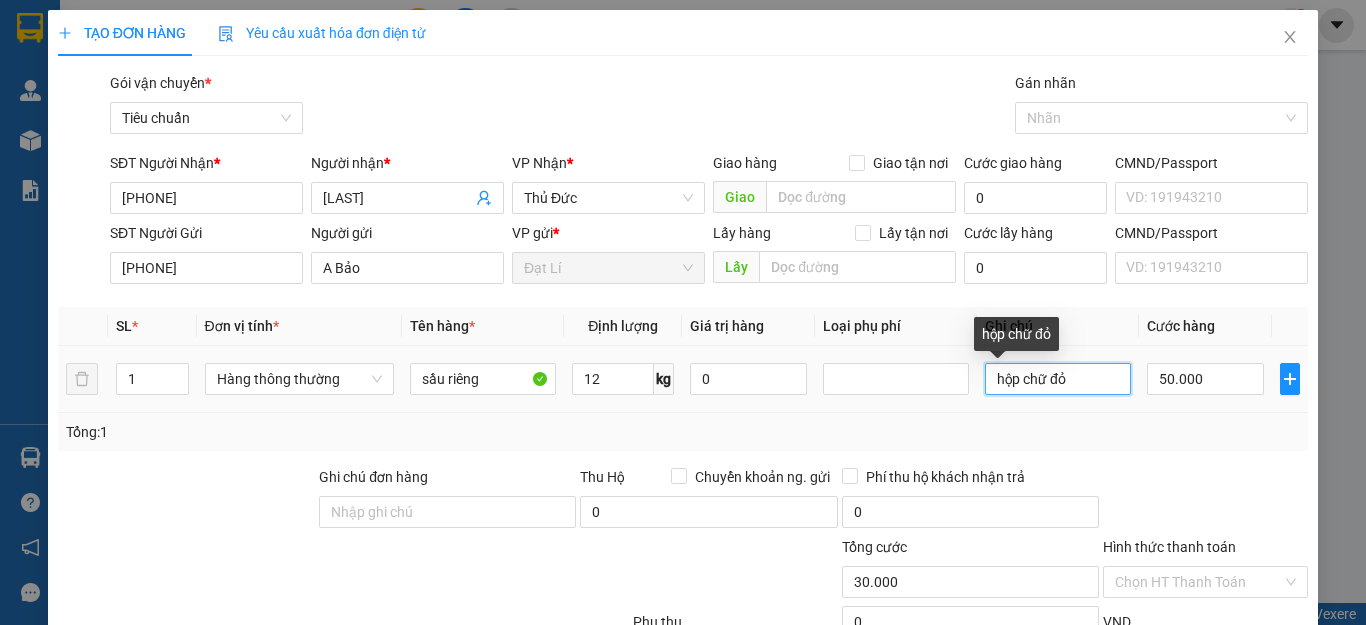 type on "50.000" 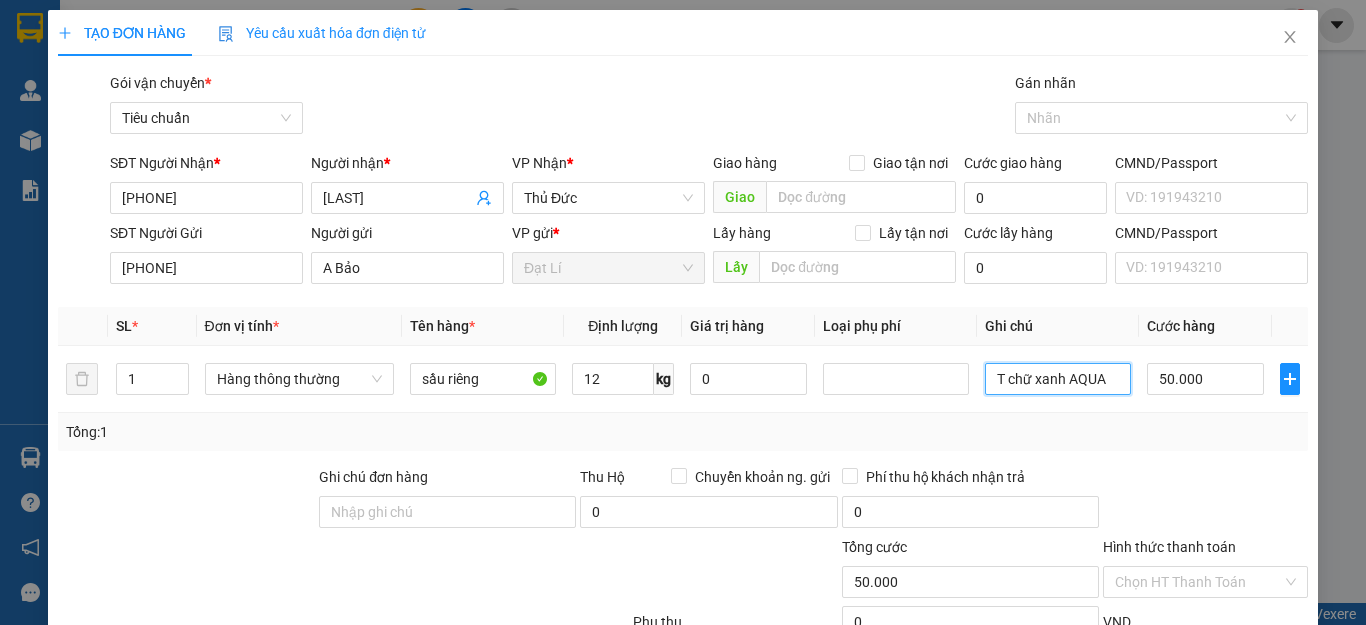 type on "T chữ xanh AQUA" 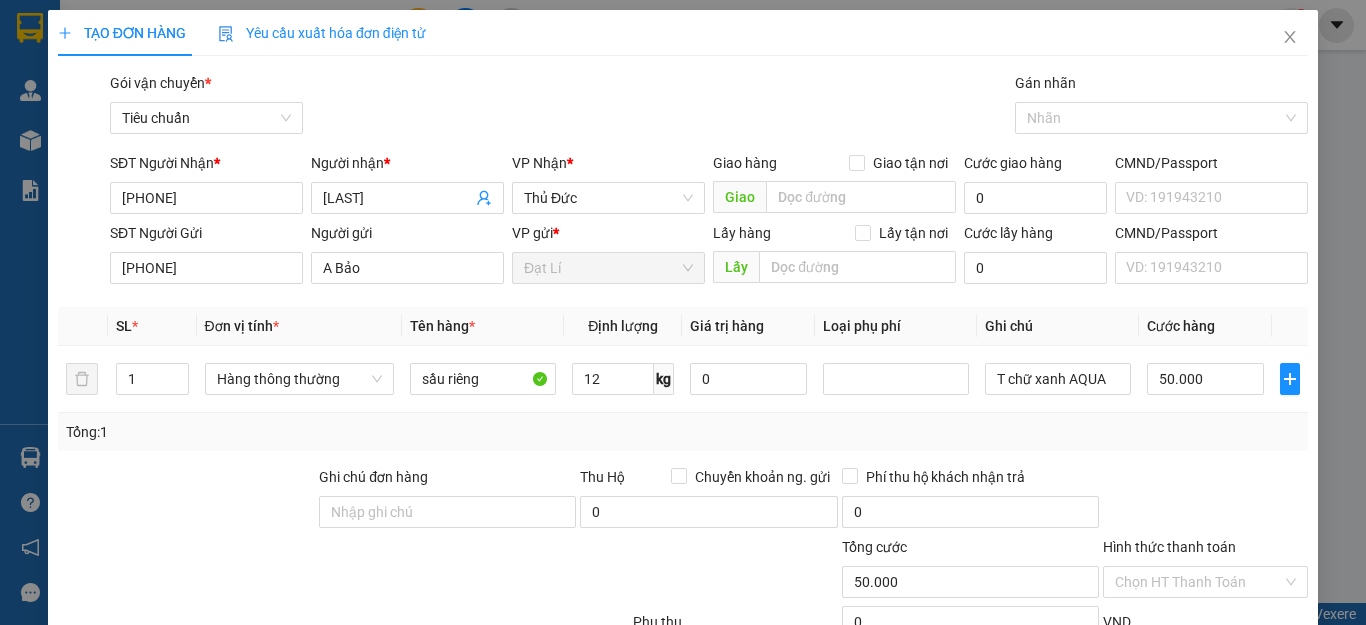 click on "Transit Pickup Surcharge Ids Transit Deliver Surcharge Ids Transit Deliver Surcharge Transit Deliver Surcharge Gói vận chuyển  * Tiêu chuẩn Gán nhãn   Nhãn SĐT Người Nhận  * 0937372581 Người nhận  * C.OANH VP Nhận  * Thủ Đức Giao hàng Giao tận nơi Giao Cước giao hàng 0 CMND/Passport VD: 191943210 SĐT Người Gửi 0935751132 Người gửi A Bảo VP gửi  * Đạt Lí Lấy hàng Lấy tận nơi Lấy Cước lấy hàng 0 CMND/Passport VD: 191943210 SL  * Đơn vị tính  * Tên hàng  * Định lượng Giá trị hàng Loại phụ phí Ghi chú Cước hàng                     1 Hàng thông thường sầu riêng 12 kg 0   T chữ xanh AQUA 50.000 Tổng:  1 Ghi chú đơn hàng Thu Hộ Chuyển khoản ng. gửi 0 Phí thu hộ khách nhận trả 0 Tổng cước 50.000 Hình thức thanh toán Chọn HT Thanh Toán Phụ thu 0 VND Giảm giá 0 VND % Discount 0 Số tiền thu trước 0 Chưa thanh toán 50.000 Chọn HT Thanh Toán 0 Lưu" at bounding box center (683, 453) 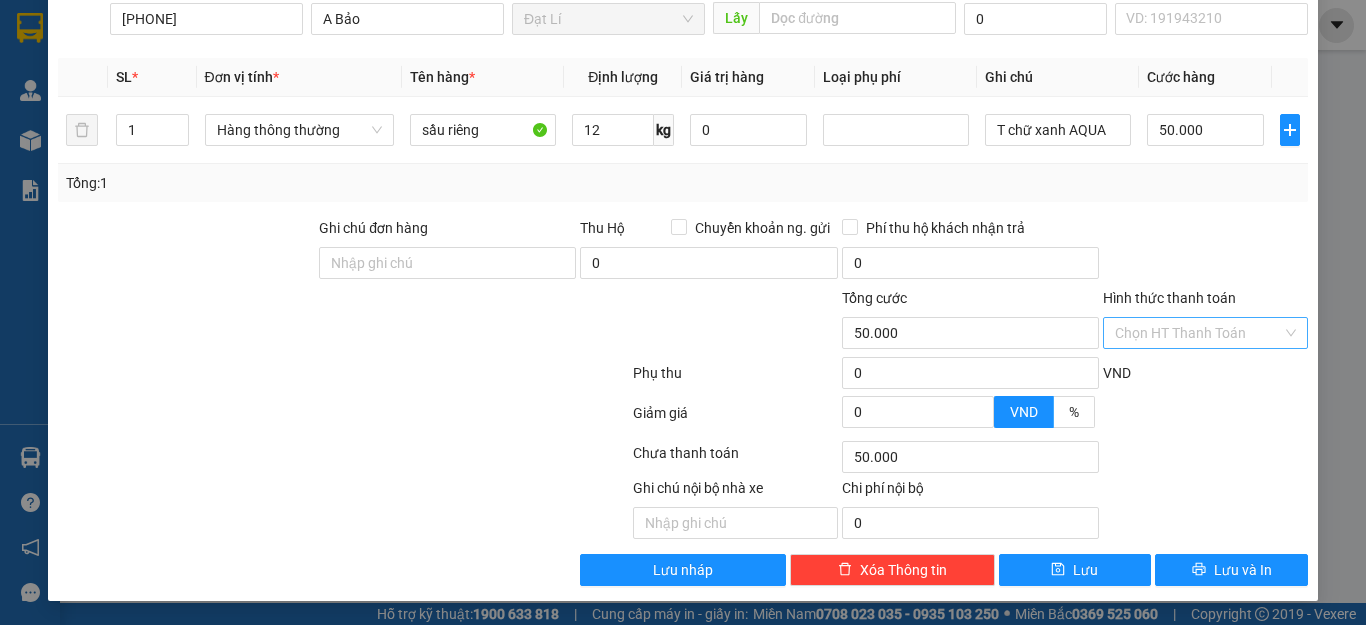 click on "Hình thức thanh toán" at bounding box center (1198, 333) 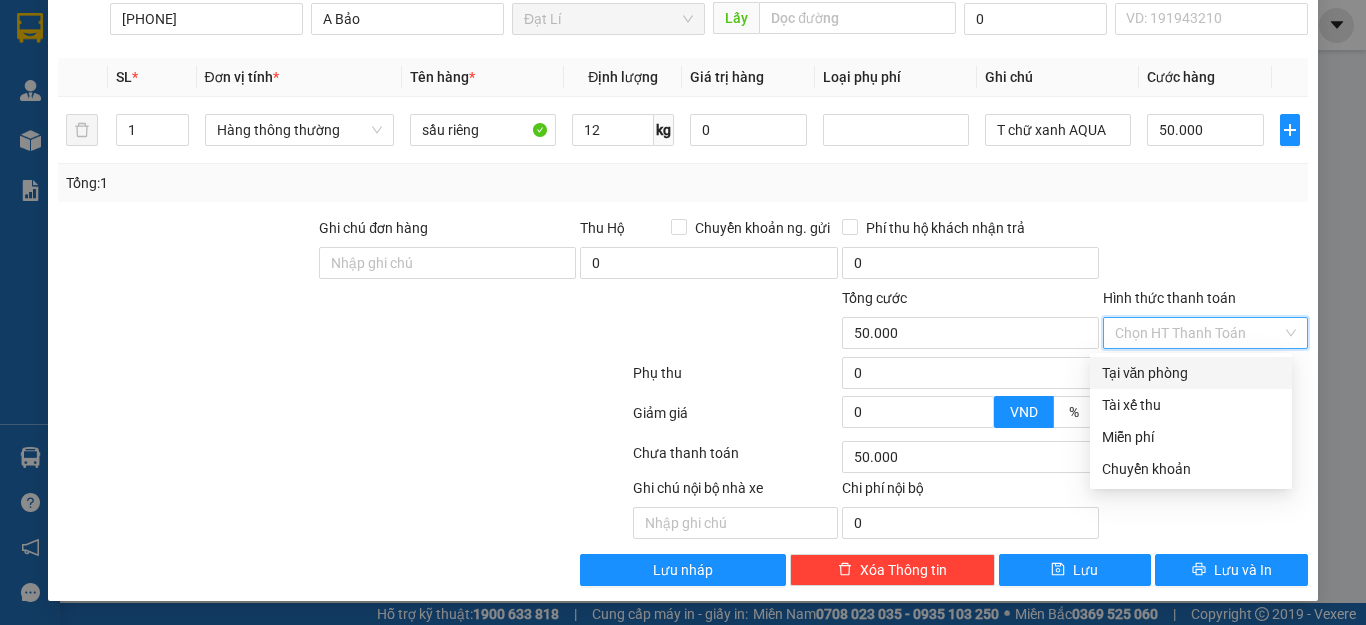 click on "Tại văn phòng" at bounding box center [1191, 373] 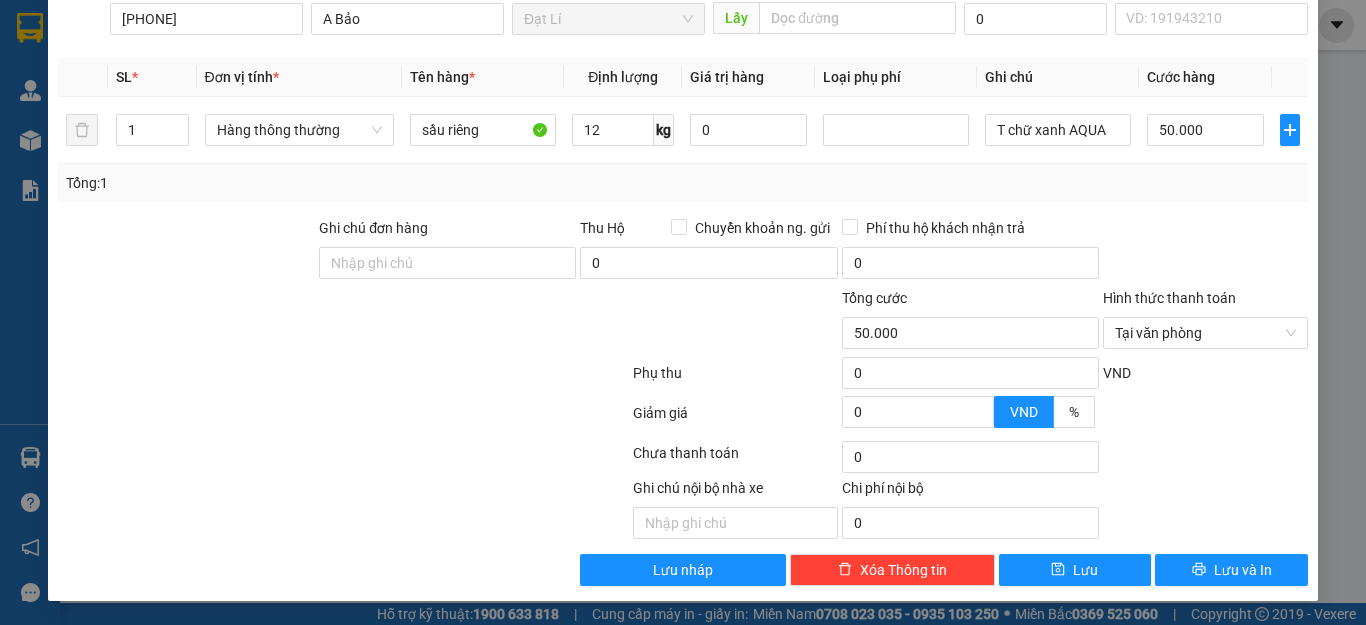 click on "Transit Pickup Surcharge Ids Transit Deliver Surcharge Ids Transit Deliver Surcharge Transit Deliver Surcharge Gói vận chuyển  * Tiêu chuẩn Gán nhãn   Nhãn SĐT Người Nhận  * 0937372581 Người nhận  * C.OANH VP Nhận  * Thủ Đức Giao hàng Giao tận nơi Giao Cước giao hàng 0 CMND/Passport VD: 191943210 SĐT Người Gửi 0935751132 Người gửi A Bảo VP gửi  * Đạt Lí Lấy hàng Lấy tận nơi Lấy Cước lấy hàng 0 CMND/Passport VD: 191943210 SL  * Đơn vị tính  * Tên hàng  * Định lượng Giá trị hàng Loại phụ phí Ghi chú Cước hàng                     1 Hàng thông thường sầu riêng 12 kg 0   T chữ xanh AQUA 50.000 Tổng:  1 Ghi chú đơn hàng Thu Hộ Chuyển khoản ng. gửi 0 Phí thu hộ khách nhận trả 0 Tổng cước 50.000 Hình thức thanh toán Tại văn phòng Phụ thu 0 VND Giảm giá 0 VND % Discount 0 Số tiền thu trước 0 Tại văn phòng Chưa thanh toán 0 Chi phí nội bộ 0" at bounding box center [683, 204] 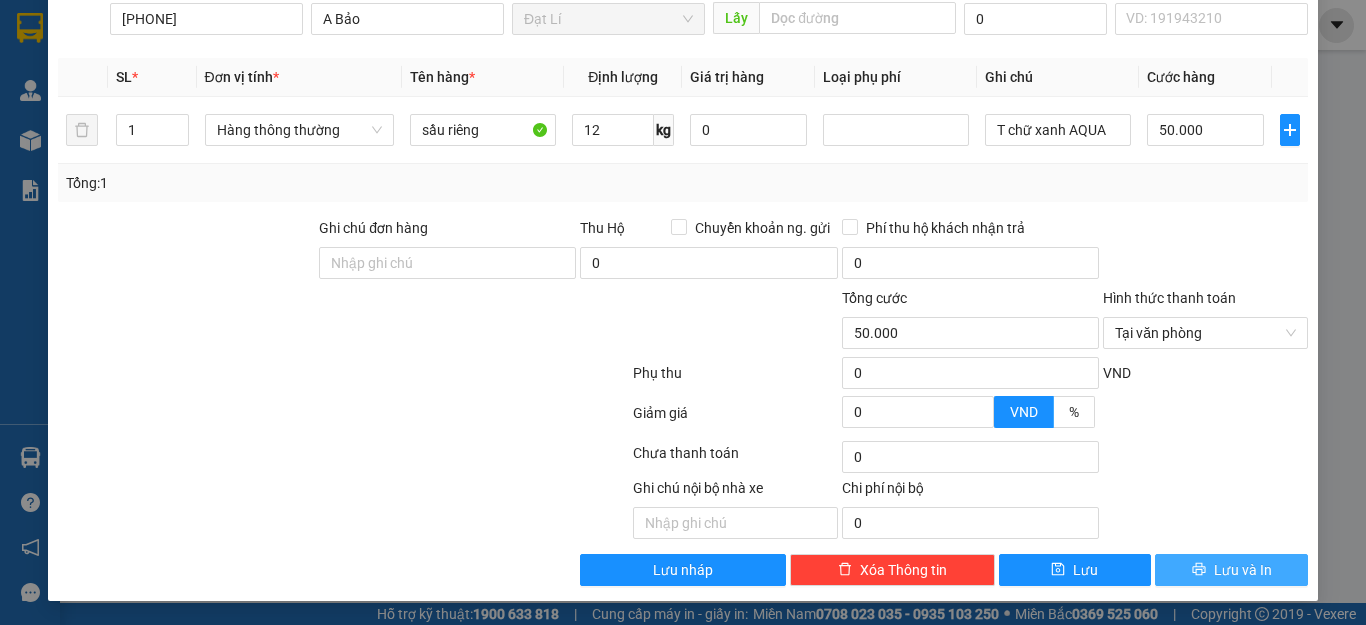 click on "Lưu và In" at bounding box center [1231, 570] 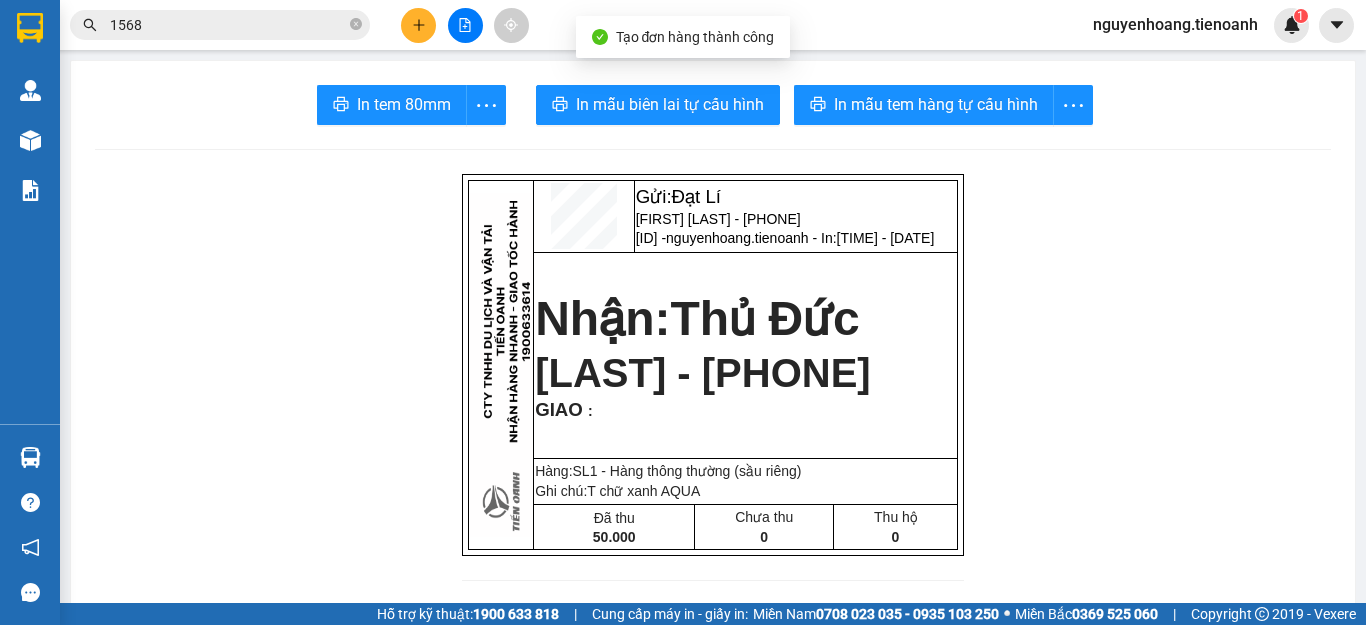 click on "In tem 80mm
In mẫu biên lai tự cấu hình  In mẫu tem hàng tự cấu hình
Gửi:  Đạt Lí
A Bảo - 0935751132
DL0208250004 -  nguyenhoang.tienoanh - In:  12:06:01 - 02/08/2025
Nhận:  Thủ Đức
C.OANH  - 0937372581
GIAO   :
Hàng:SL  1 - Hàng thông thường (sầu riêng)
Ghi chú:  T chữ xanh AQUA
Đã thu
50.000
Chưa thu
0
Thu hộ
0
CTY TNHH DLVT TIẾN OANH
NHẬN HÀNG NHANH - GIAO TỐC HÀNH
1900 633 614
VP Gửi: Đạt Lí
VP Nhận: Thủ Đức
ĐC: QL14,  Chợ Đạt Lý
ĐC: 804 Song Hành, XLHN, P Hiệp Phú Q9
ĐT:0931 608 606
ĐT: 0935 82 08 08
----------------------------------------------
GỬI KHÁCH HÀNG
BILL BIÊN NHẬN
Mã đơn : DL0208250004
In :  12:06:01 - 02/08/2025
N.Gửi:     A Bảo -  0935751132.  CCCD:
N.Nhận:   C.OANH  -  0937372581. CCCD :" at bounding box center [713, 1102] 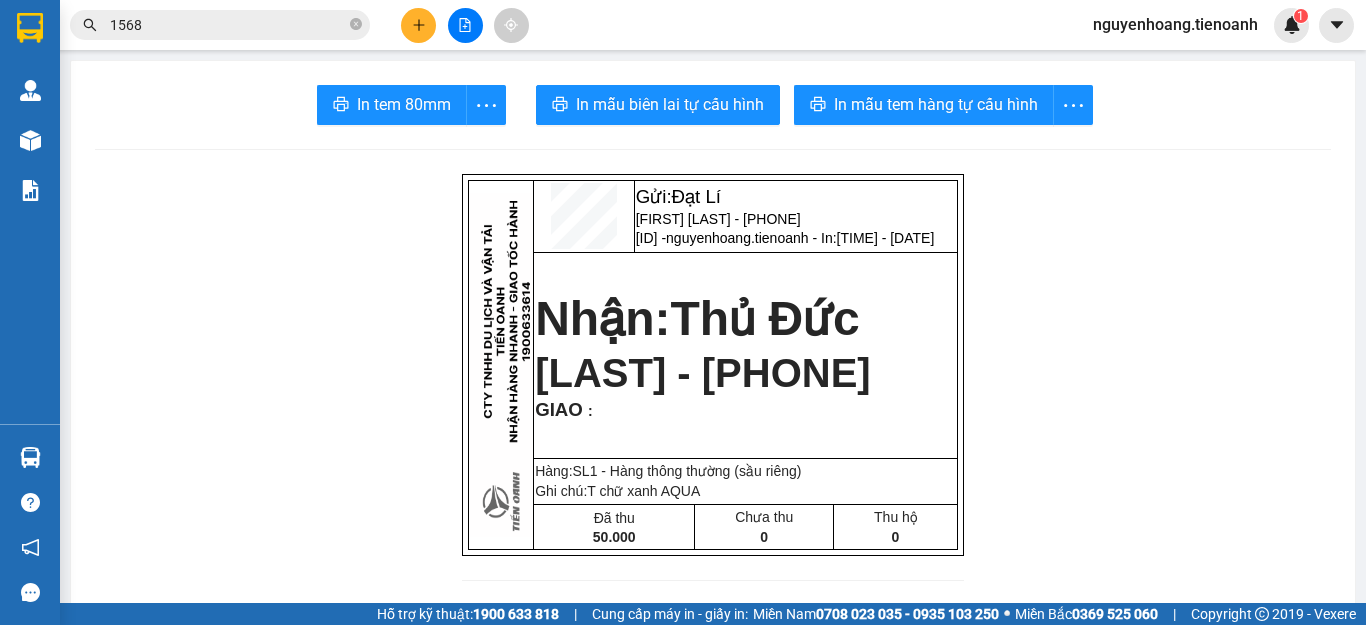 click on "In tem 80mm
In mẫu biên lai tự cấu hình  In mẫu tem hàng tự cấu hình
Gửi:  Đạt Lí
A Bảo - 0935751132
DL0208250004 -  nguyenhoang.tienoanh - In:  12:06:01 - 02/08/2025
Nhận:  Thủ Đức
C.OANH  - 0937372581
GIAO   :
Hàng:SL  1 - Hàng thông thường (sầu riêng)
Ghi chú:  T chữ xanh AQUA
Đã thu
50.000
Chưa thu
0
Thu hộ
0
CTY TNHH DLVT TIẾN OANH
NHẬN HÀNG NHANH - GIAO TỐC HÀNH
1900 633 614
VP Gửi: Đạt Lí
VP Nhận: Thủ Đức
ĐC: QL14,  Chợ Đạt Lý
ĐC: 804 Song Hành, XLHN, P Hiệp Phú Q9
ĐT:0931 608 606
ĐT: 0935 82 08 08
----------------------------------------------
GỬI KHÁCH HÀNG
BILL BIÊN NHẬN
Mã đơn : DL0208250004
In :  12:06:01 - 02/08/2025
N.Gửi:     A Bảo -  0935751132.  CCCD:
N.Nhận:   C.OANH  -  0937372581. CCCD :" at bounding box center (713, 1102) 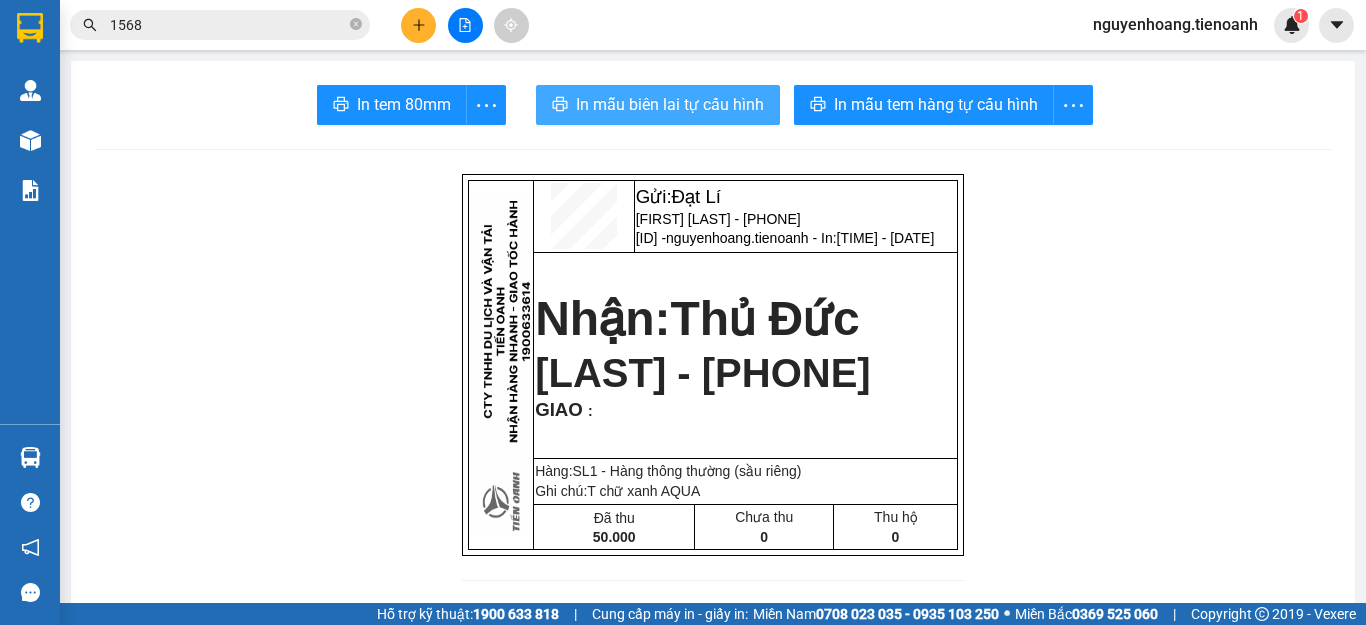 click on "In mẫu biên lai tự cấu hình" at bounding box center [670, 104] 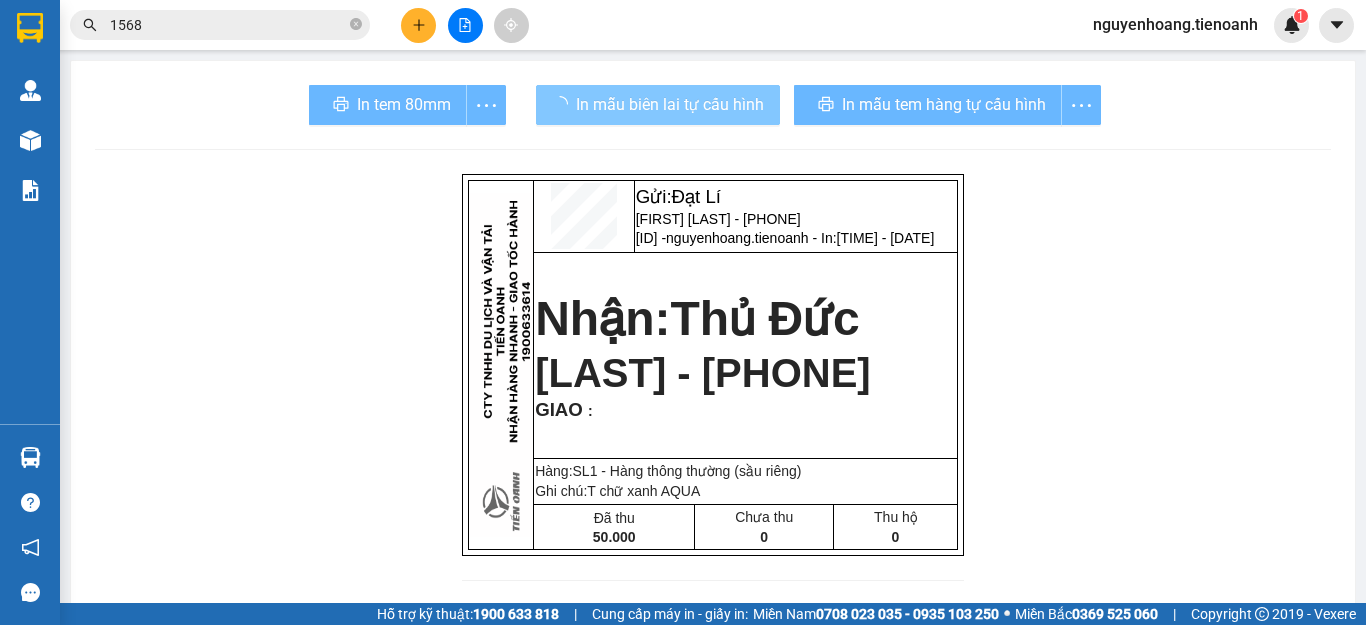 scroll, scrollTop: 0, scrollLeft: 0, axis: both 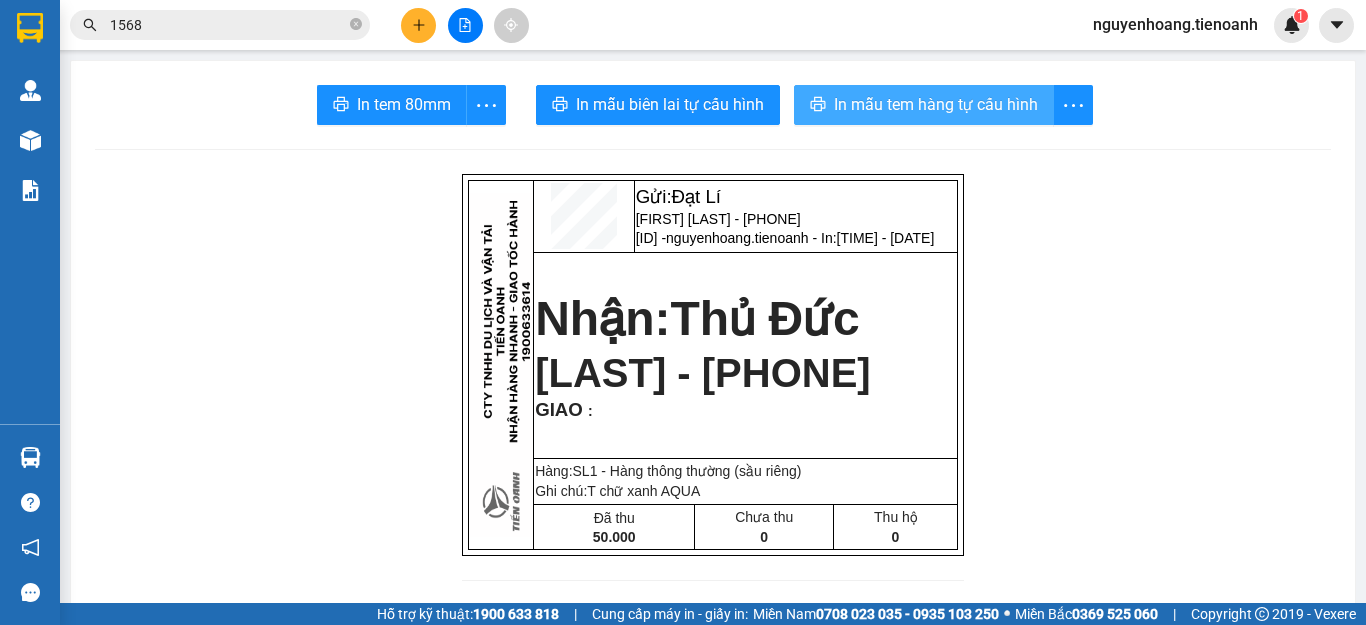 click on "In mẫu tem hàng tự cấu hình" at bounding box center [924, 105] 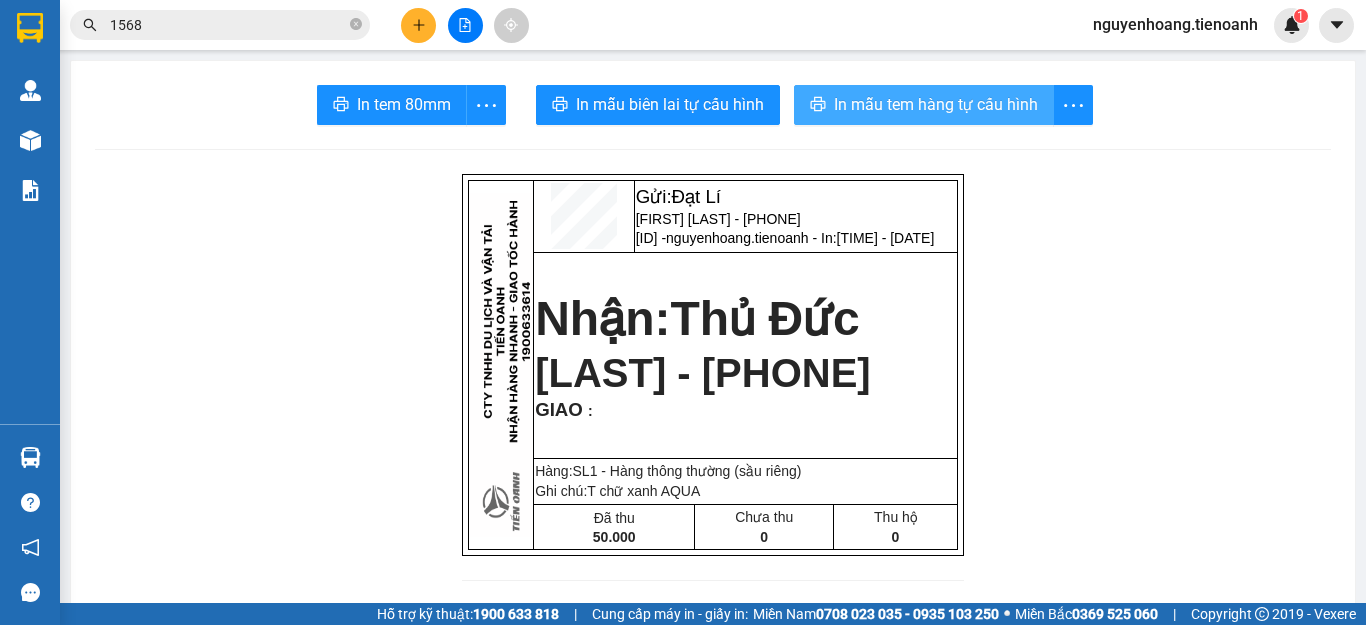scroll, scrollTop: 0, scrollLeft: 0, axis: both 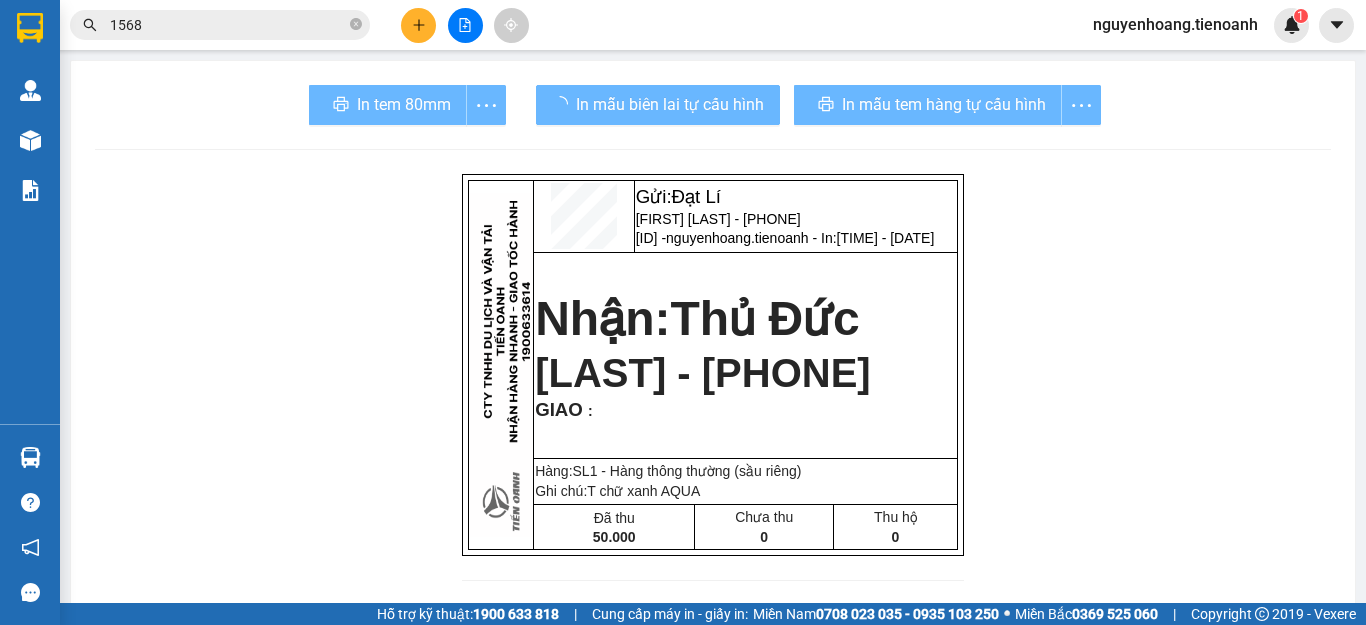 click on "Gửi:  Đạt Lí
A Bảo - 0935751132
DL0208250004 -  nguyenhoang.tienoanh - In:  12:06:01 - 02/08/2025
Nhận:  Thủ Đức
C.OANH  - 0937372581
GIAO   :
Hàng:SL  1 - Hàng thông thường (sầu riêng)
Ghi chú:  T chữ xanh AQUA
Đã thu
50.000
Chưa thu
0
Thu hộ
0
CTY TNHH DLVT TIẾN OANH
NHẬN HÀNG NHANH - GIAO TỐC HÀNH
1900 633 614
VP Gửi: Đạt Lí
VP Nhận: Thủ Đức
ĐC: QL14,  Chợ Đạt Lý
ĐC: 804 Song Hành, XLHN, P Hiệp Phú Q9
ĐT:0931 608 606
ĐT: 0935 82 08 08
----------------------------------------------
GỬI KHÁCH HÀNG
BILL BIÊN NHẬN
Mã đơn : DL0208250004
In :  12:06:01 - 02/08/2025
N.Gửi:     A Bảo -  0935751132.  CCCD:
N.Nhận:   C.OANH  -  0937372581. CCCD :
GIAO TẬN NƠI :
Ghi chú : T chữ xanh AQUA
Tên hàng
KL" at bounding box center [713, 1146] 